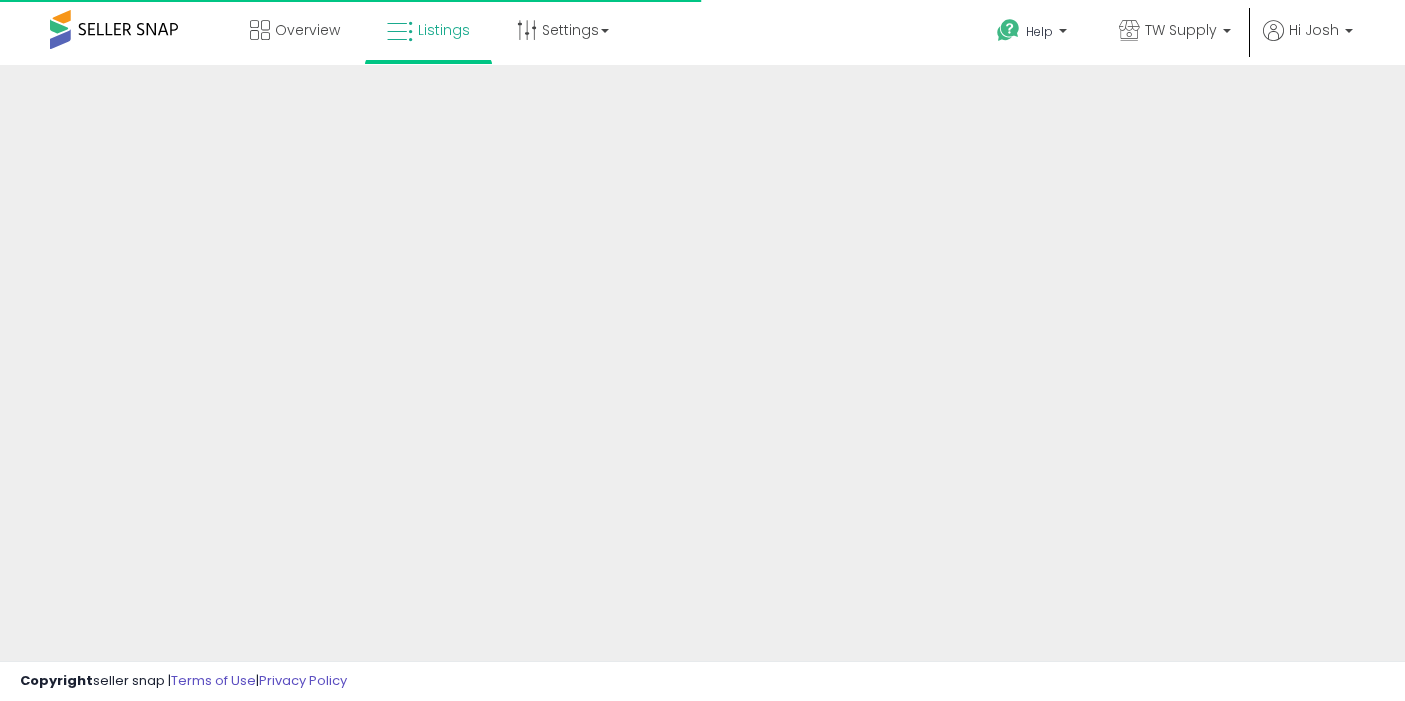 scroll, scrollTop: 0, scrollLeft: 0, axis: both 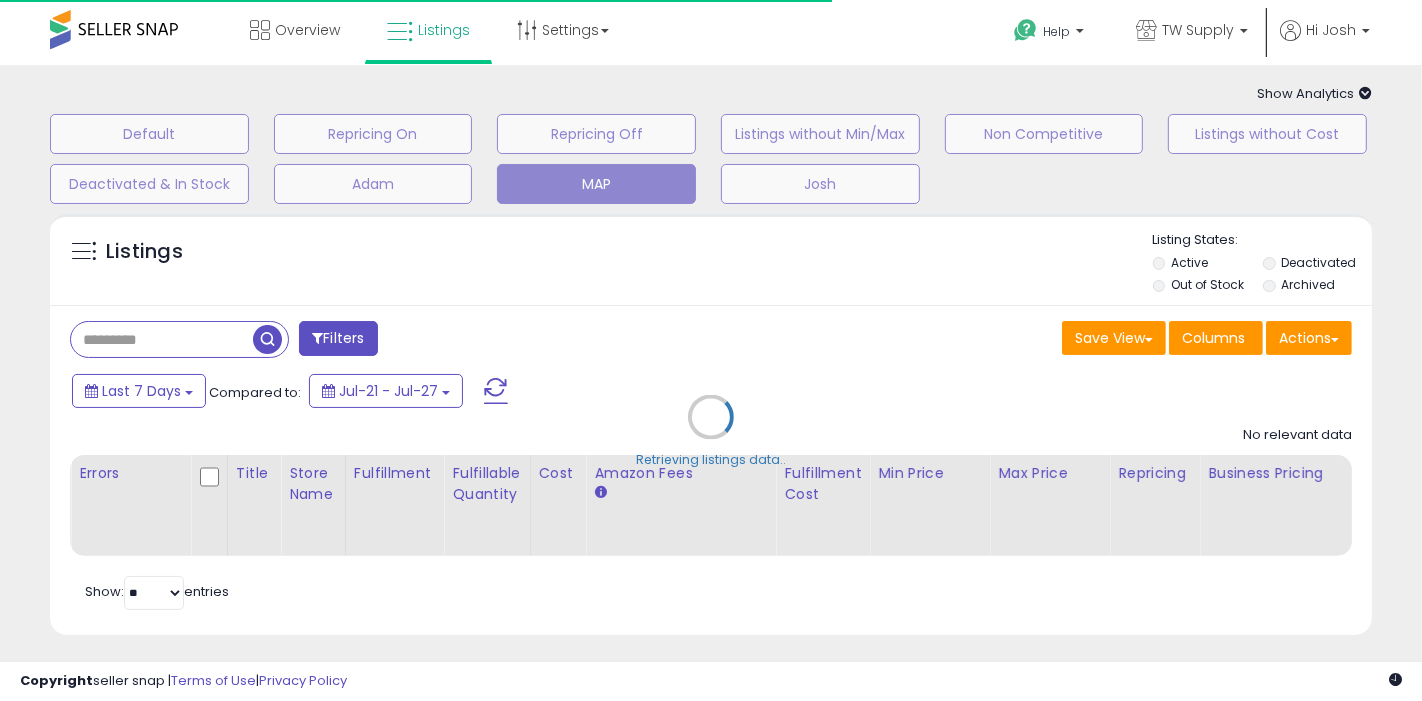 type on "*********" 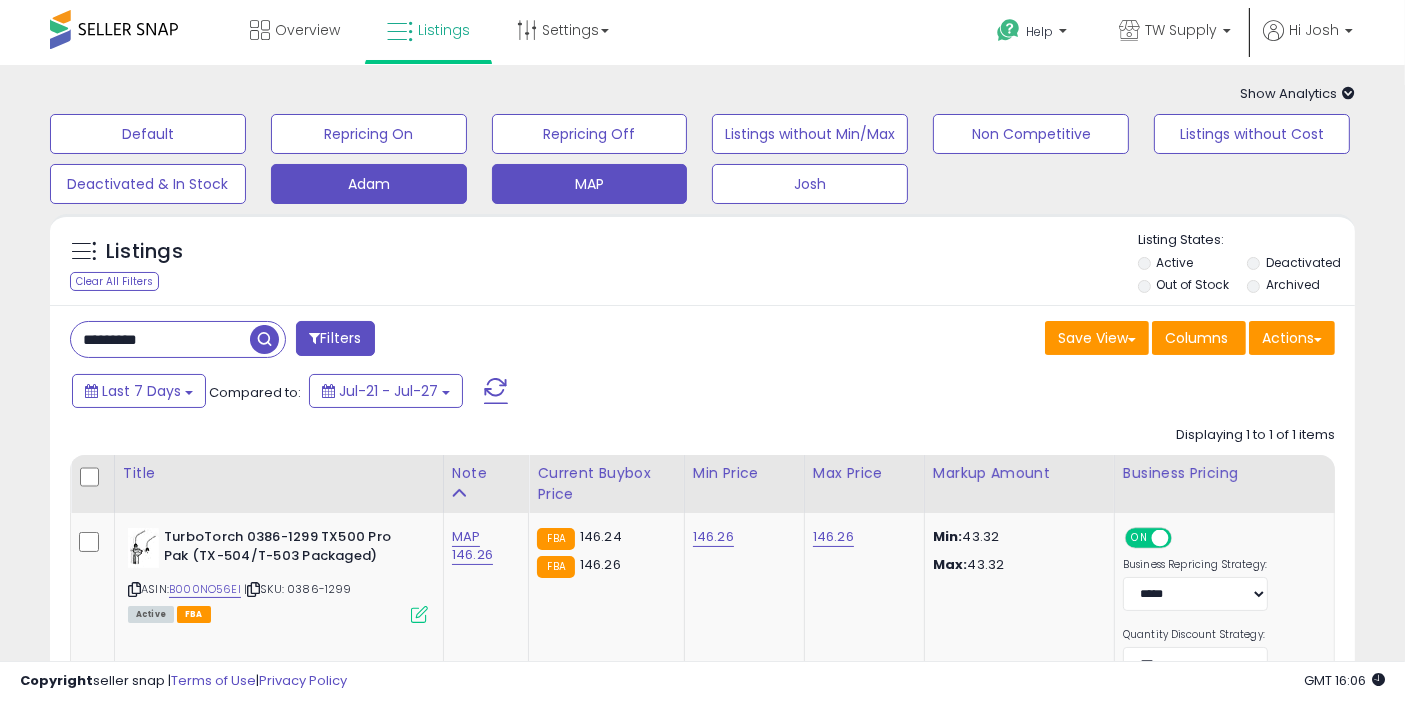 click on "Adam" at bounding box center [148, 134] 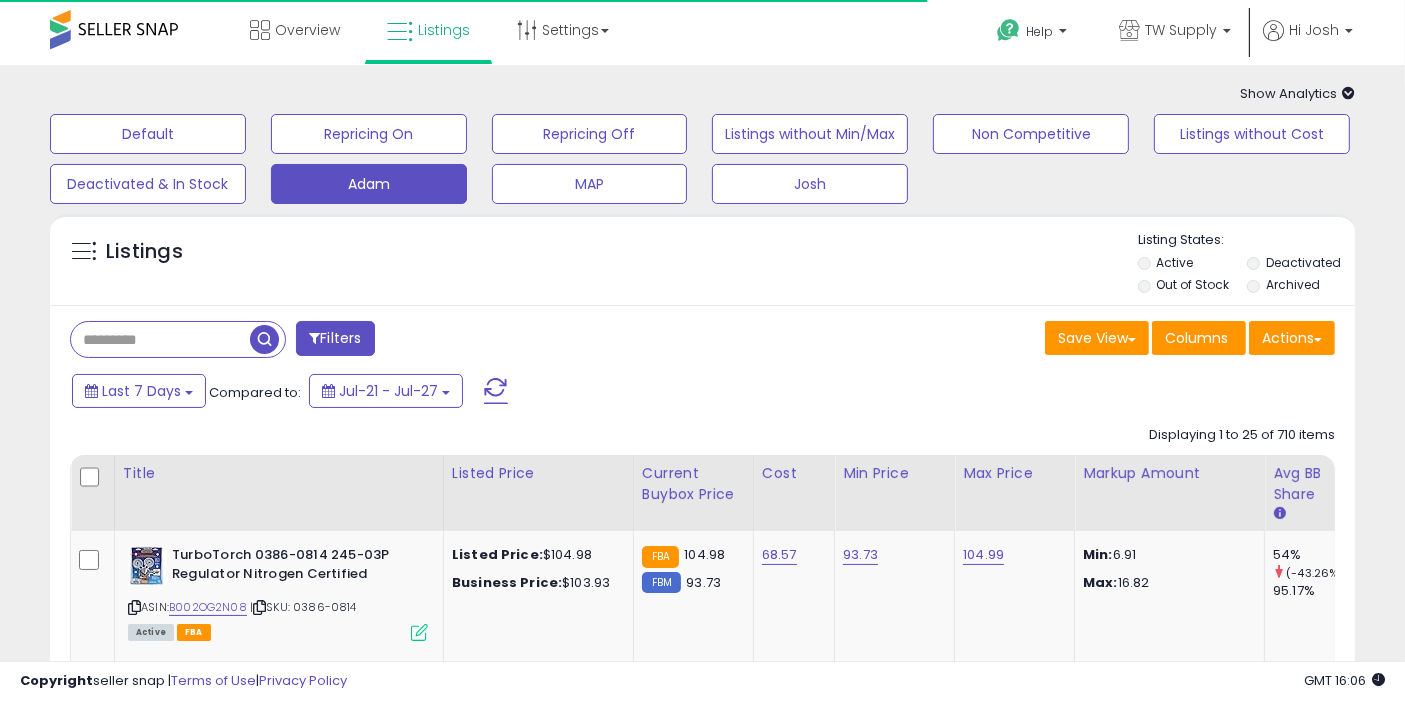 click at bounding box center (160, 339) 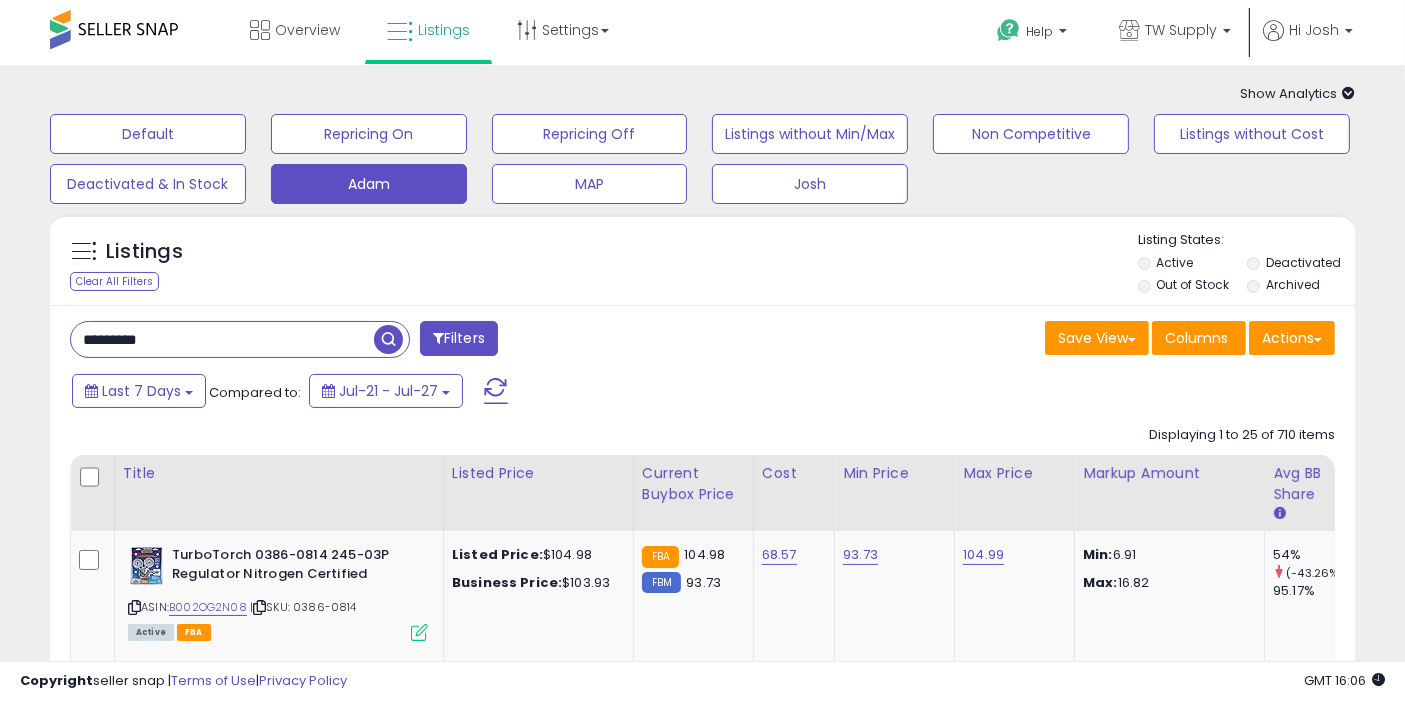 type on "*********" 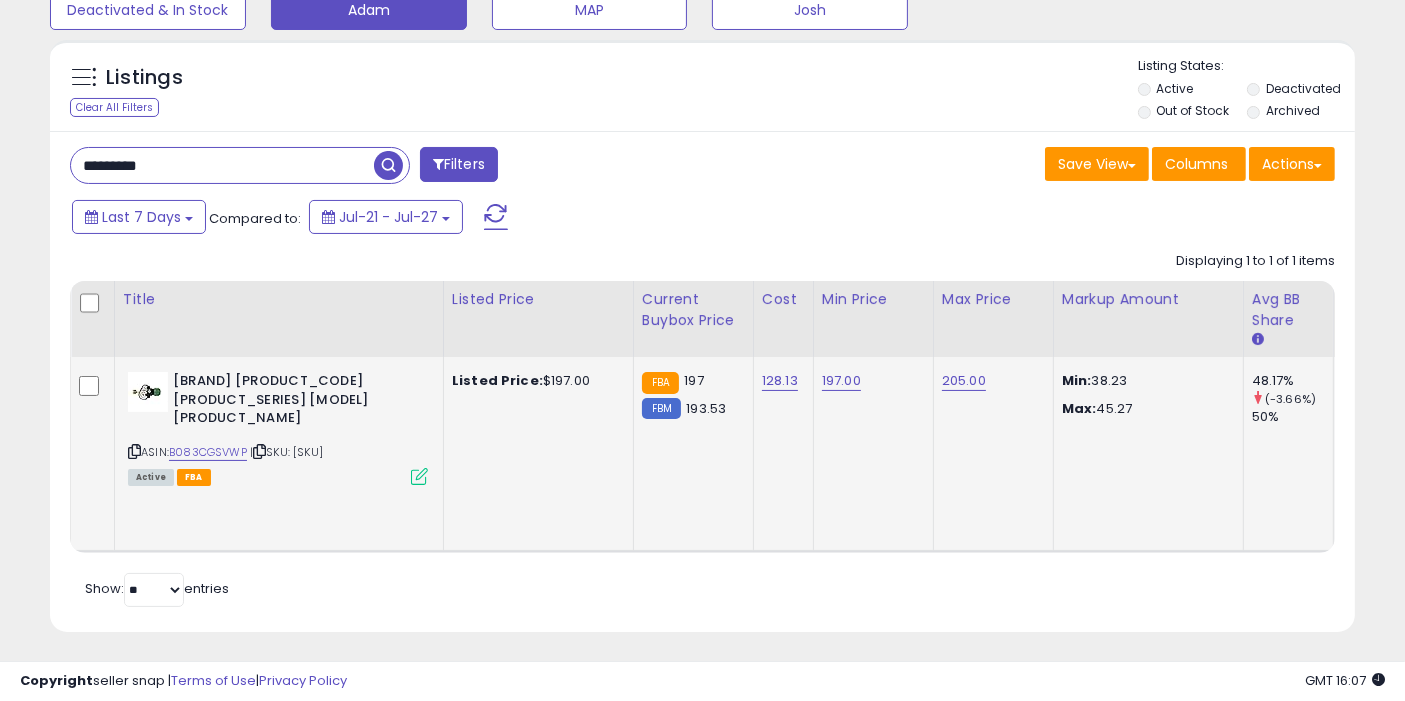 scroll, scrollTop: 175, scrollLeft: 0, axis: vertical 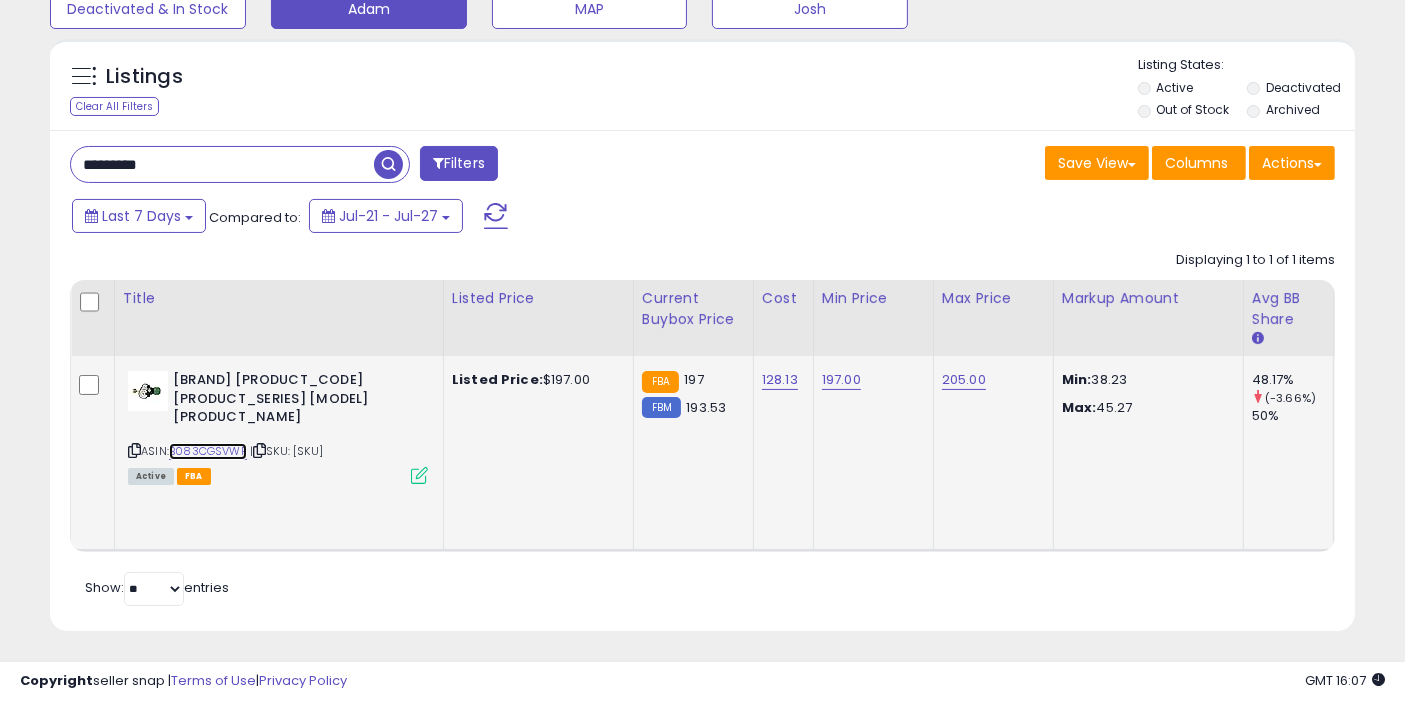 click on "B083CGSVWP" at bounding box center [208, 451] 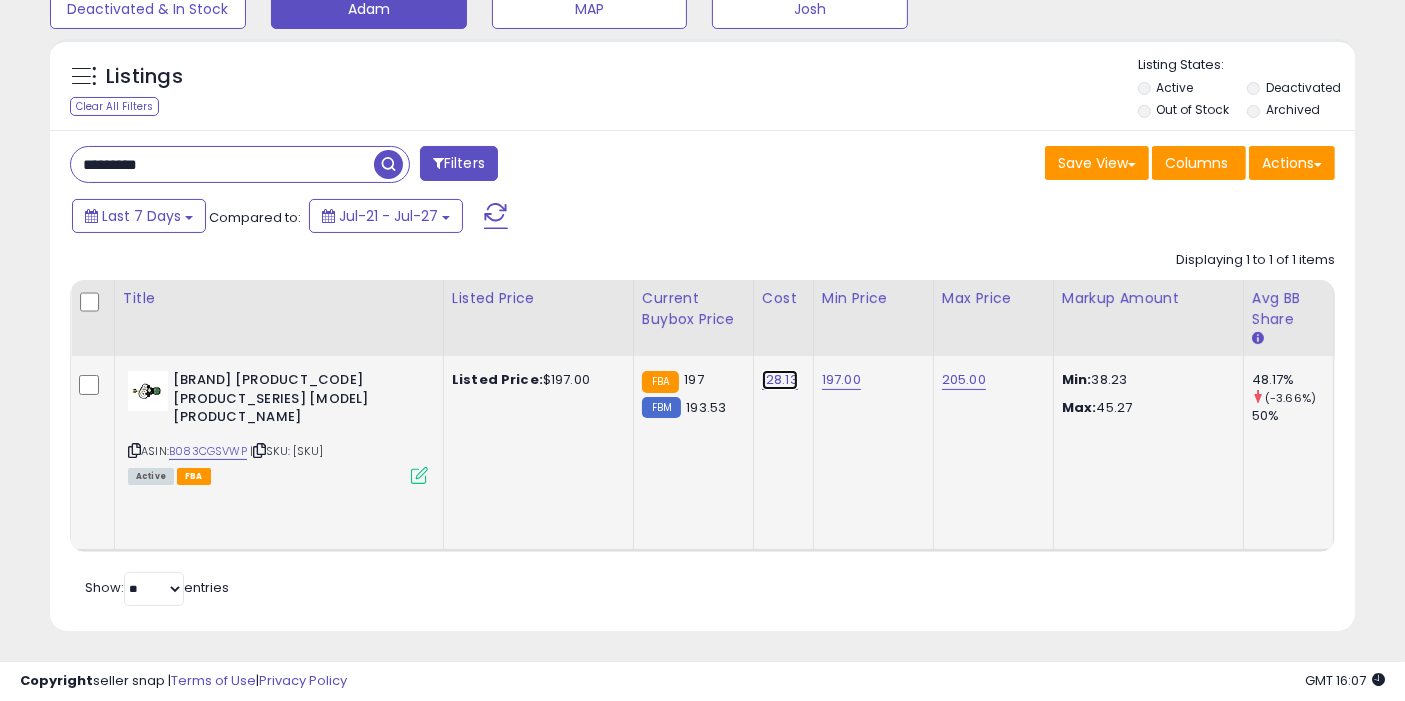 click on "128.13" at bounding box center [780, 380] 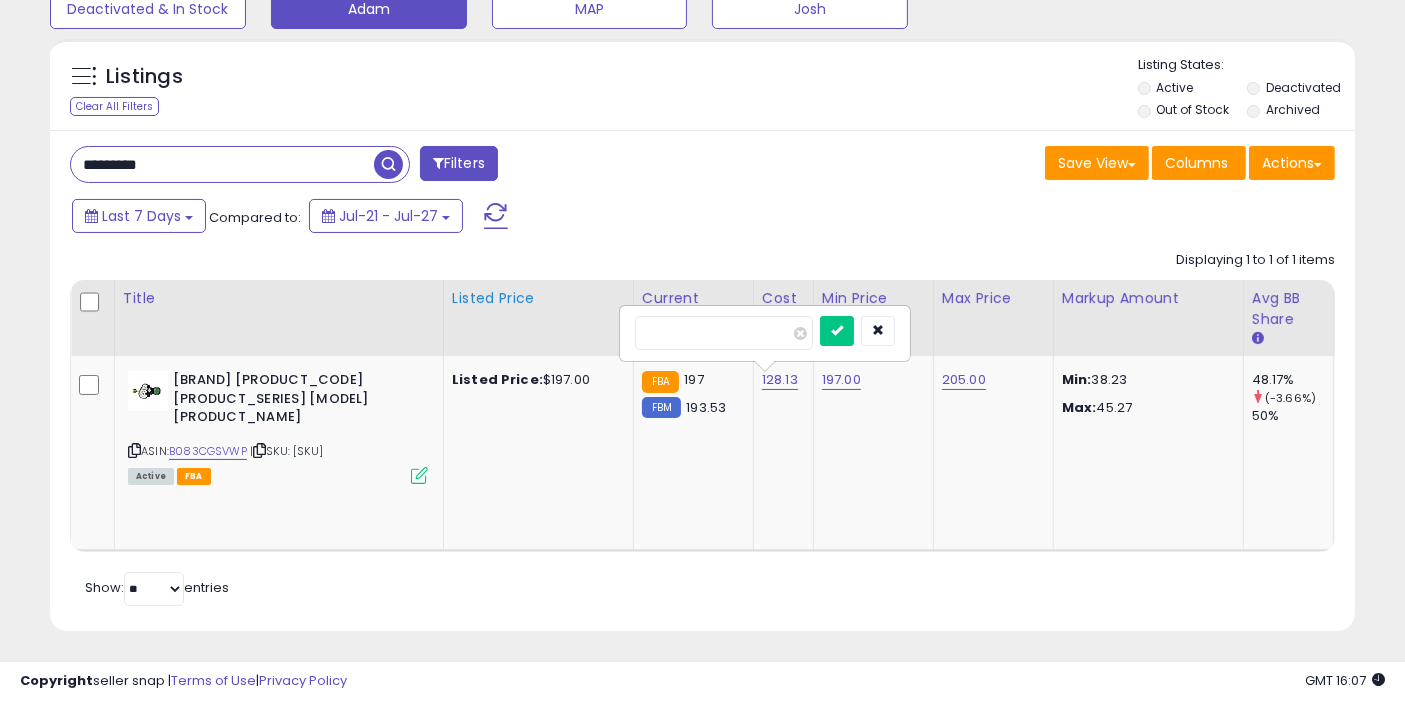 drag, startPoint x: 720, startPoint y: 334, endPoint x: 444, endPoint y: 338, distance: 276.029 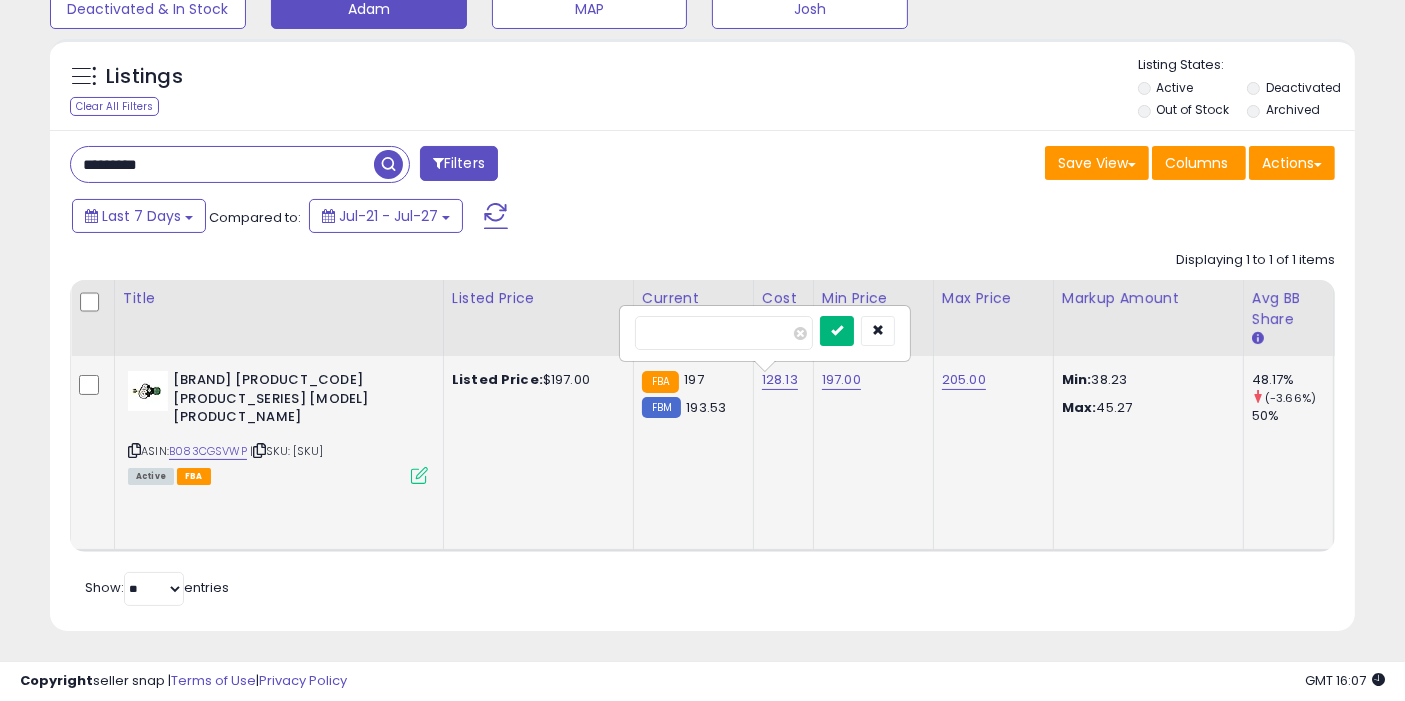 type on "******" 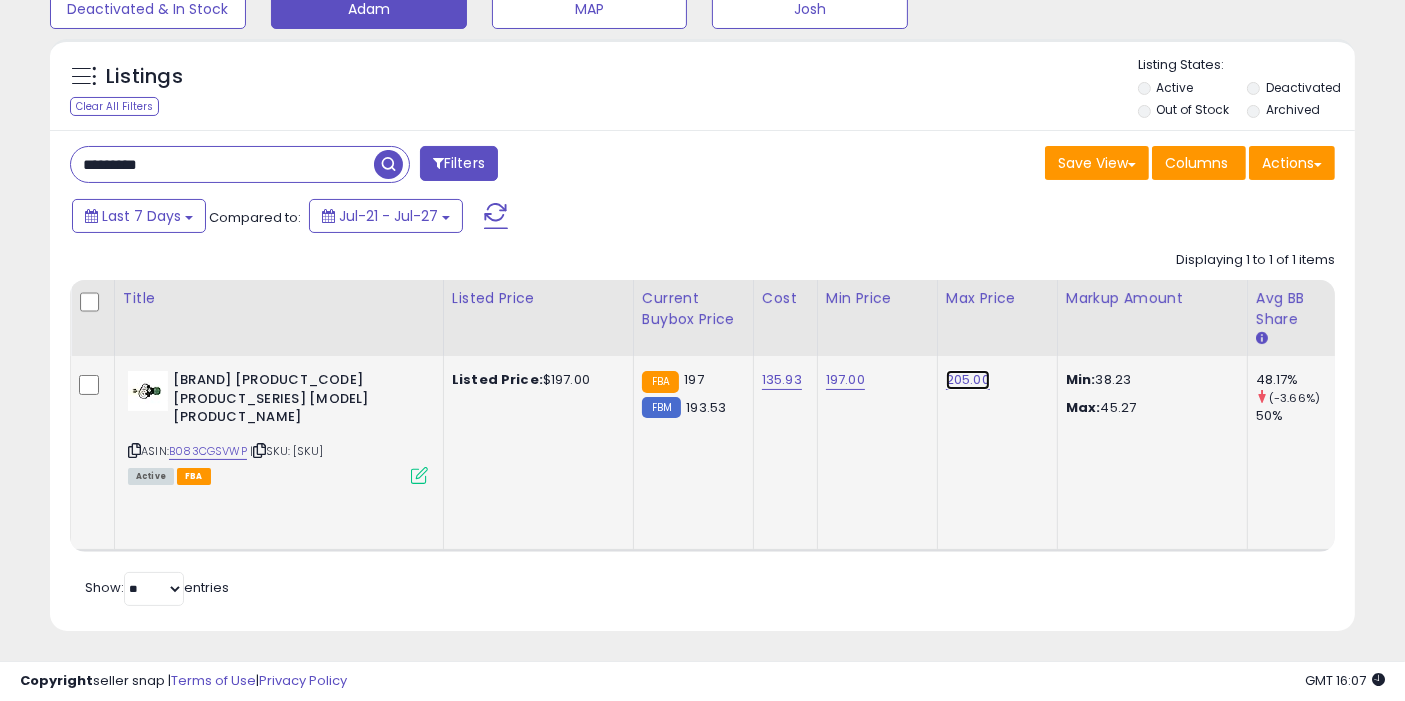 click on "205.00" at bounding box center (968, 380) 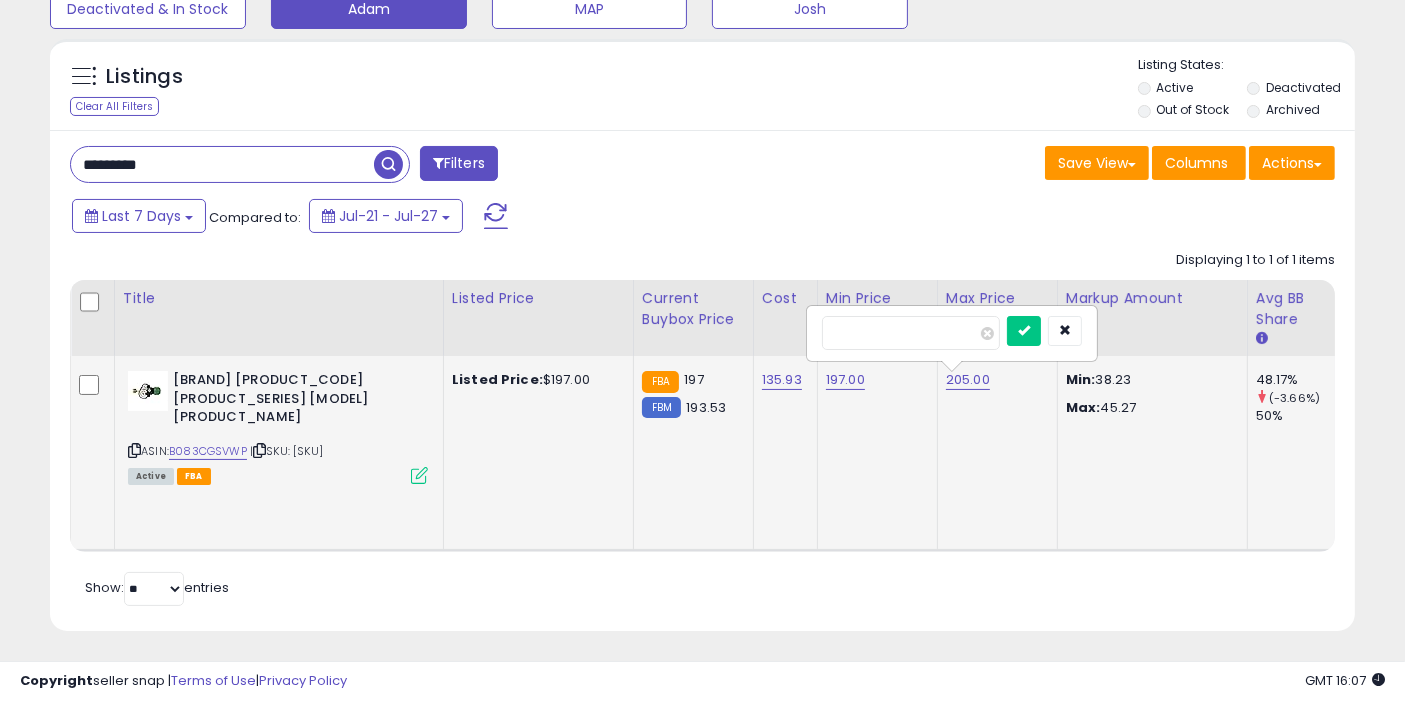 type on "******" 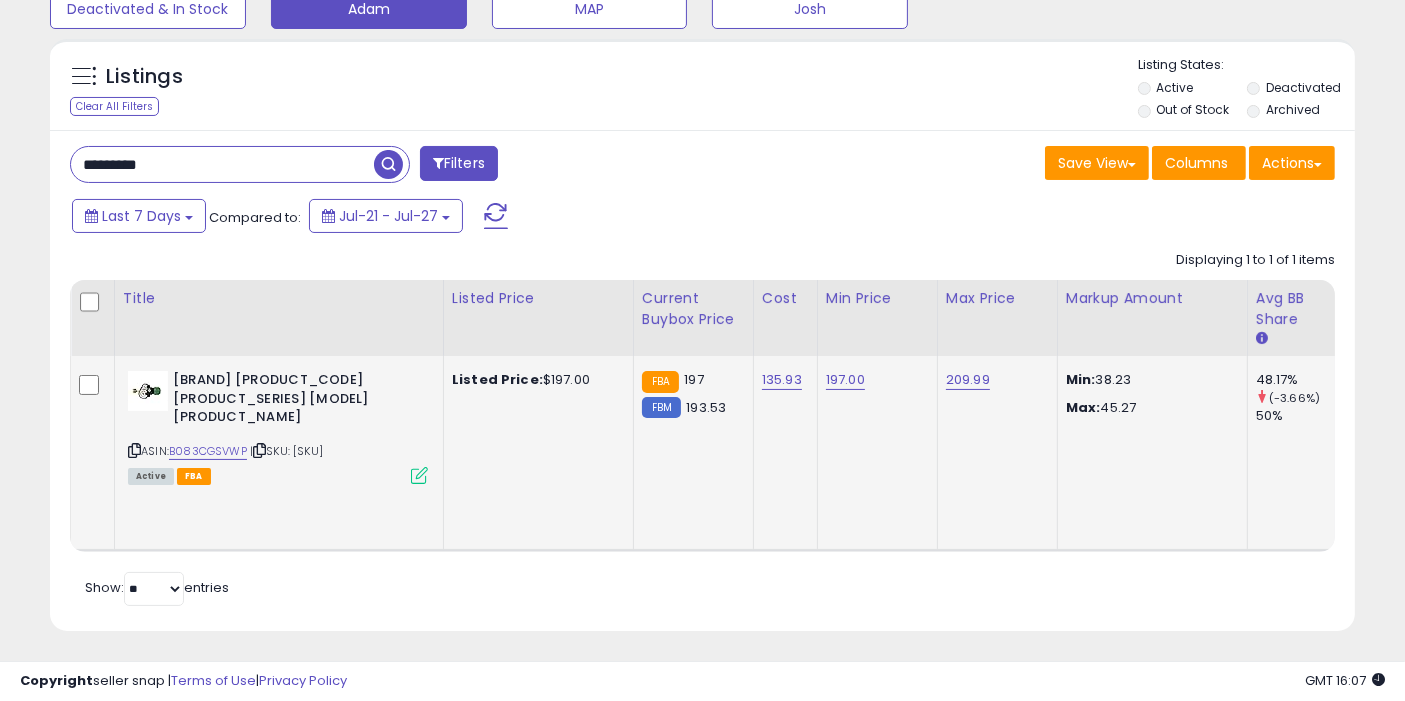 click at bounding box center (388, 164) 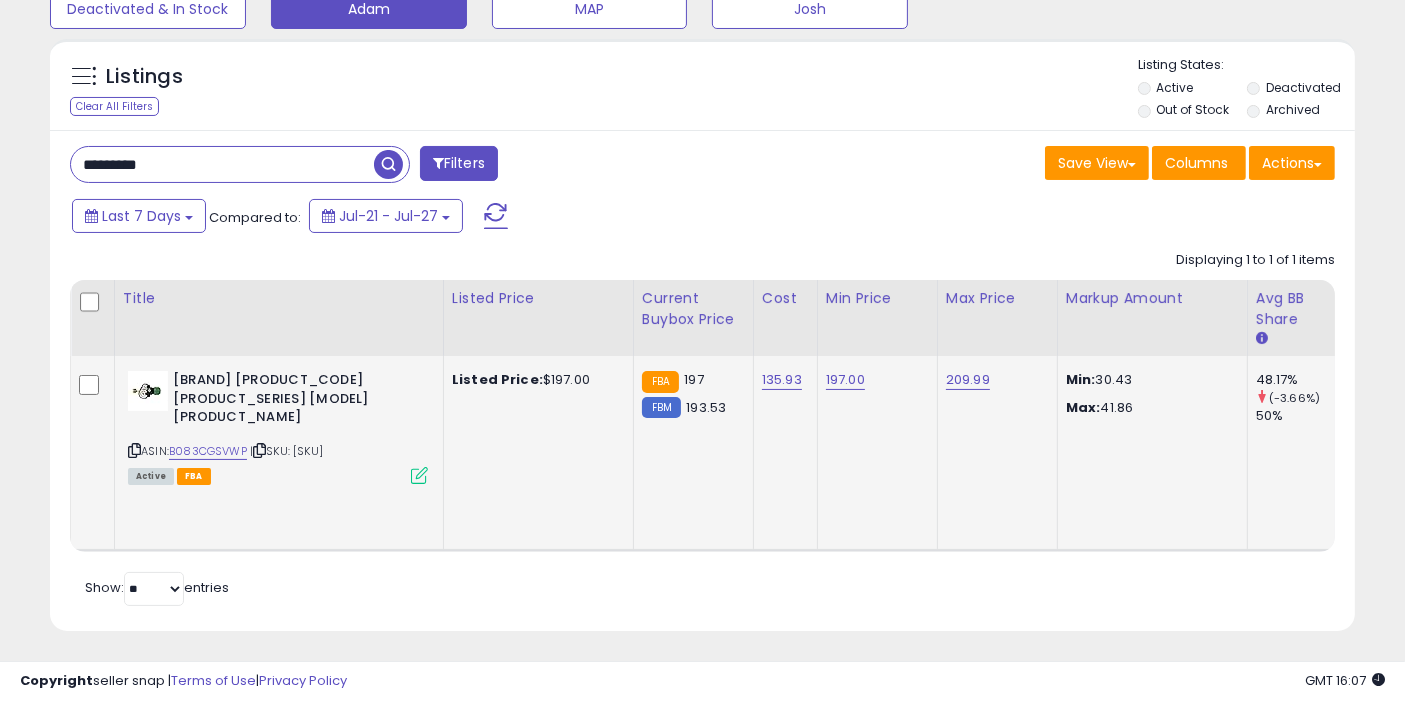 scroll, scrollTop: 0, scrollLeft: 14, axis: horizontal 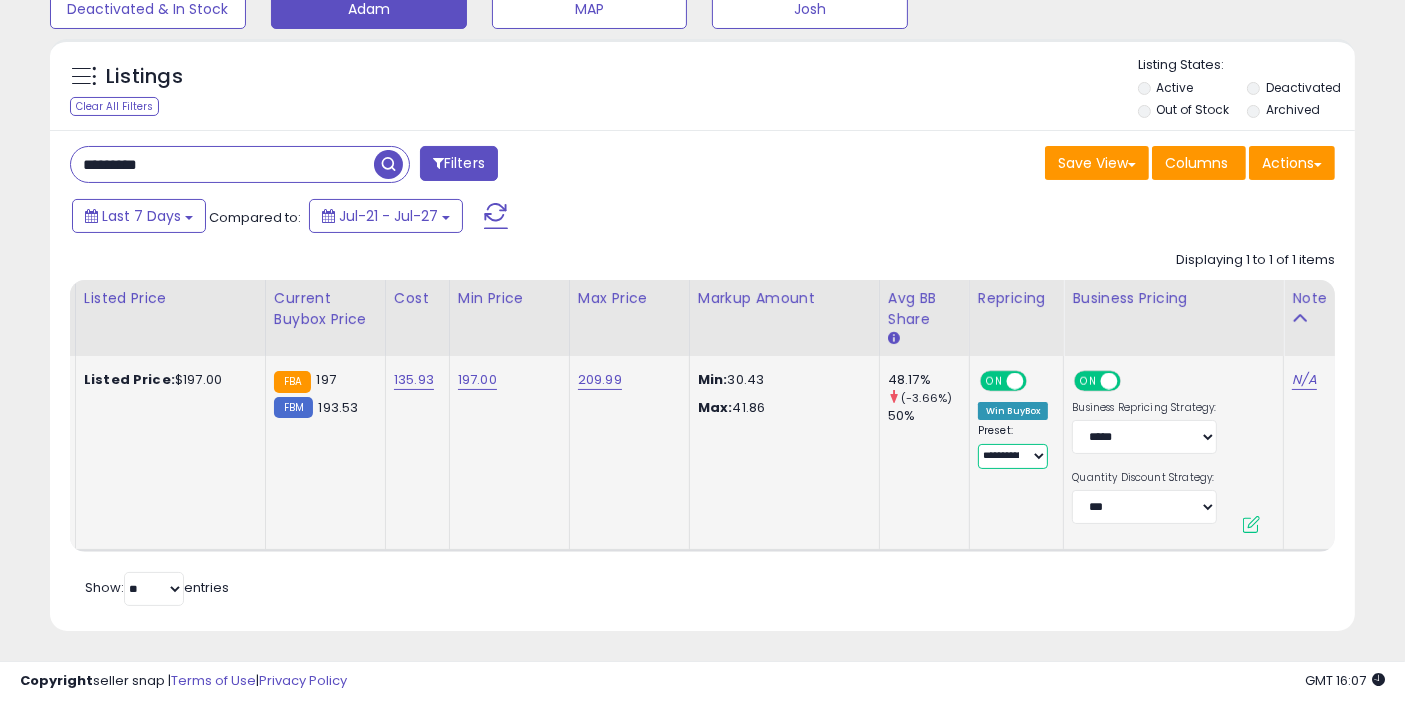 click on "**********" at bounding box center [1013, 456] 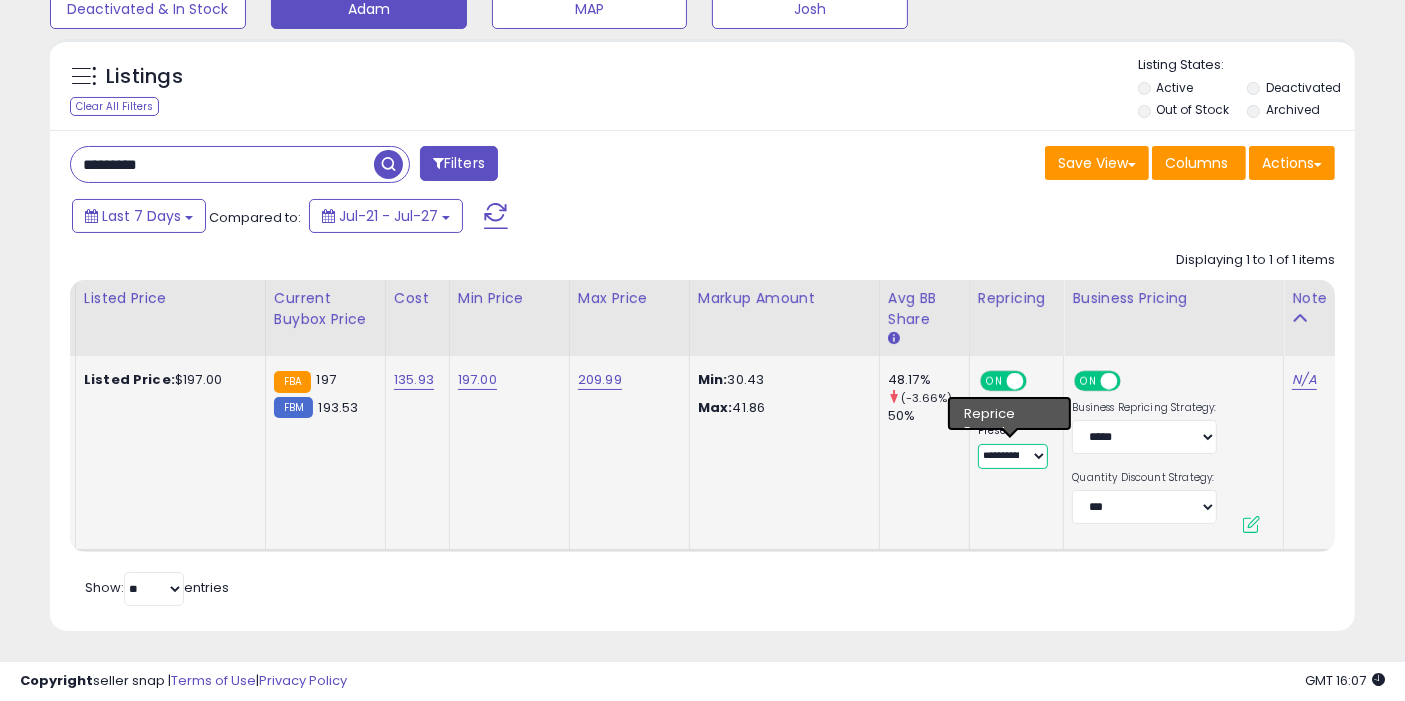 select on "**********" 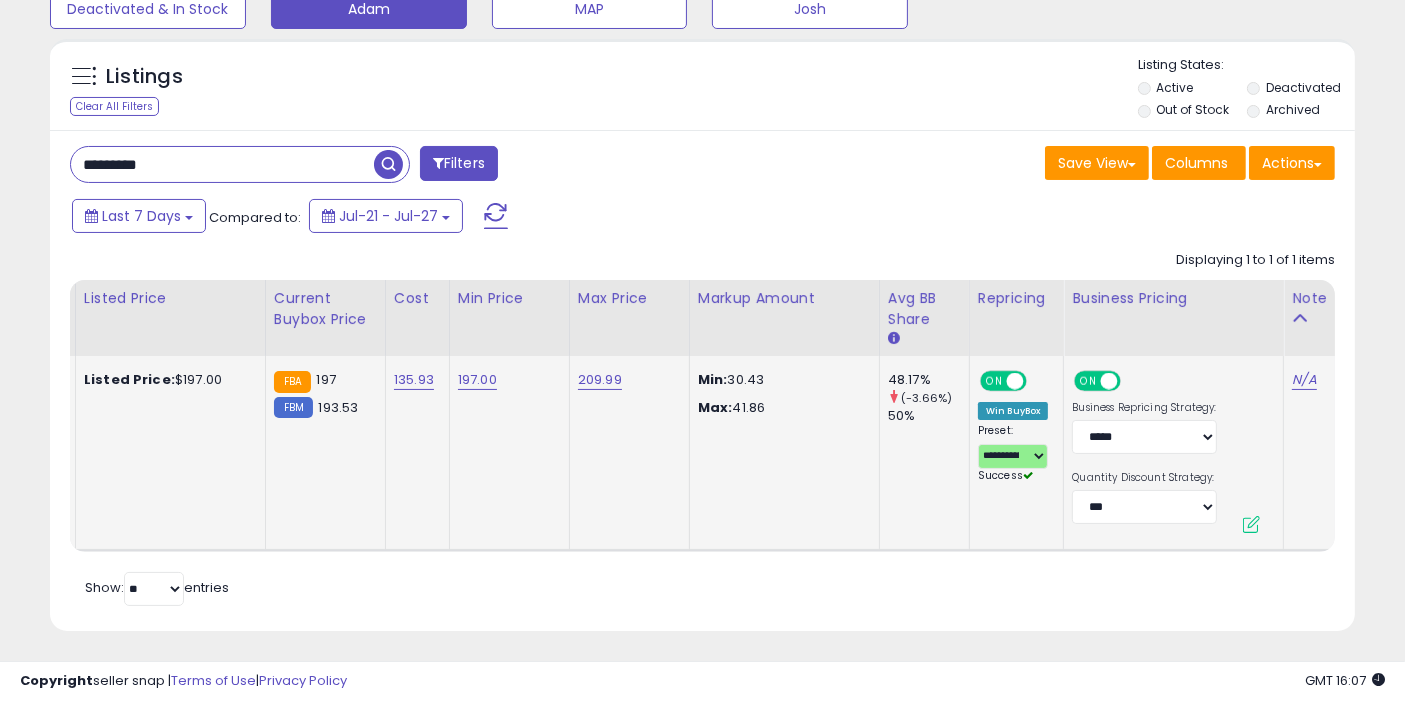 click at bounding box center [1255, 456] 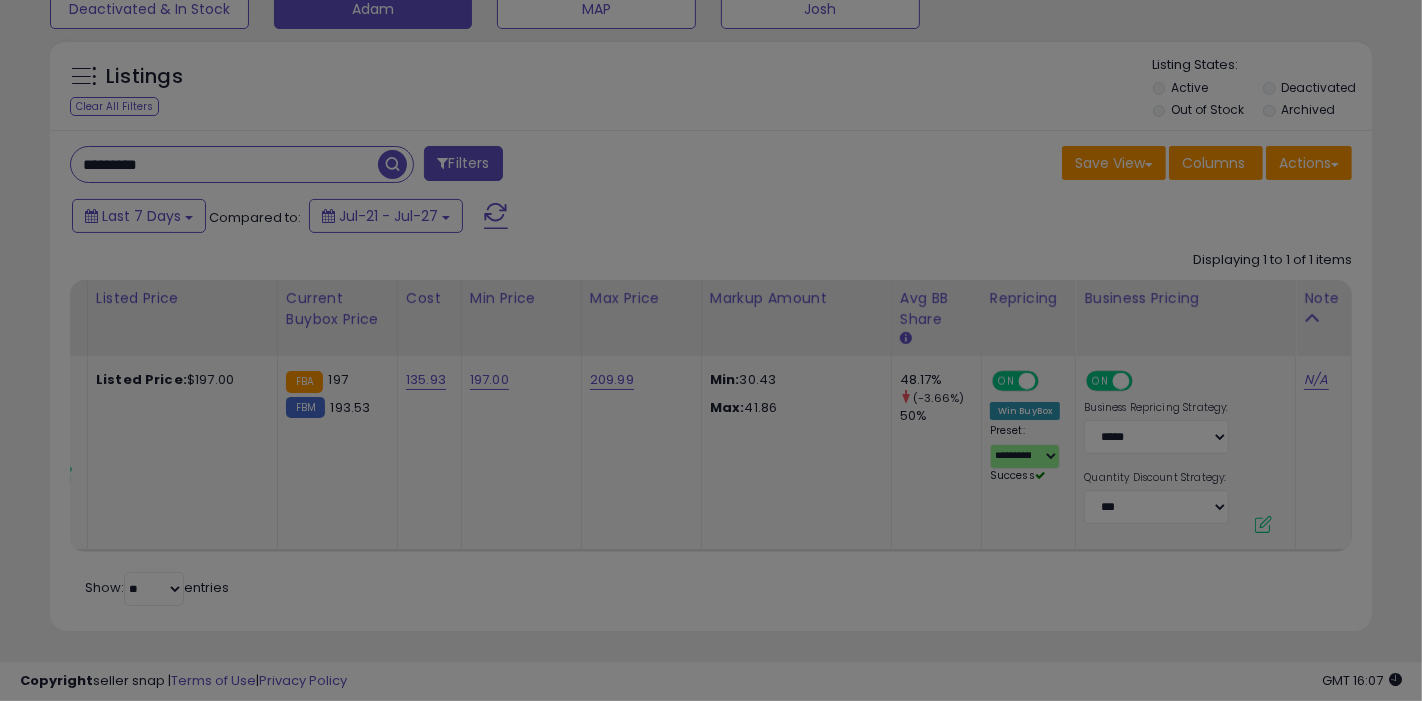 scroll, scrollTop: 0, scrollLeft: 352, axis: horizontal 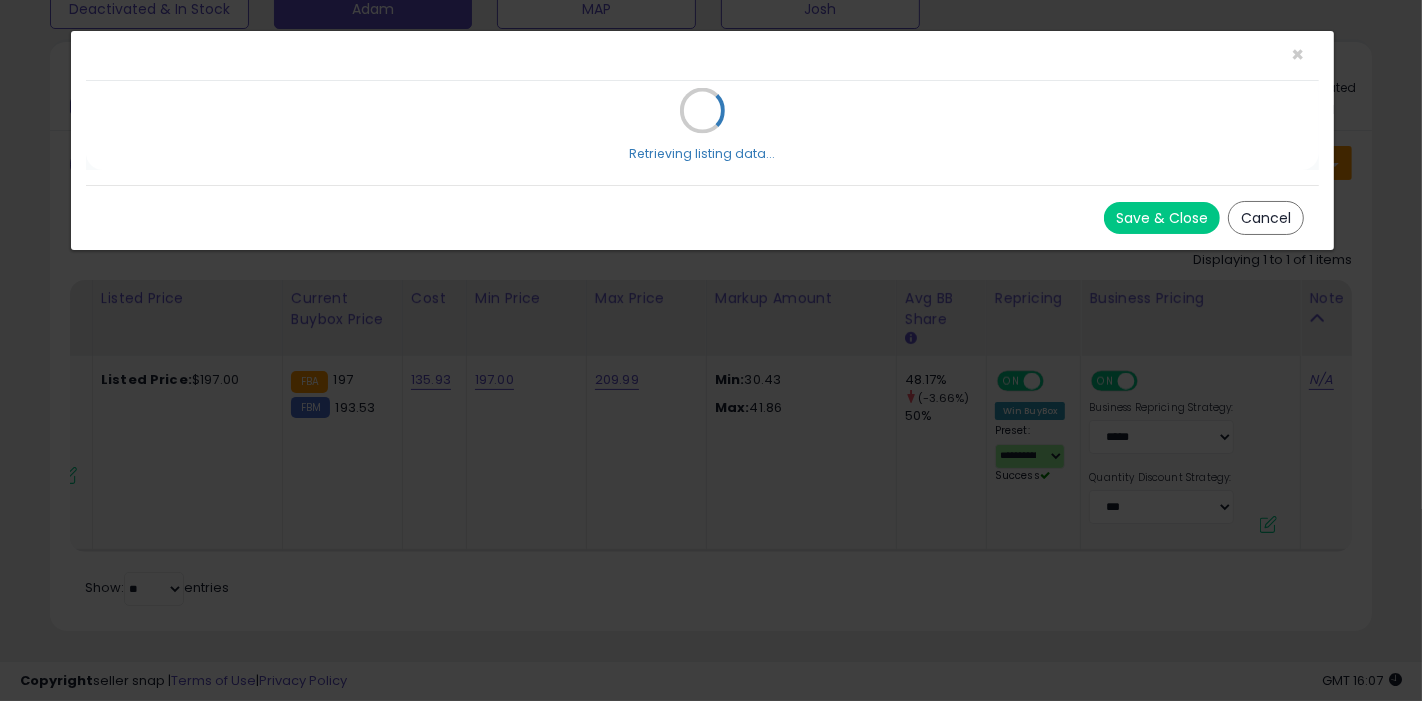 select on "*****" 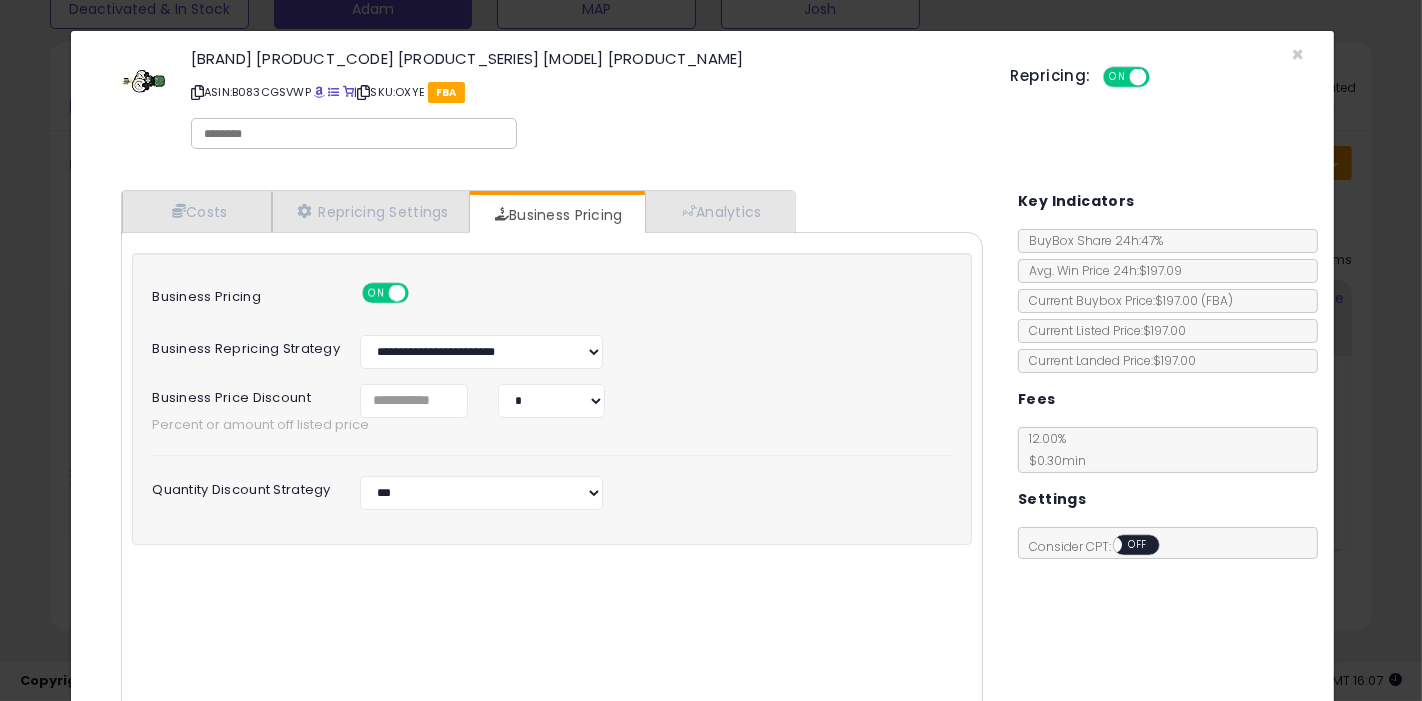 scroll, scrollTop: 98, scrollLeft: 0, axis: vertical 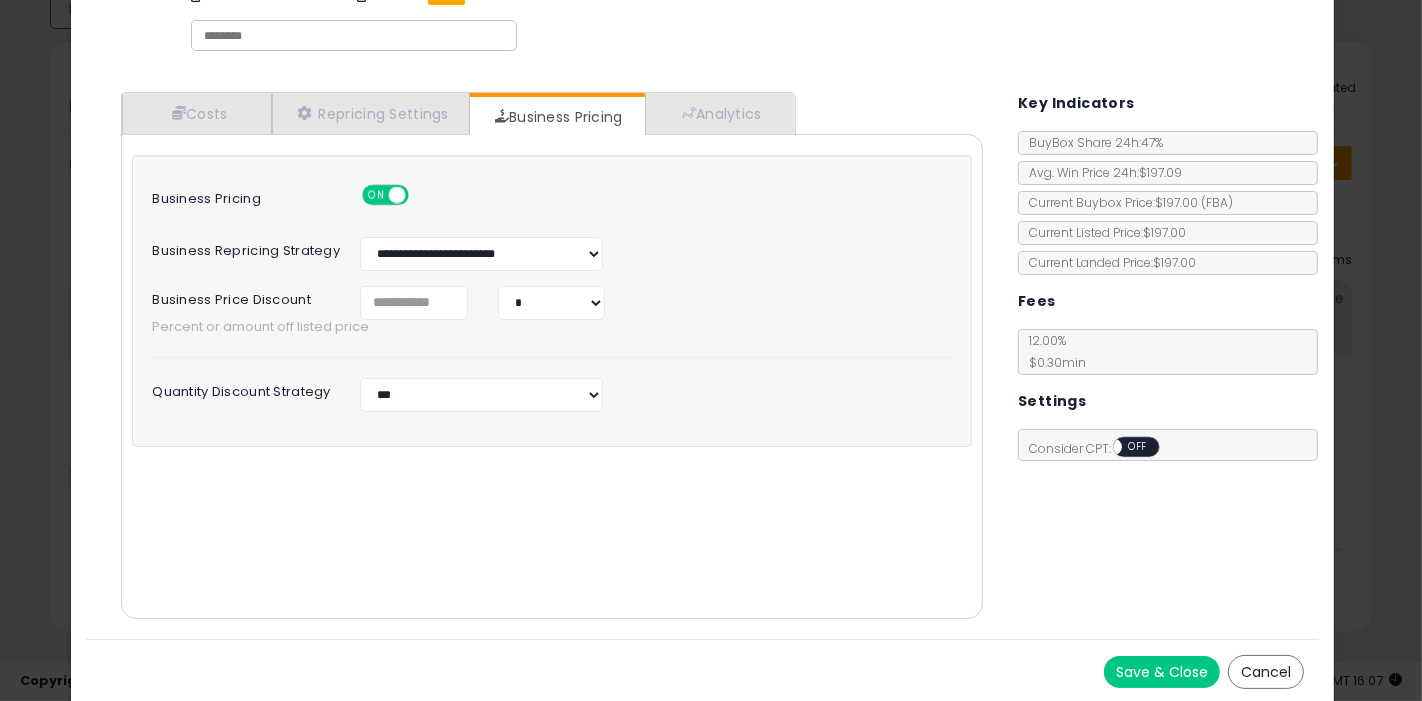 click on "Save & Close" at bounding box center (1162, 672) 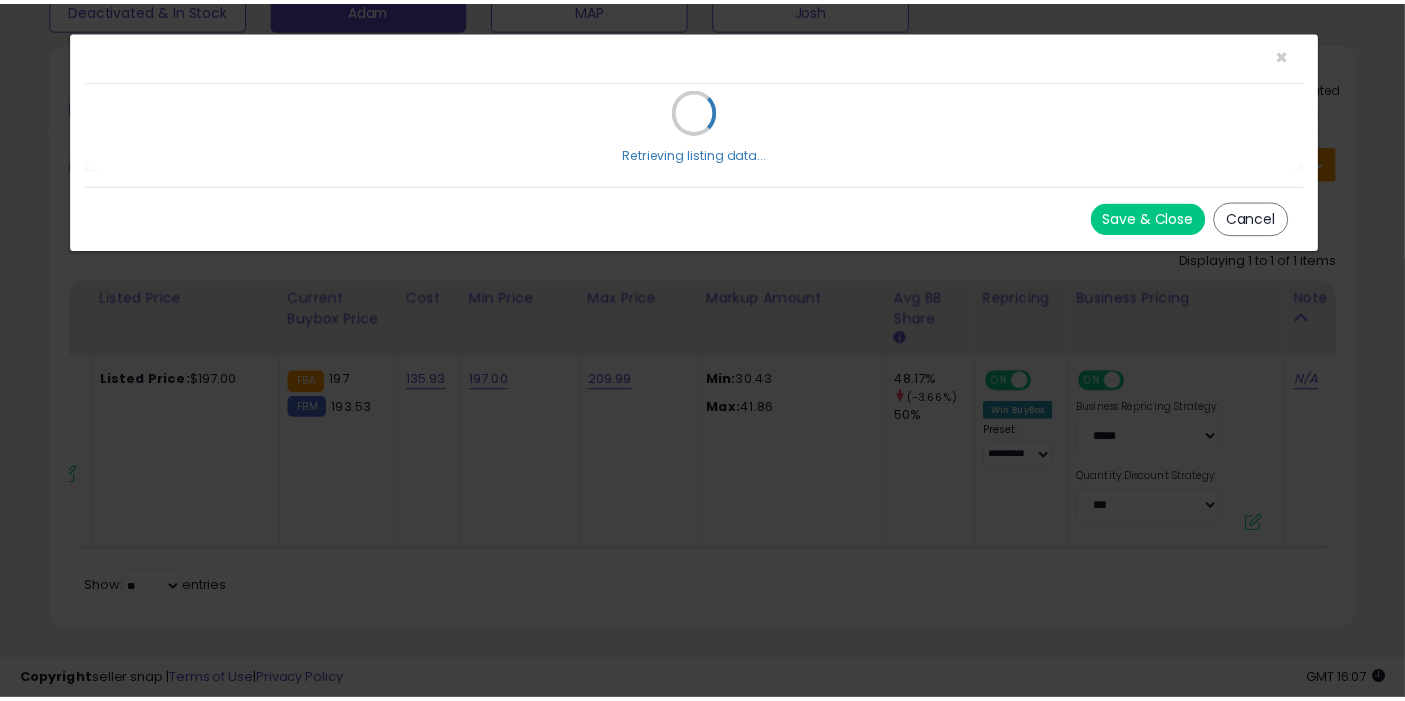 scroll, scrollTop: 0, scrollLeft: 0, axis: both 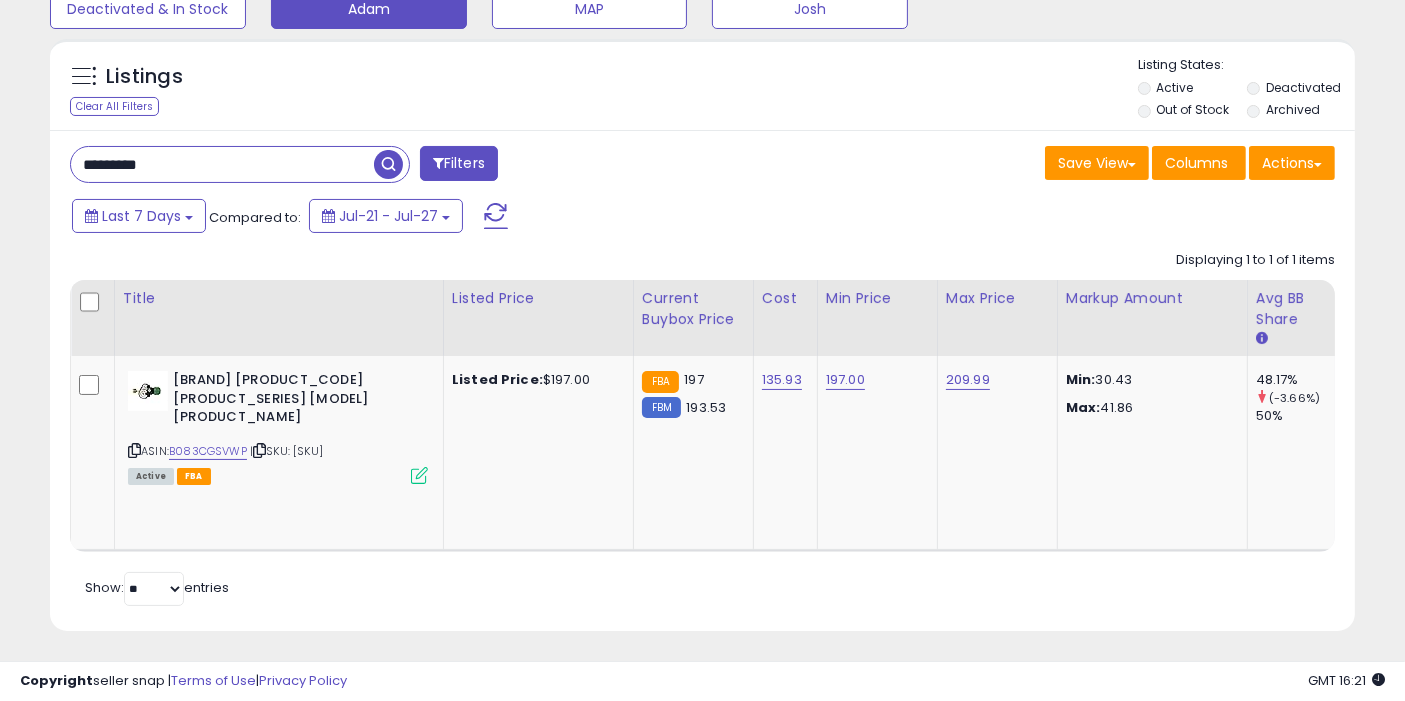 click on "*********" at bounding box center [222, 164] 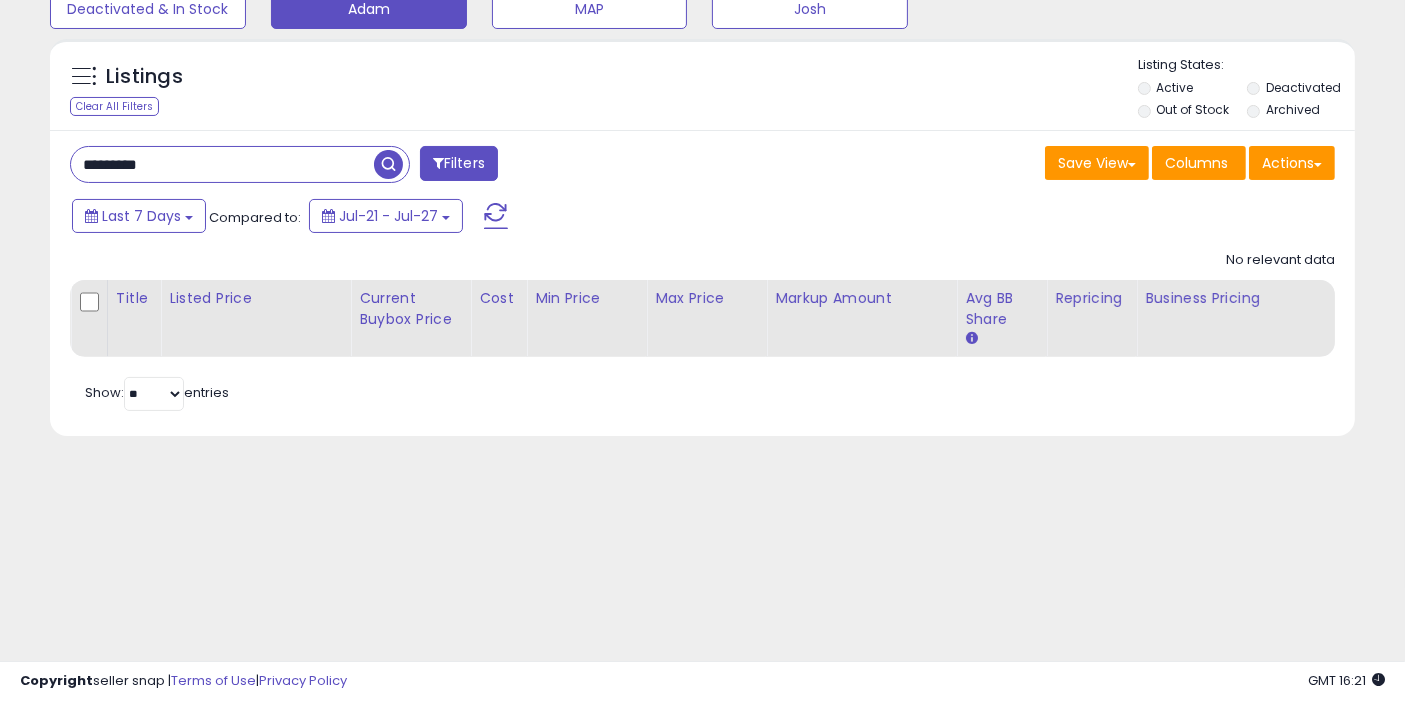 click on "*********" at bounding box center (222, 164) 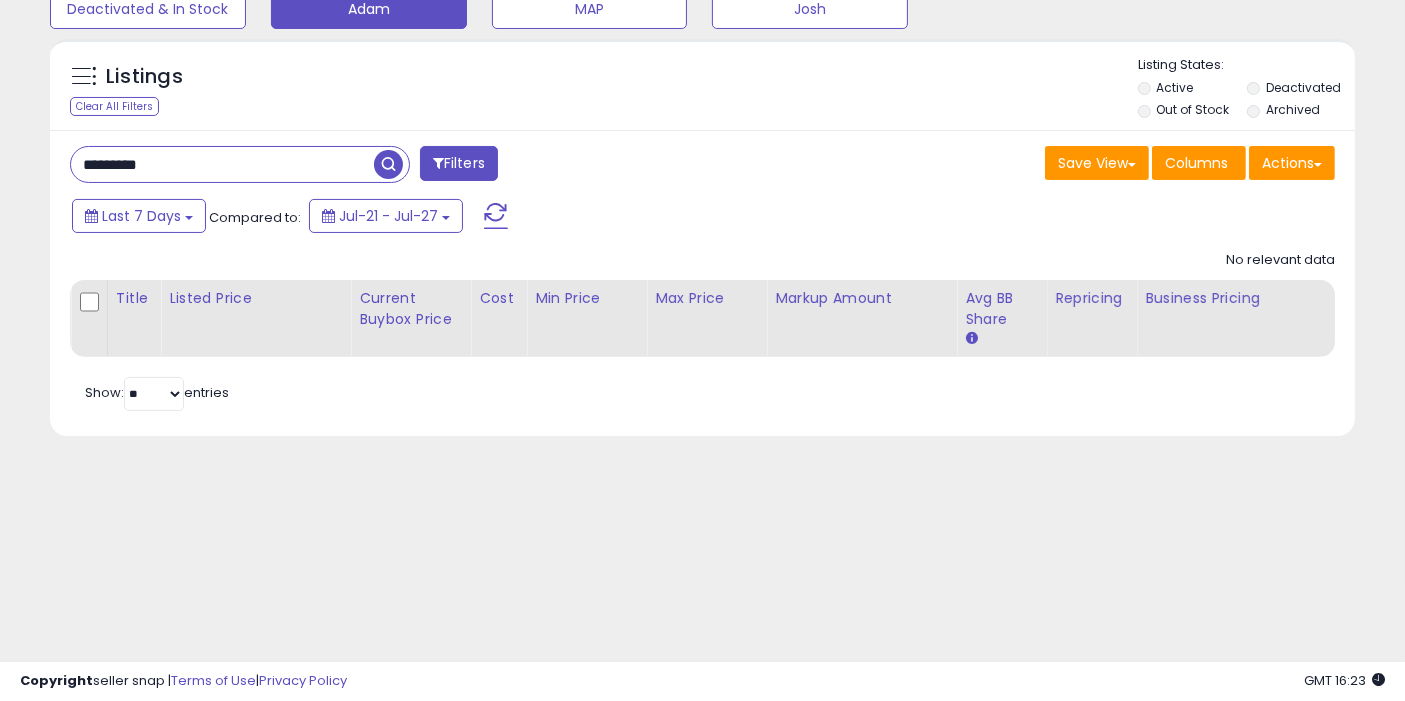 drag, startPoint x: 154, startPoint y: 172, endPoint x: 240, endPoint y: 158, distance: 87.13208 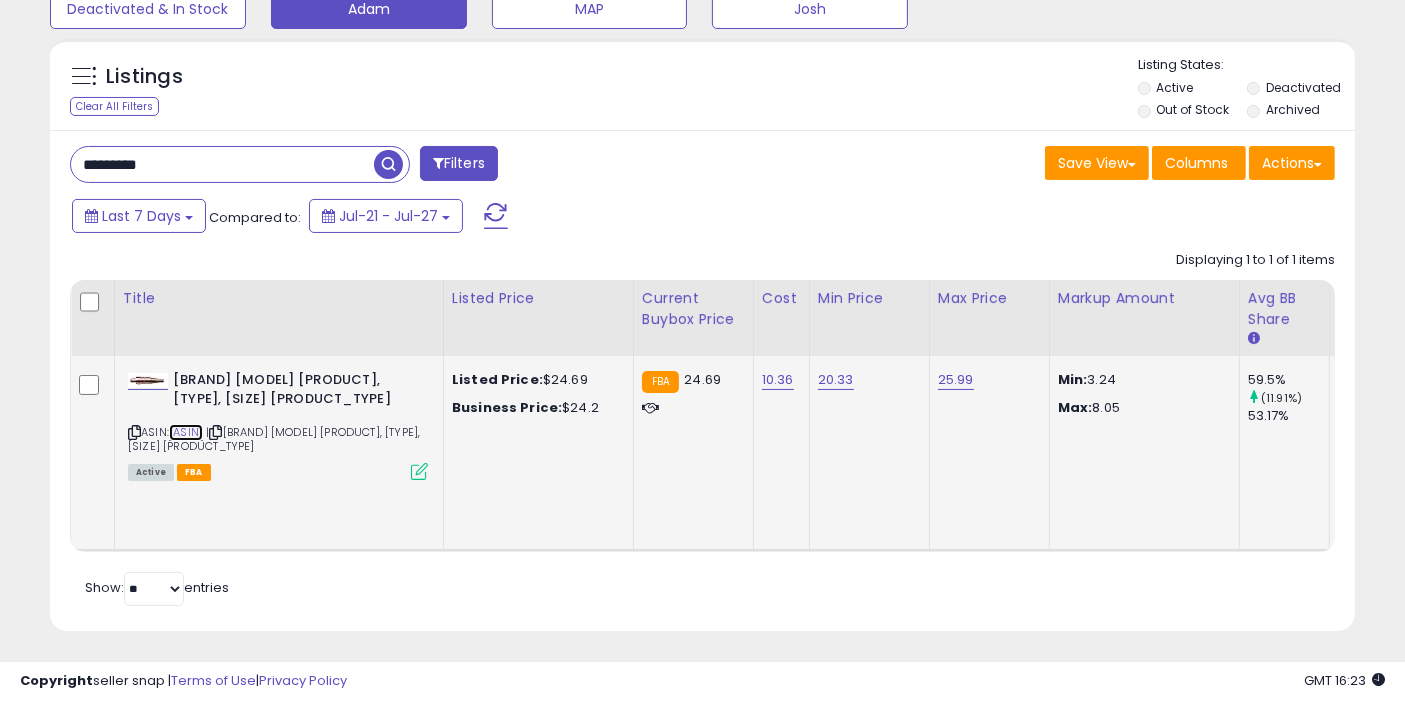 click on "B00208HGN4" at bounding box center (186, 432) 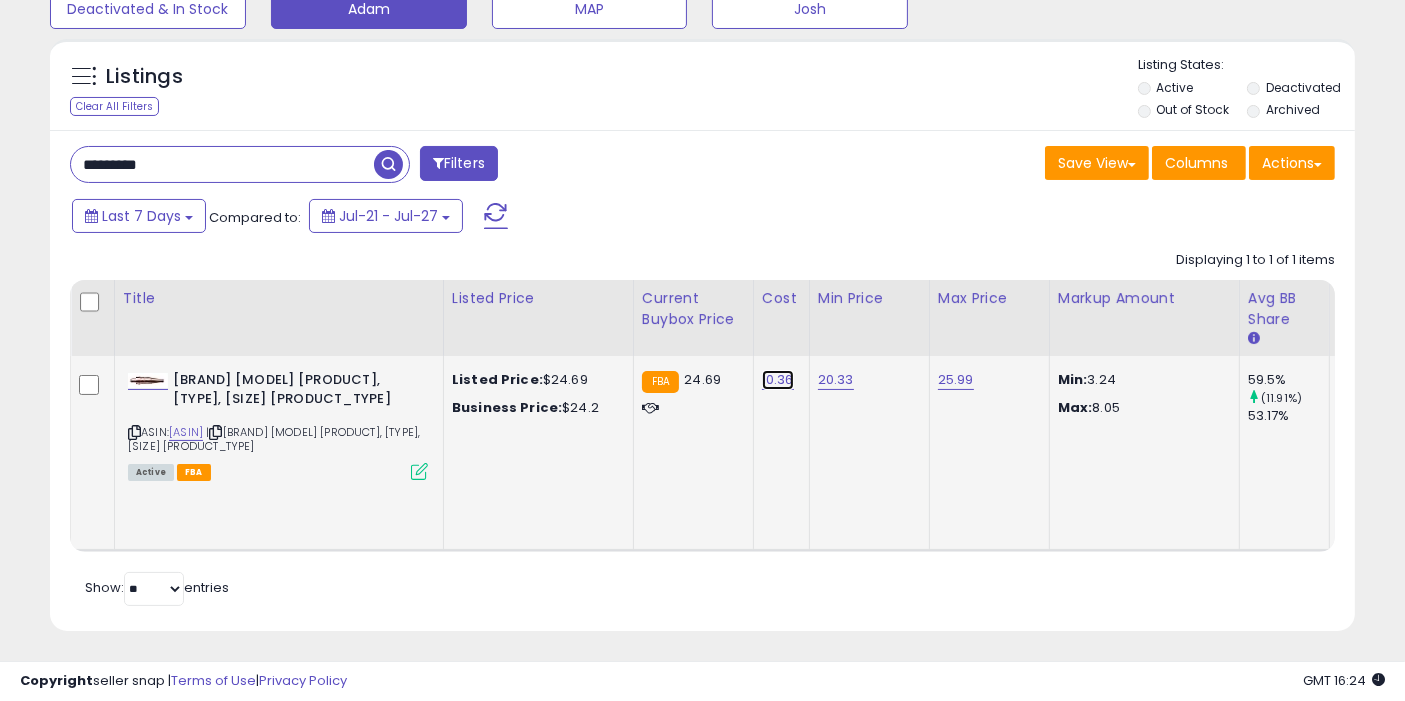click on "10.36" at bounding box center (778, 380) 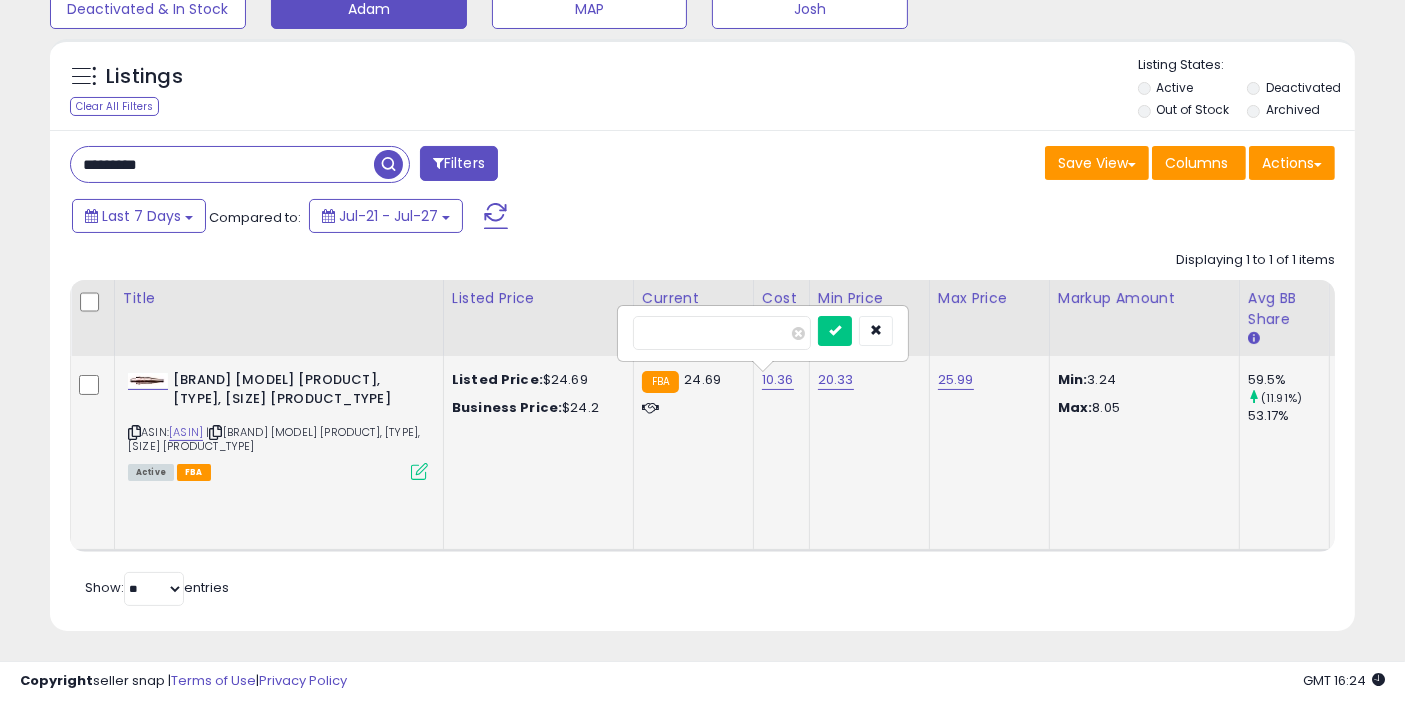 type on "*****" 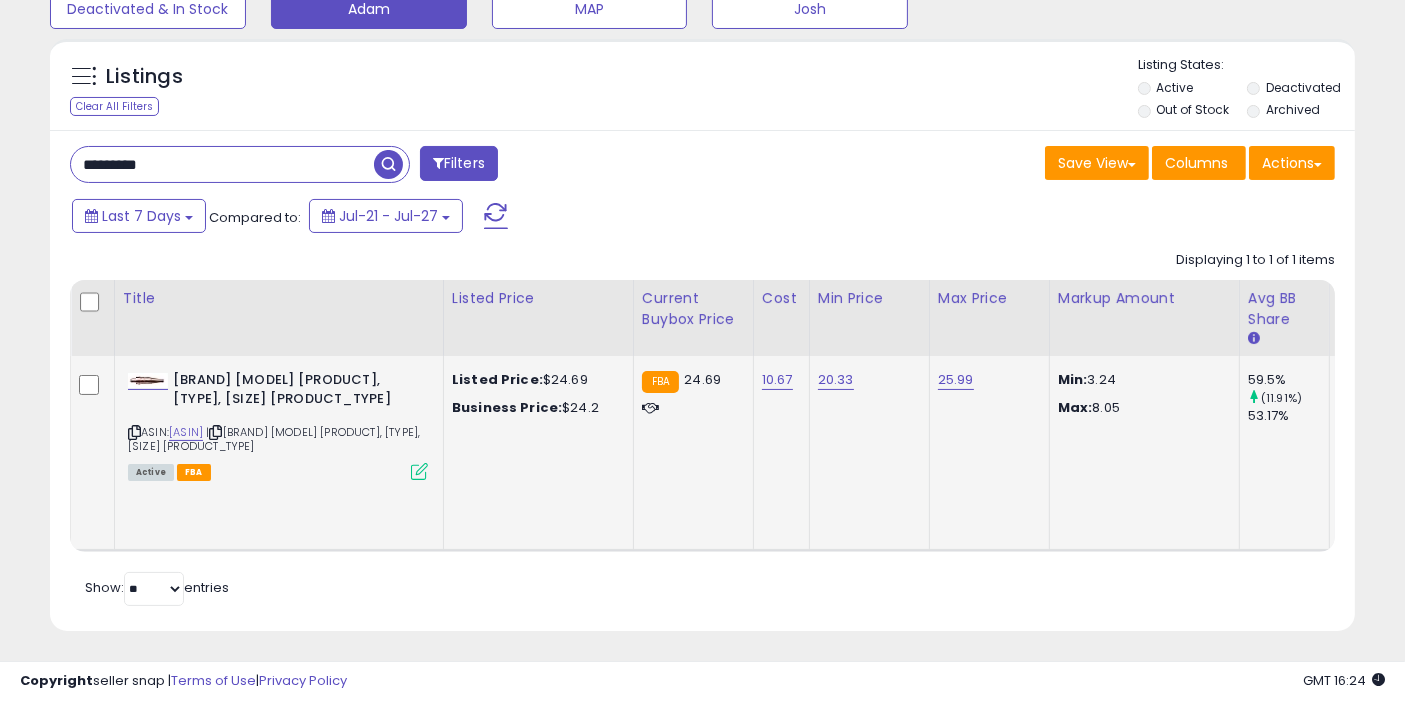 scroll, scrollTop: 0, scrollLeft: 283, axis: horizontal 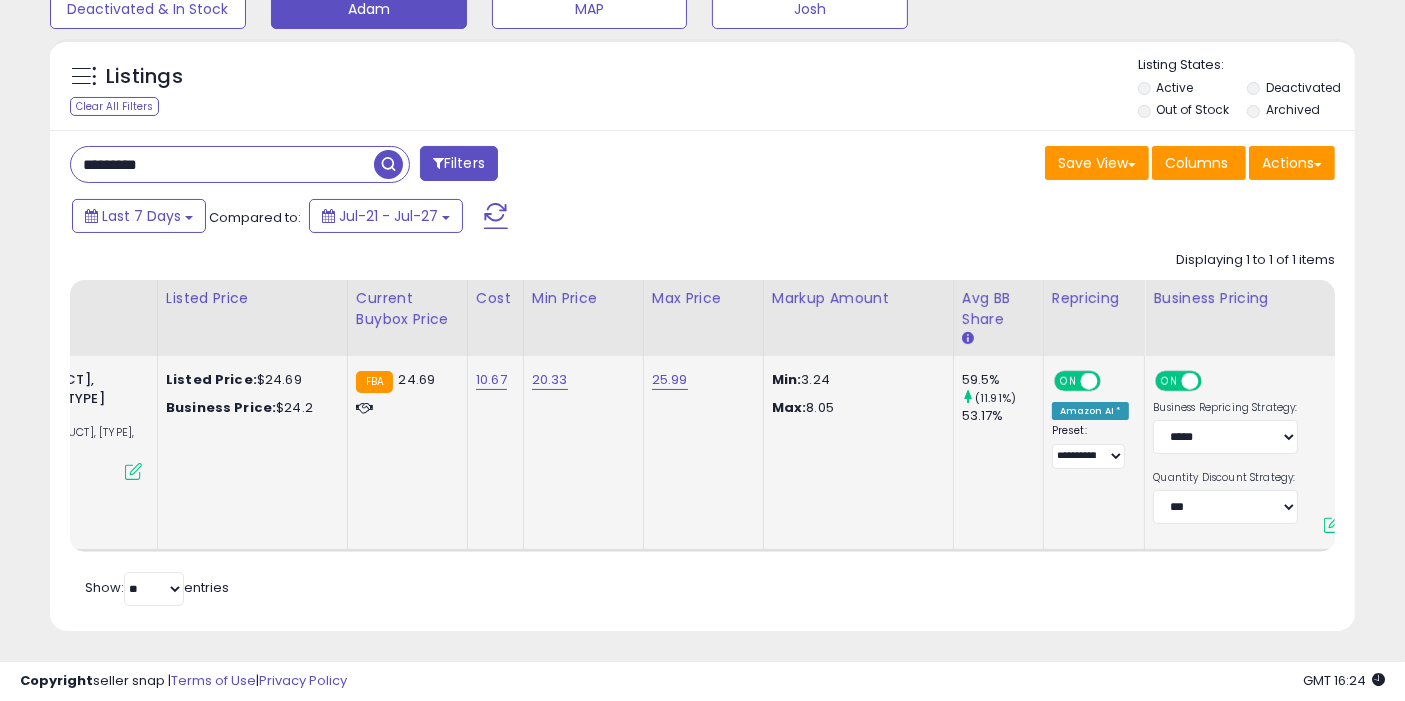 click at bounding box center [1332, 524] 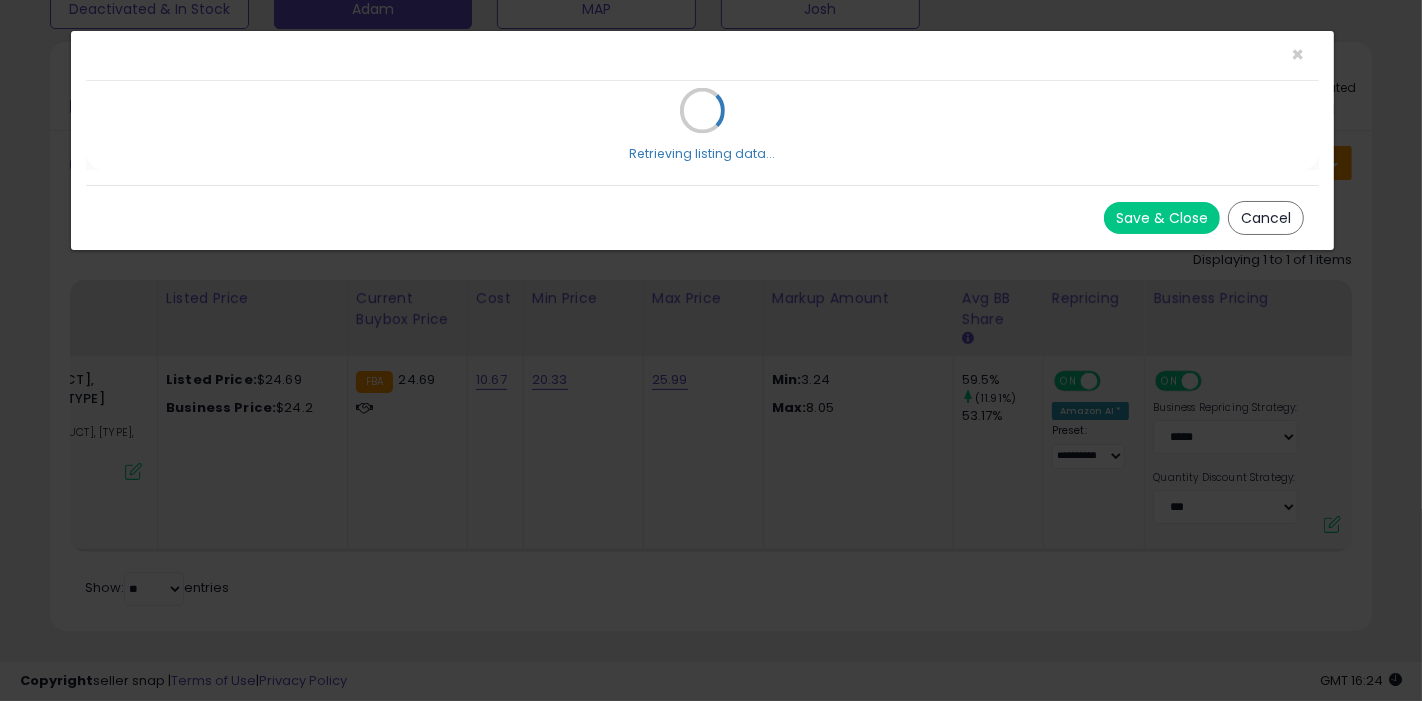 select on "*****" 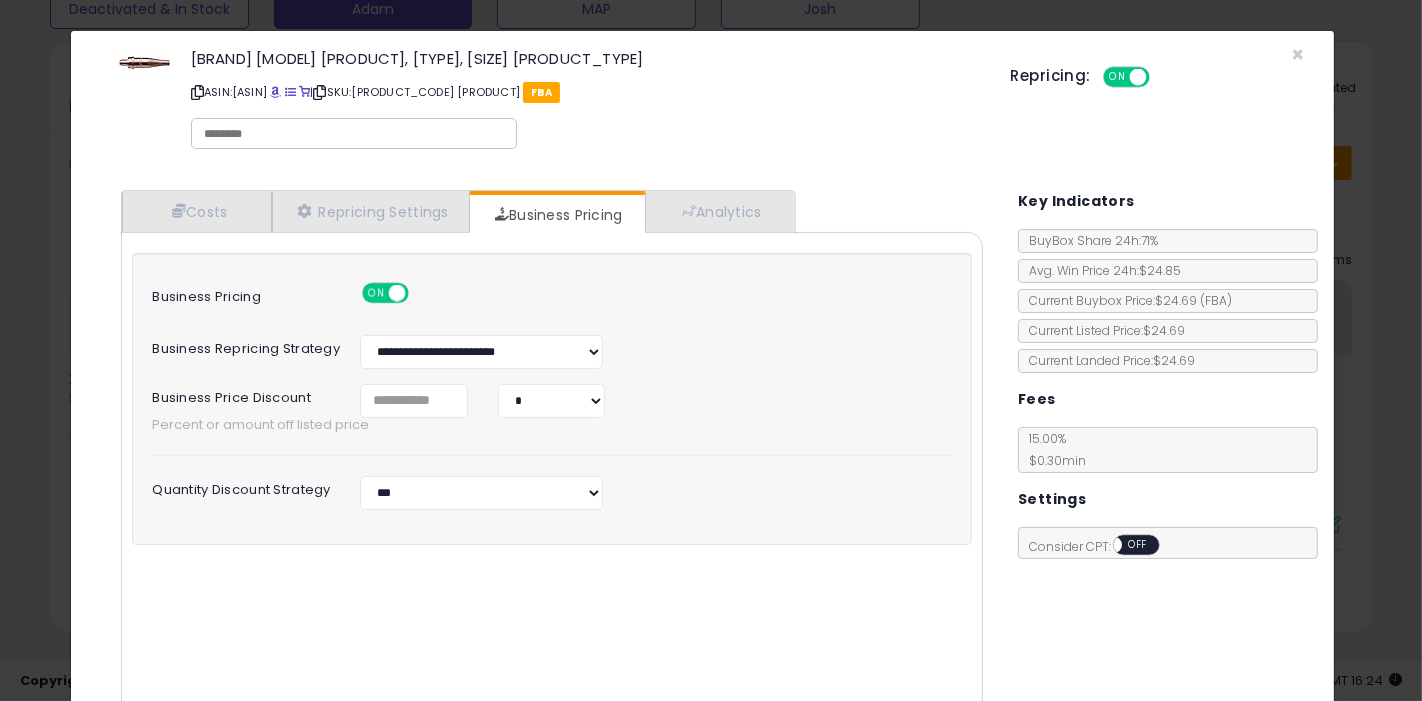 click on "× Close
Victor 0330-0004 00-1-101 Professional Cutting Tip, Type 101, Size 00
ASIN:  B00208HGN4
|
SKU:  0330-0004 Professional
FBA
Repricing:
ON   OFF" 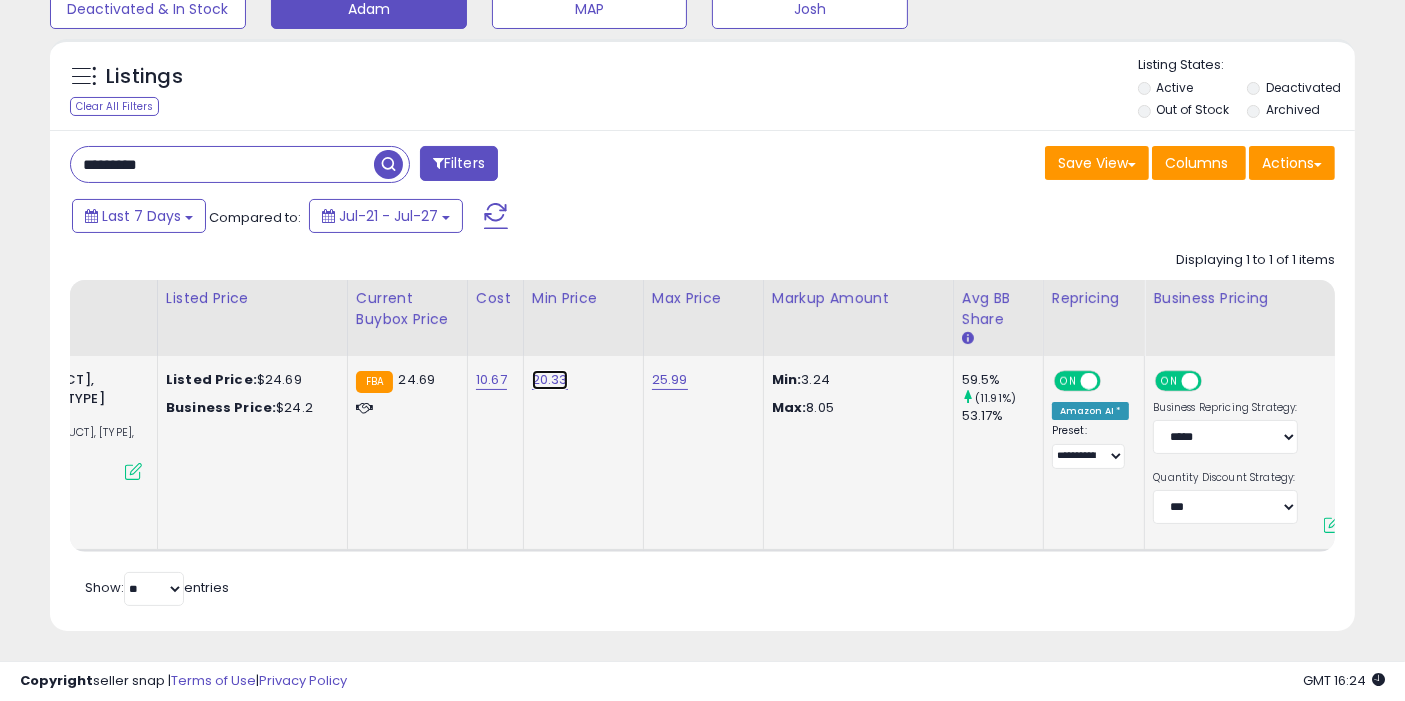 click on "20.33" at bounding box center (550, 380) 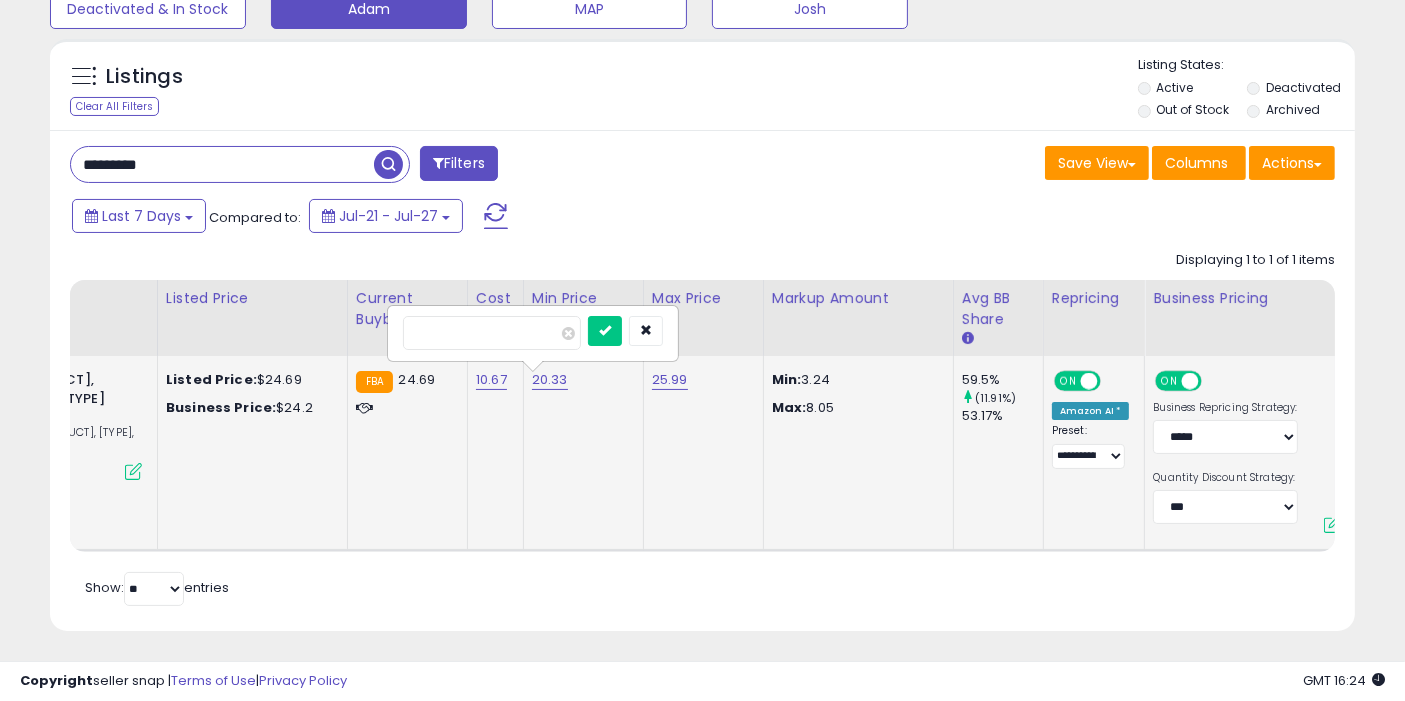 type on "*****" 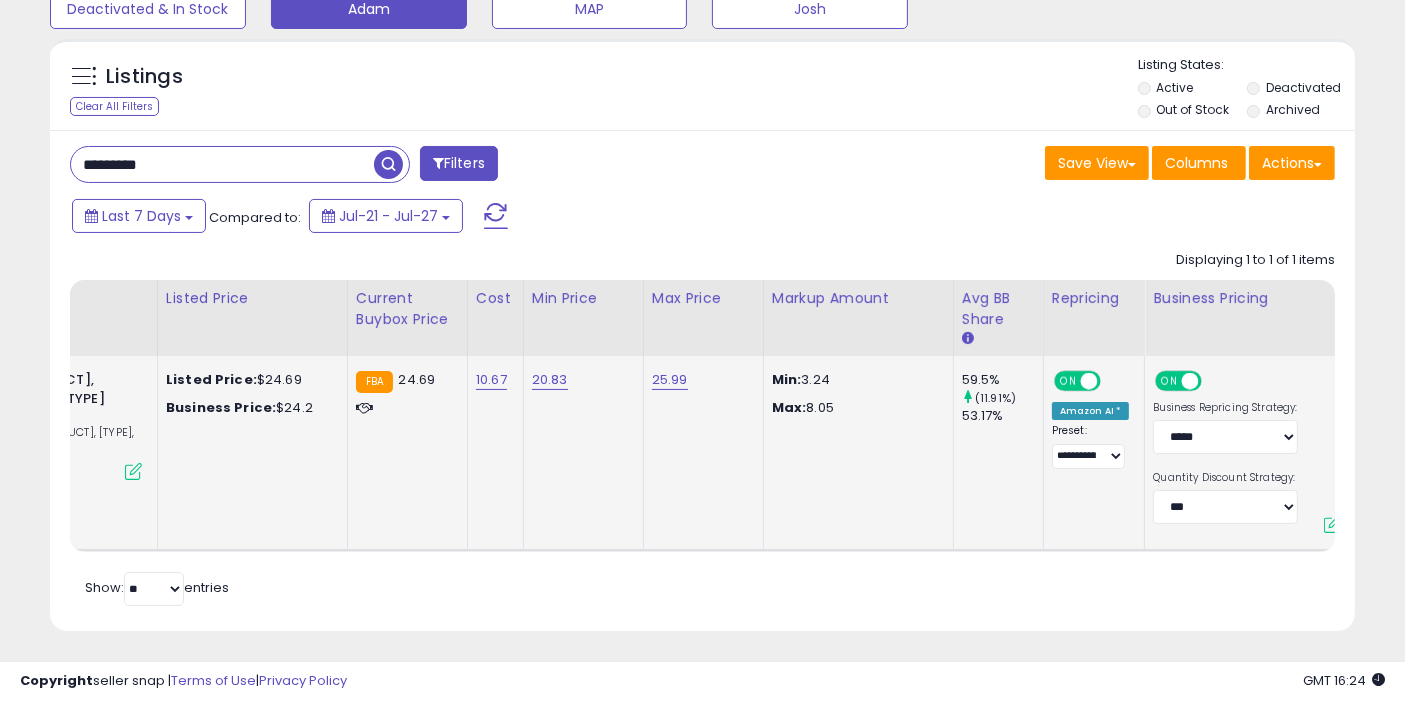 click at bounding box center [388, 164] 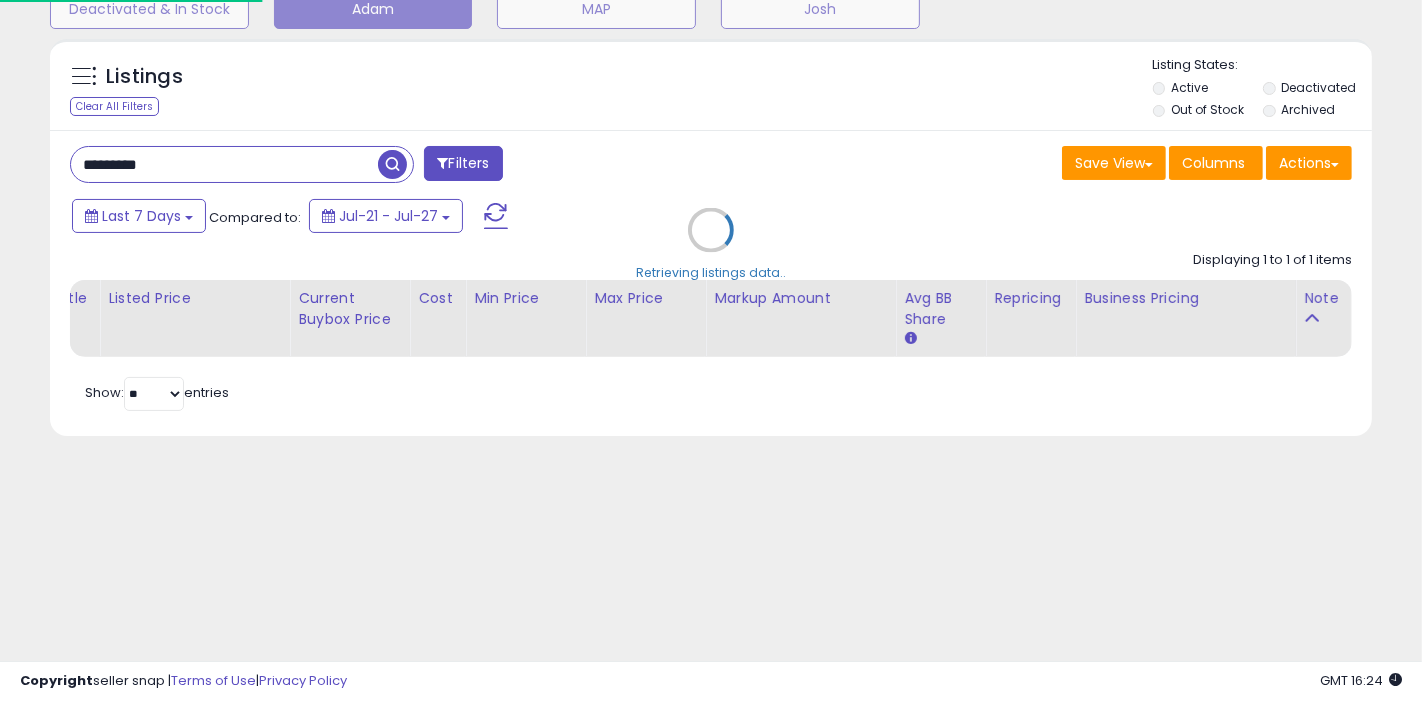 scroll, scrollTop: 0, scrollLeft: 54, axis: horizontal 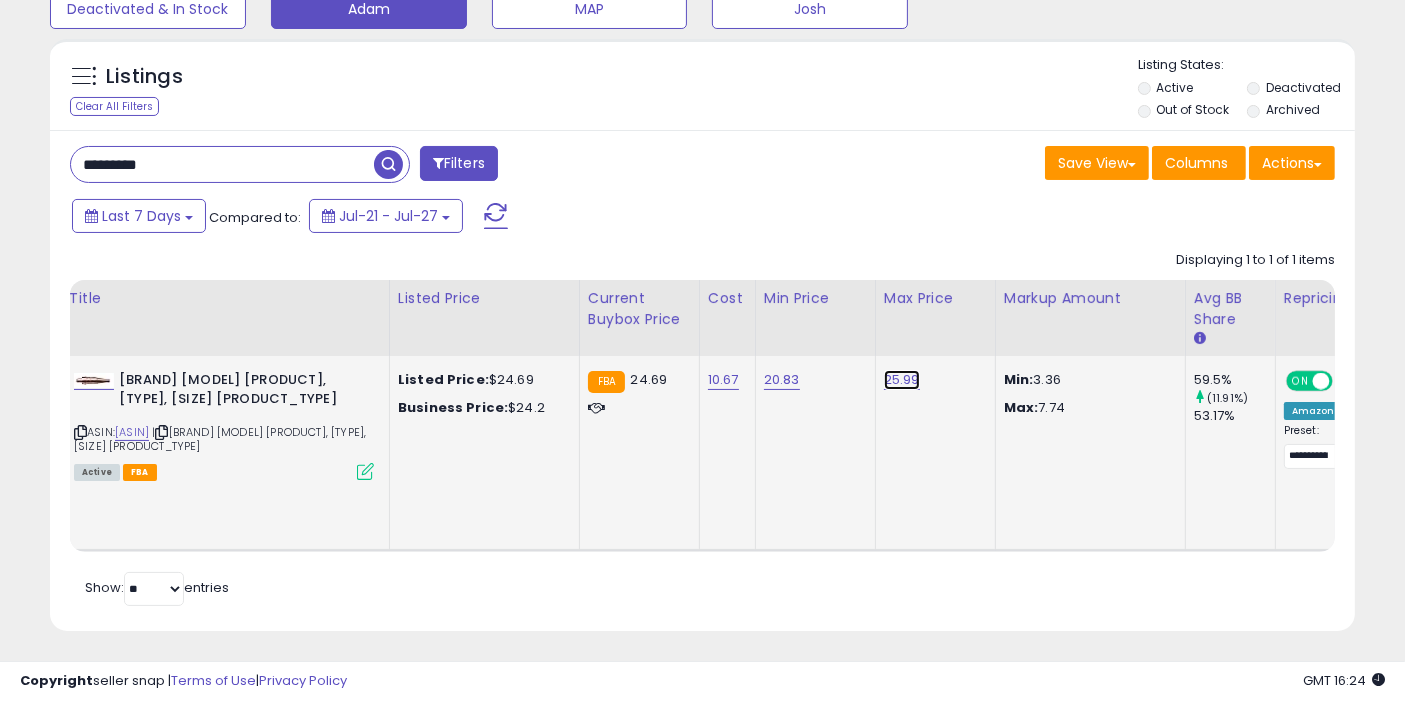 click on "25.99" at bounding box center (902, 380) 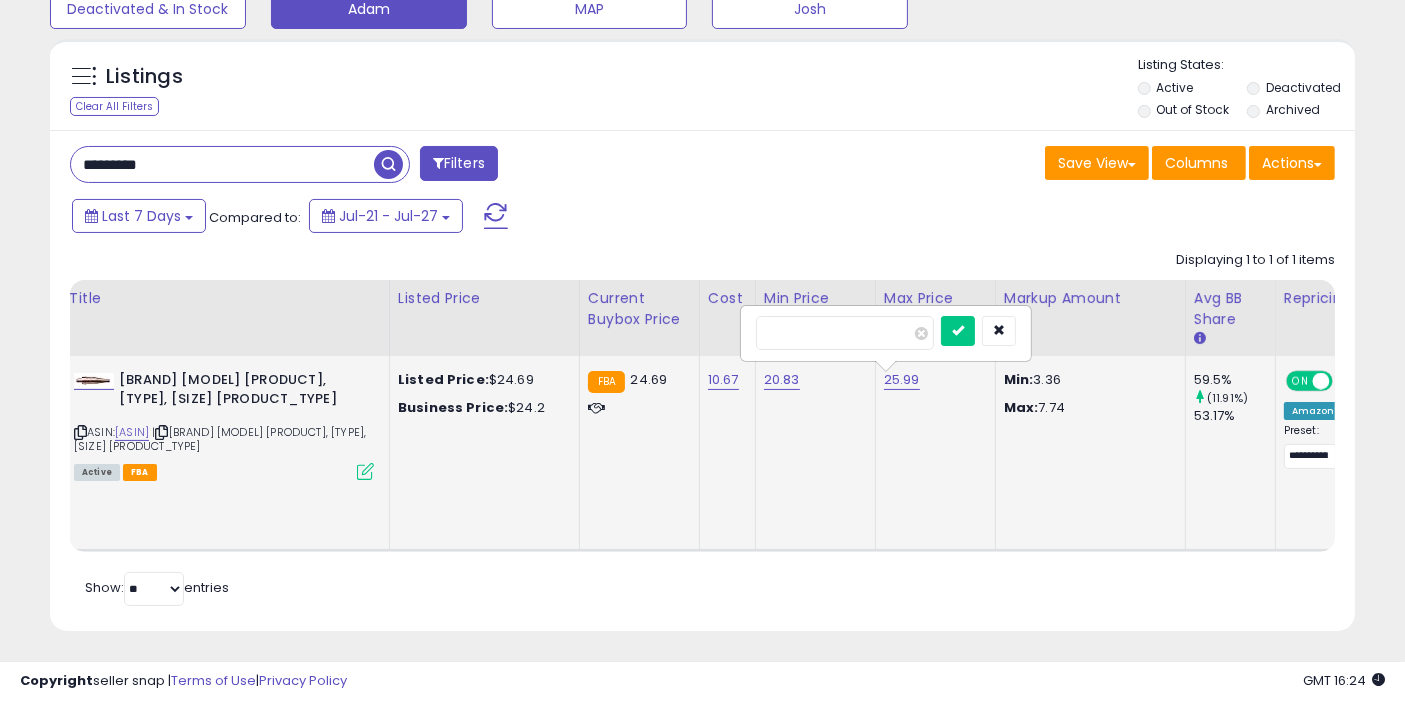 type on "*****" 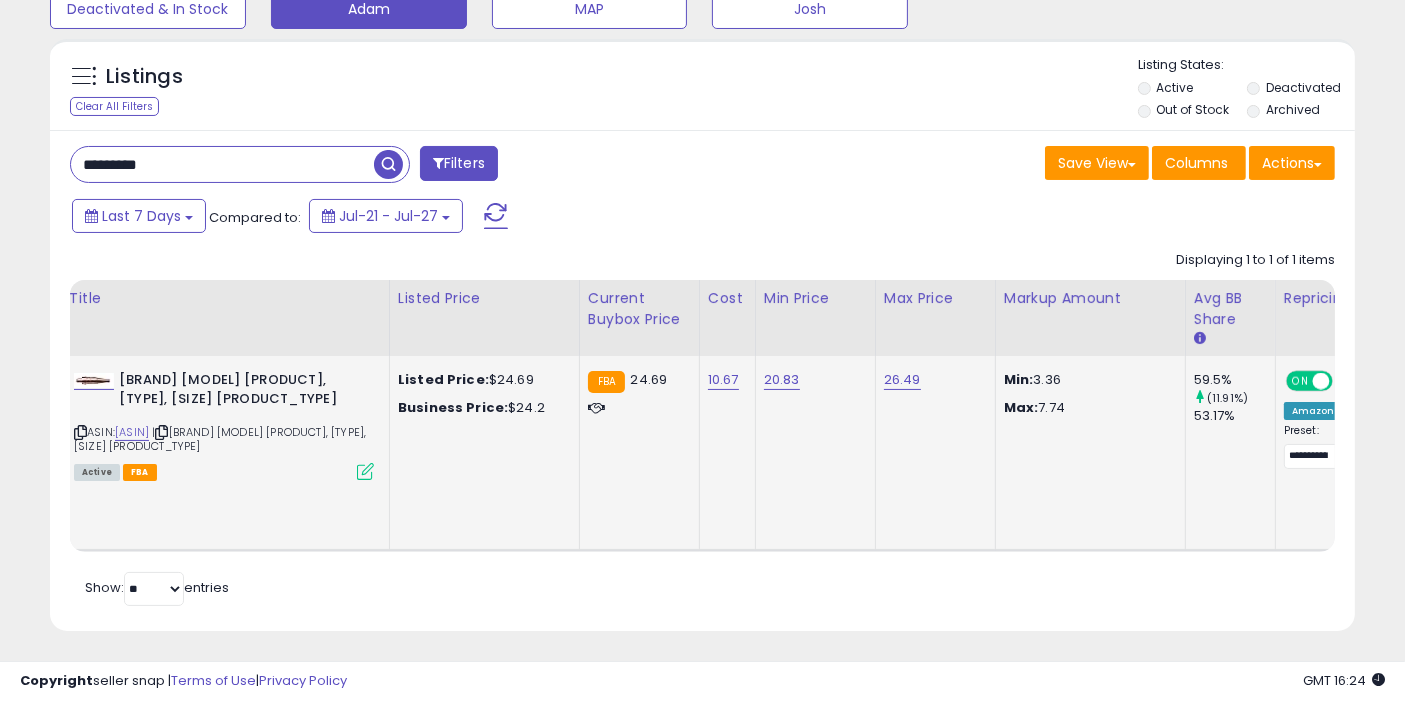 click at bounding box center (388, 164) 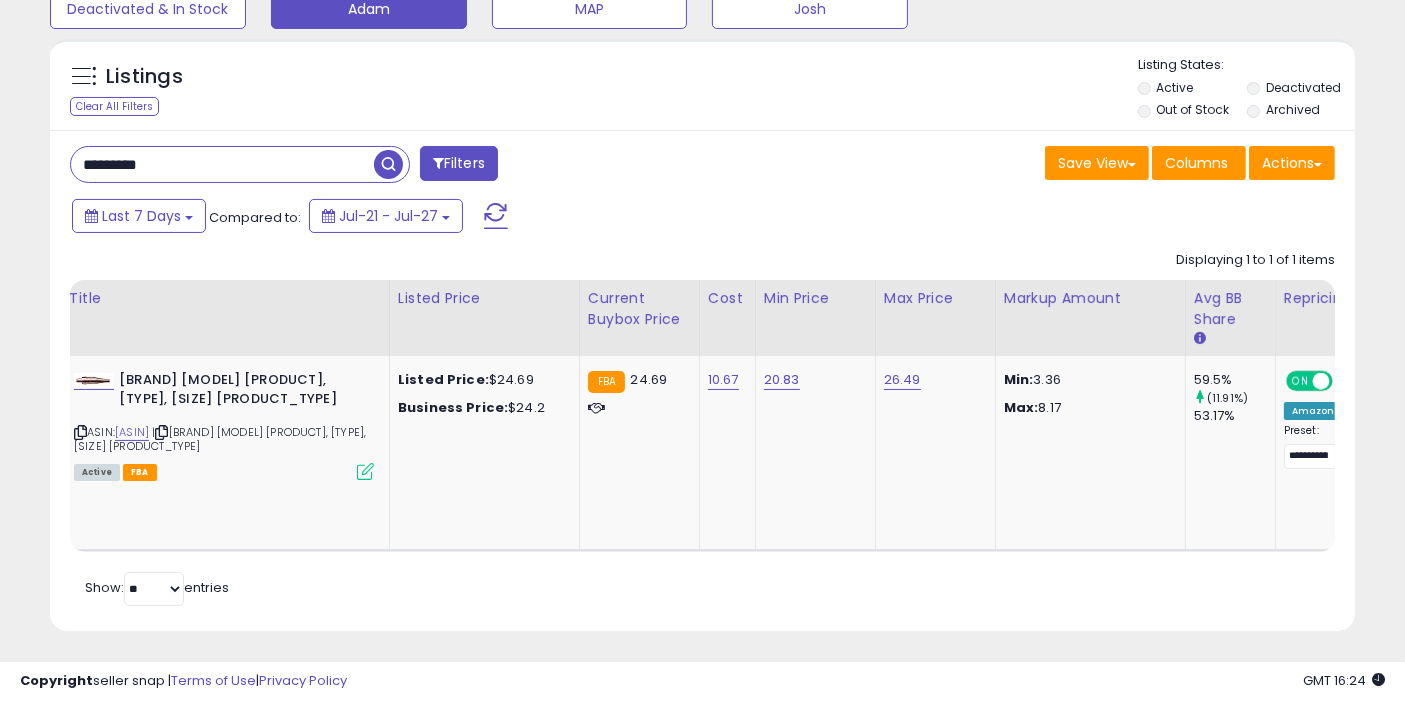 click on "*********" at bounding box center [222, 164] 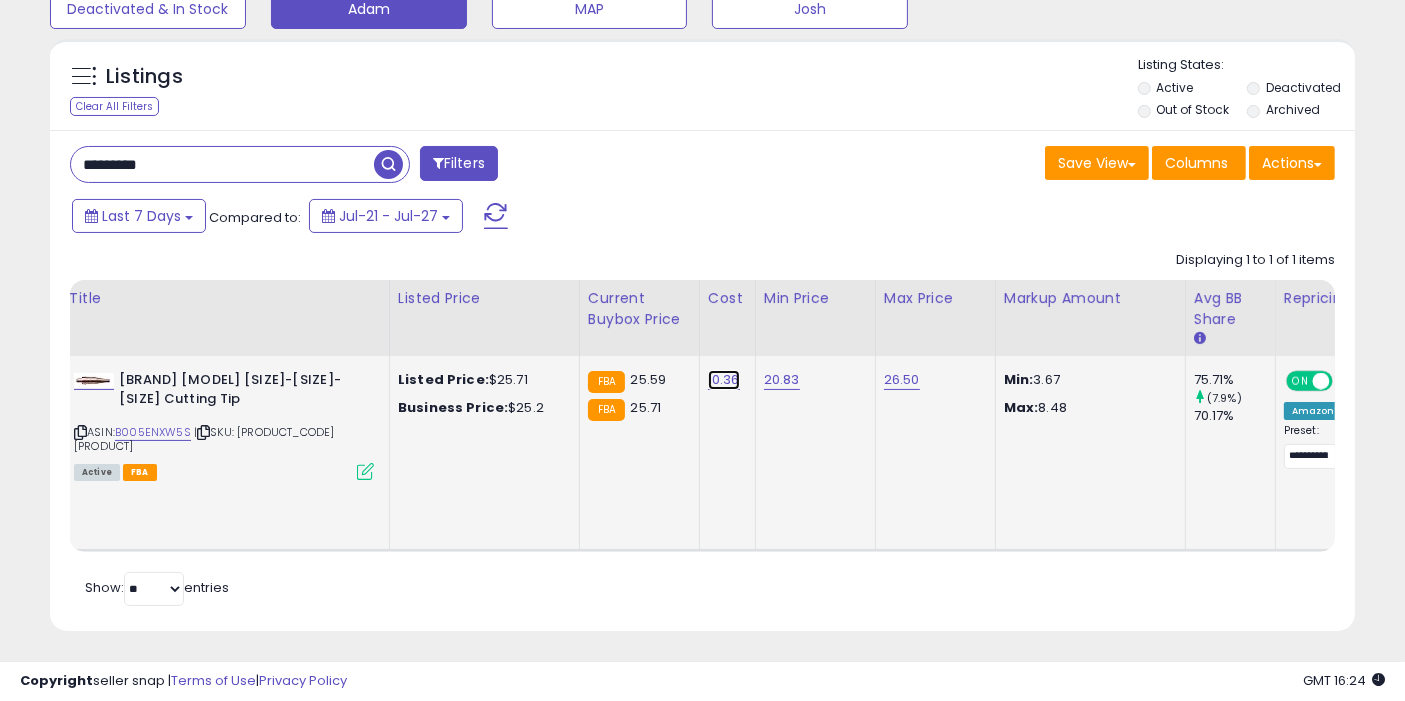 click on "10.36" at bounding box center (724, 380) 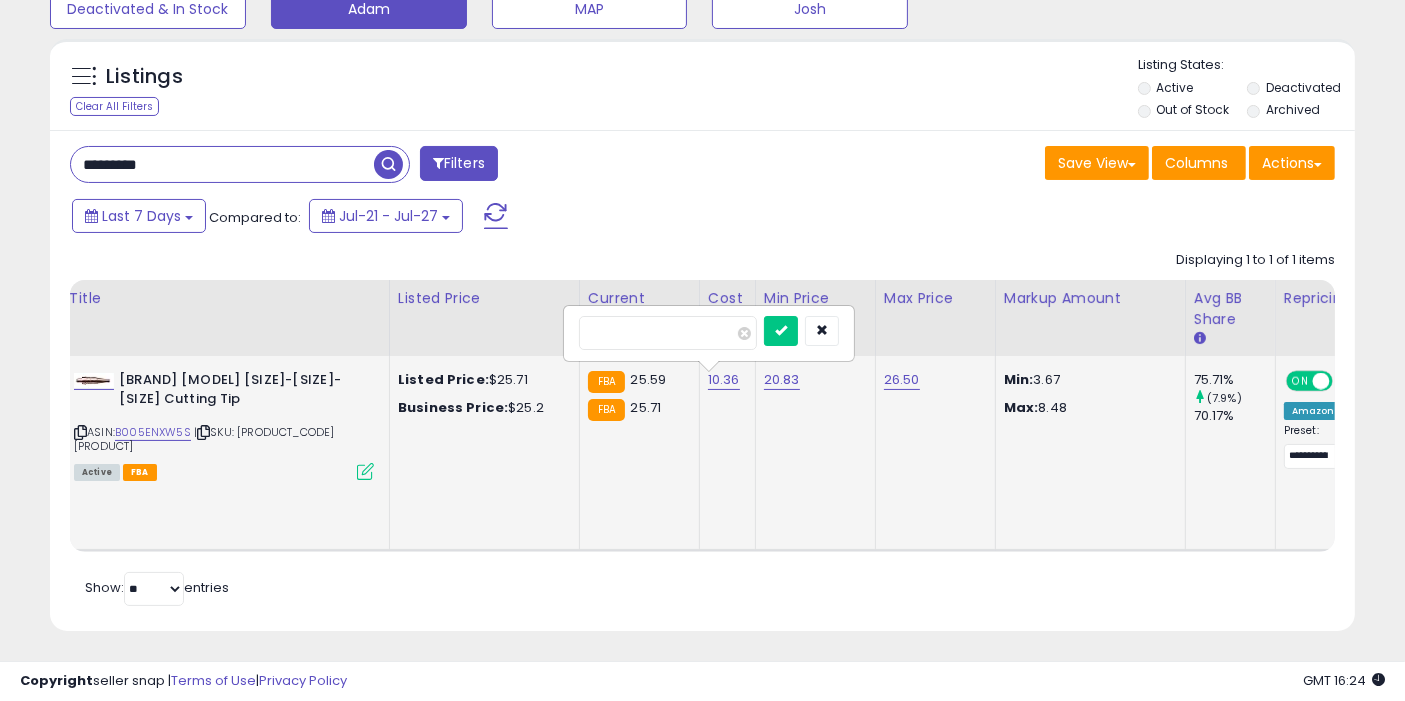 type on "*****" 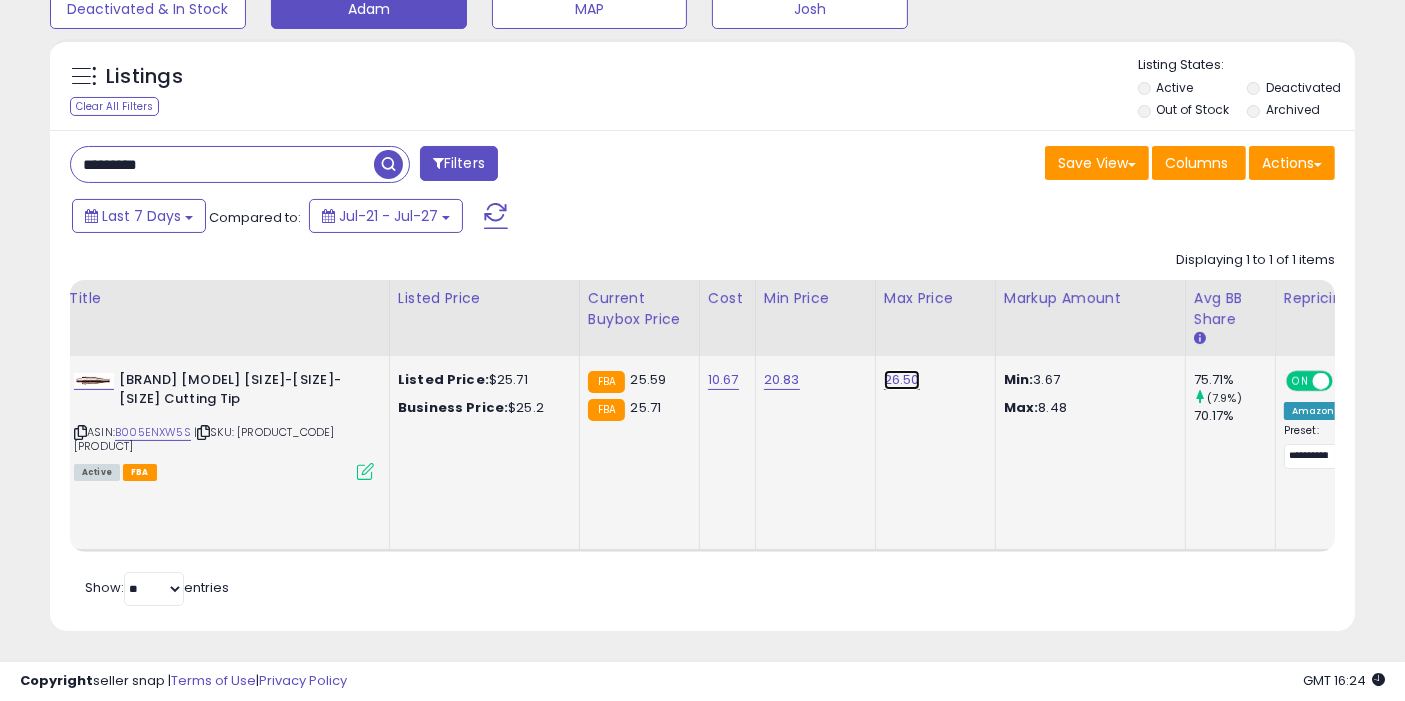 click on "26.50" at bounding box center (902, 380) 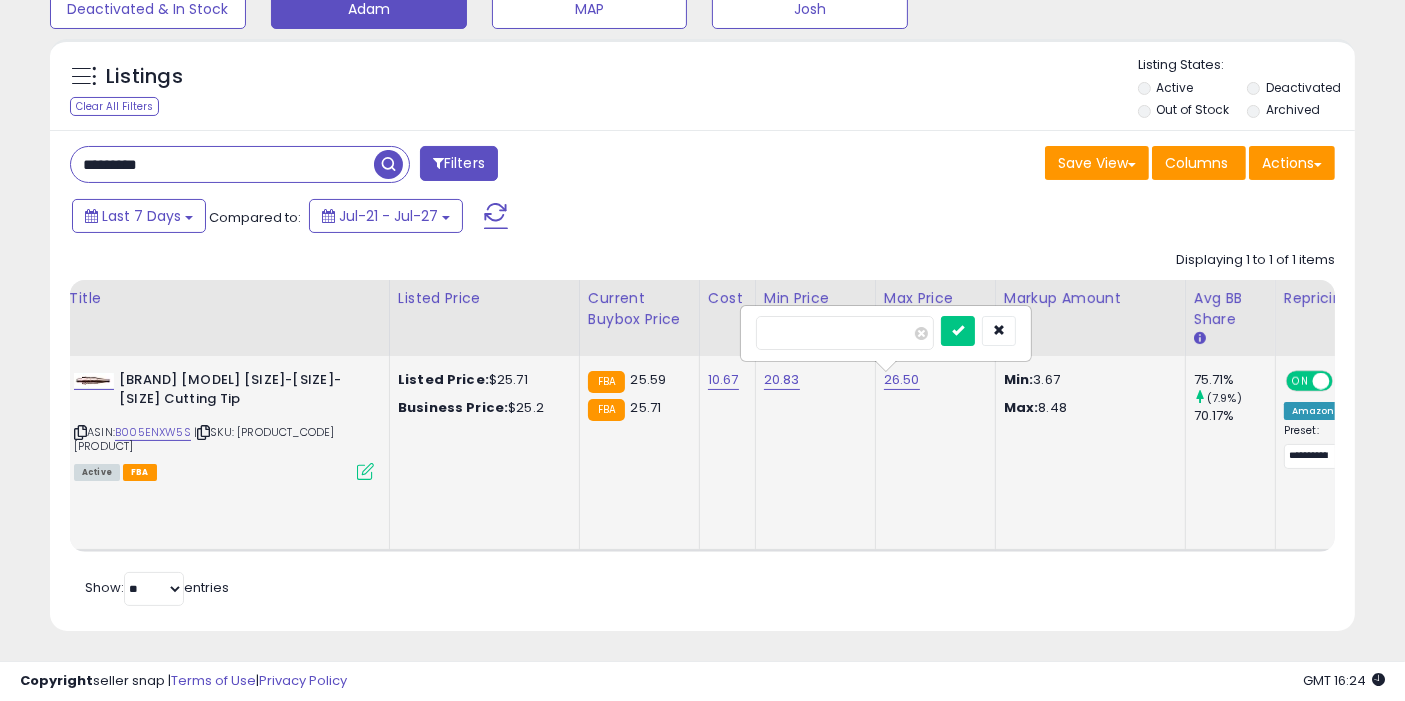 type on "*****" 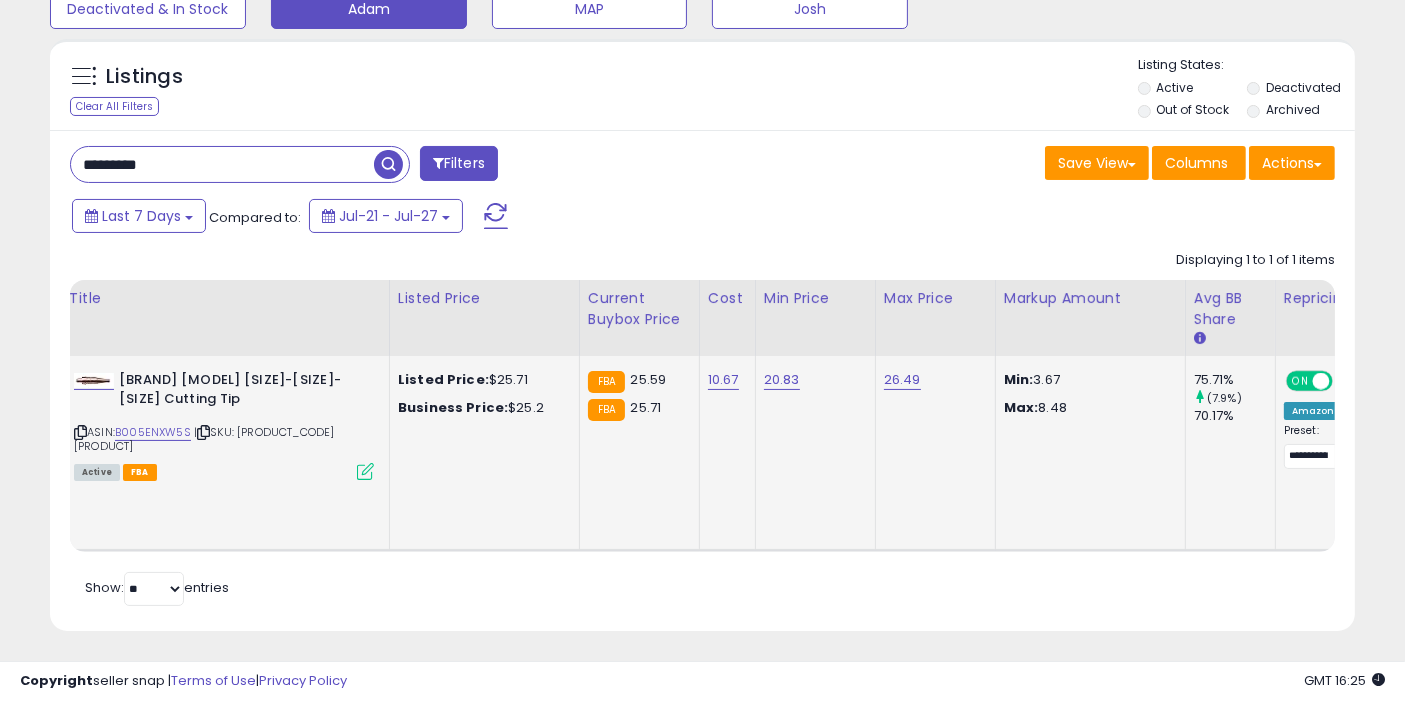 click on "*********" at bounding box center [222, 164] 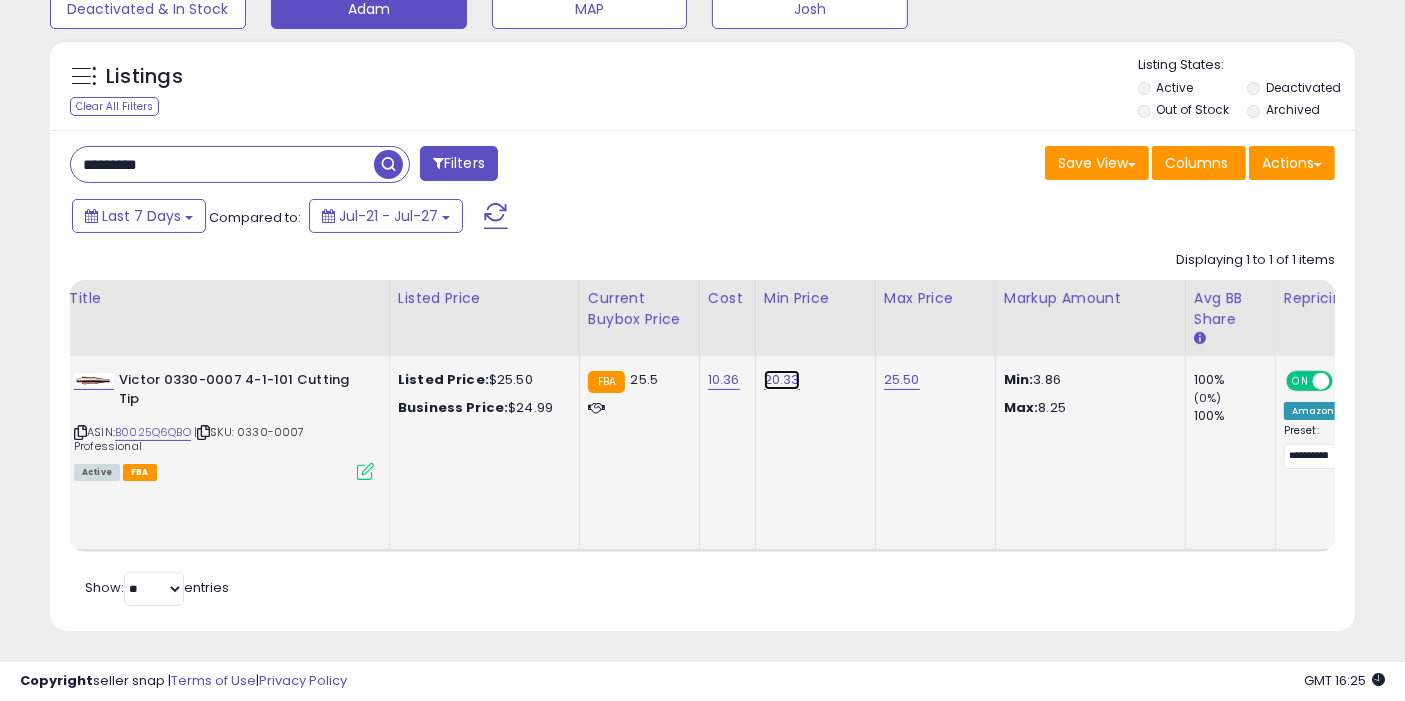 click on "20.33" at bounding box center (782, 380) 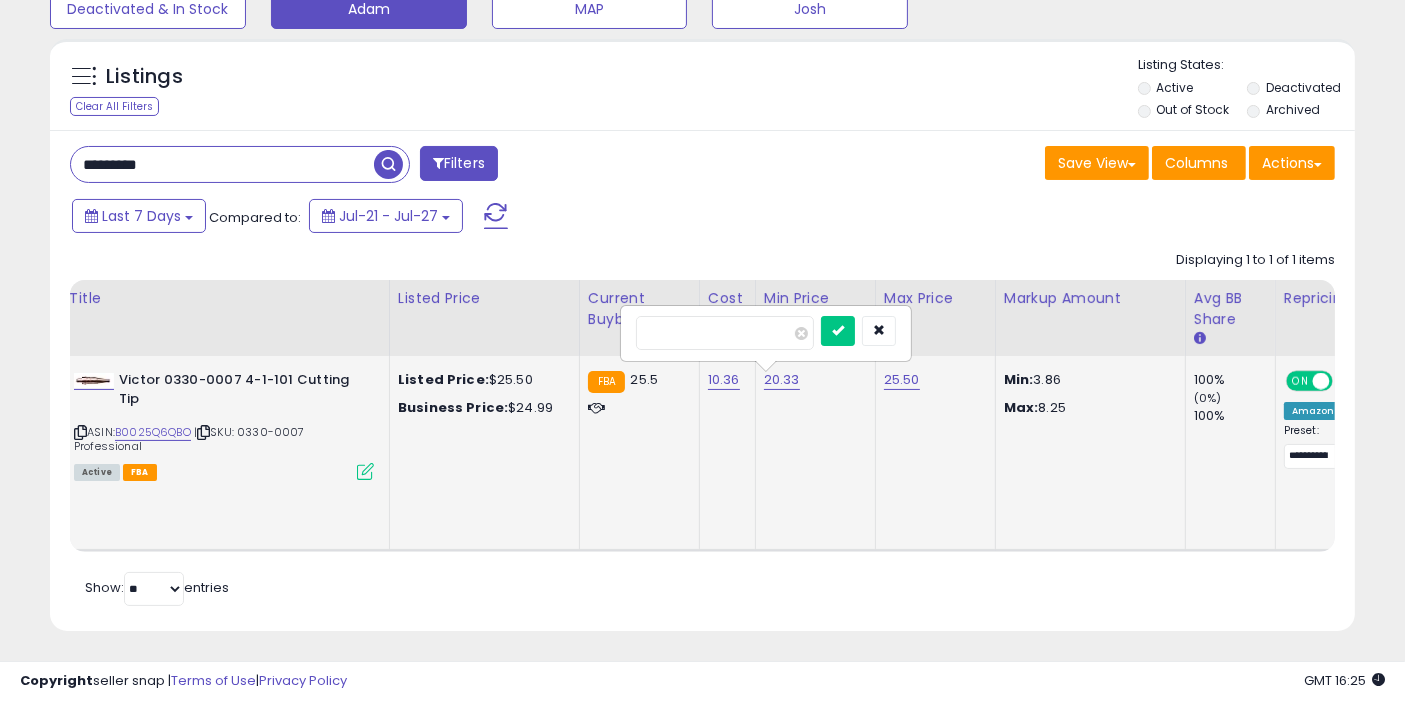 type on "*****" 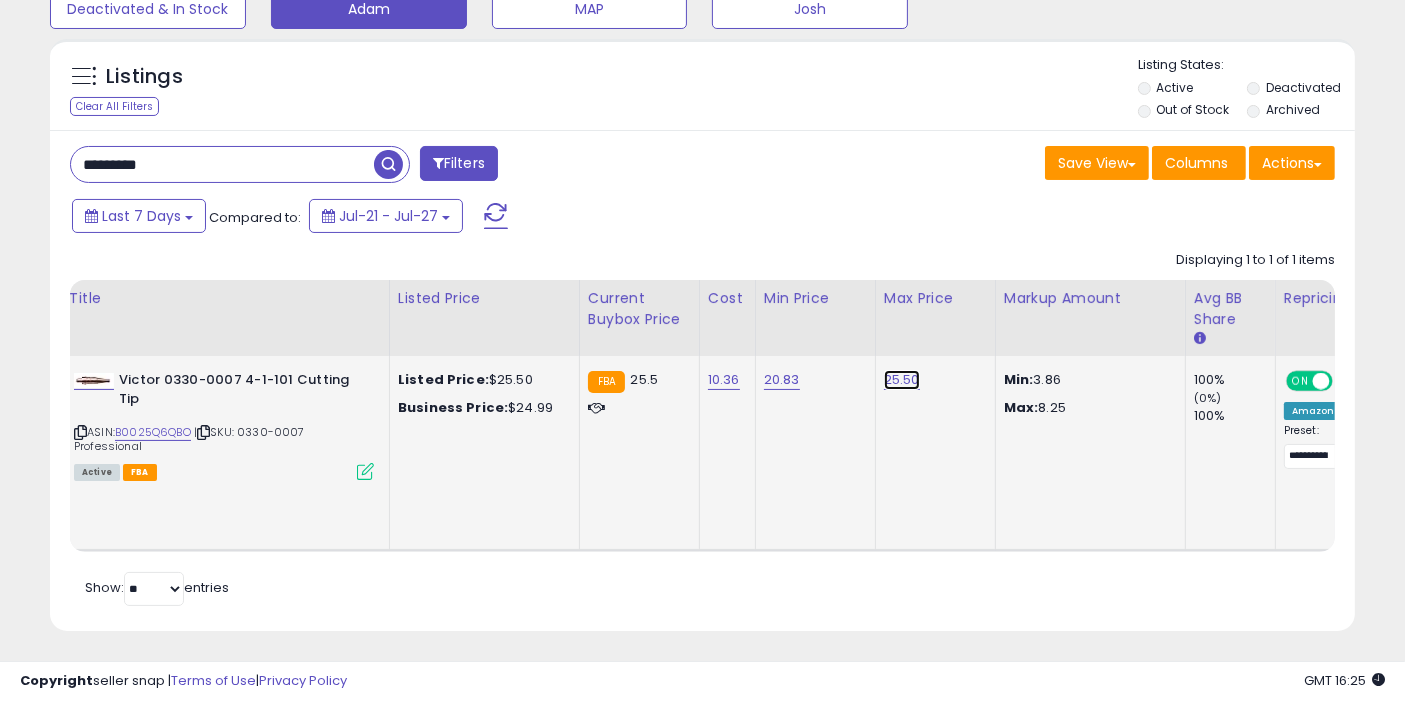 click on "25.50" at bounding box center (902, 380) 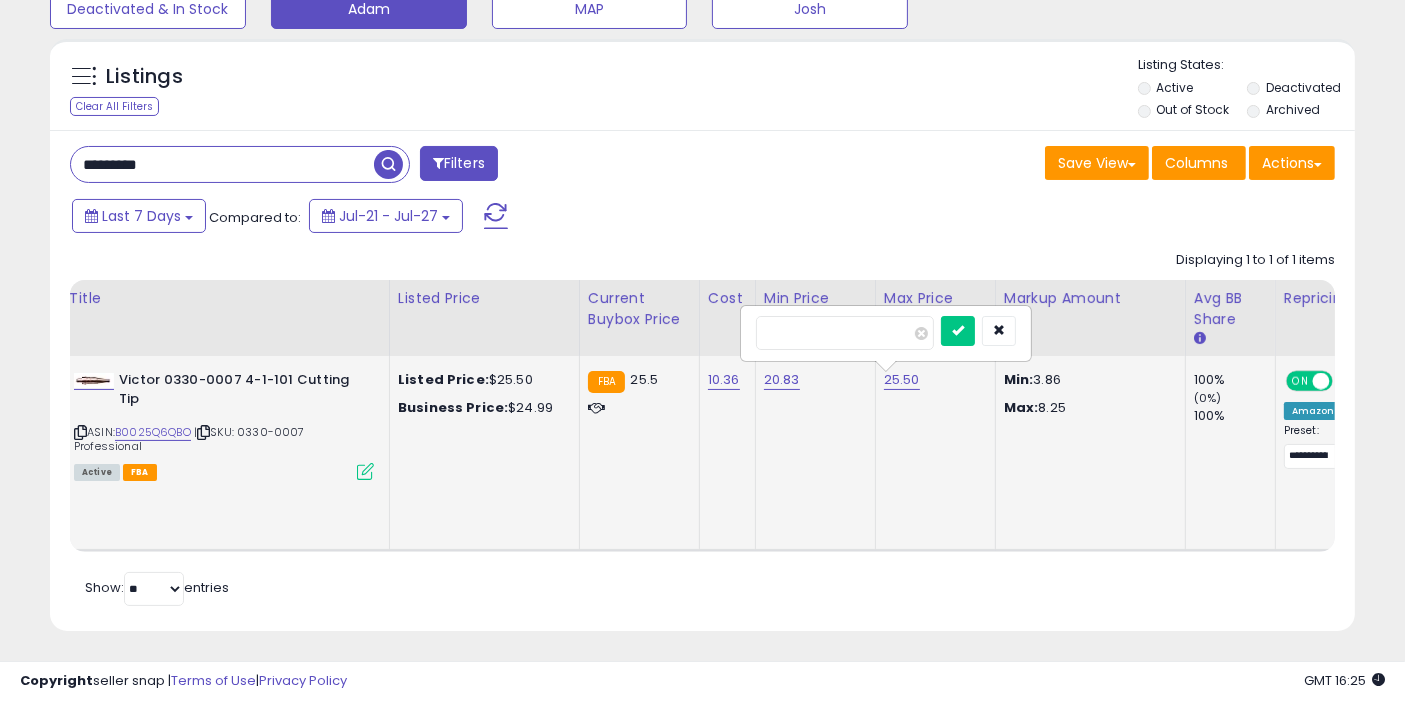 type on "*****" 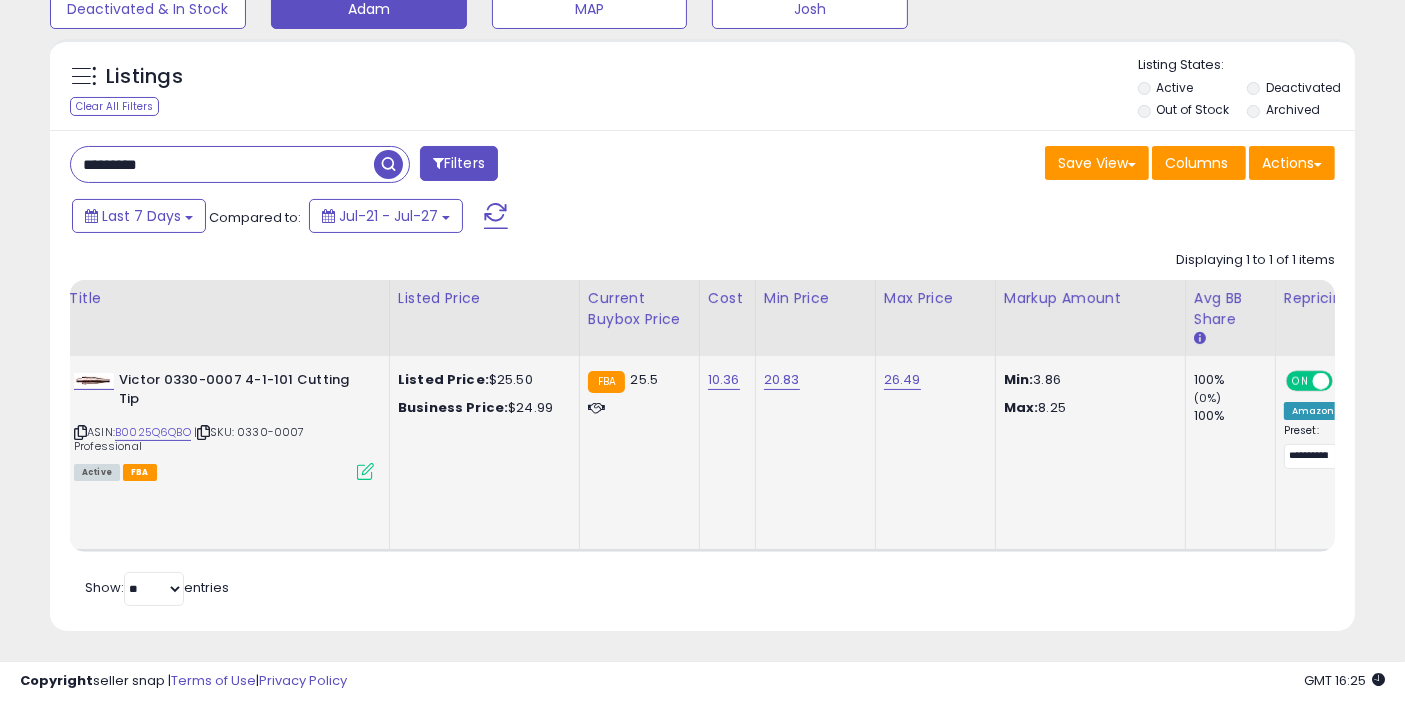 click on "*********" at bounding box center [222, 164] 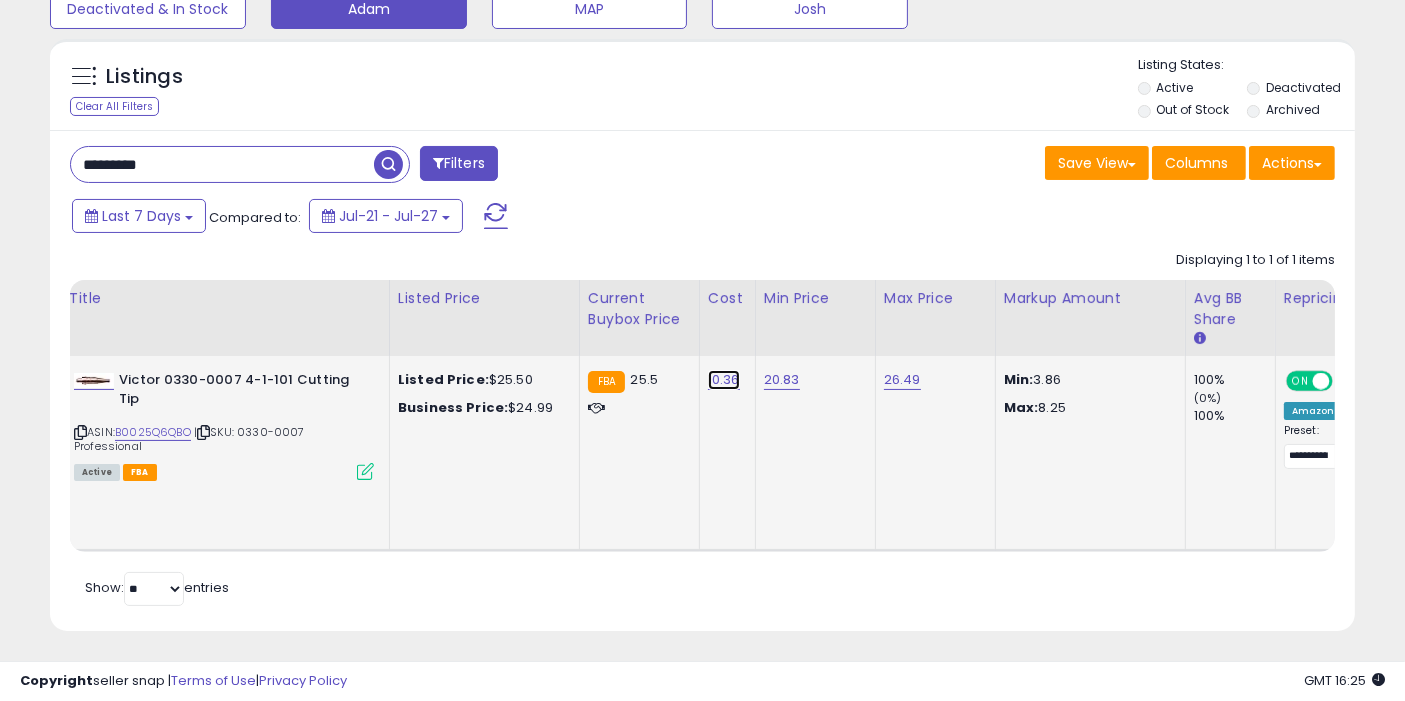 click on "10.36" at bounding box center (724, 380) 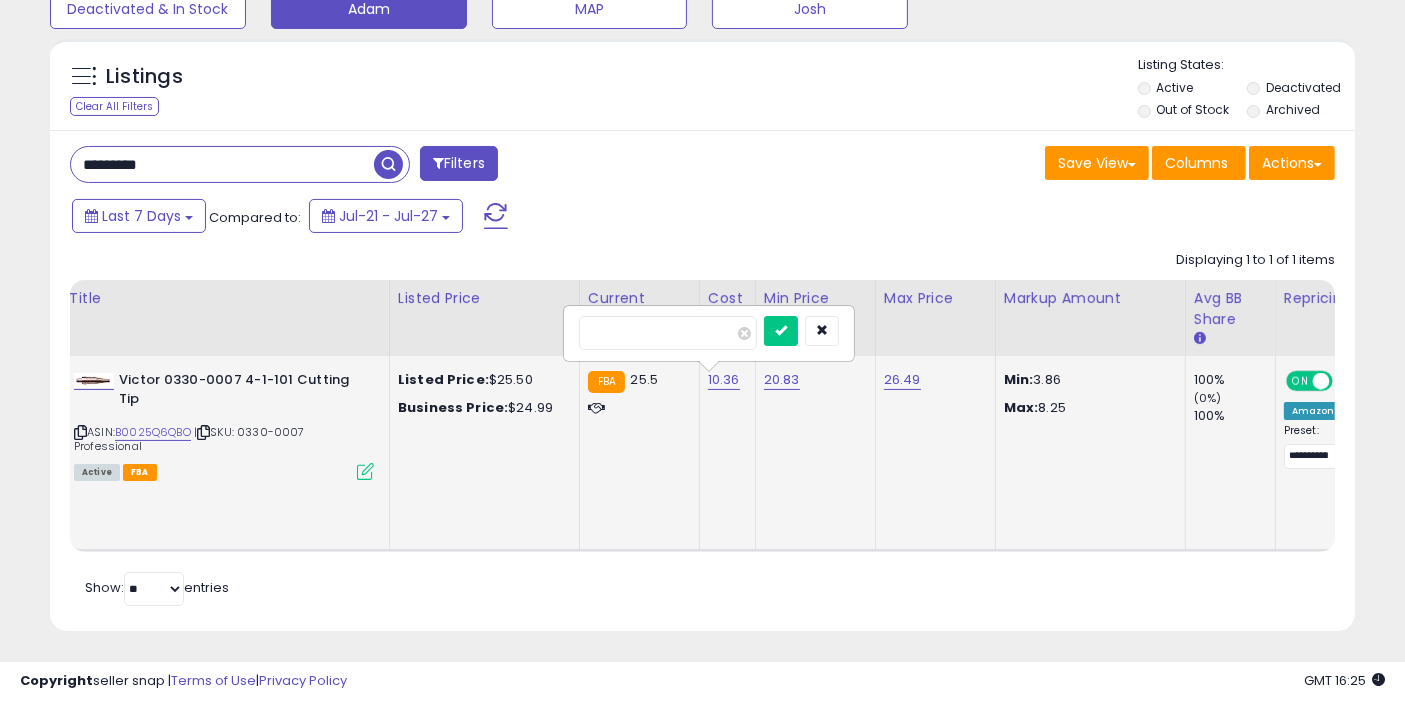 type on "*****" 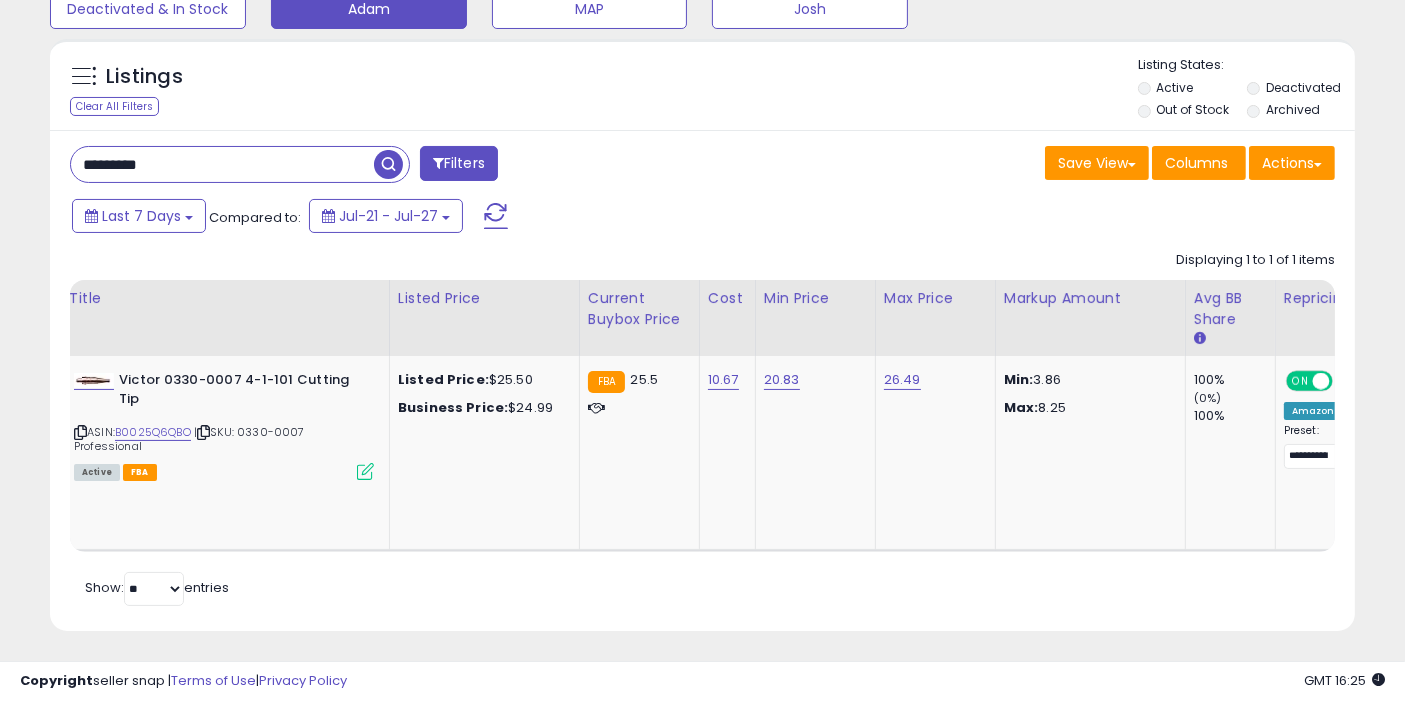 click on "*********
Filters
Save View
Save As New View
Update Current View" at bounding box center [702, 380] 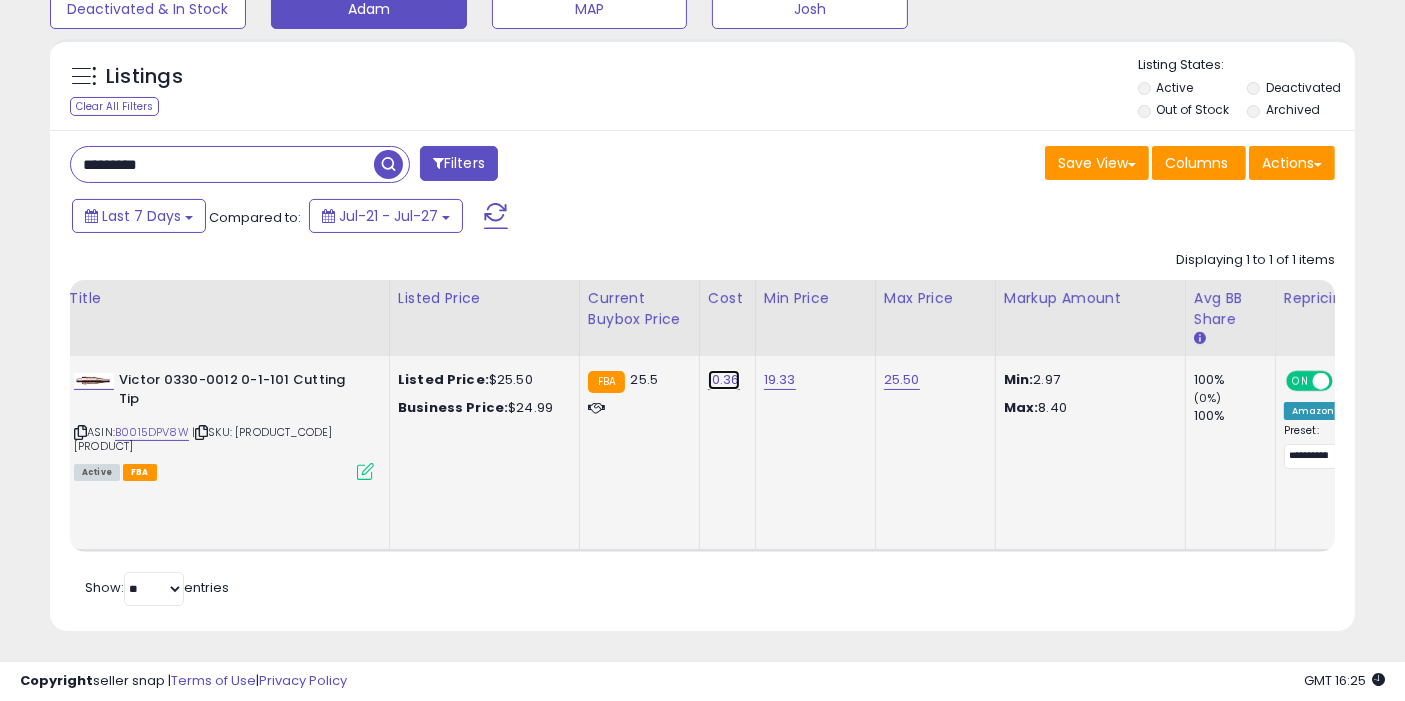 click on "10.36" at bounding box center (724, 380) 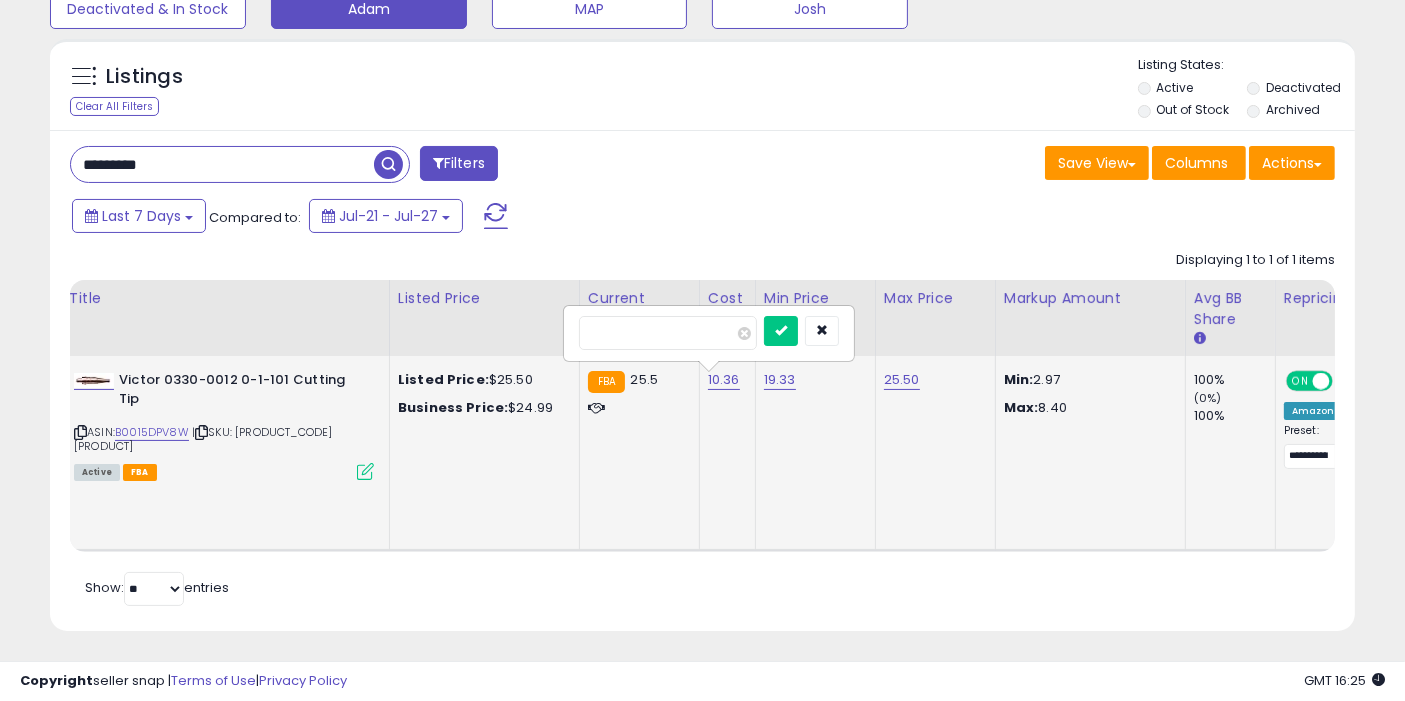 type on "*****" 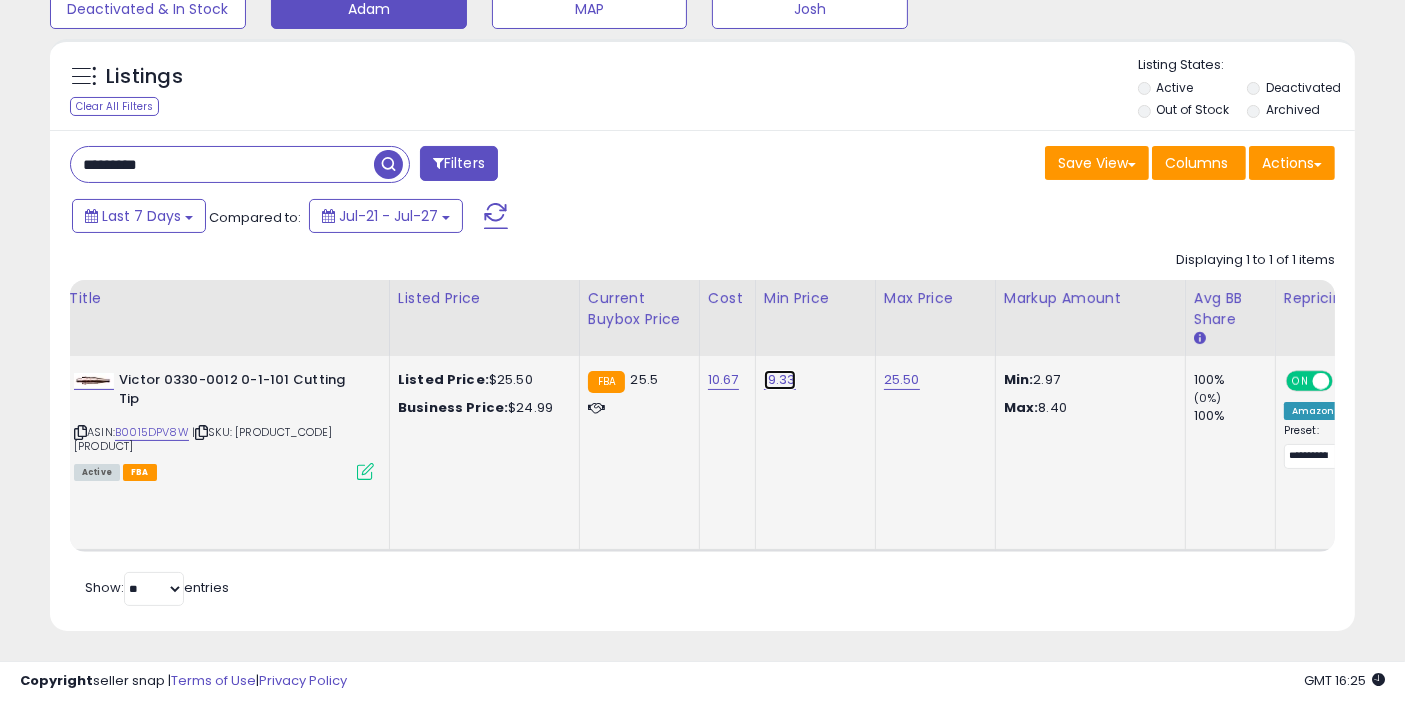 click on "19.33" at bounding box center (780, 380) 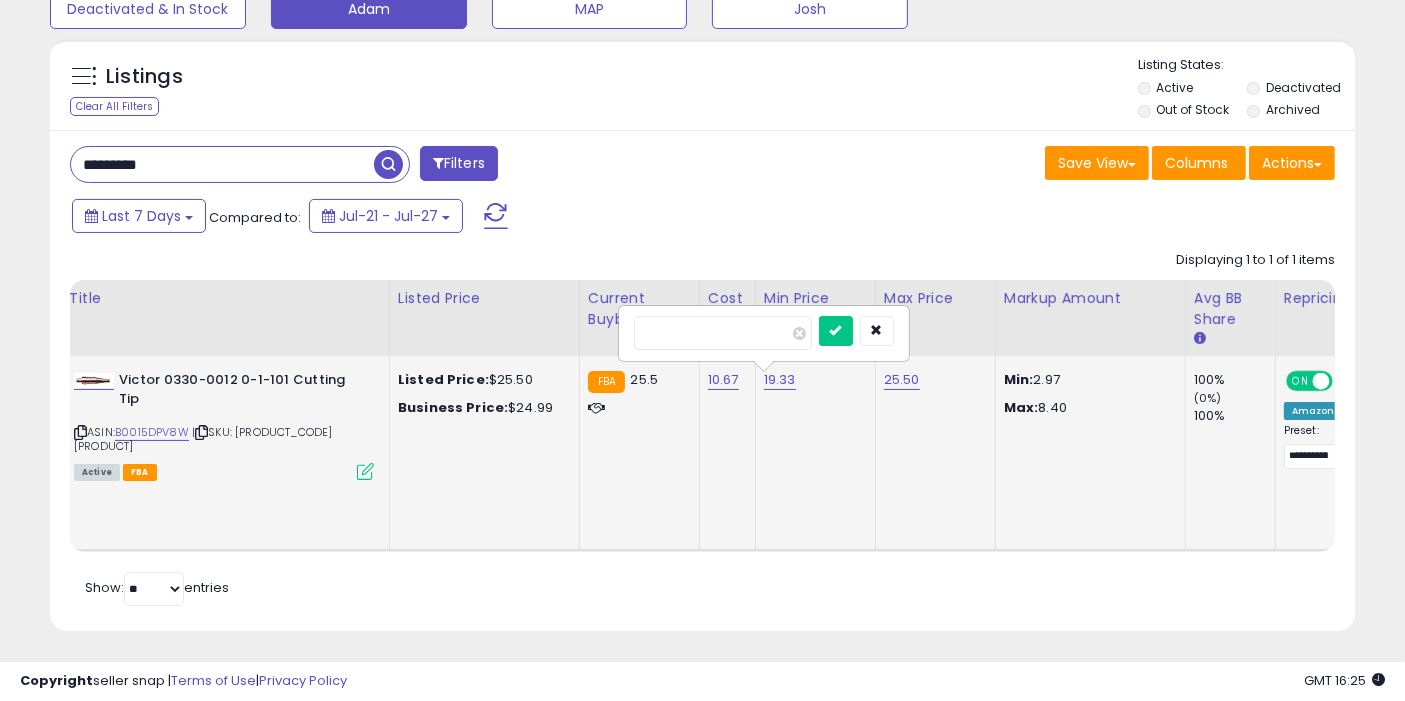 type on "*" 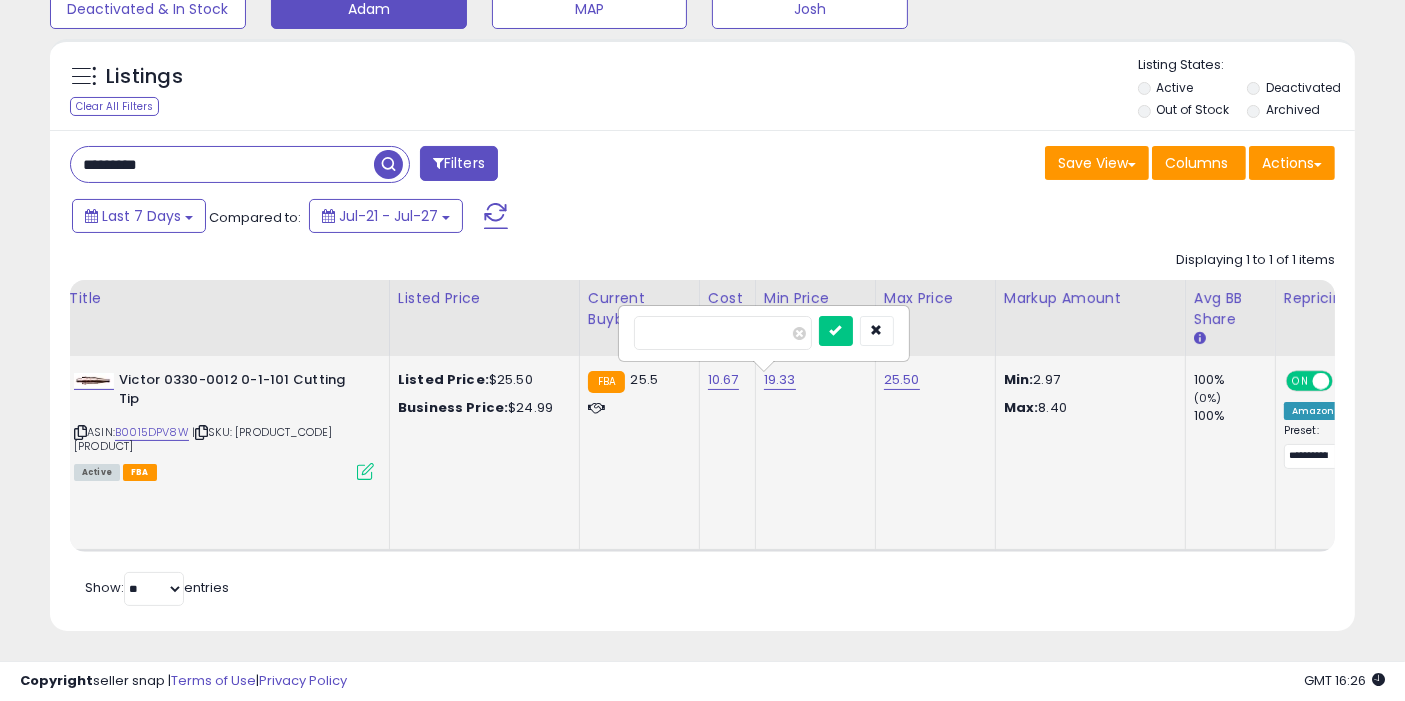 type on "*****" 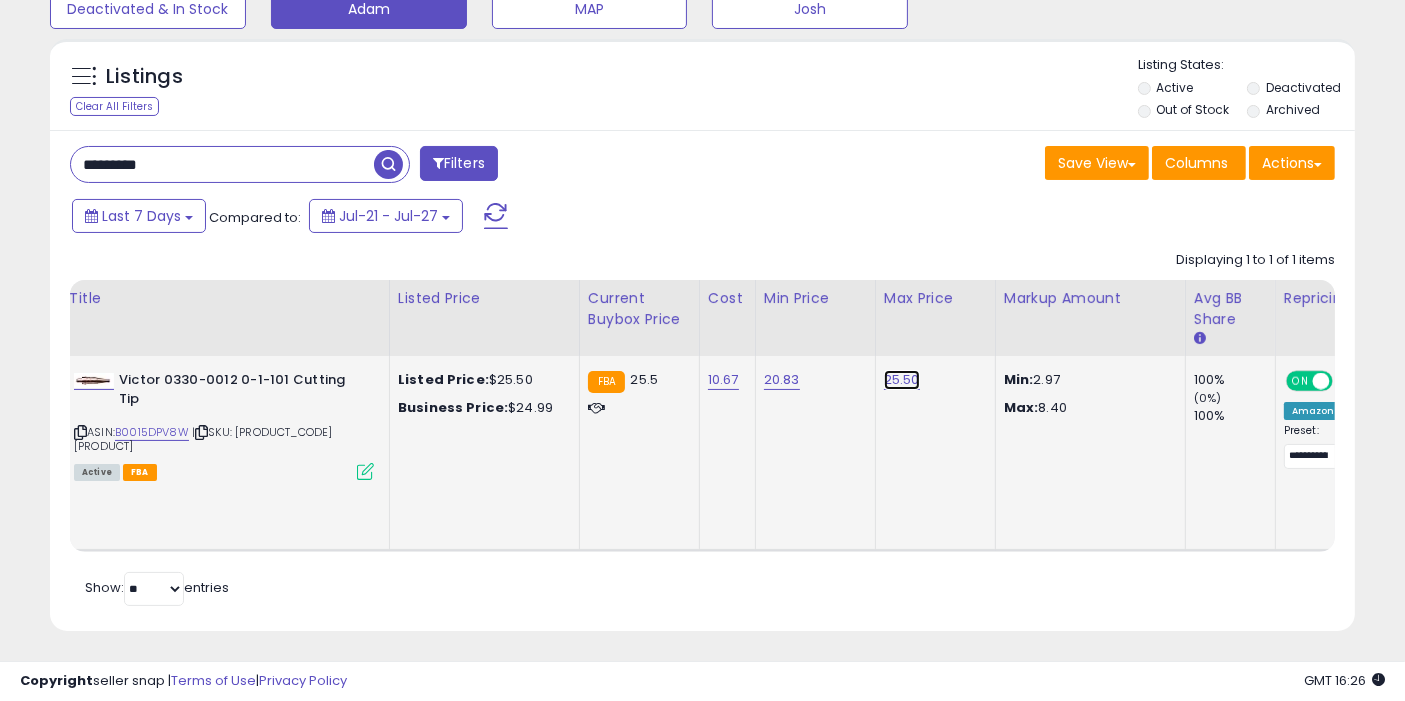 click on "25.50" at bounding box center [902, 380] 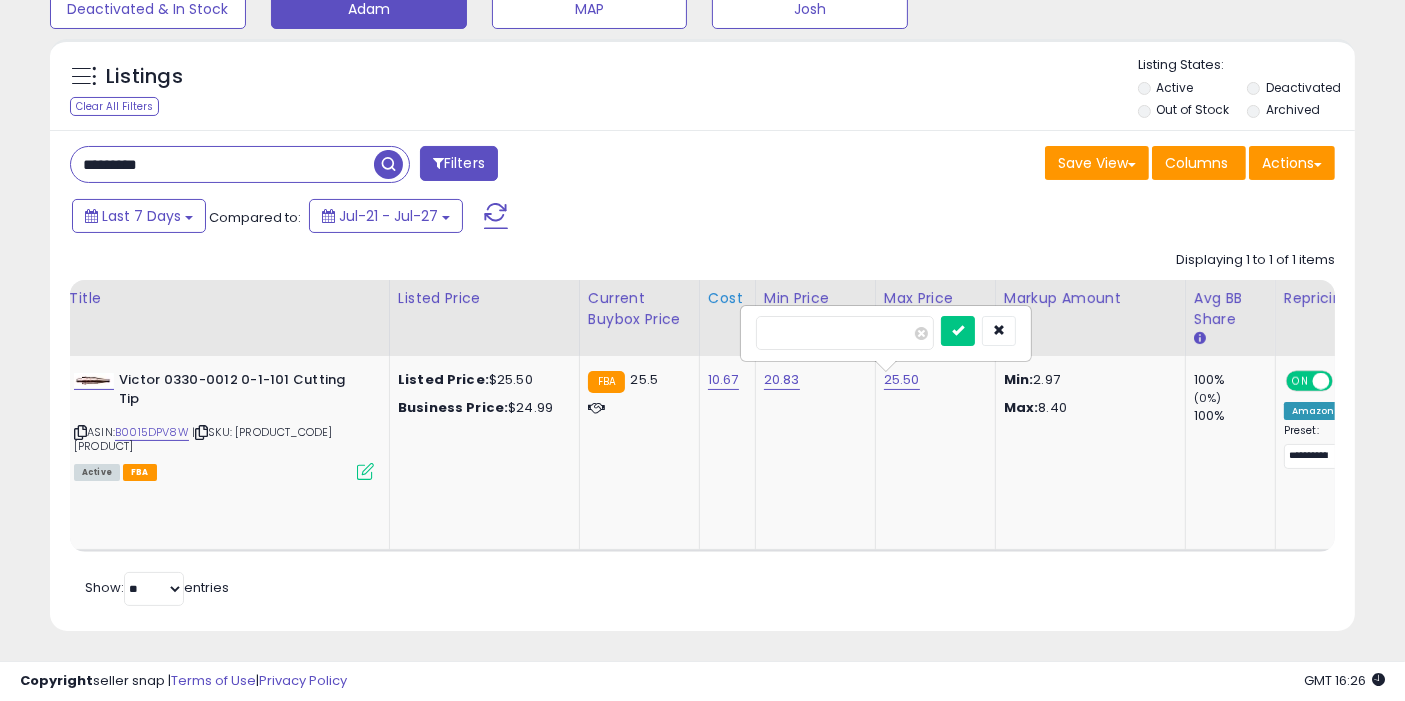 type on "*****" 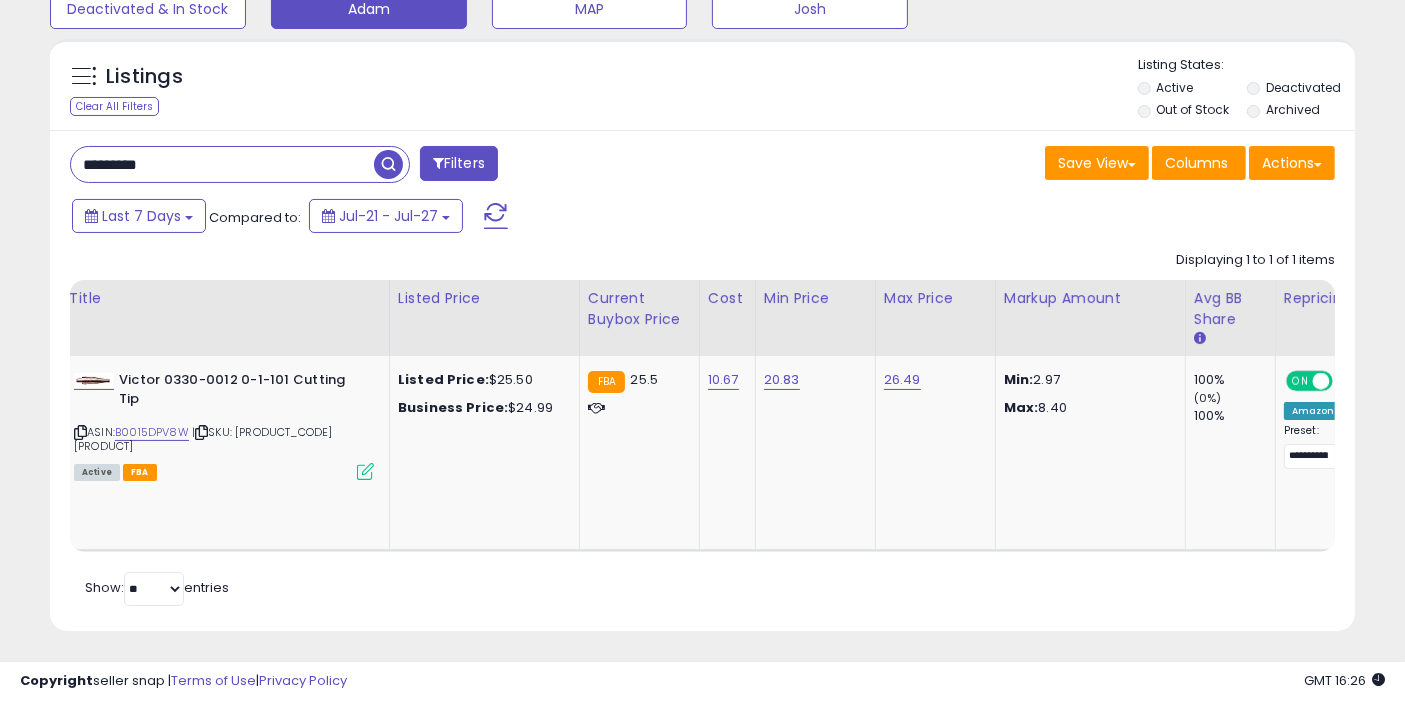 drag, startPoint x: 139, startPoint y: 159, endPoint x: 287, endPoint y: 155, distance: 148.05405 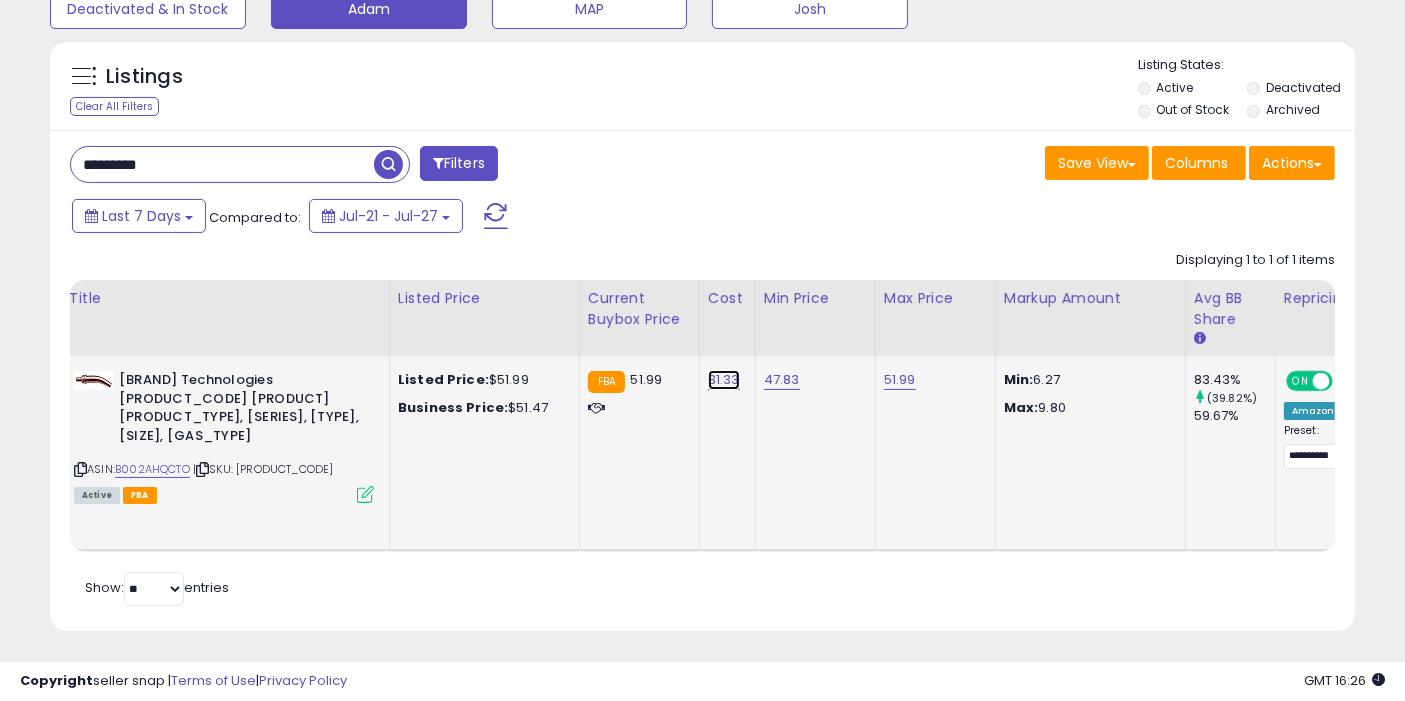 click on "31.33" at bounding box center [724, 380] 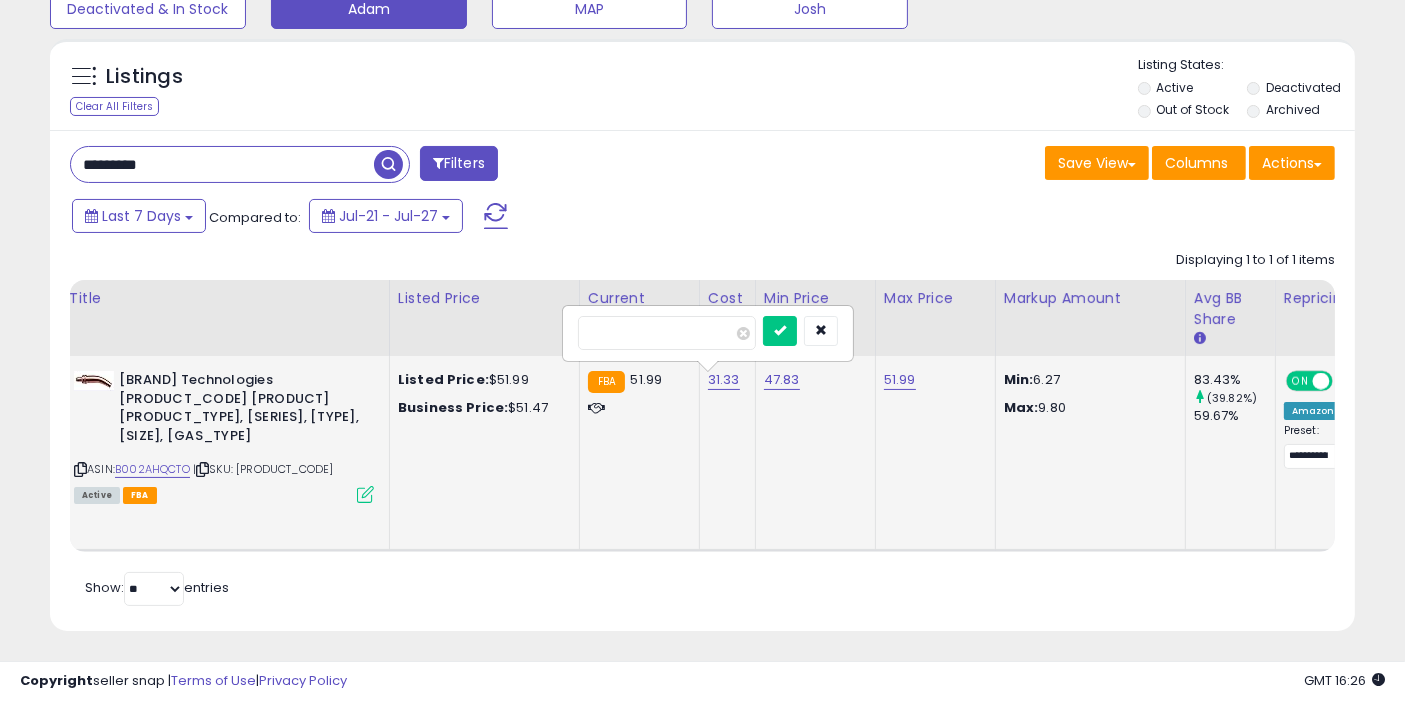 type on "*****" 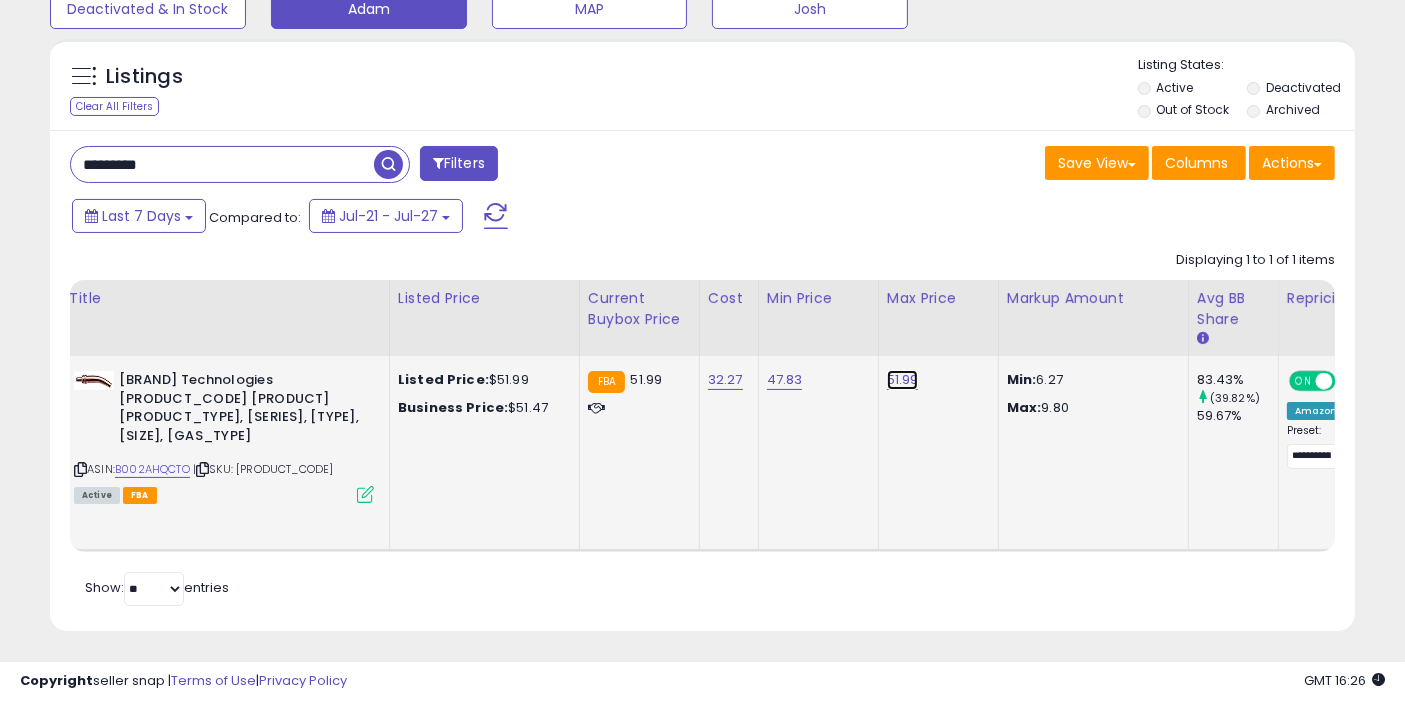 click on "51.99" at bounding box center (903, 380) 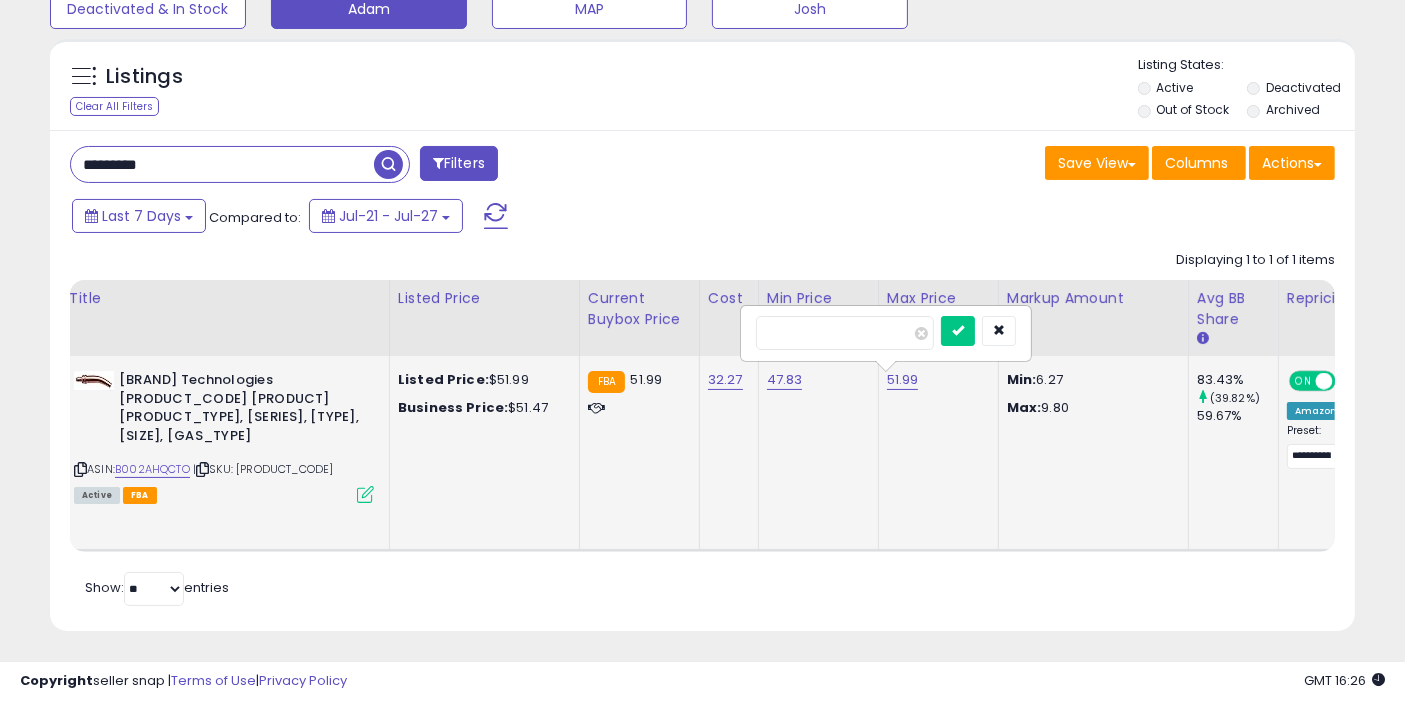 type on "*****" 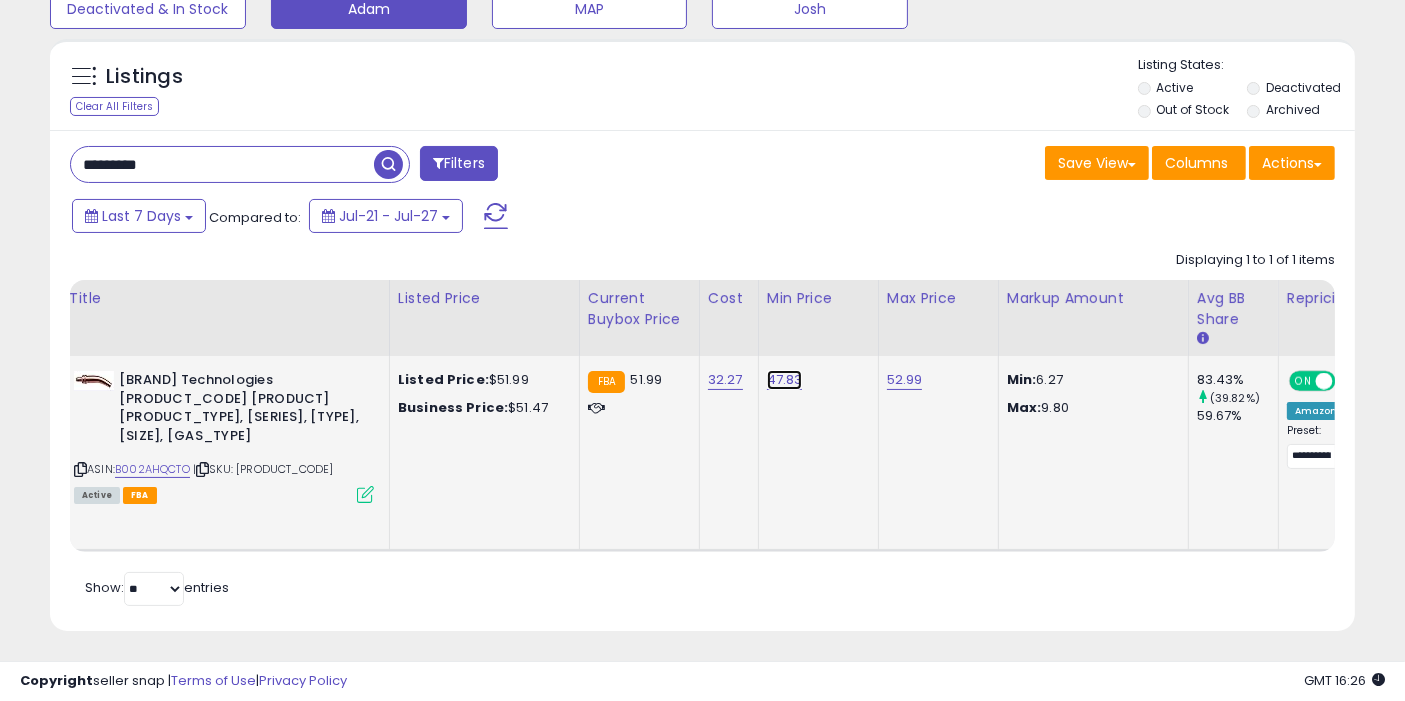 click on "47.83" at bounding box center (785, 380) 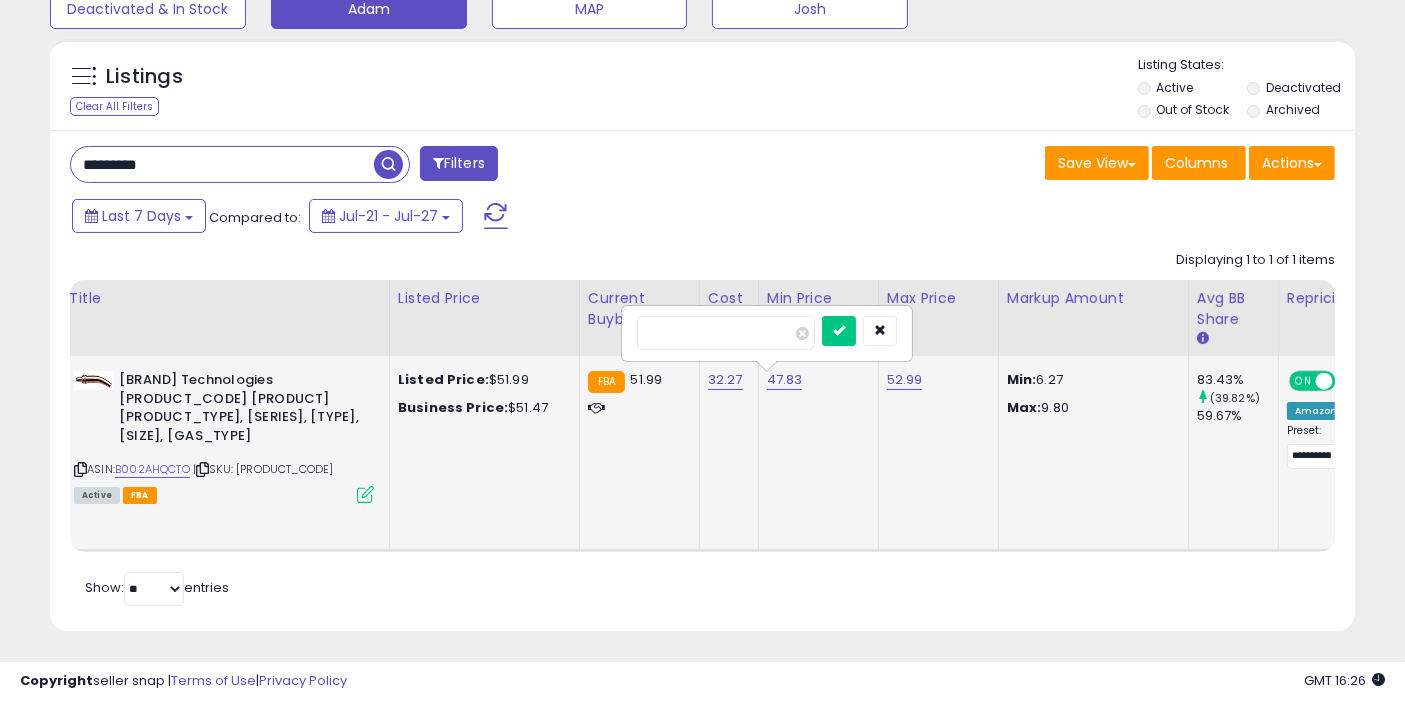 type on "*****" 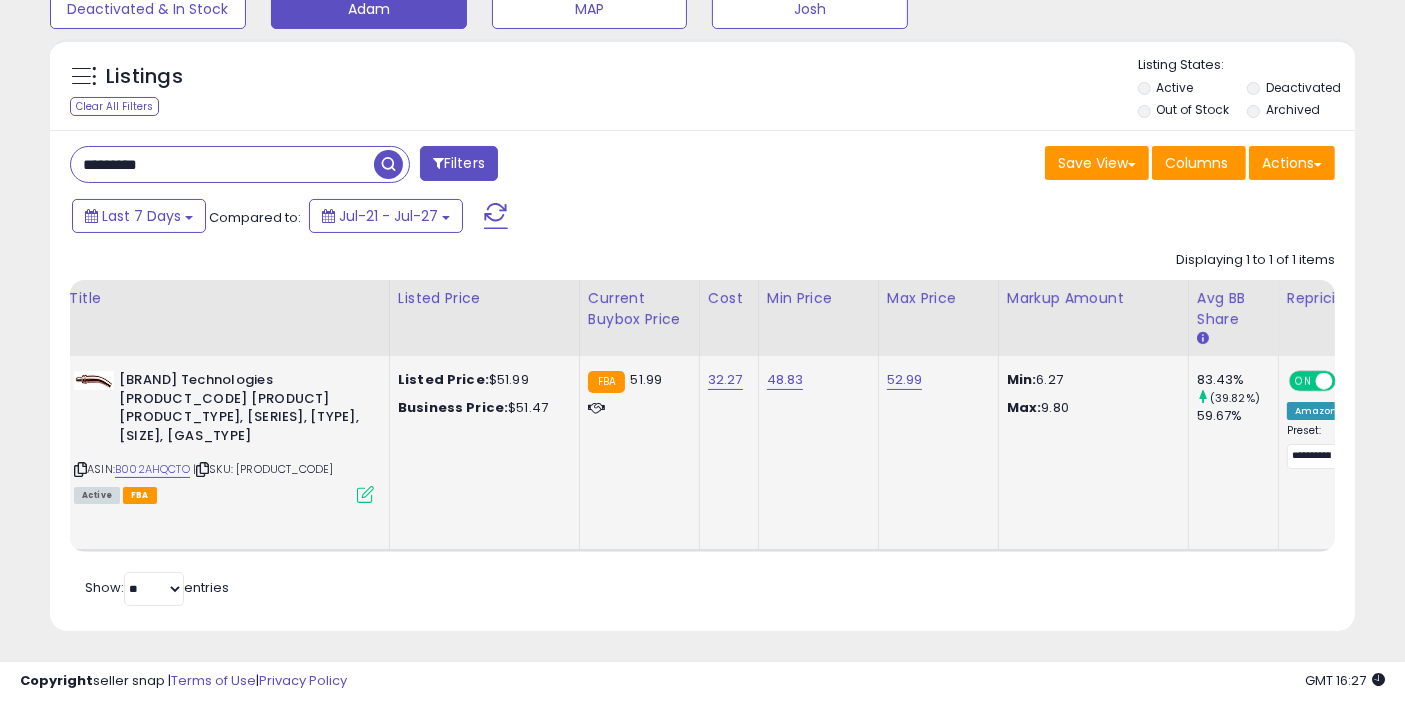 click at bounding box center [388, 164] 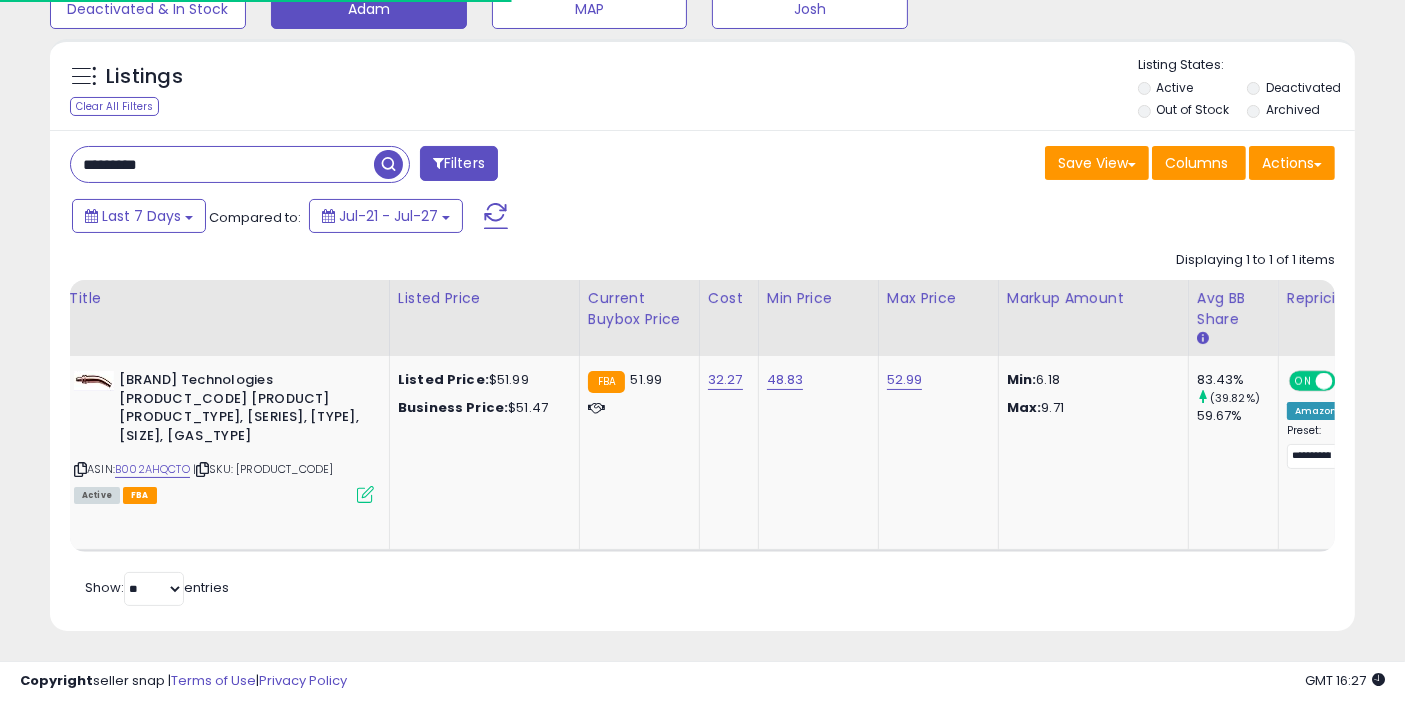 click on "*********" at bounding box center (222, 164) 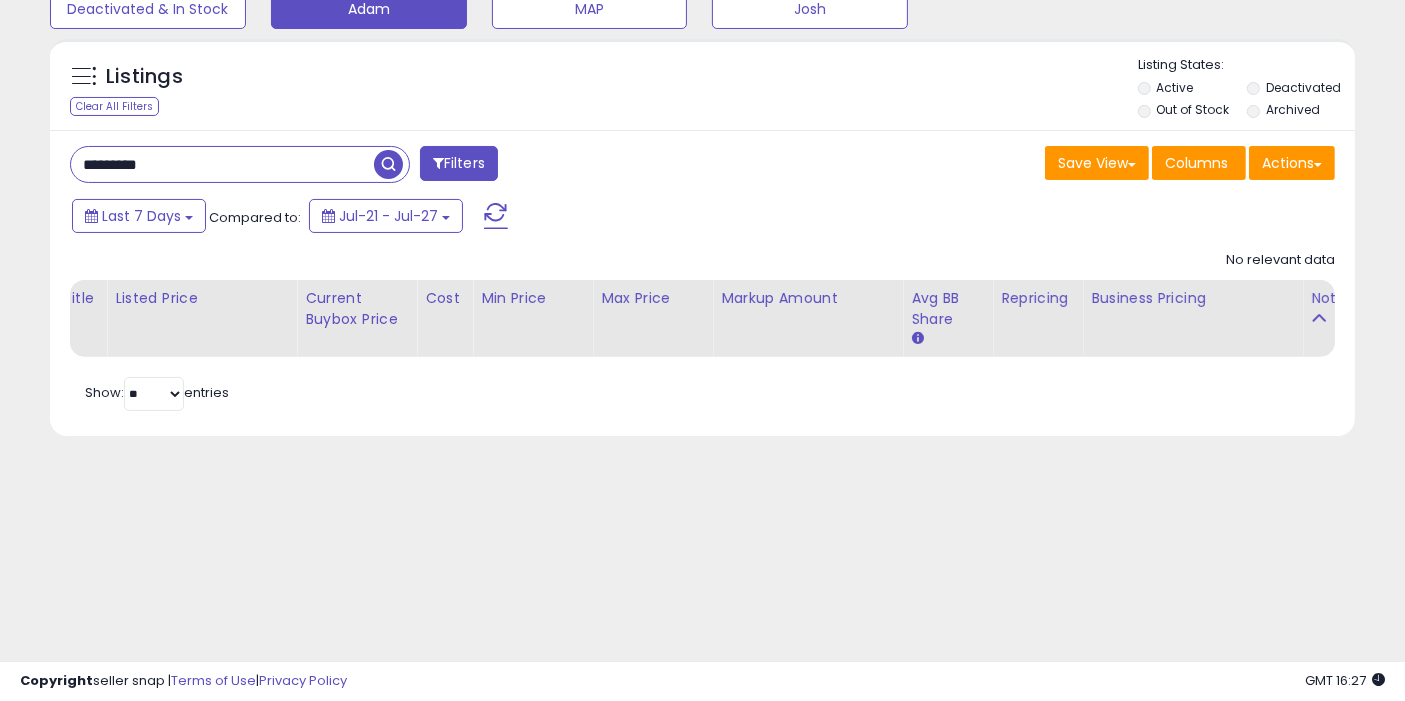 type on "*********" 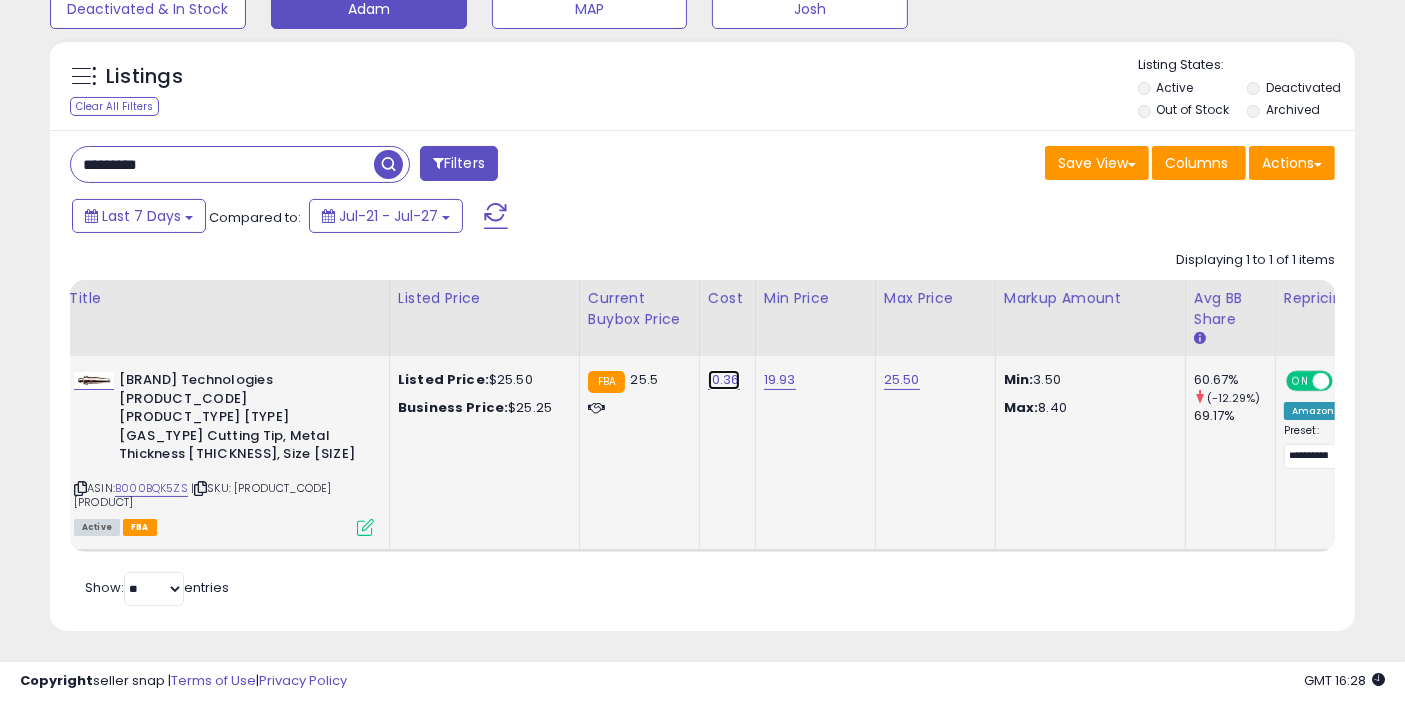 click on "10.36" at bounding box center (724, 380) 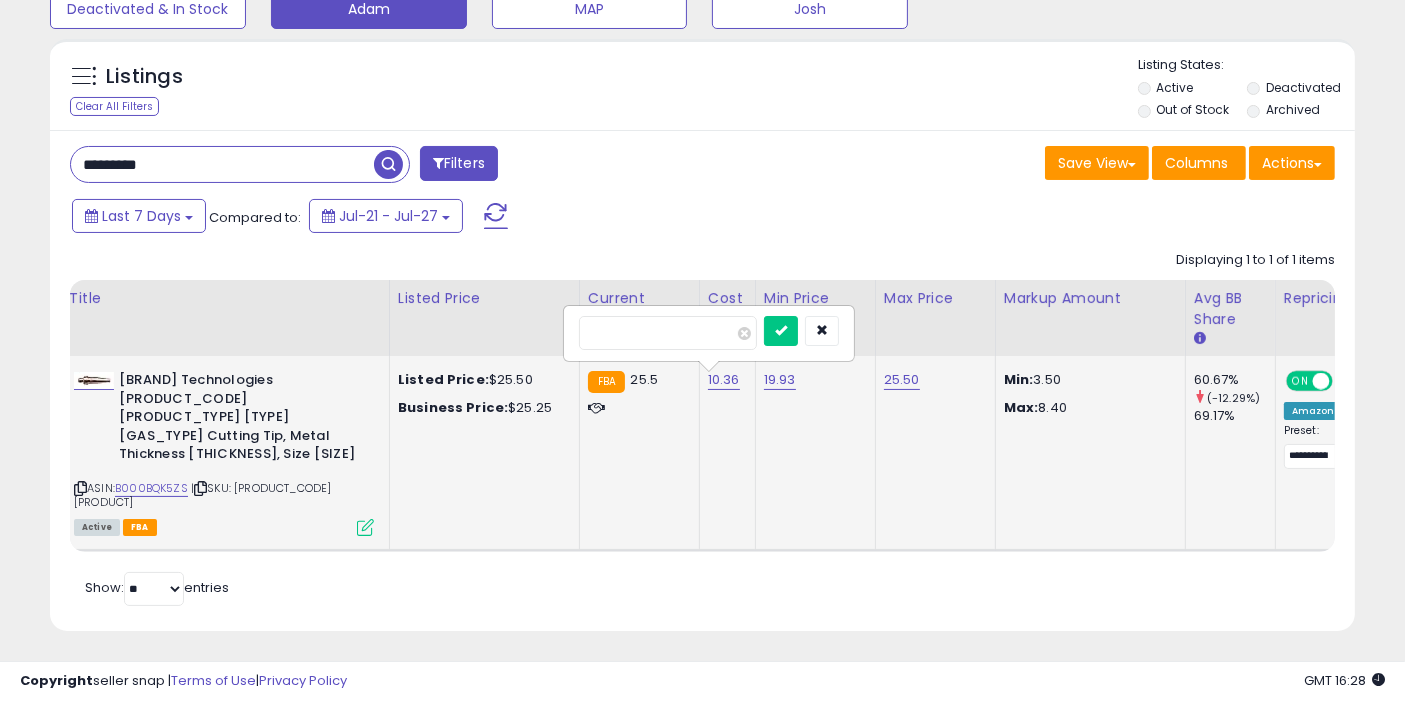 type on "*****" 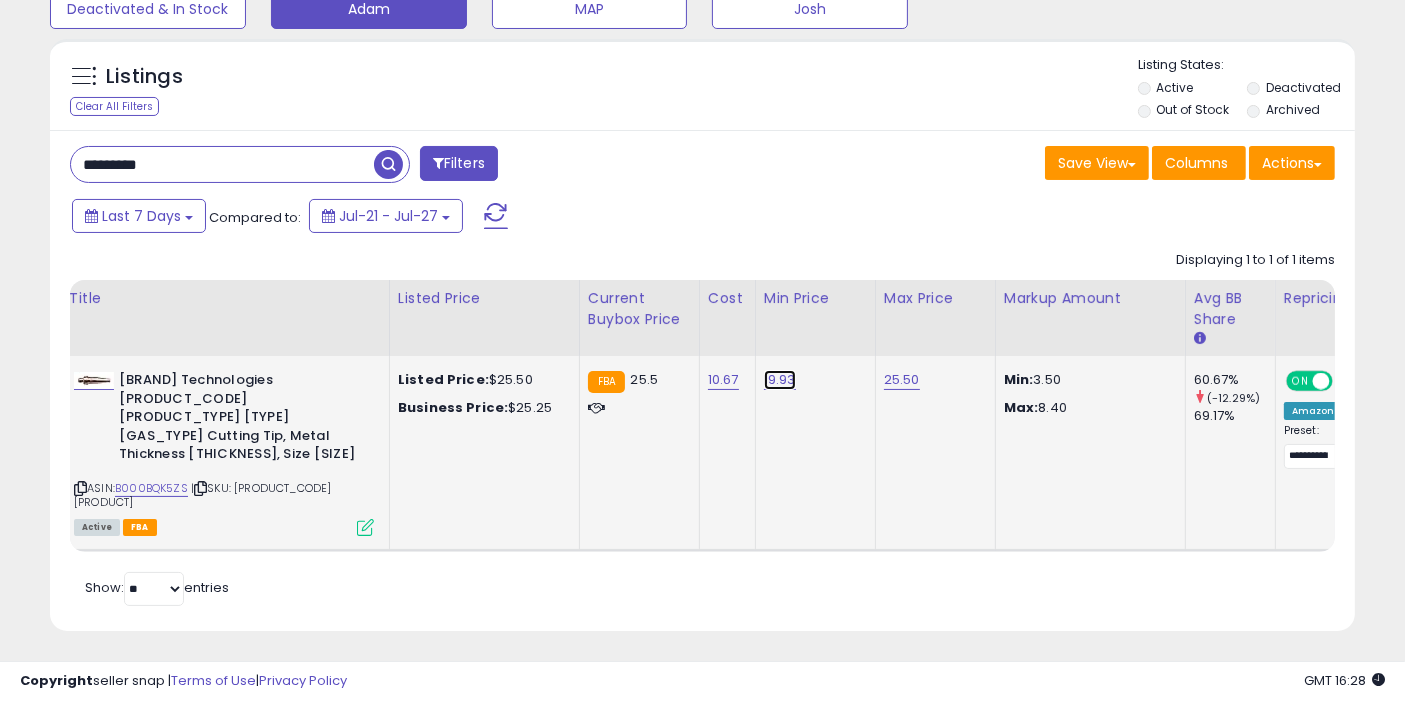 click on "19.93" at bounding box center (780, 380) 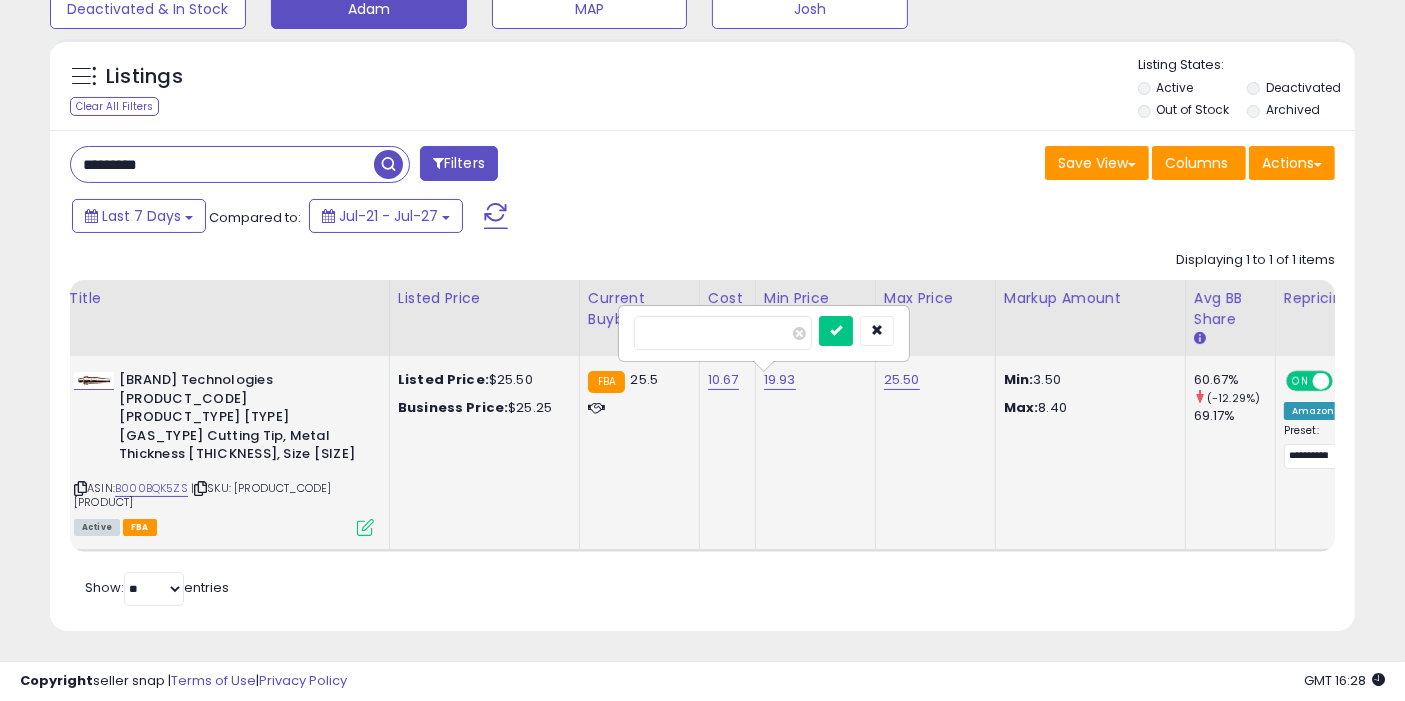 type on "*" 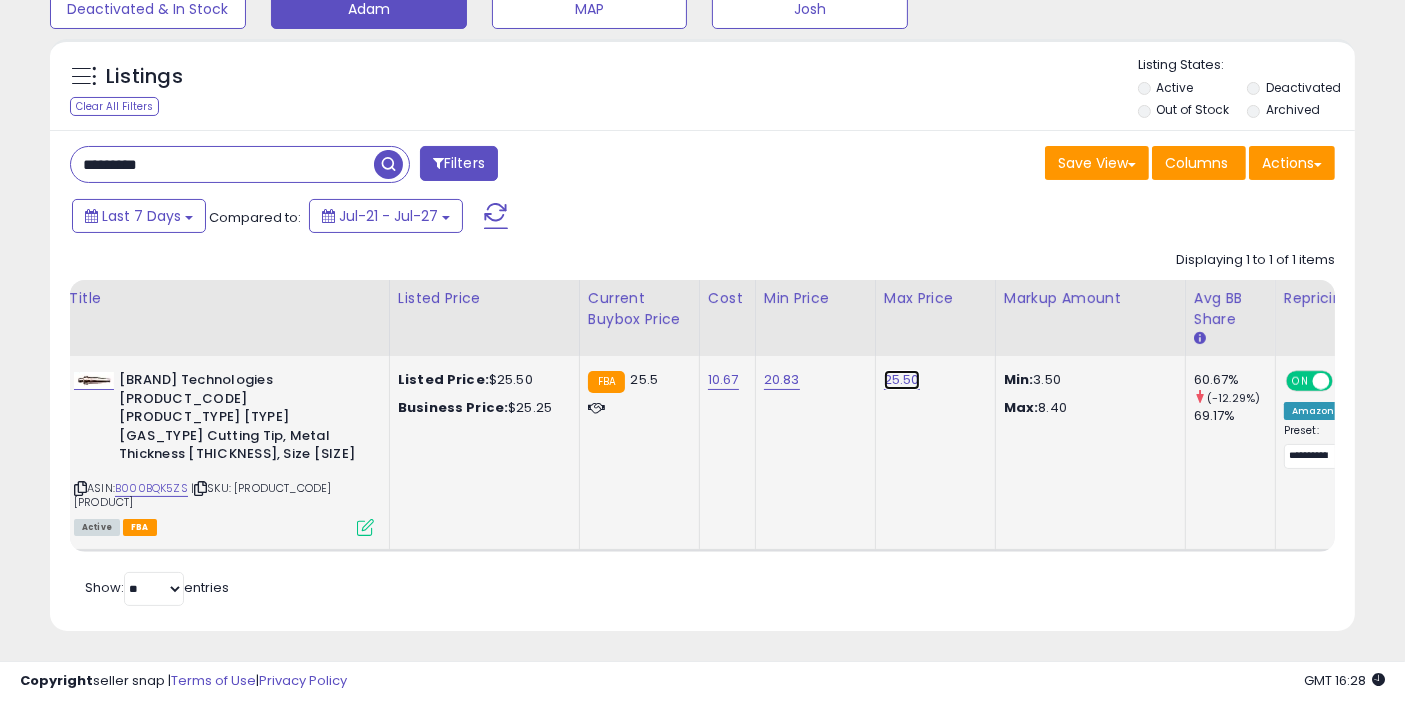 click on "25.50" at bounding box center [902, 380] 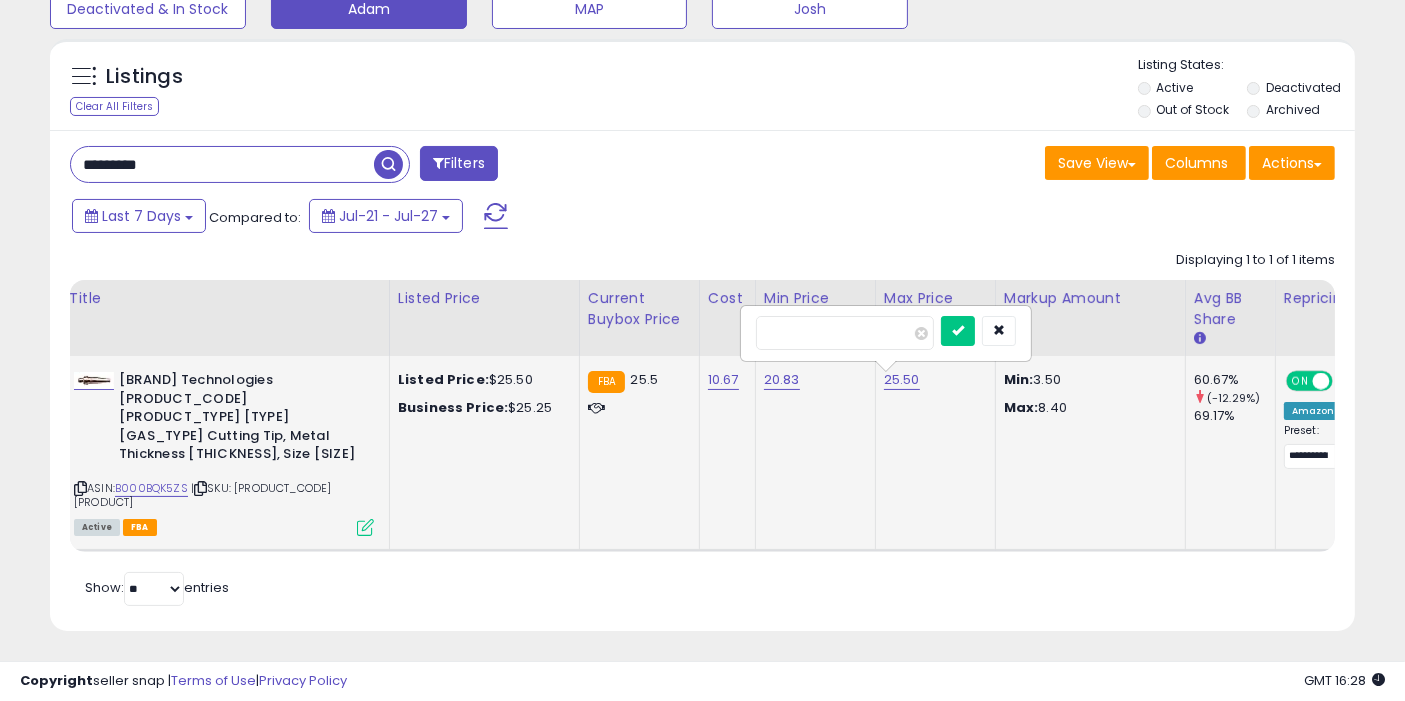 type on "*****" 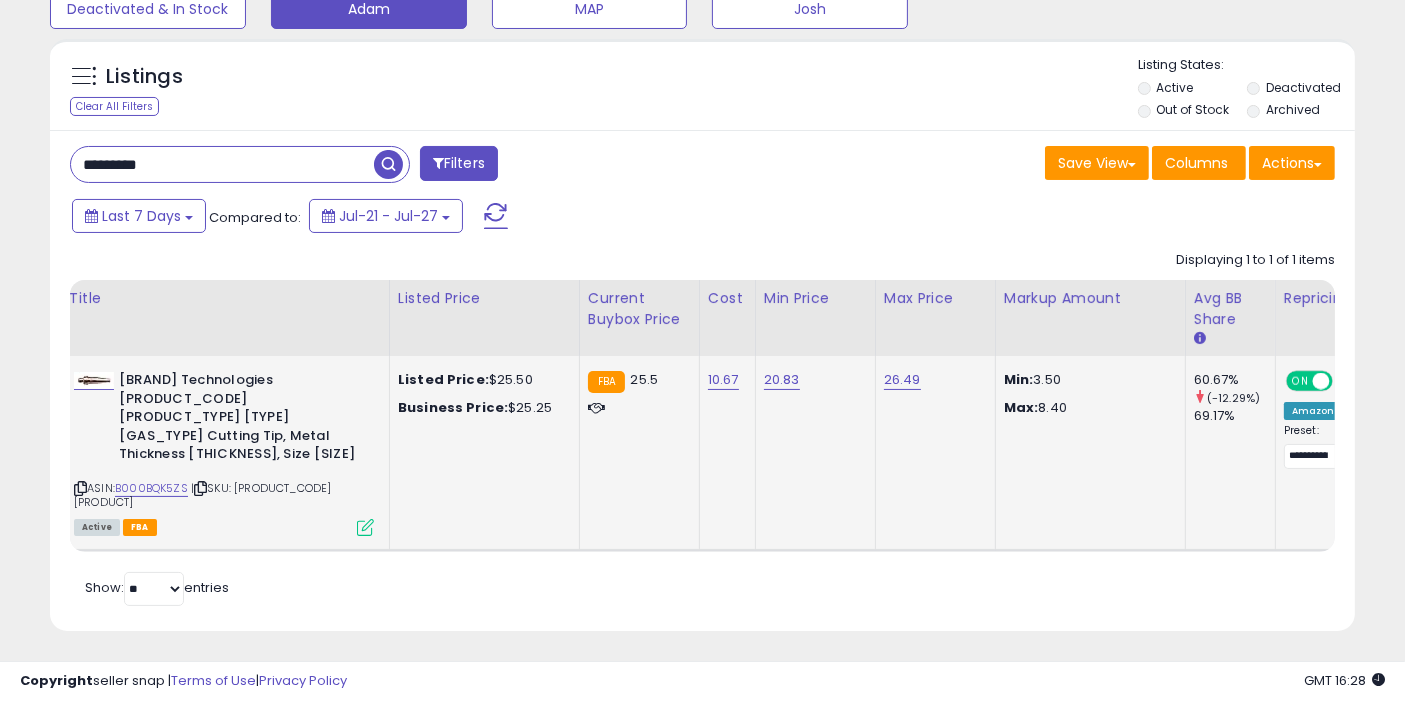 click on "*********" at bounding box center [222, 164] 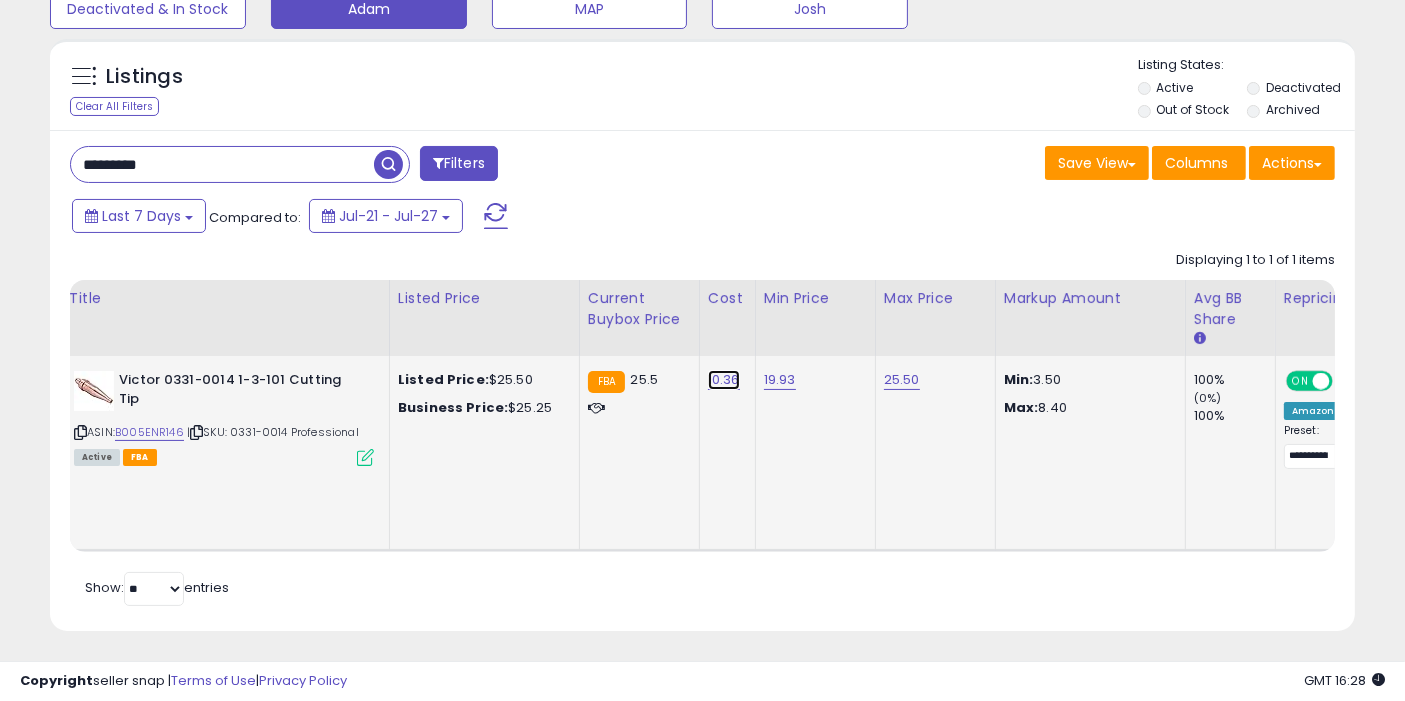 click on "10.36" at bounding box center (724, 380) 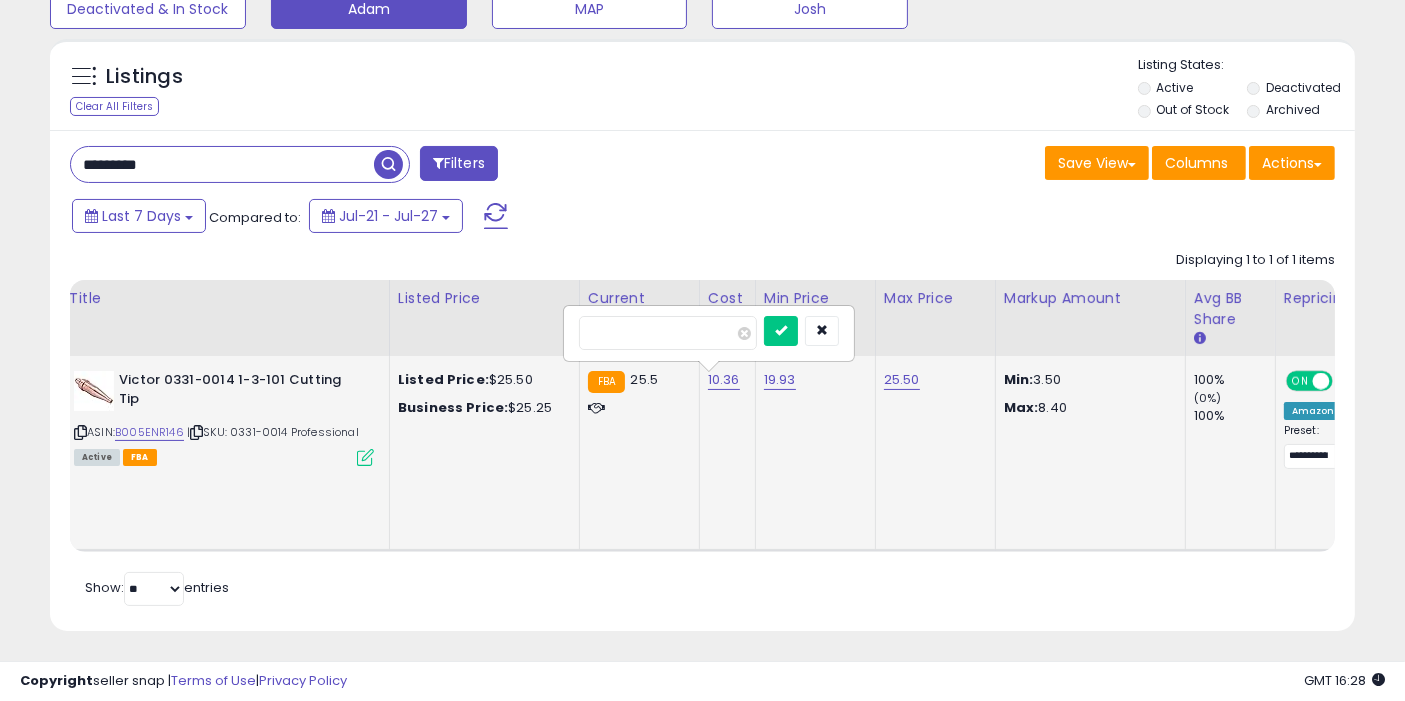 type on "*****" 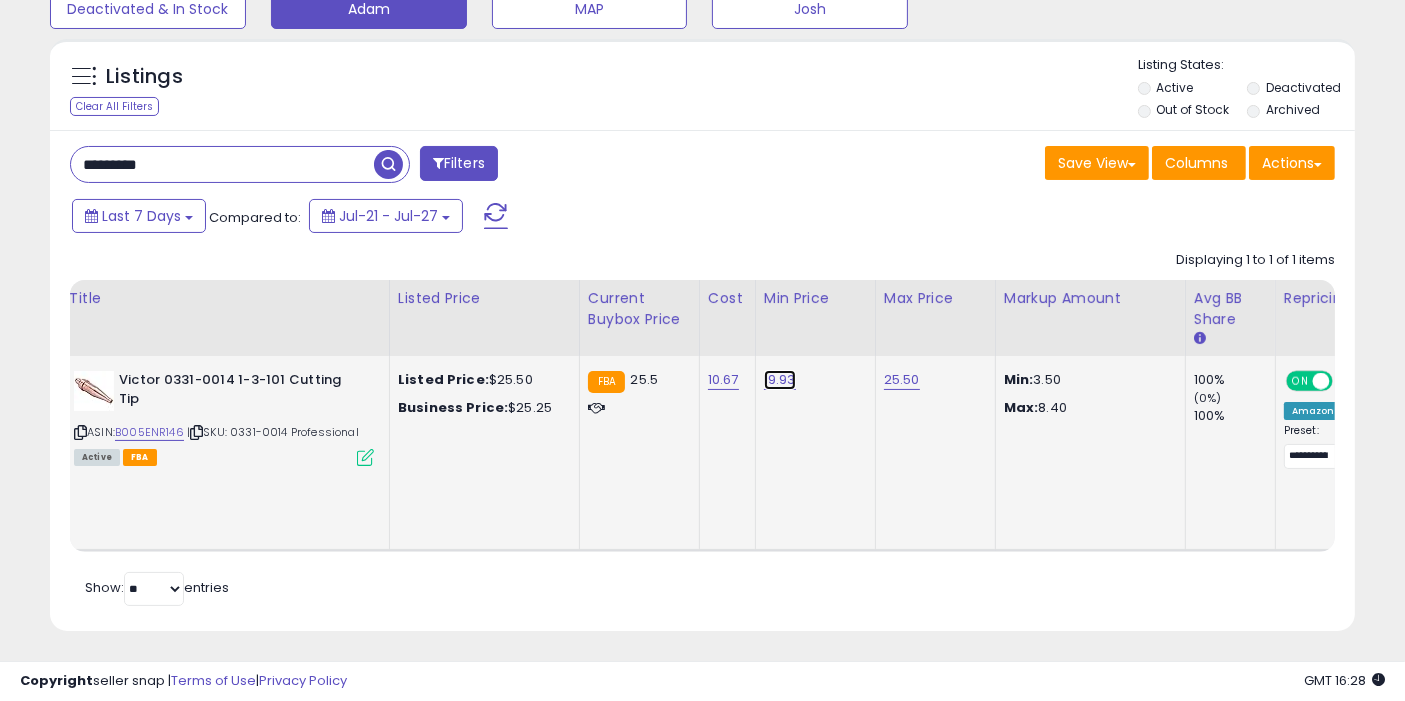 click on "19.93" at bounding box center [780, 380] 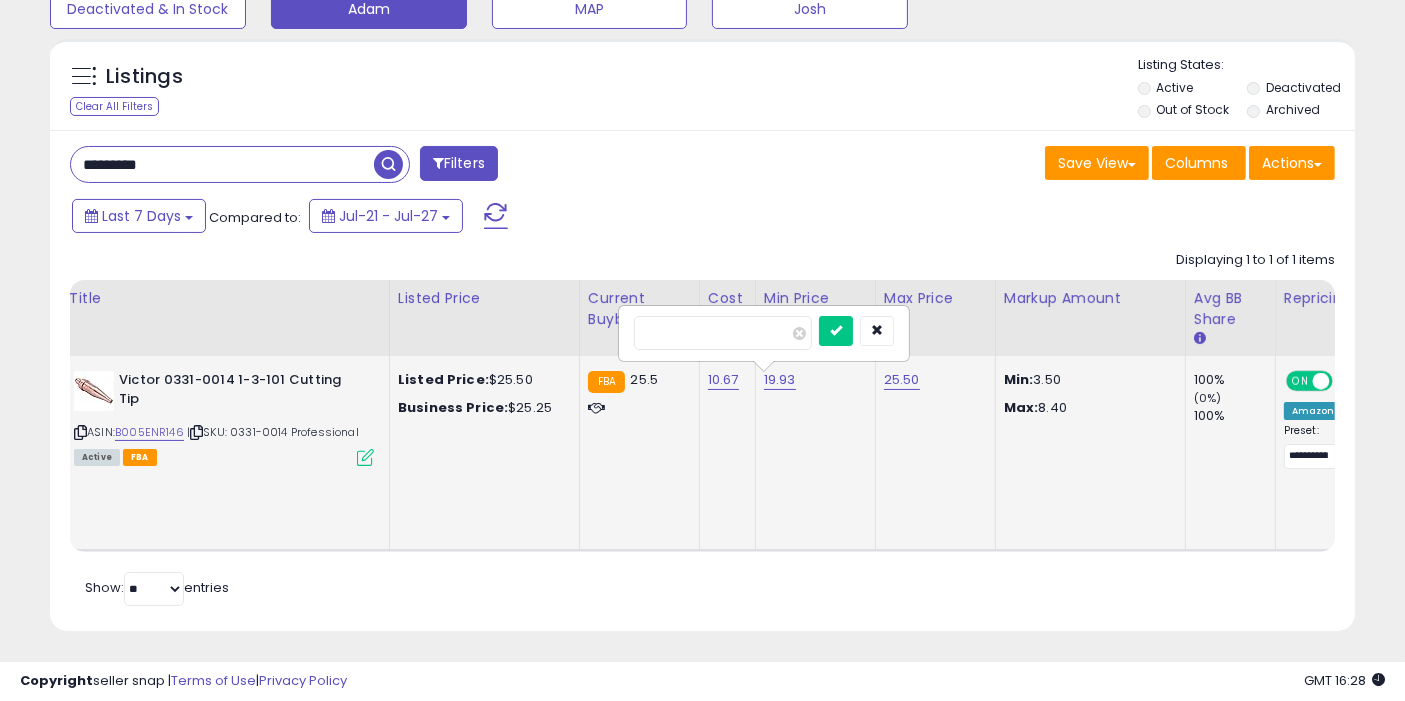 type on "*" 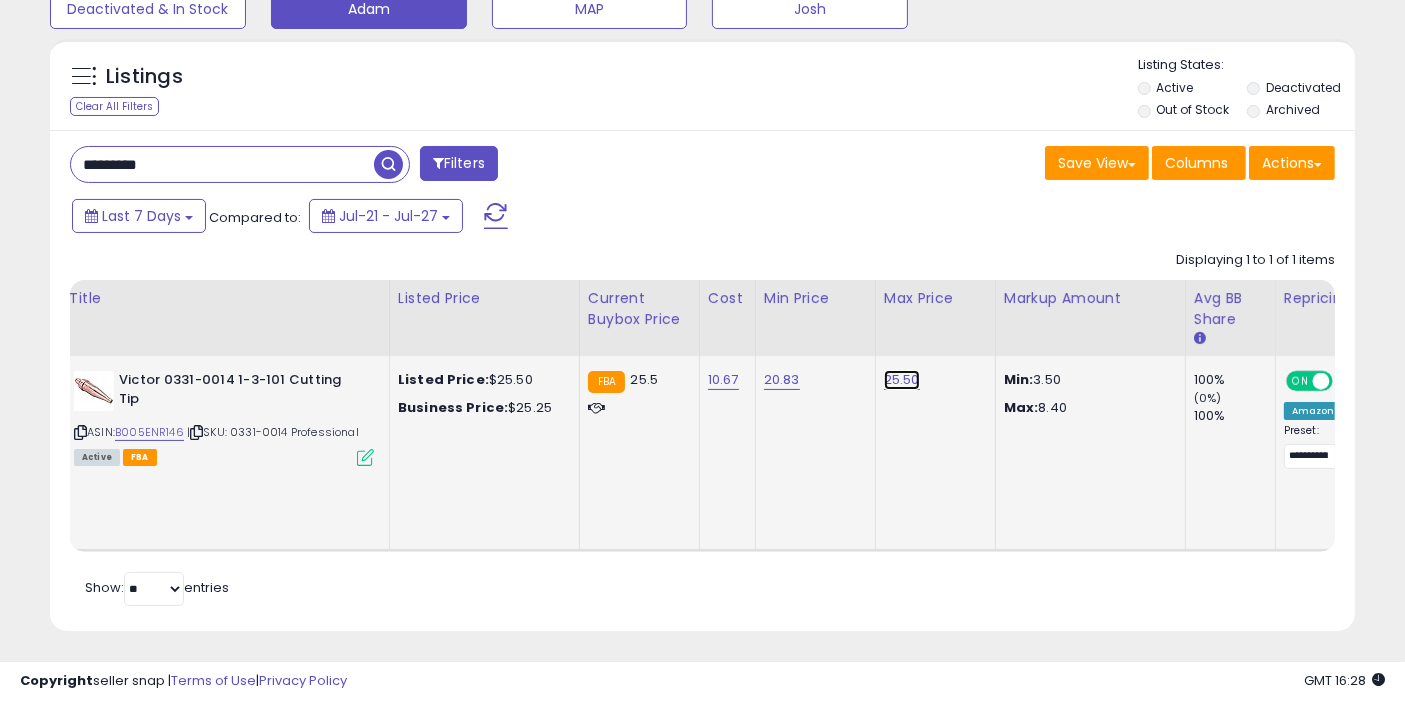 click on "25.50" at bounding box center [902, 380] 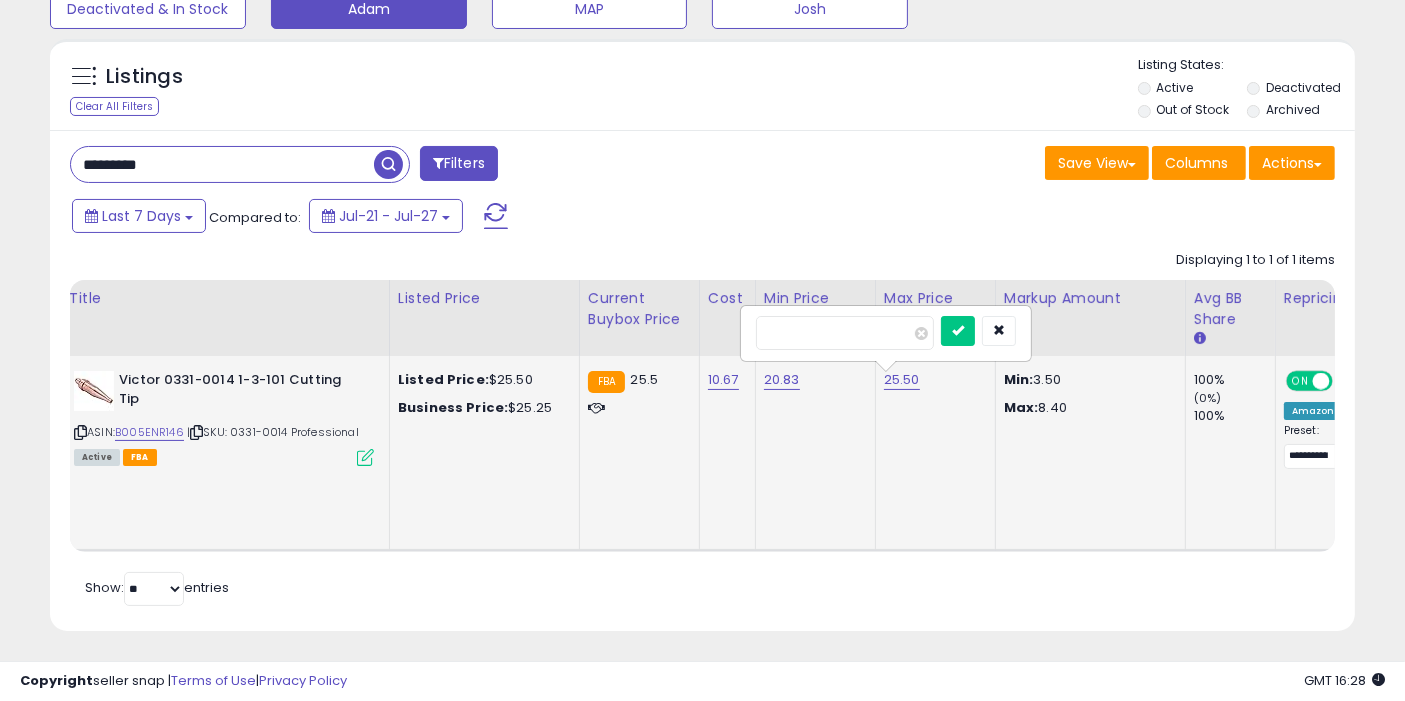 type on "****" 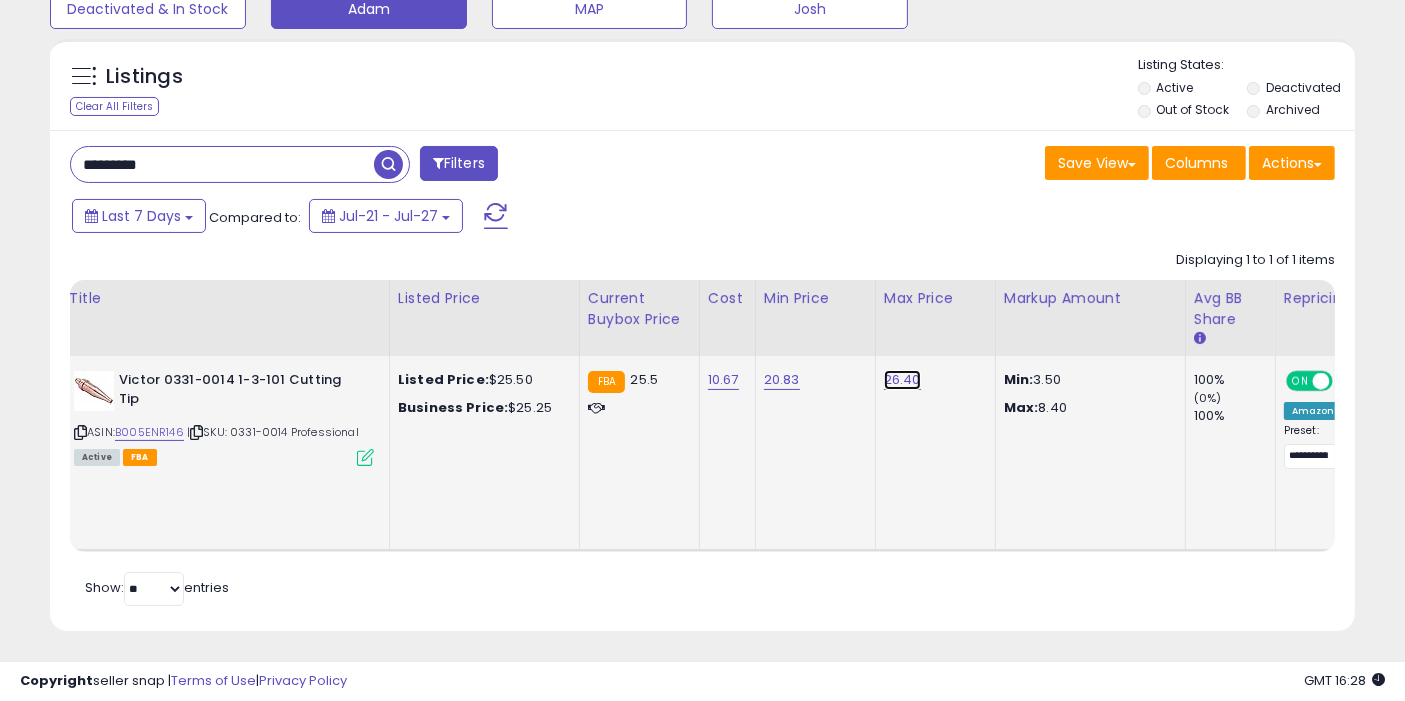 click on "26.40" at bounding box center [902, 380] 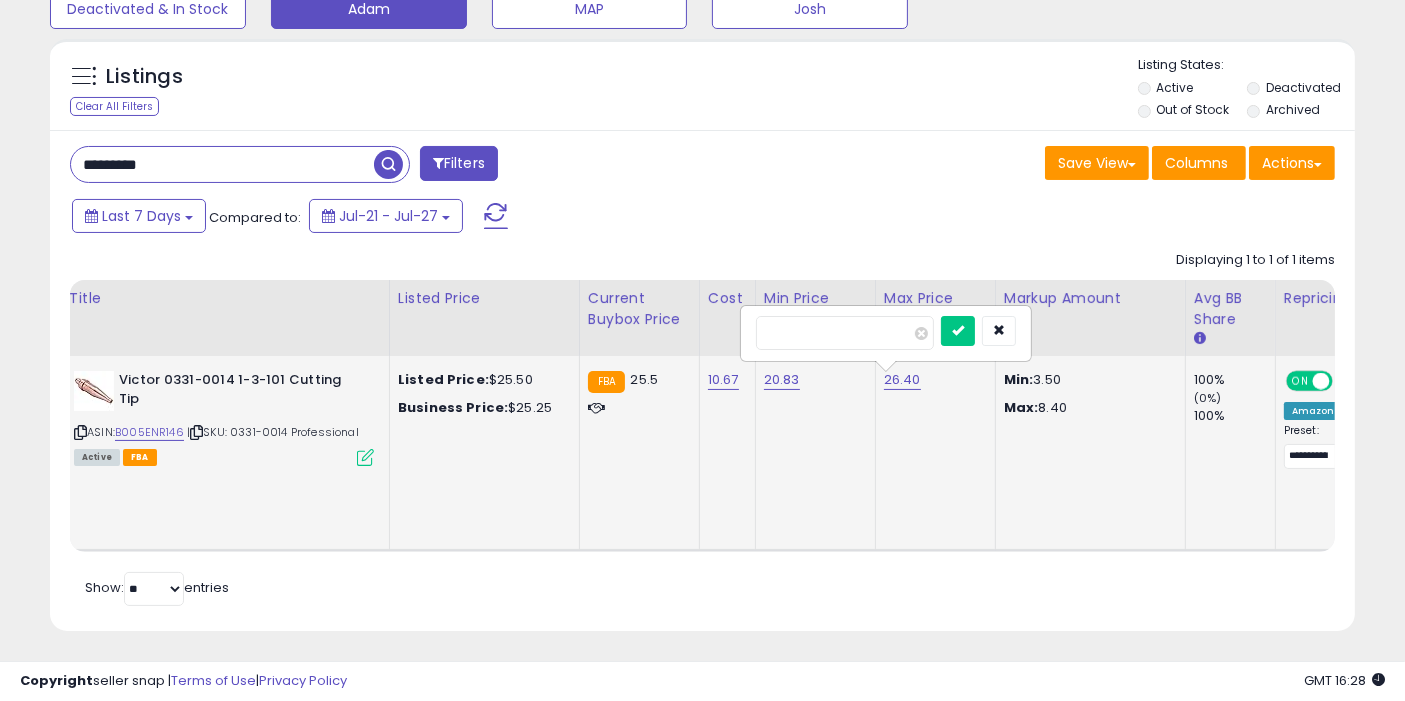 type on "*****" 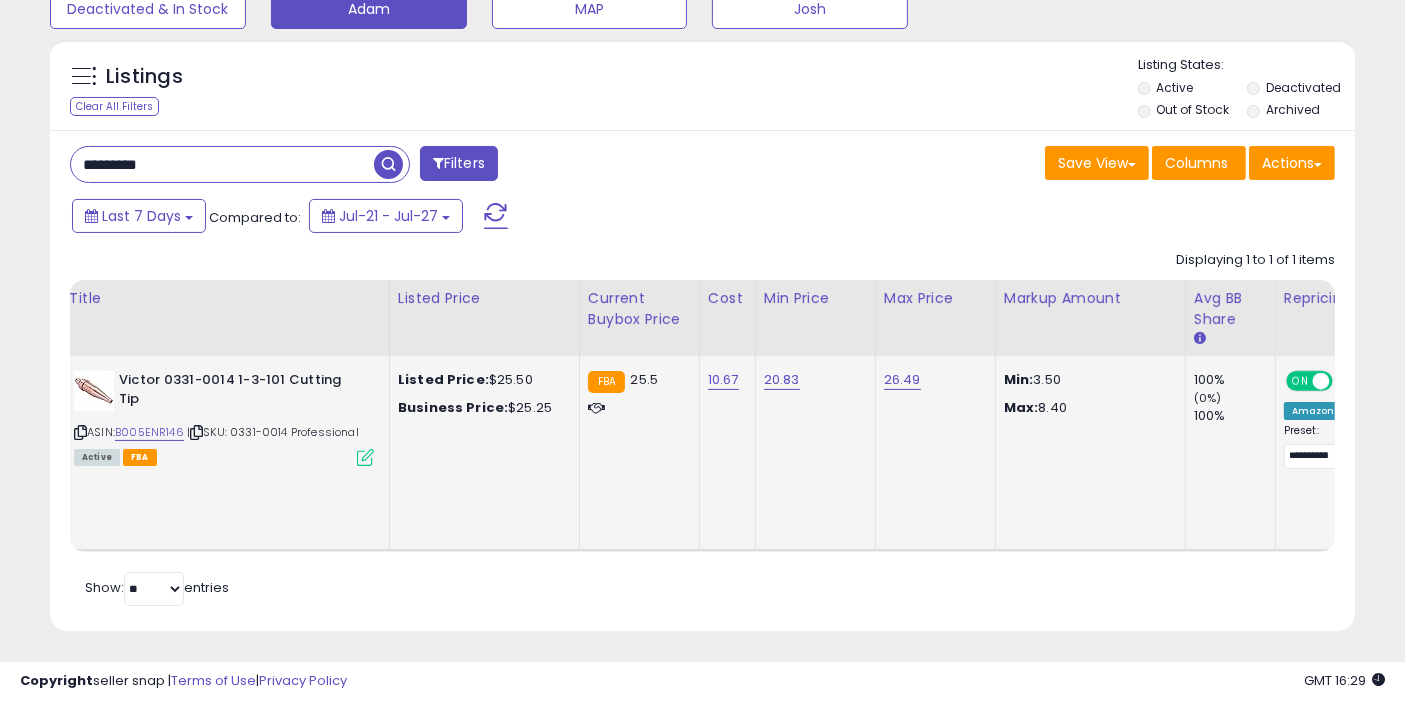 drag, startPoint x: 189, startPoint y: 160, endPoint x: 106, endPoint y: 166, distance: 83.21658 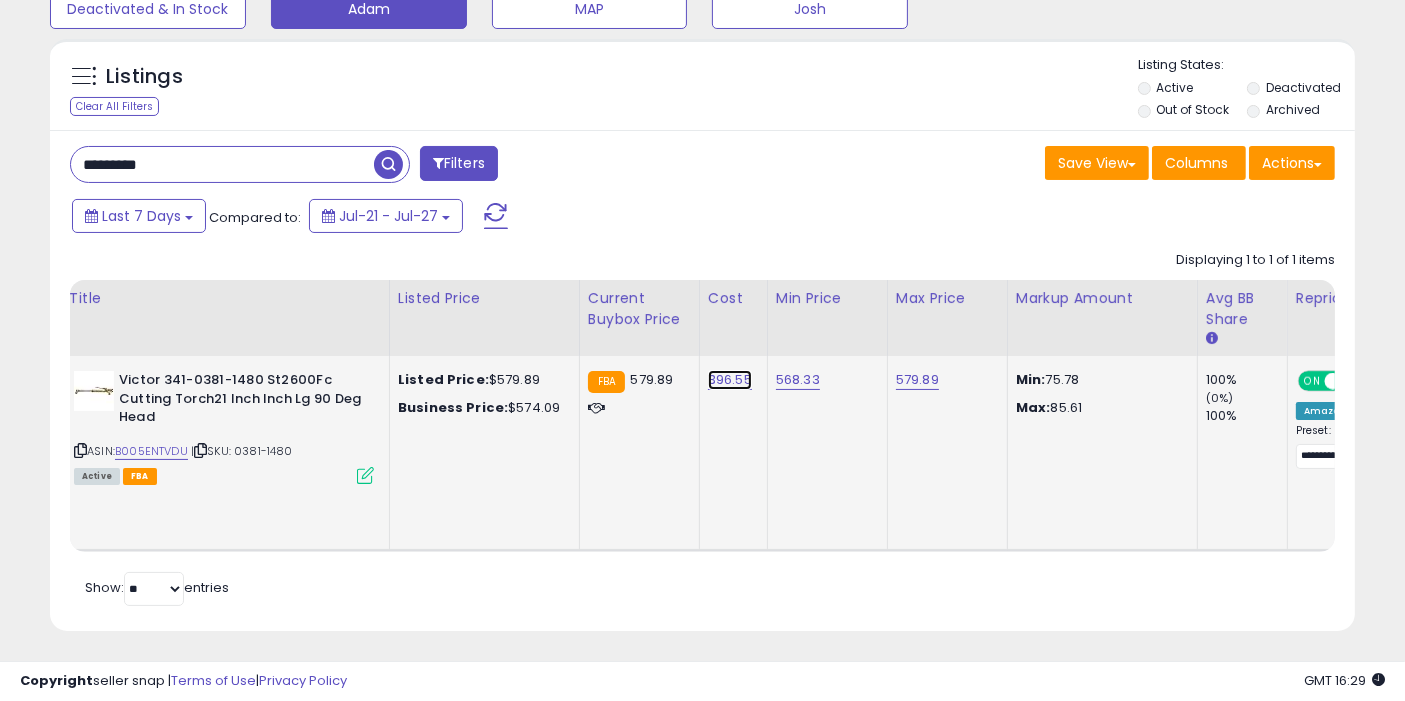 click on "396.55" at bounding box center [730, 380] 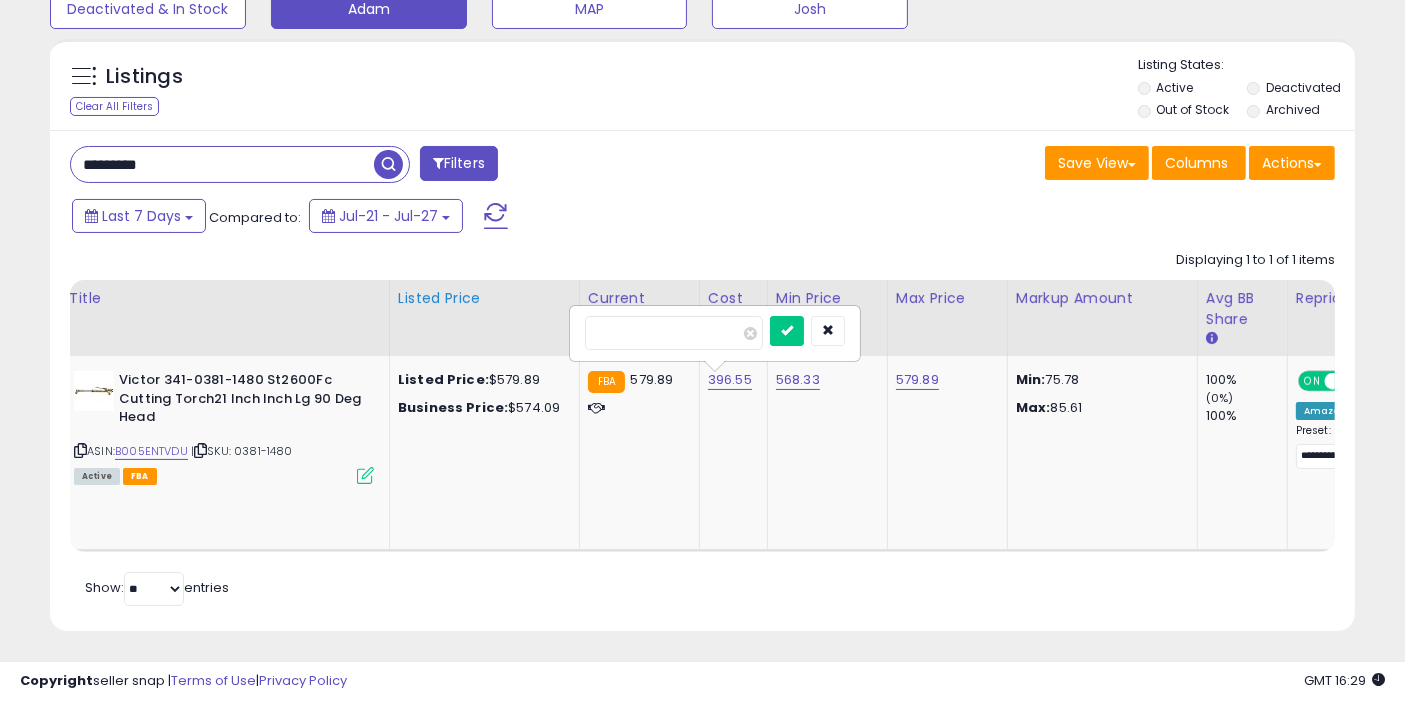 drag, startPoint x: 682, startPoint y: 331, endPoint x: 500, endPoint y: 338, distance: 182.13457 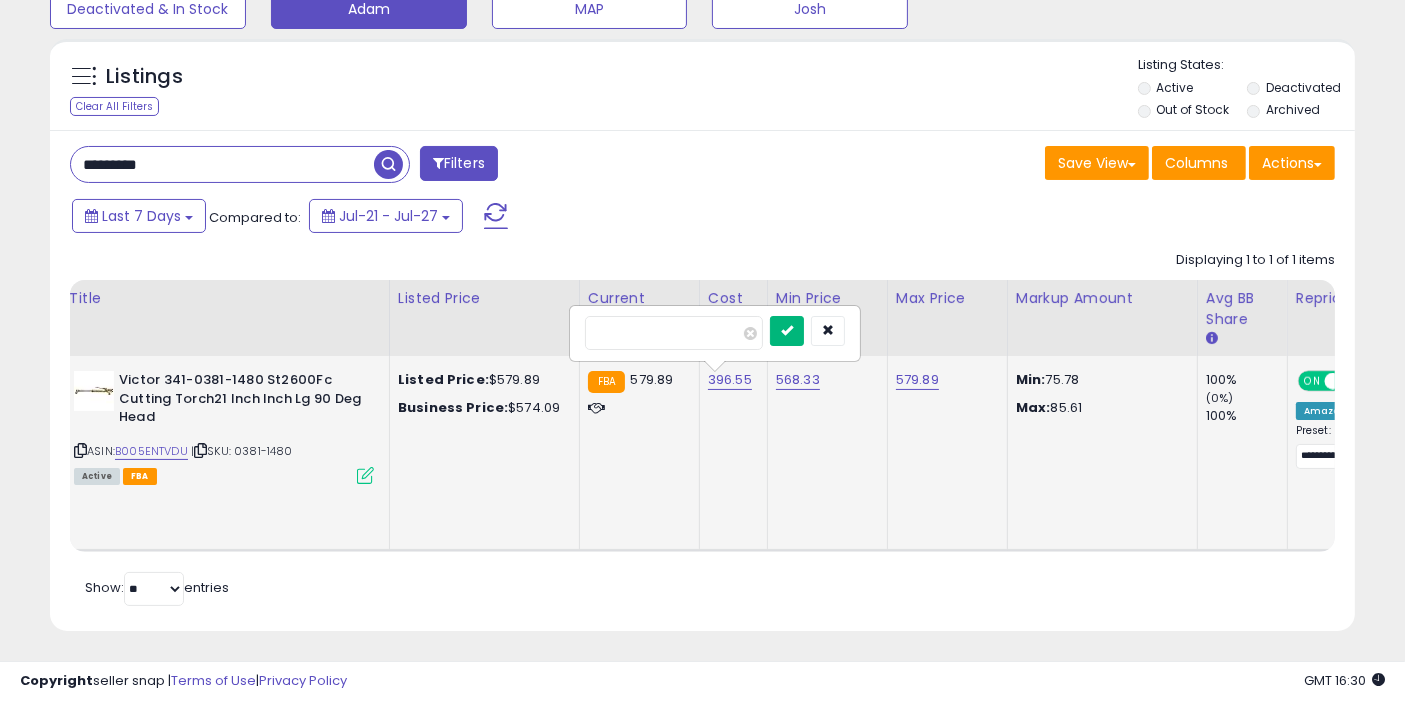type on "******" 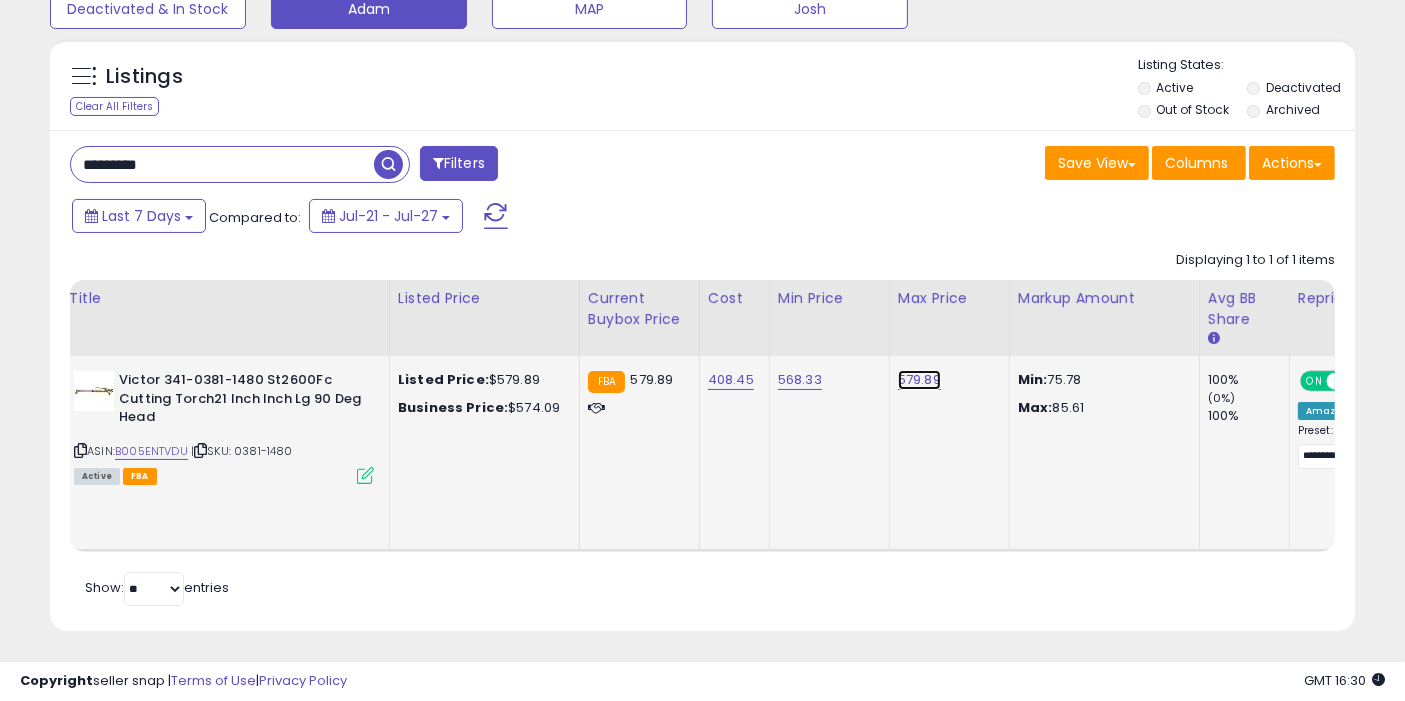 click on "579.89" at bounding box center [919, 380] 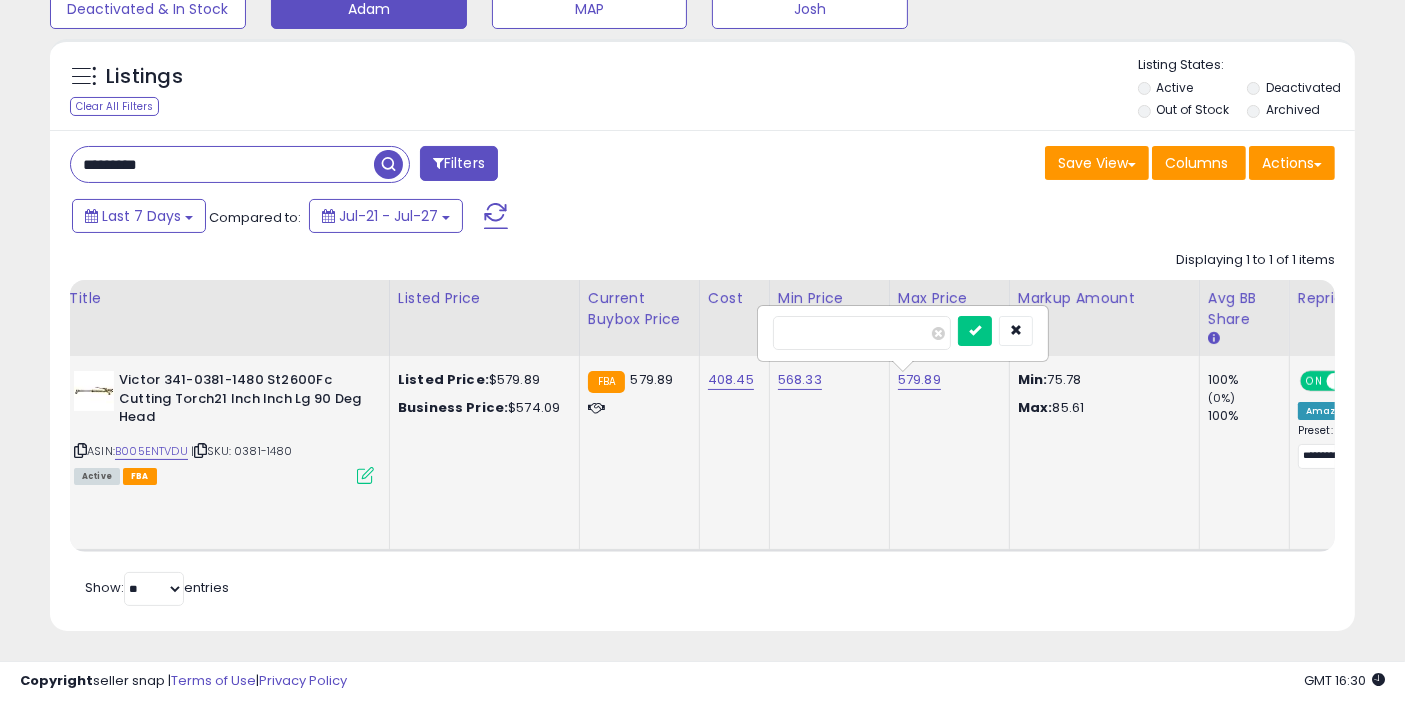 type on "******" 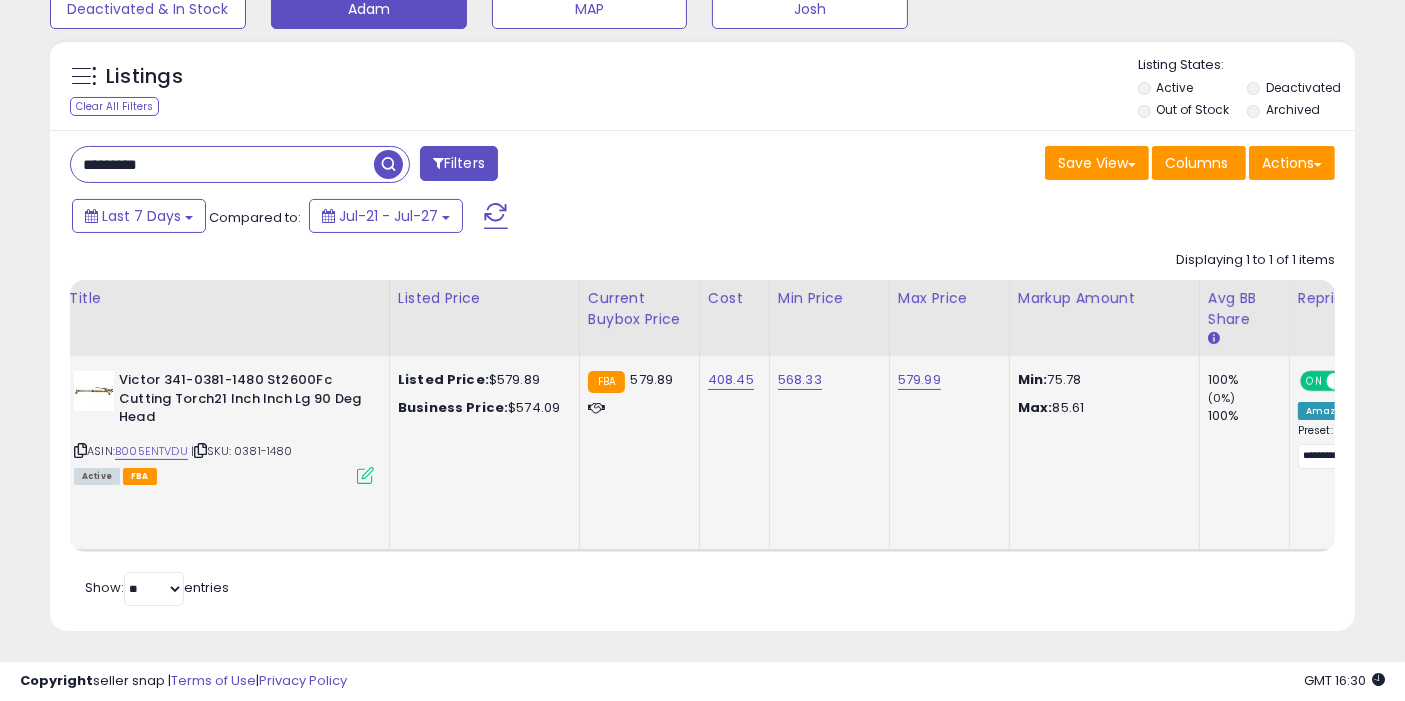 click at bounding box center (388, 164) 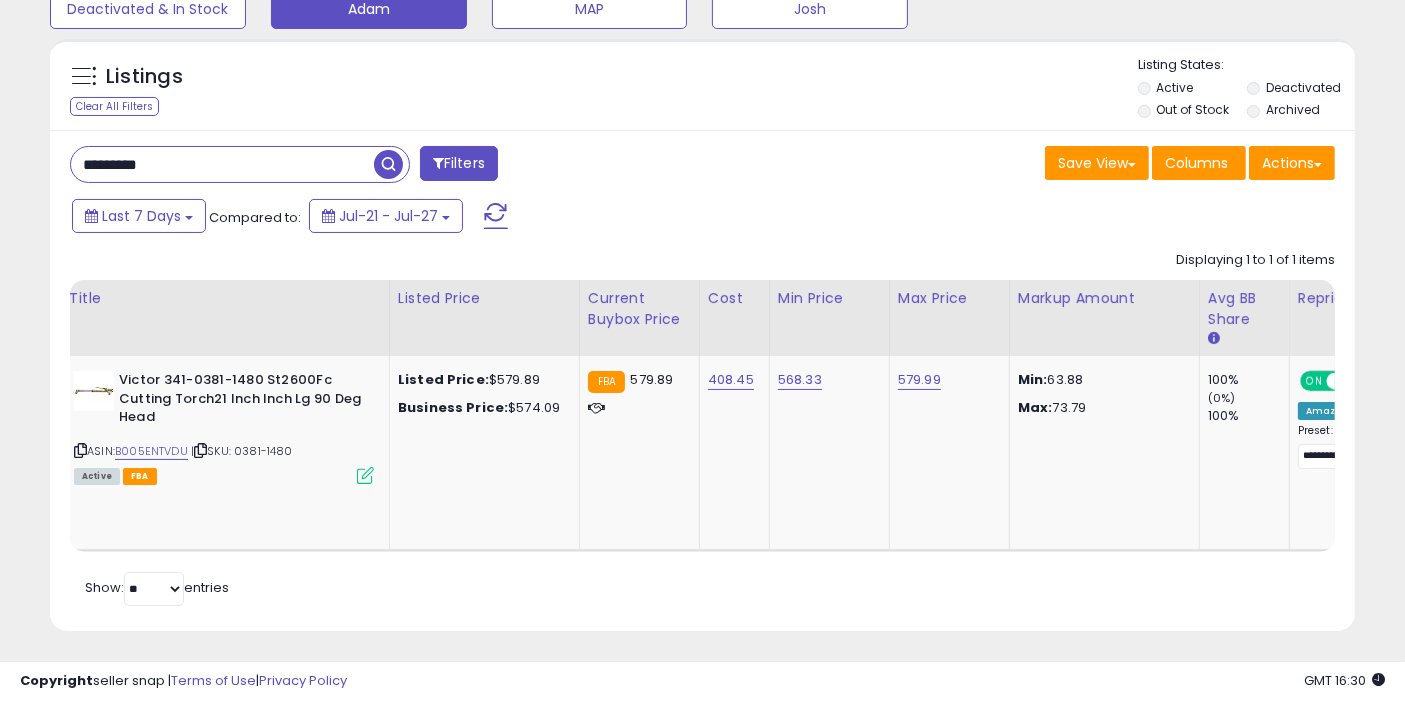 drag, startPoint x: 102, startPoint y: 166, endPoint x: 314, endPoint y: 155, distance: 212.28519 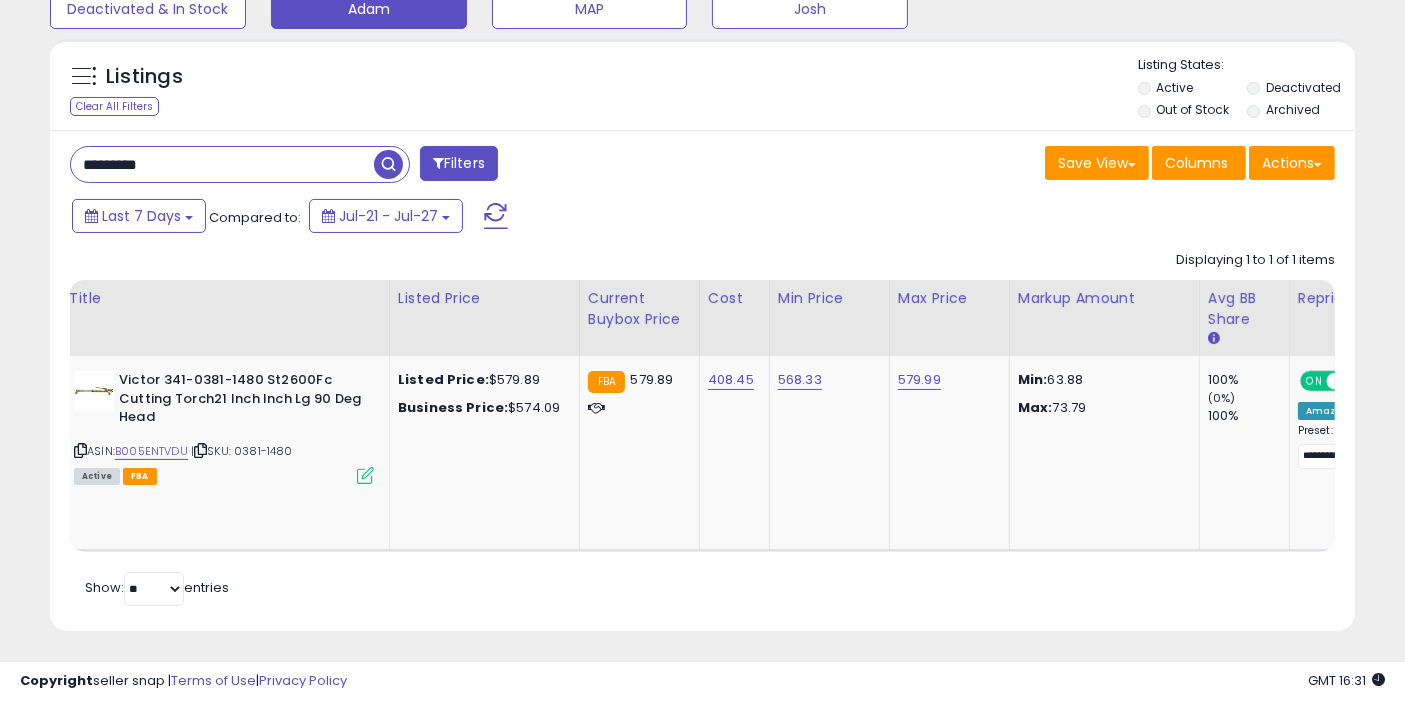 type on "*********" 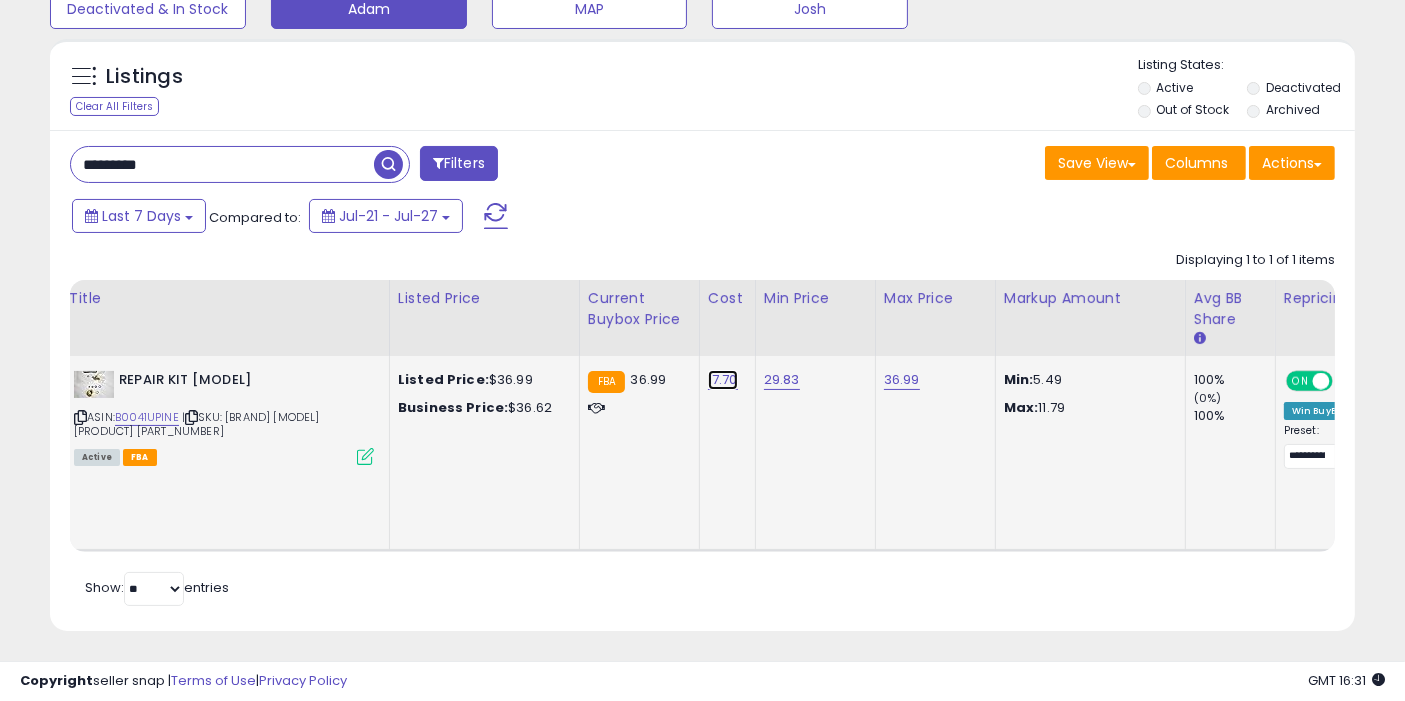 click on "17.70" at bounding box center [723, 380] 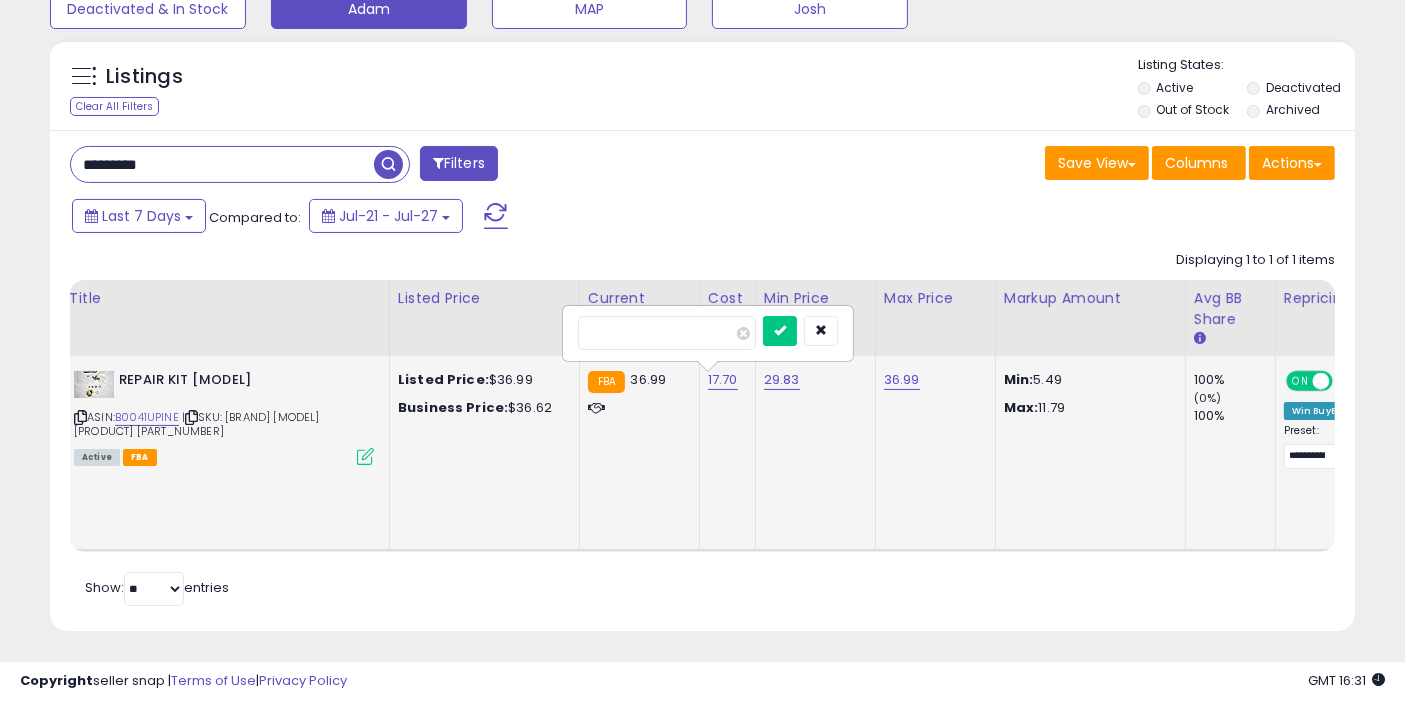 type on "*****" 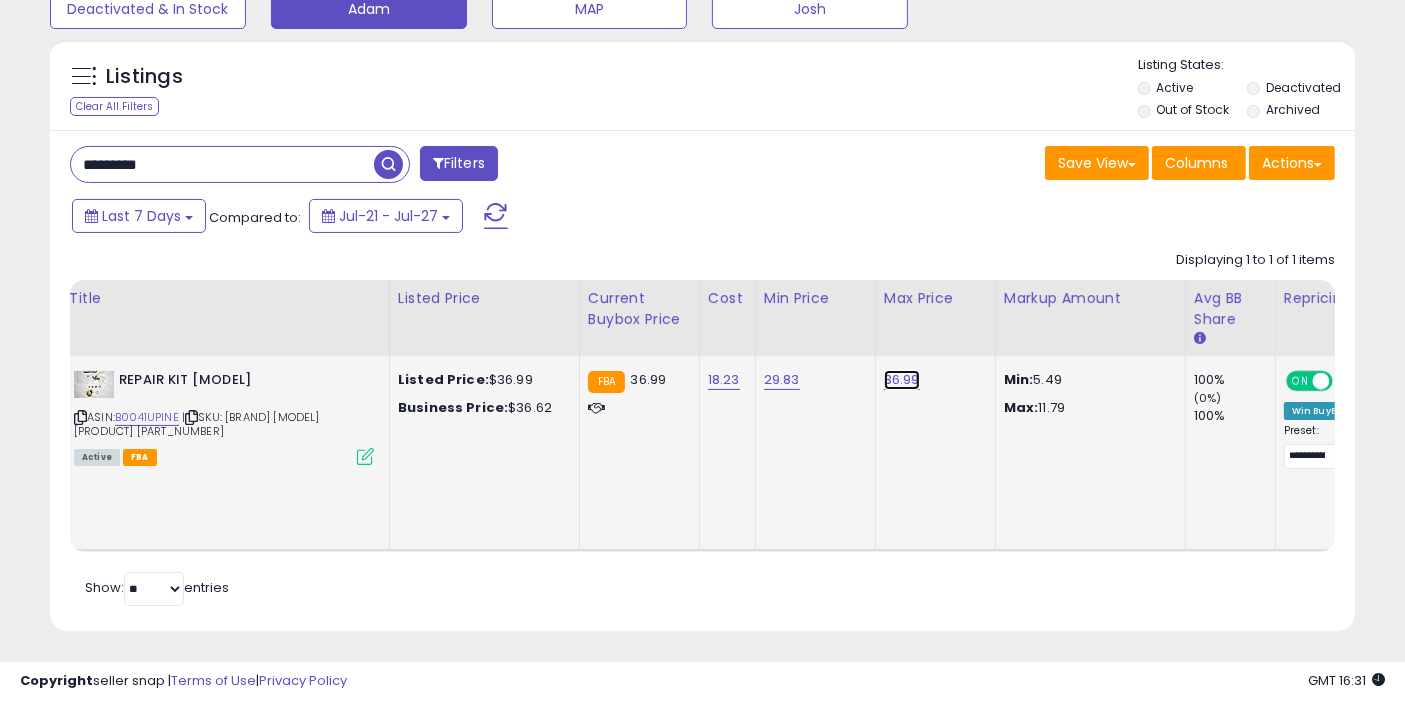 click on "36.99" at bounding box center (902, 380) 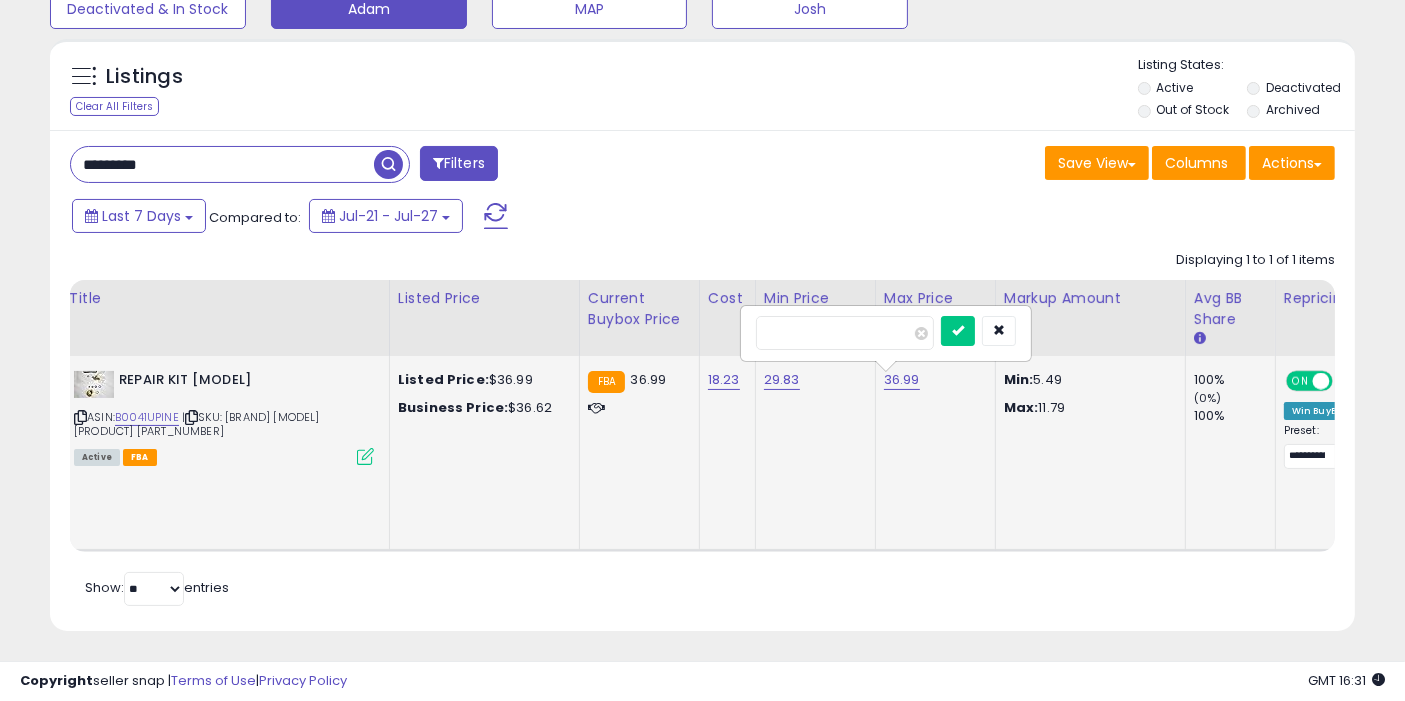 type on "*****" 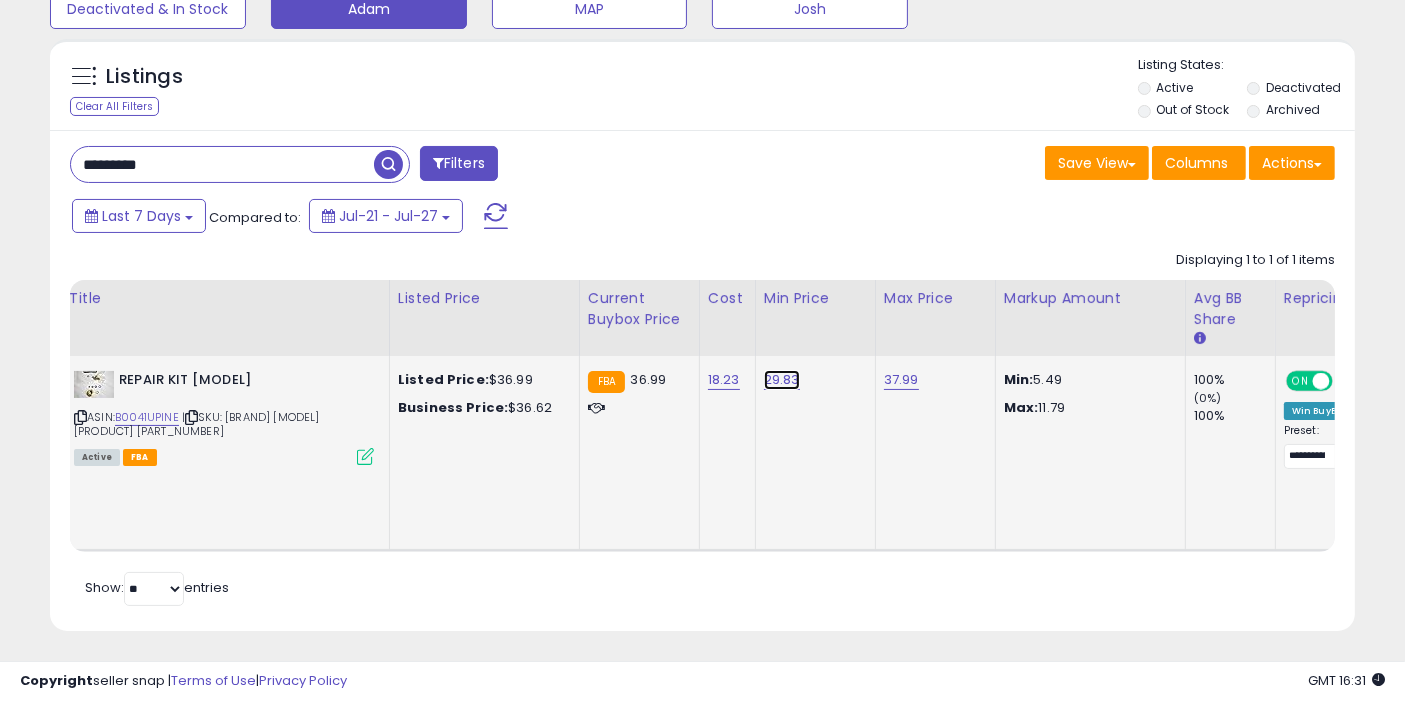 click on "29.83" at bounding box center [782, 380] 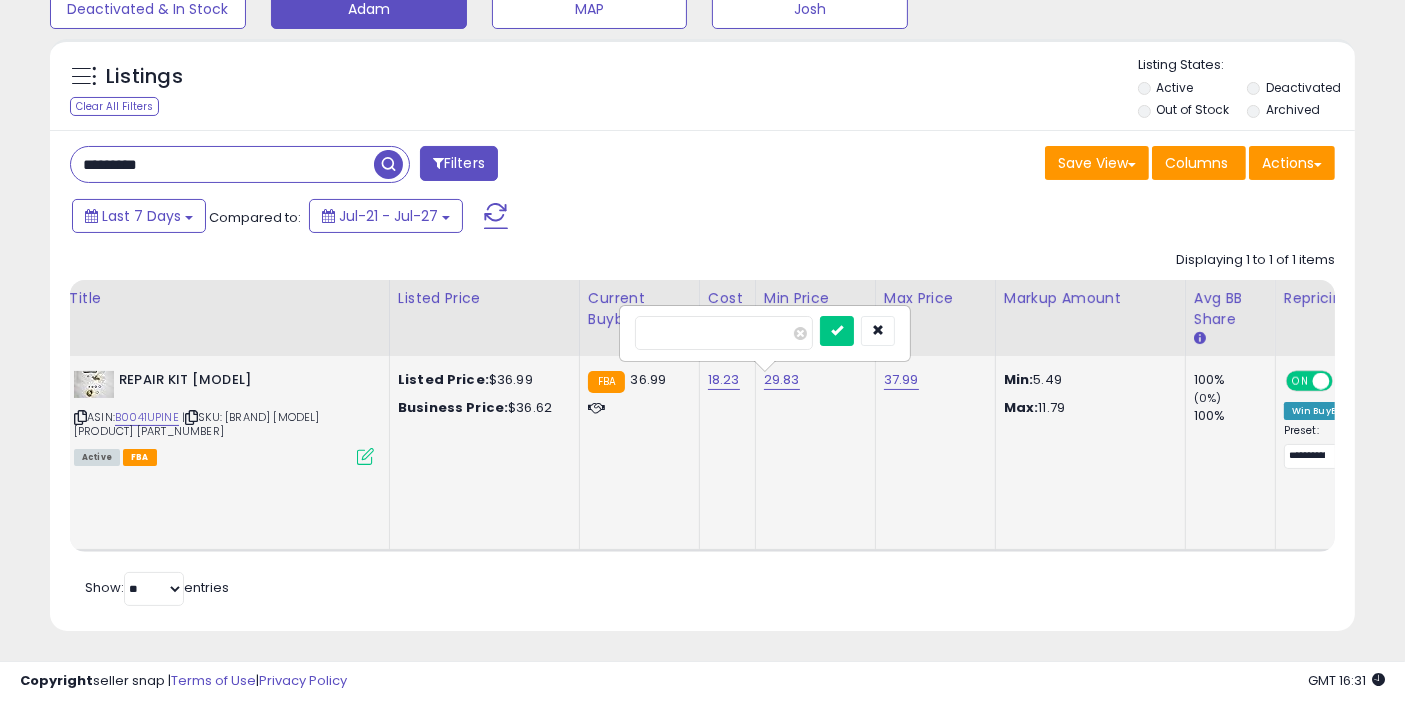 click at bounding box center [837, 331] 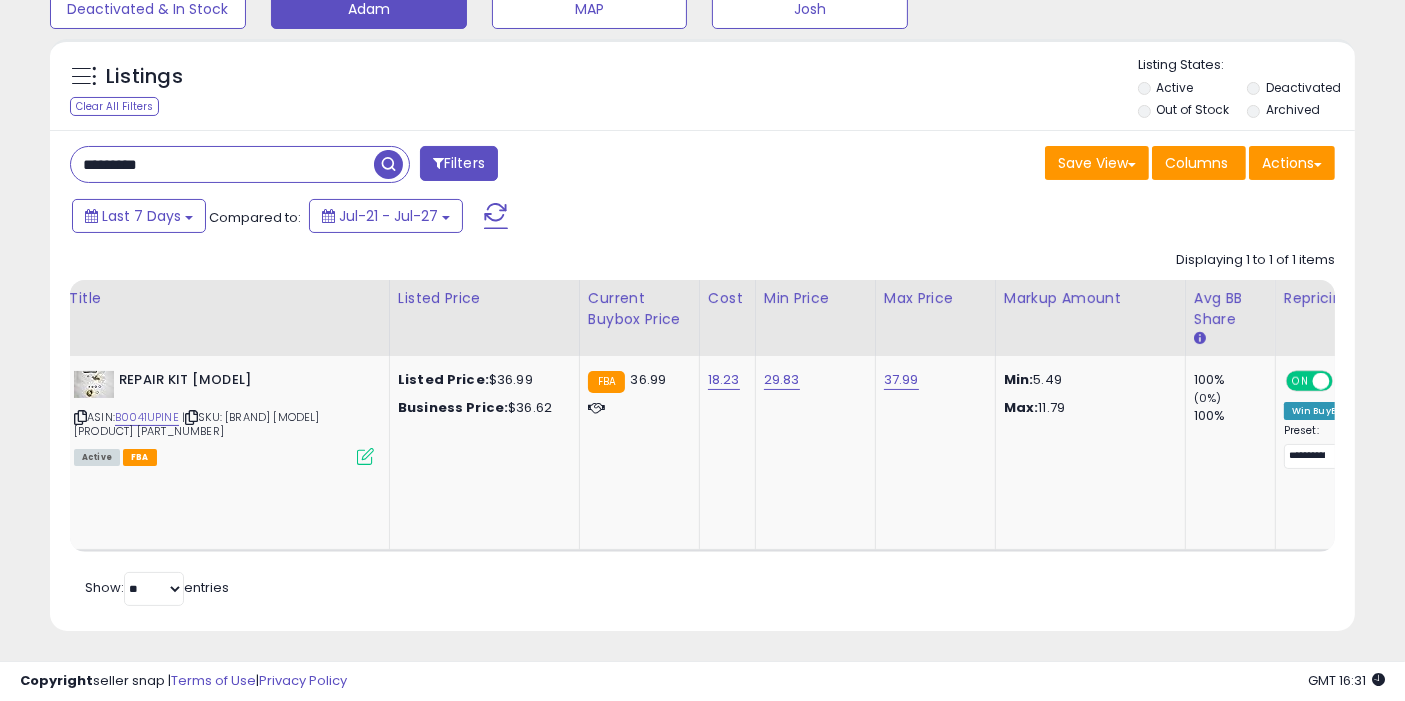 click at bounding box center (388, 164) 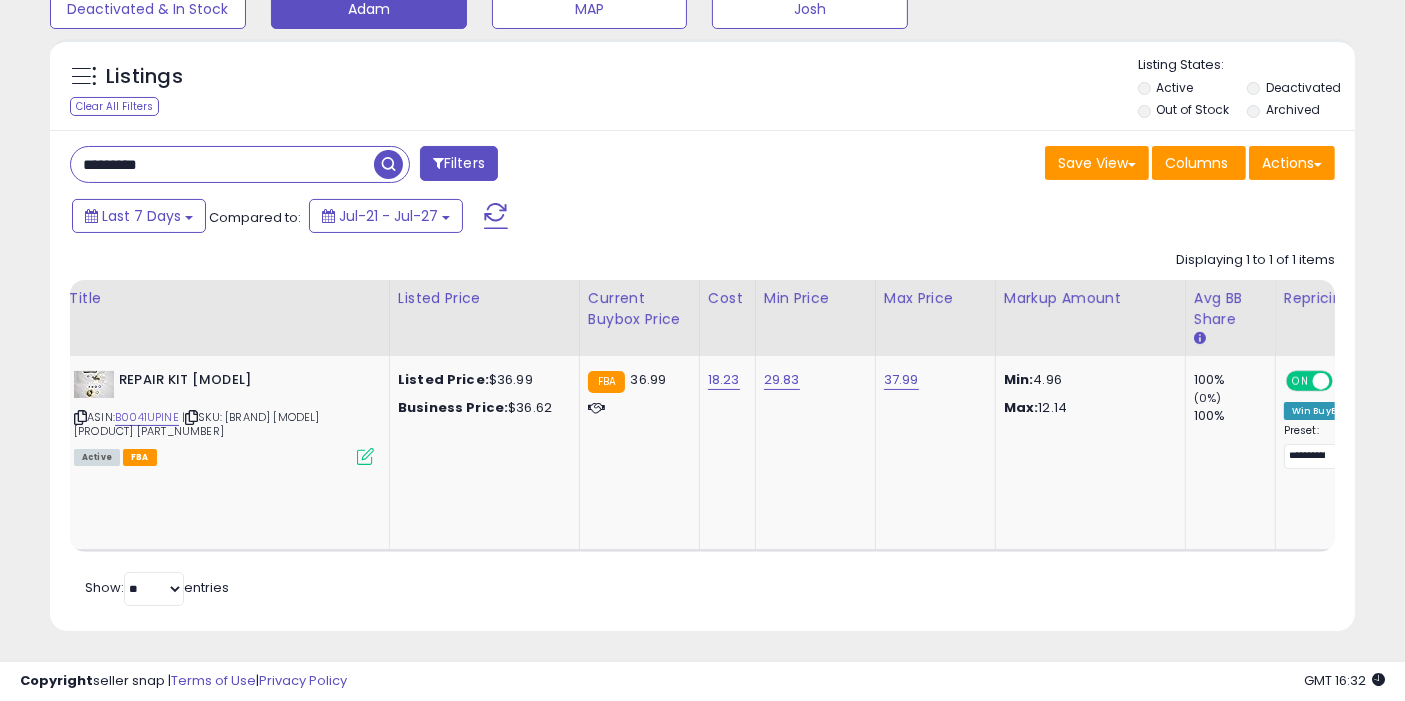 drag, startPoint x: 152, startPoint y: 172, endPoint x: 260, endPoint y: 161, distance: 108.55874 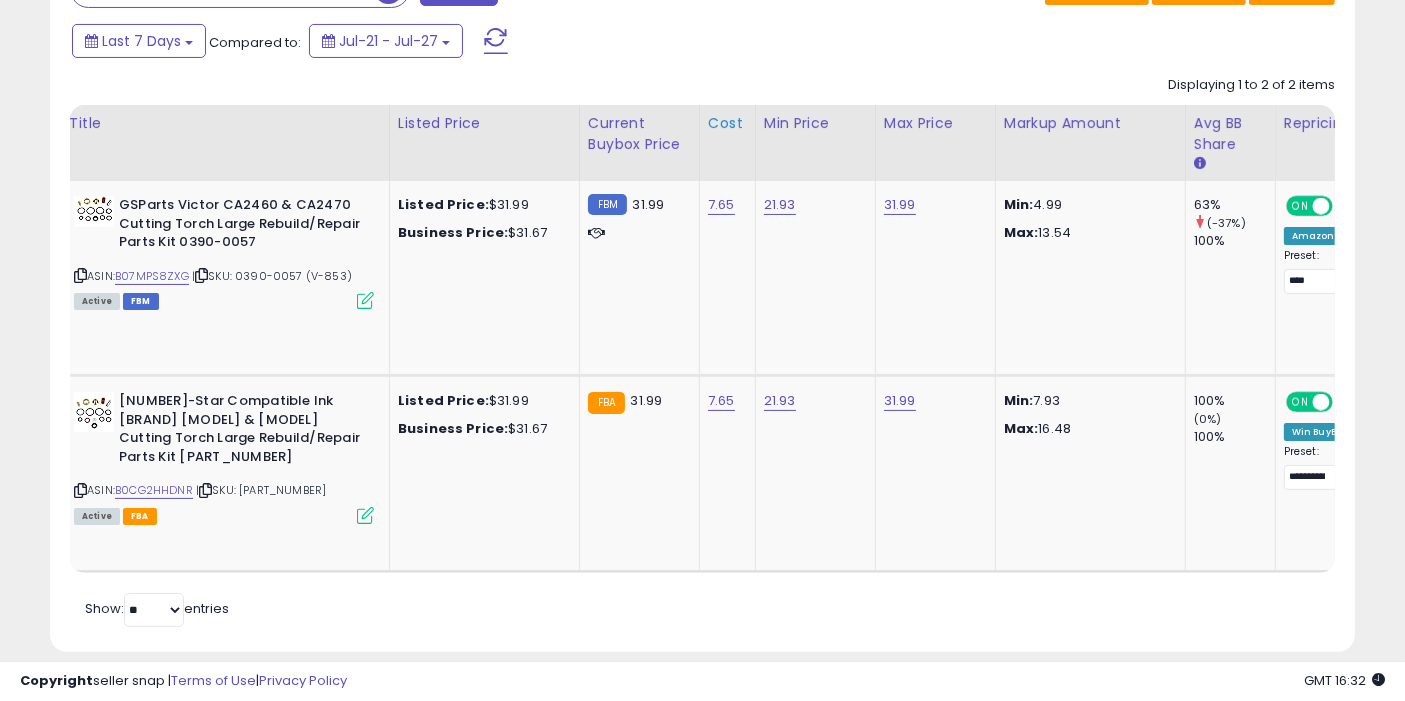 scroll, scrollTop: 354, scrollLeft: 0, axis: vertical 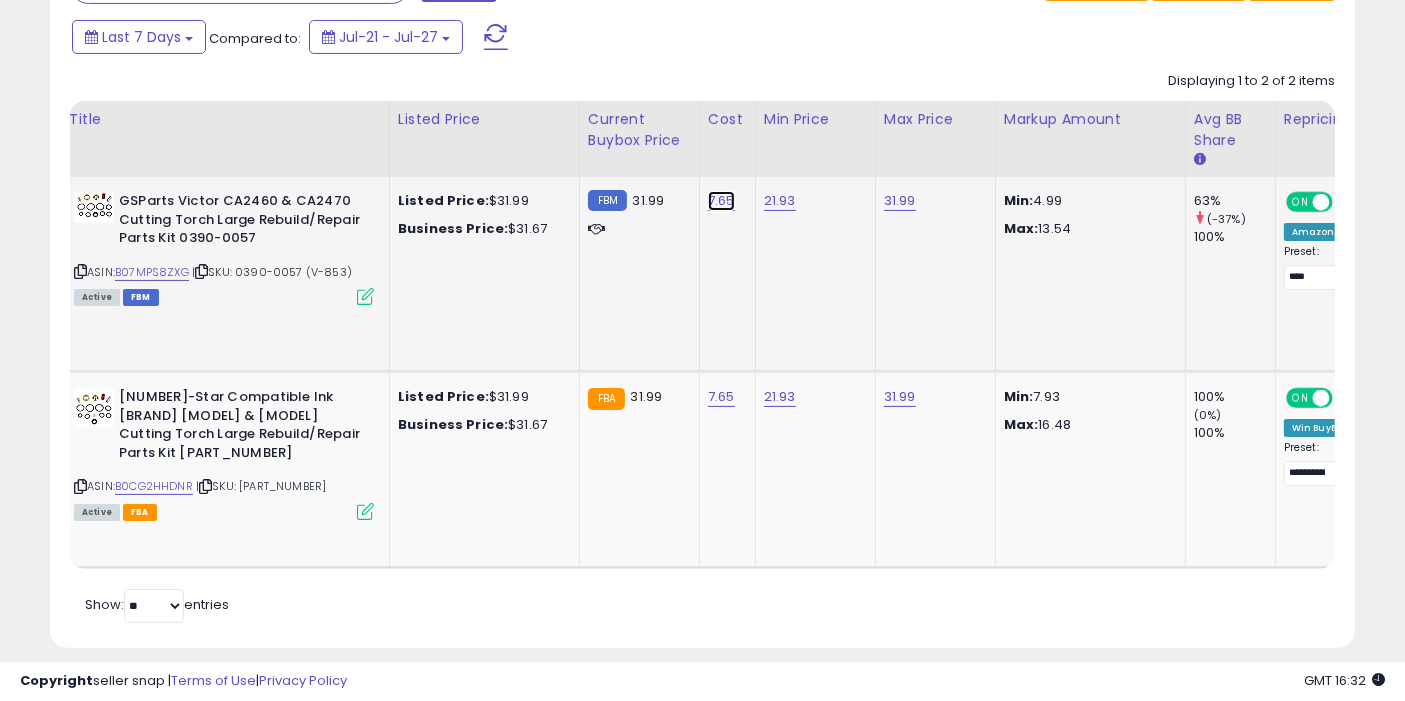 click on "7.65" at bounding box center [721, 201] 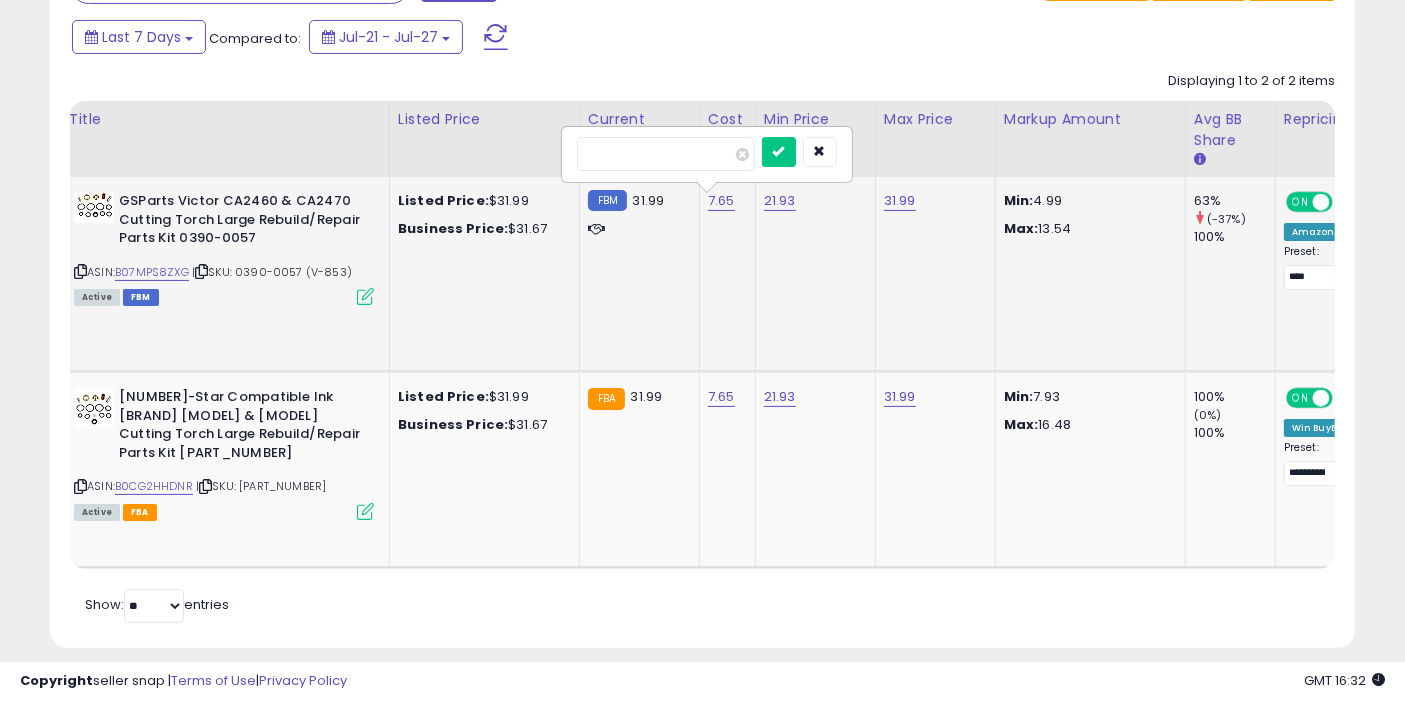 type on "****" 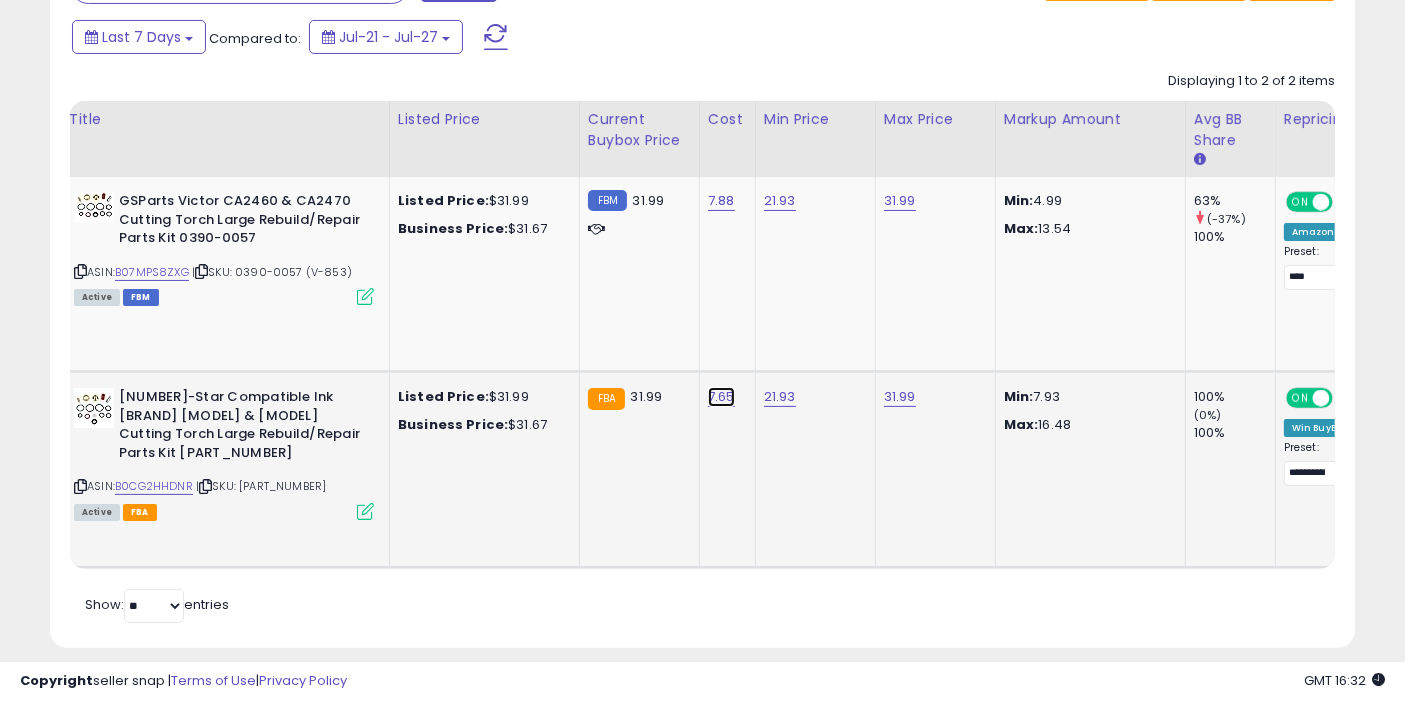 click on "7.65" at bounding box center (721, 201) 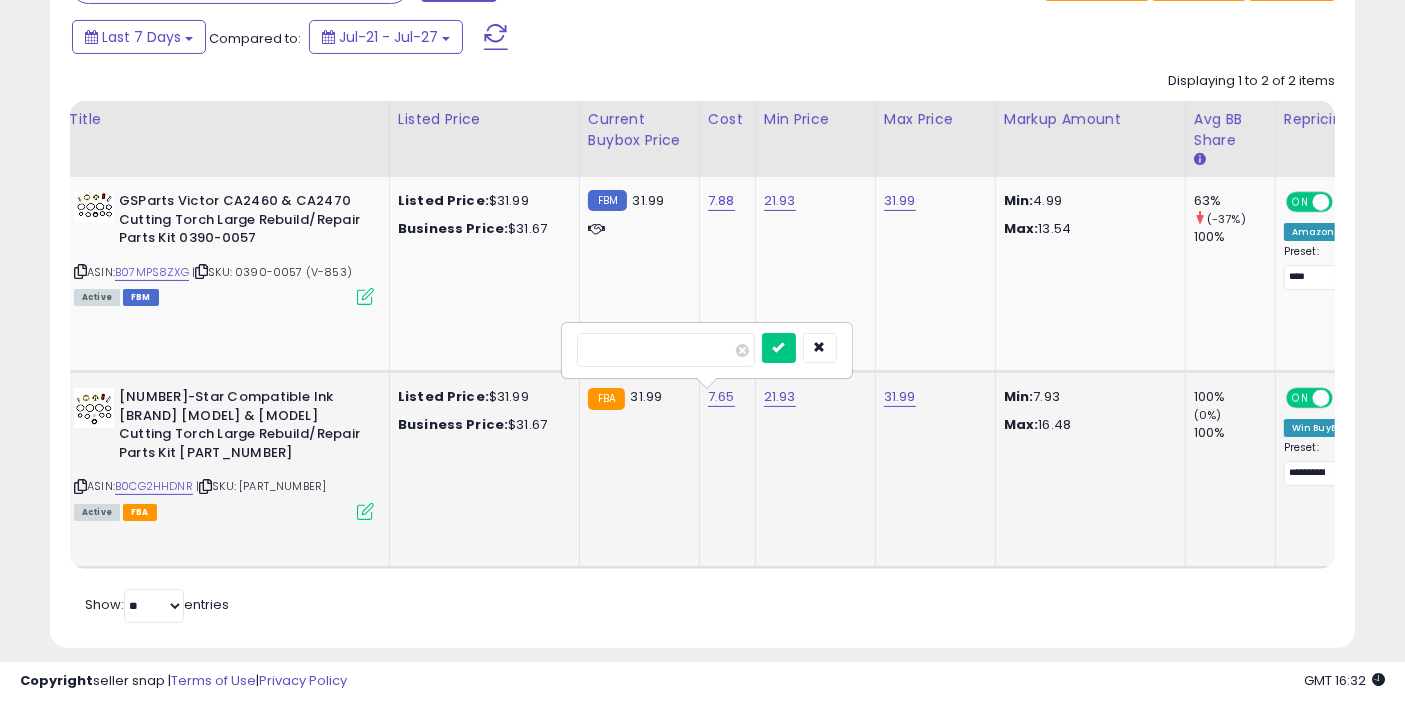 type on "****" 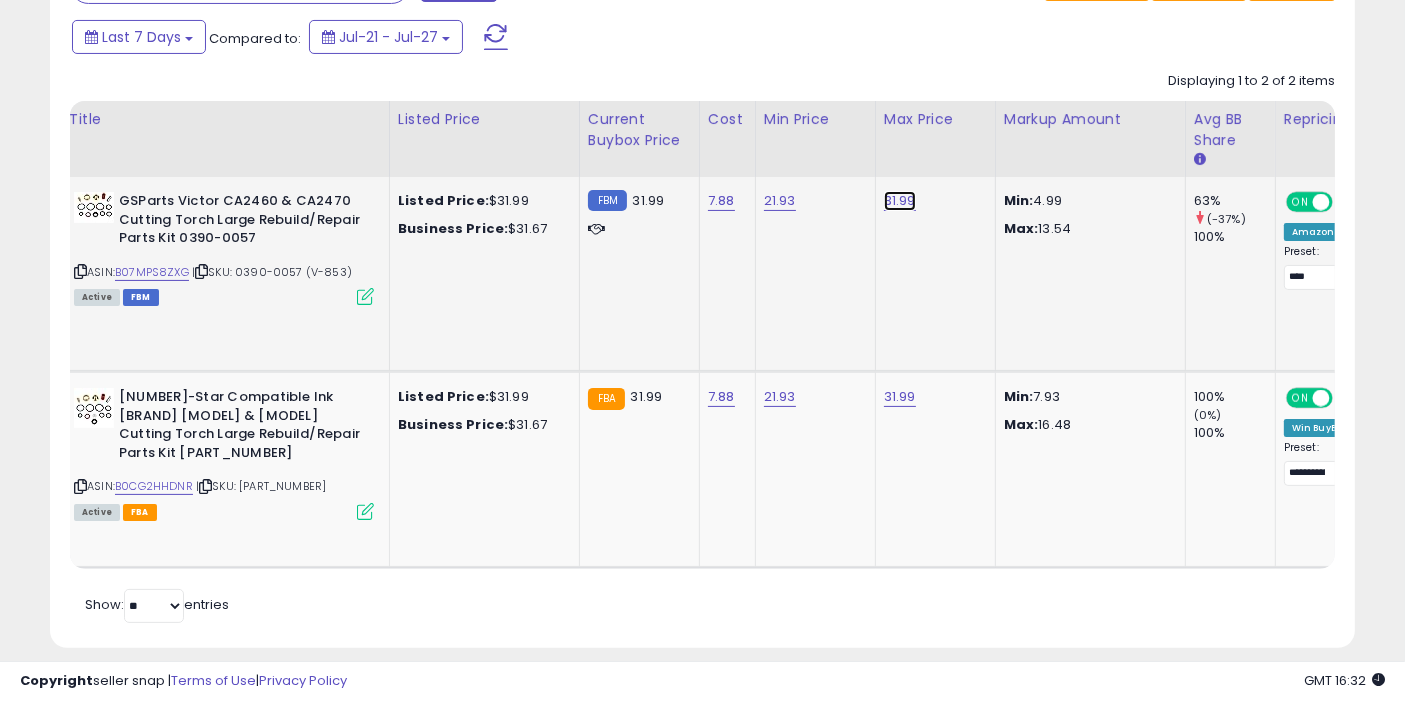 click on "31.99" at bounding box center (900, 201) 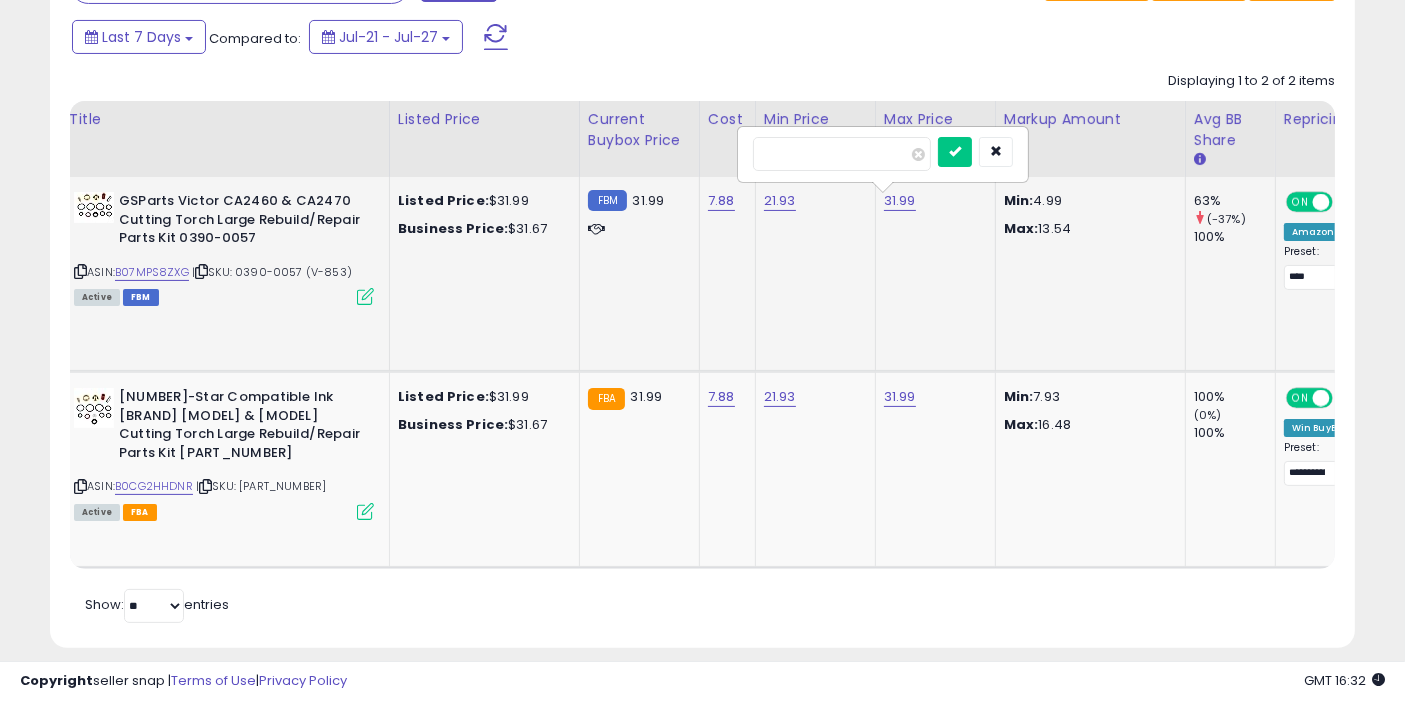 type on "*****" 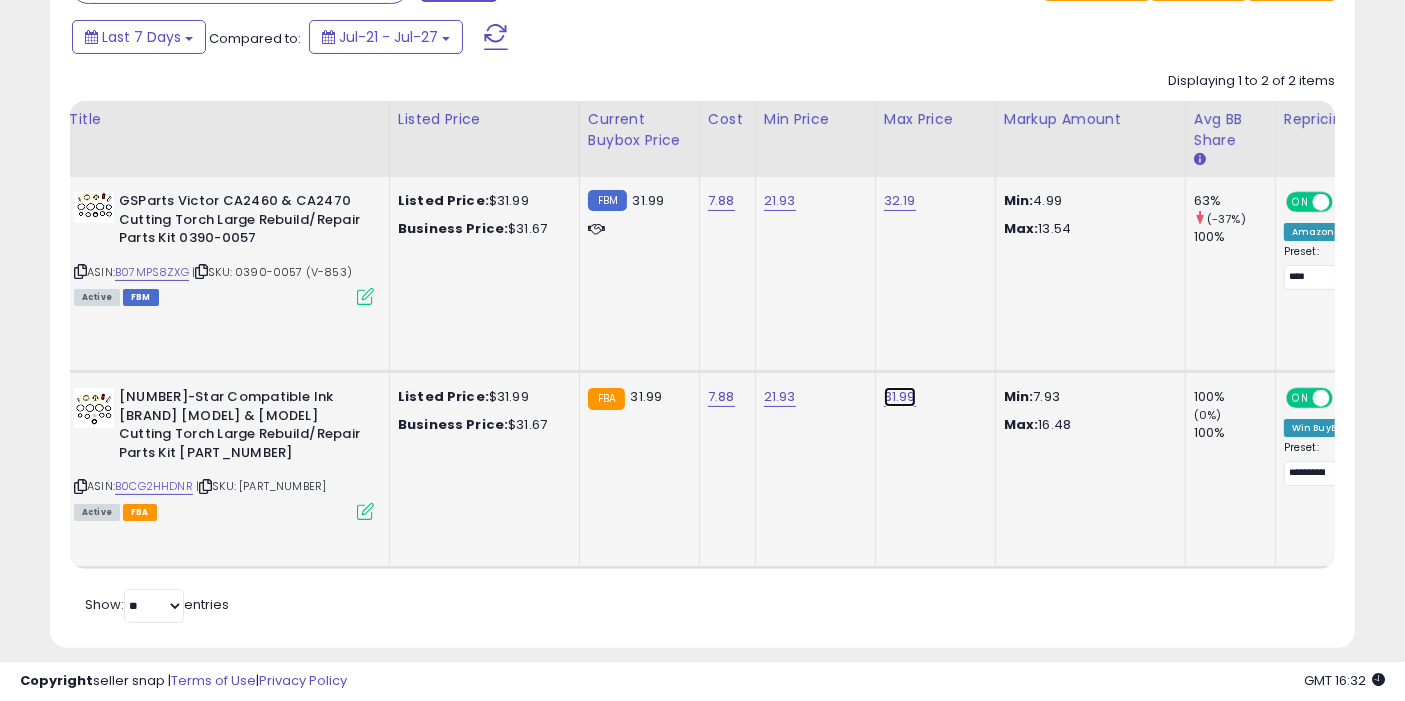 click on "31.99" at bounding box center (900, 201) 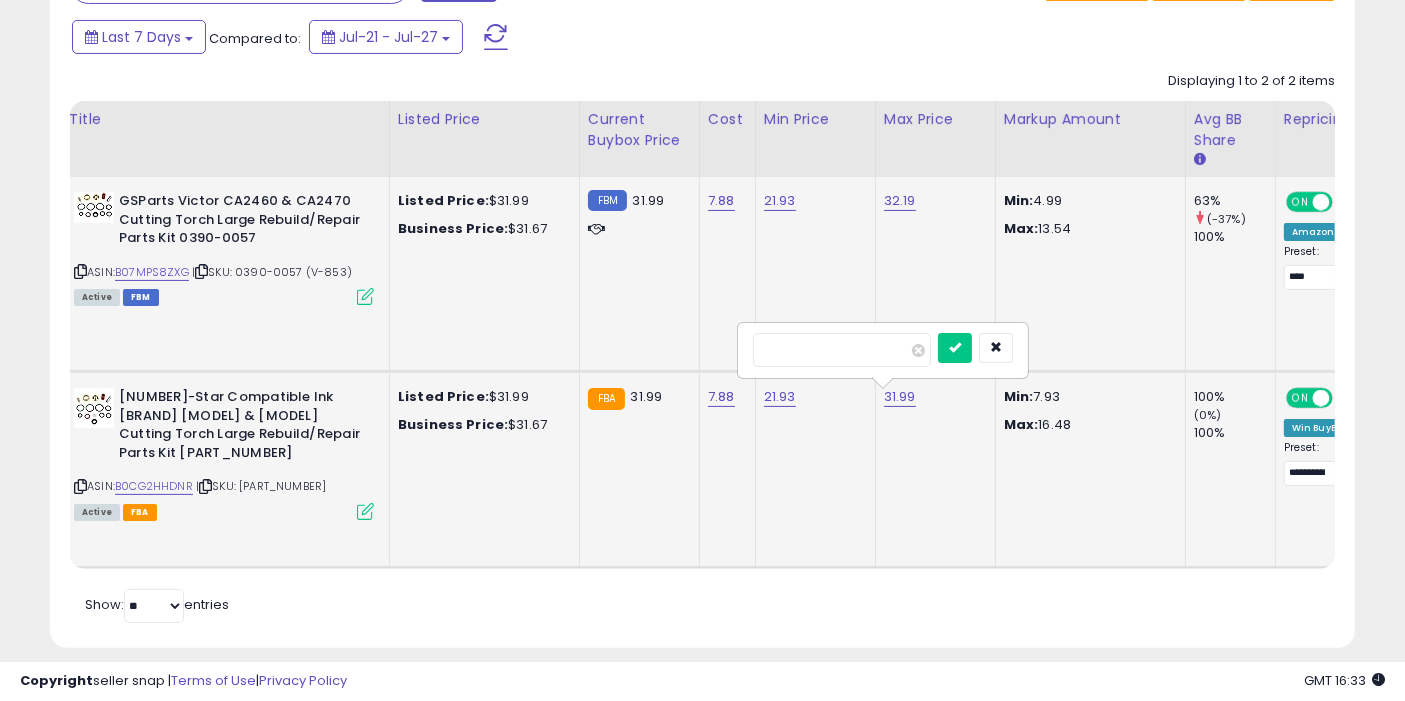 type on "*****" 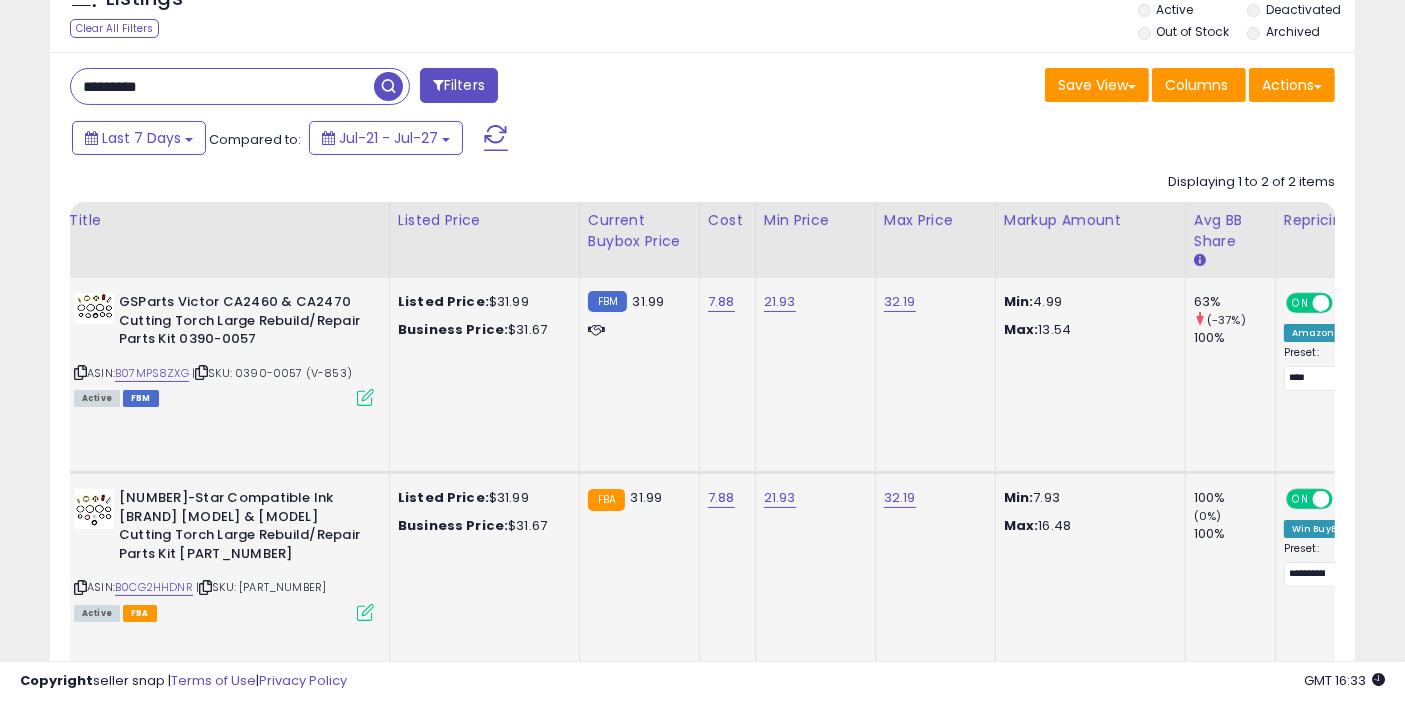 scroll, scrollTop: 252, scrollLeft: 0, axis: vertical 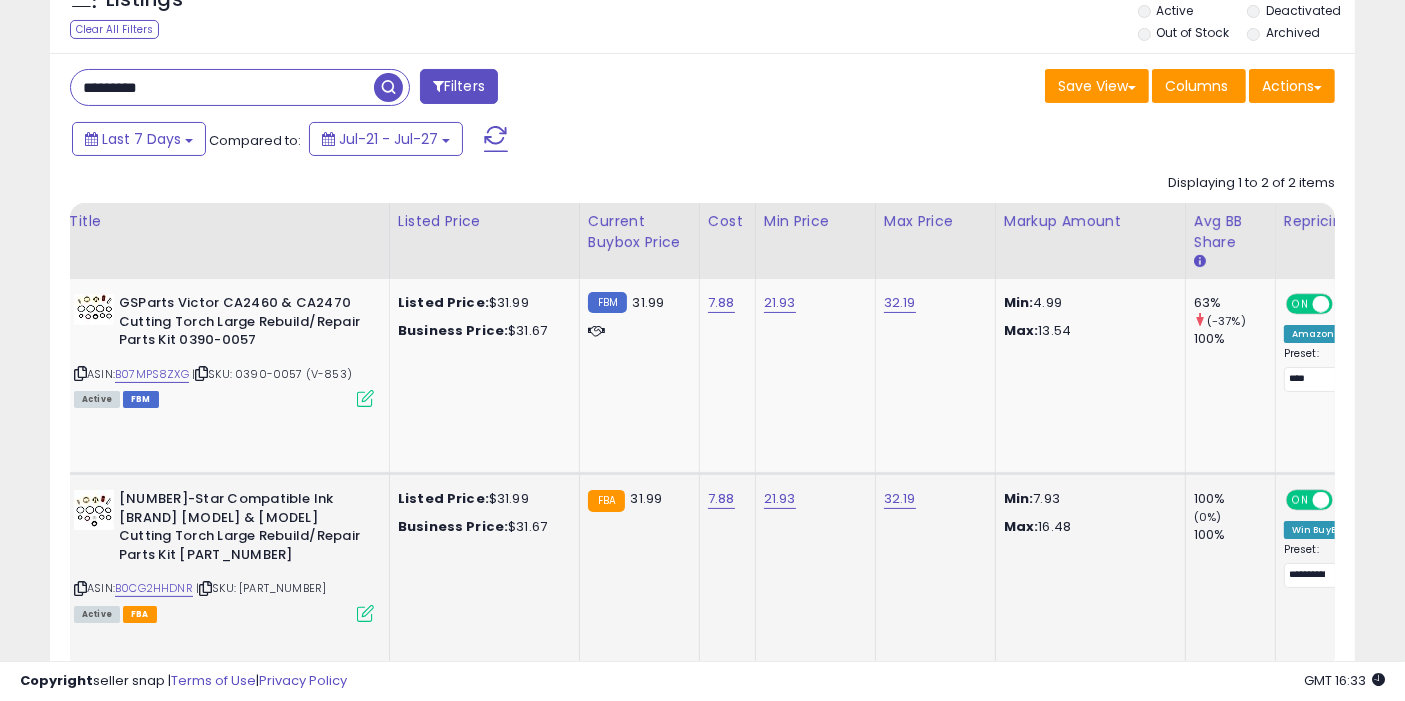 click at bounding box center [388, 87] 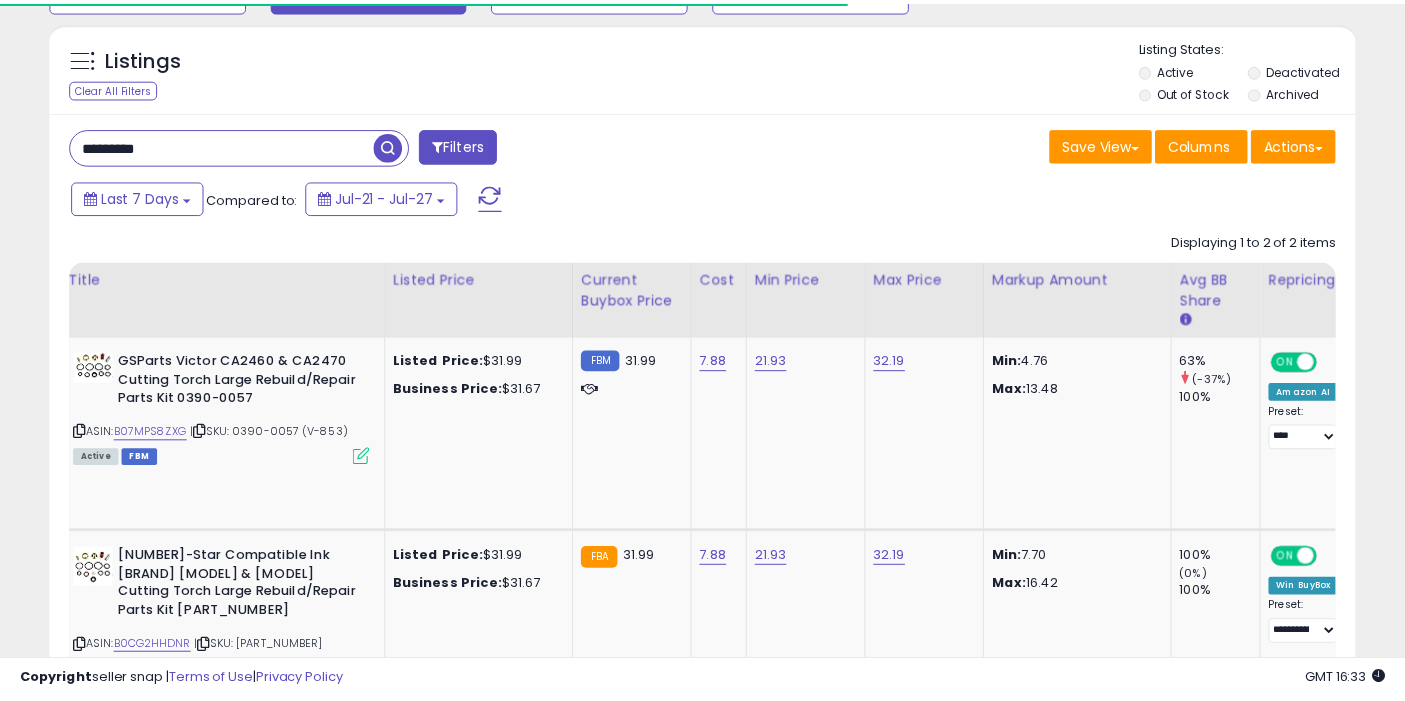 scroll, scrollTop: 252, scrollLeft: 0, axis: vertical 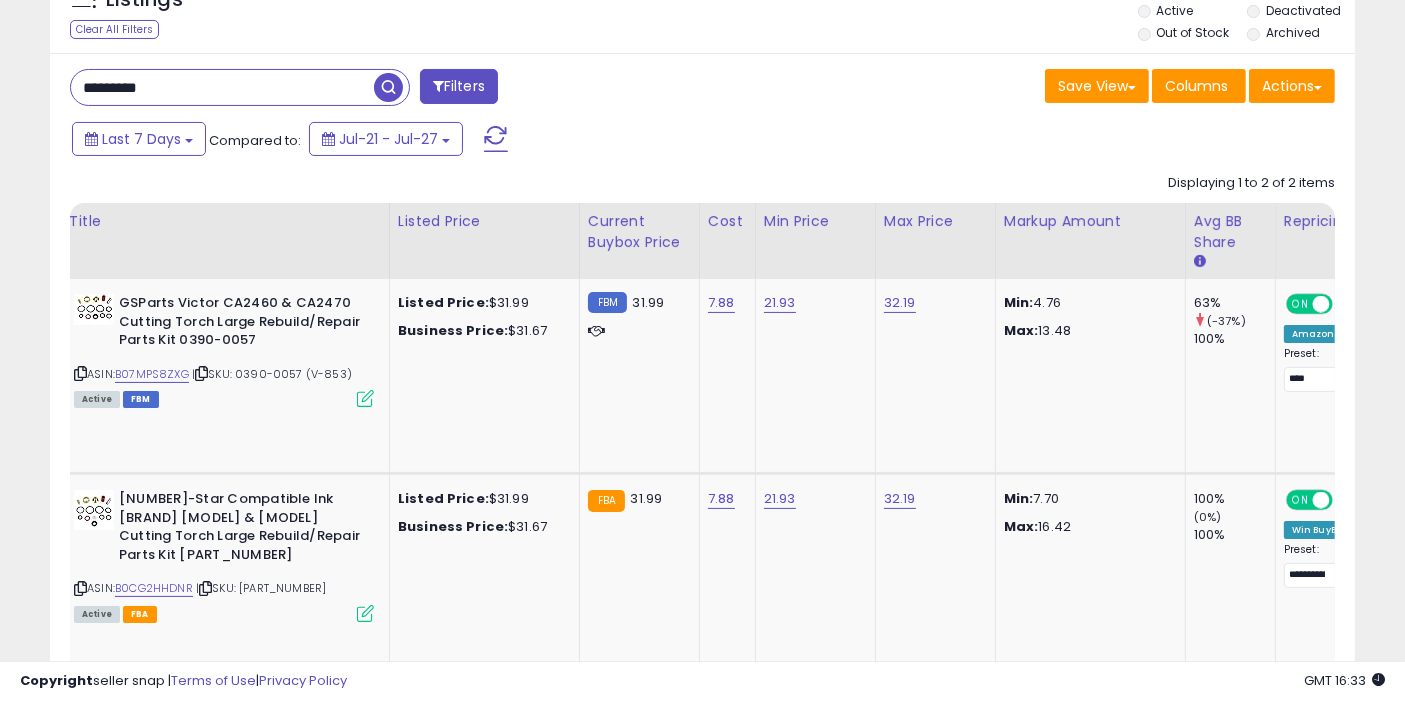 drag, startPoint x: 28, startPoint y: 92, endPoint x: 0, endPoint y: 97, distance: 28.442924 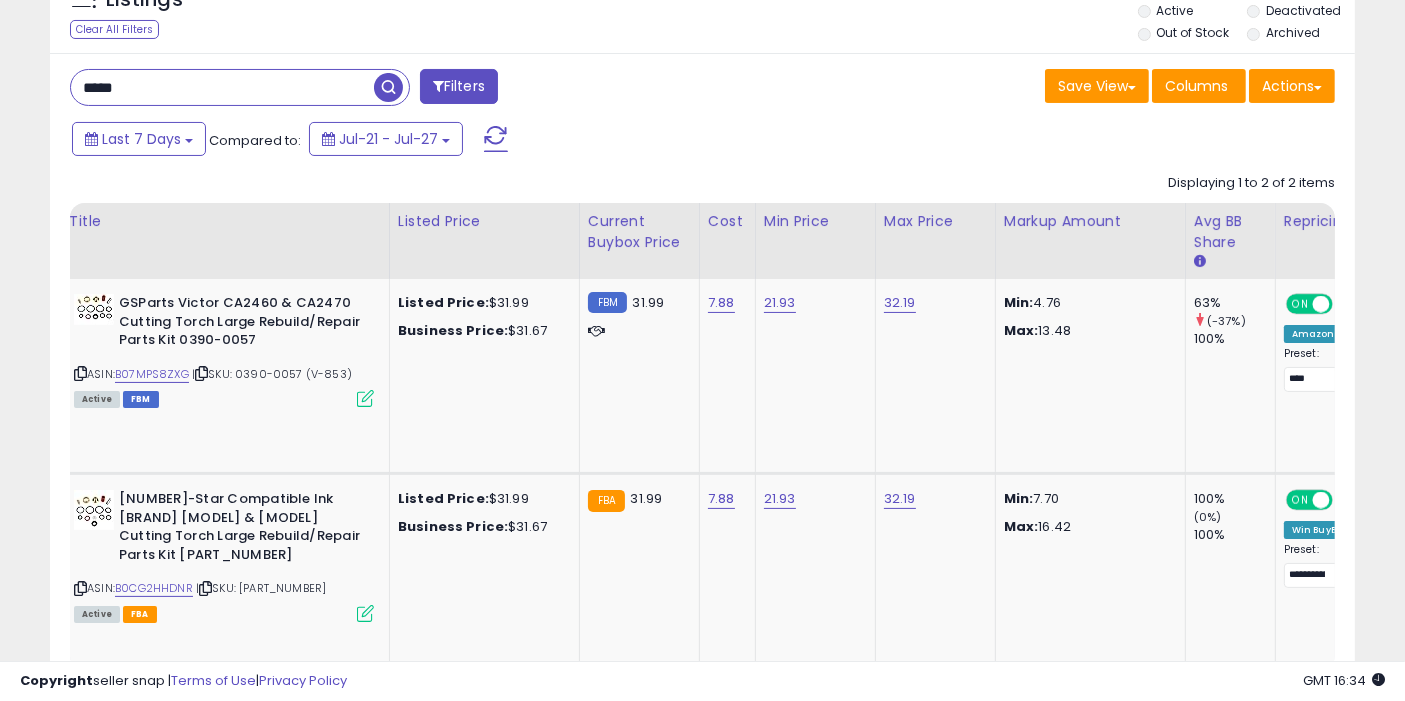 type on "*****" 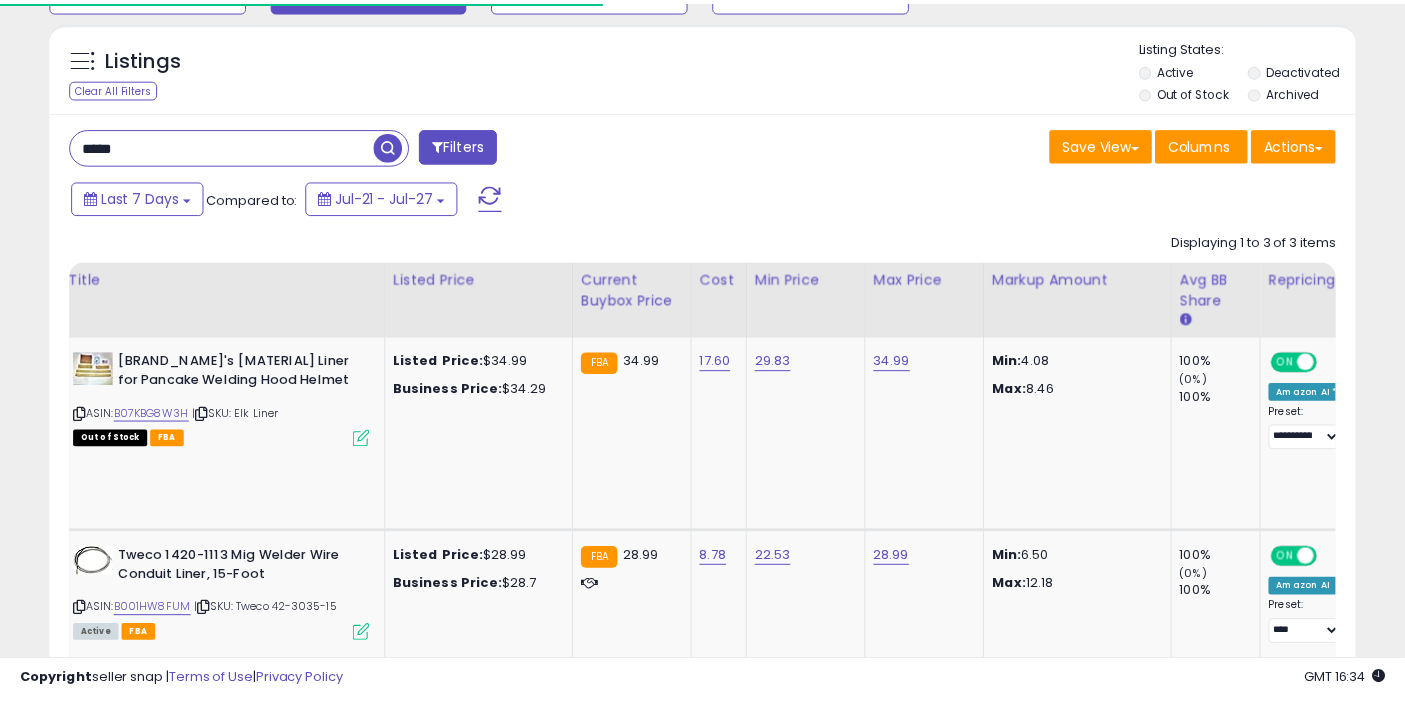 scroll, scrollTop: 252, scrollLeft: 0, axis: vertical 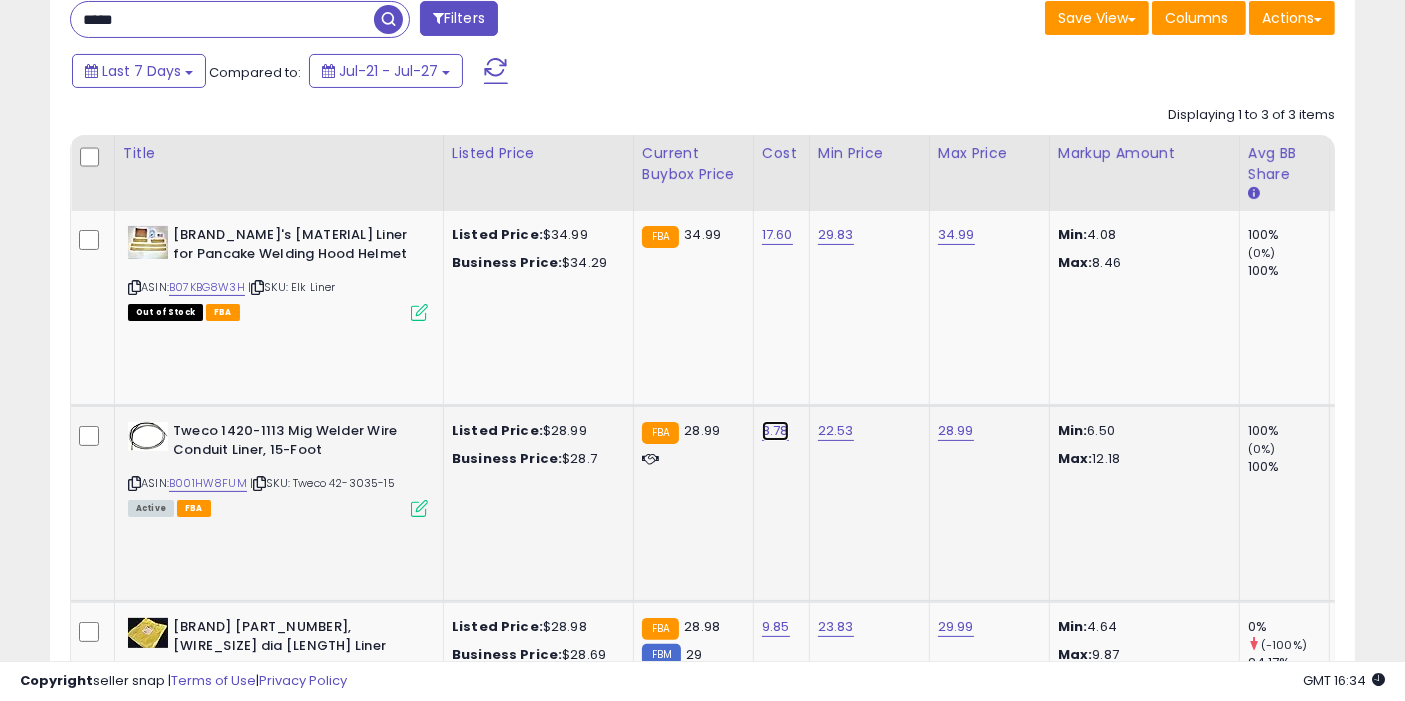 click on "8.78" at bounding box center [777, 235] 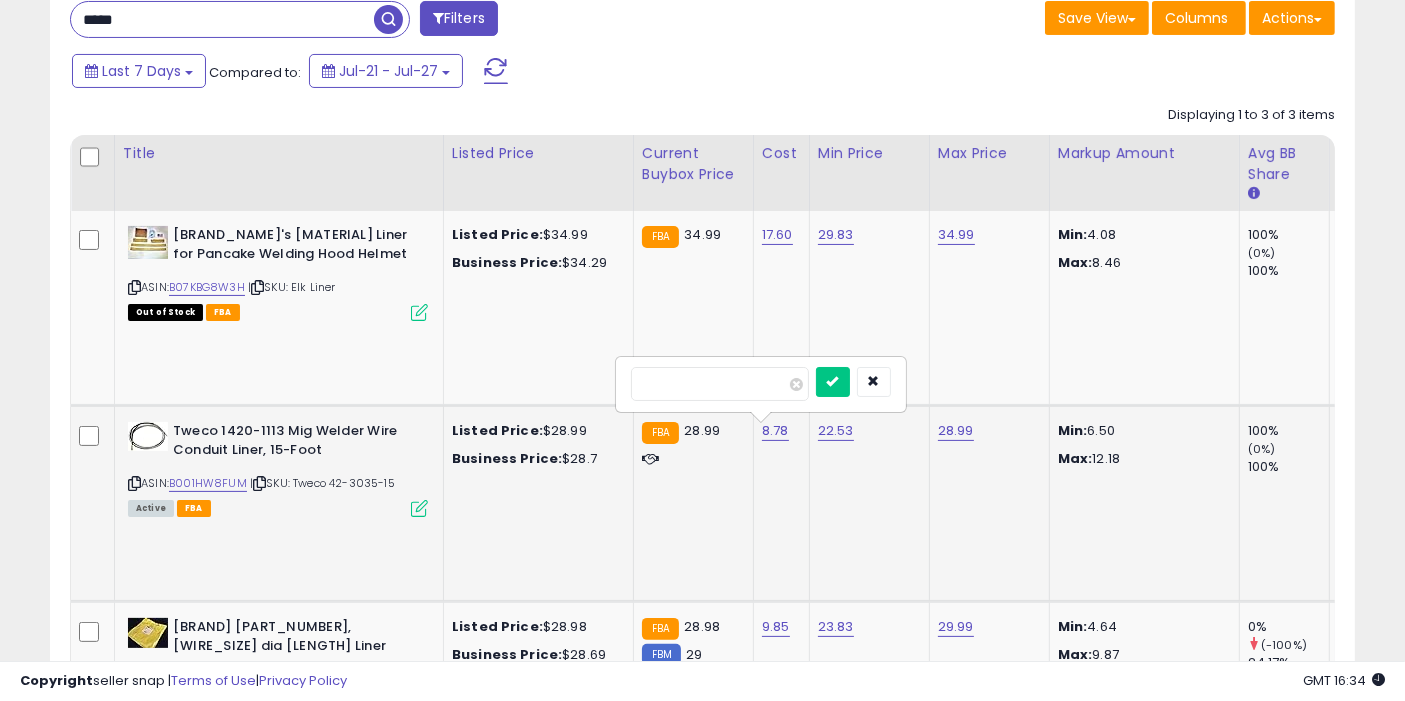 type on "****" 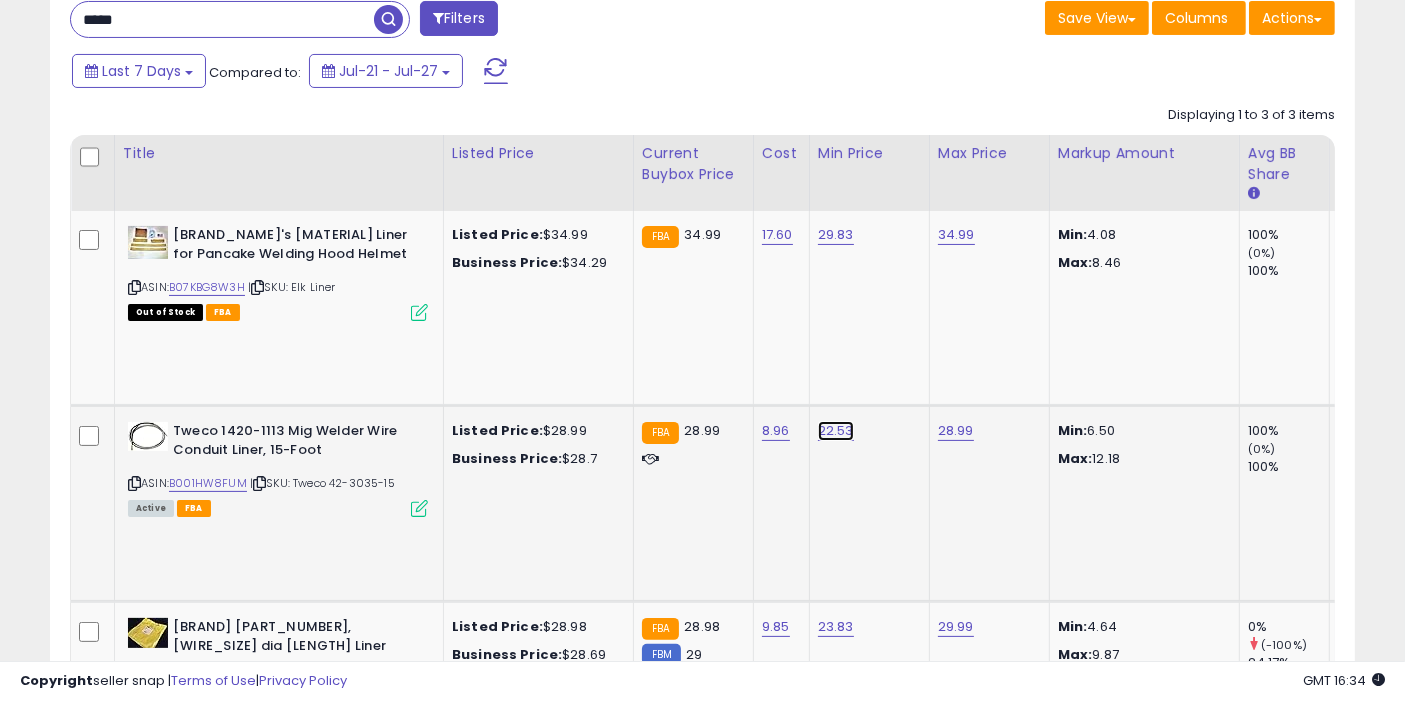 click on "22.53" at bounding box center [836, 235] 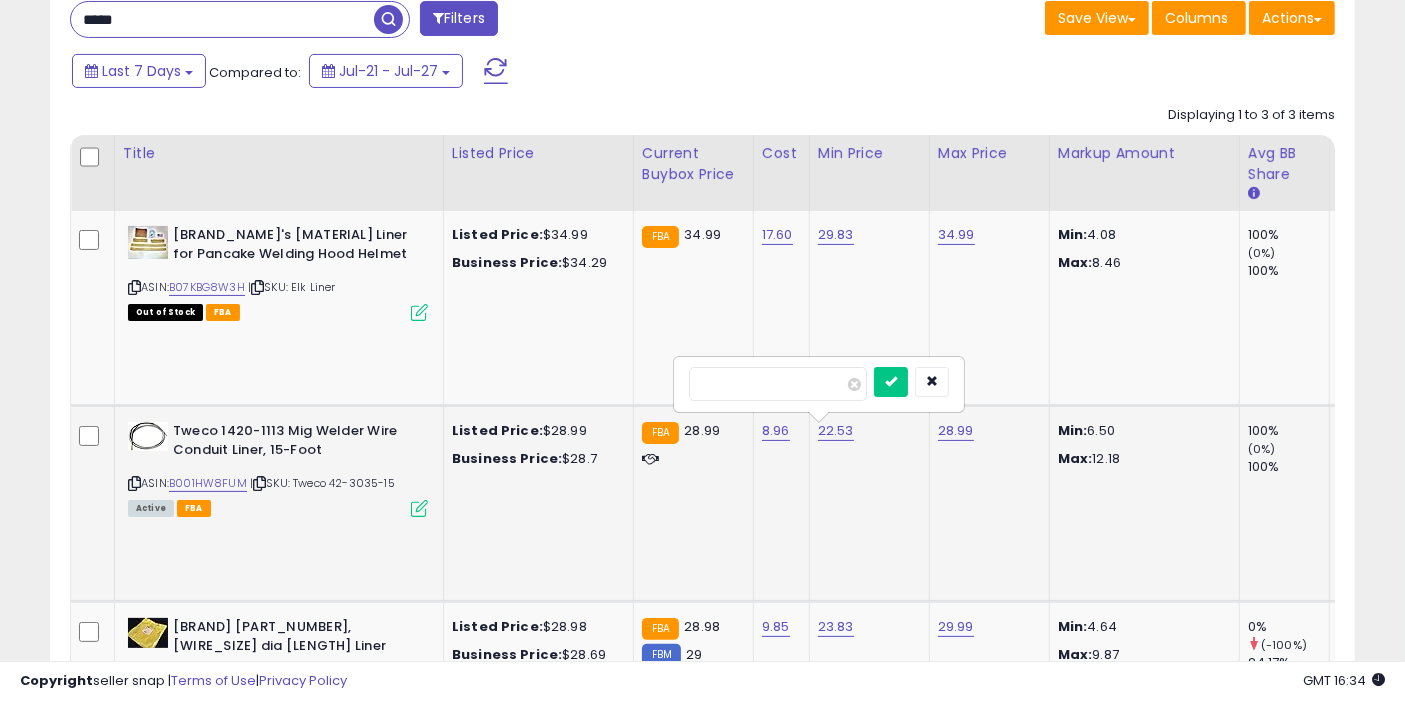 type on "*****" 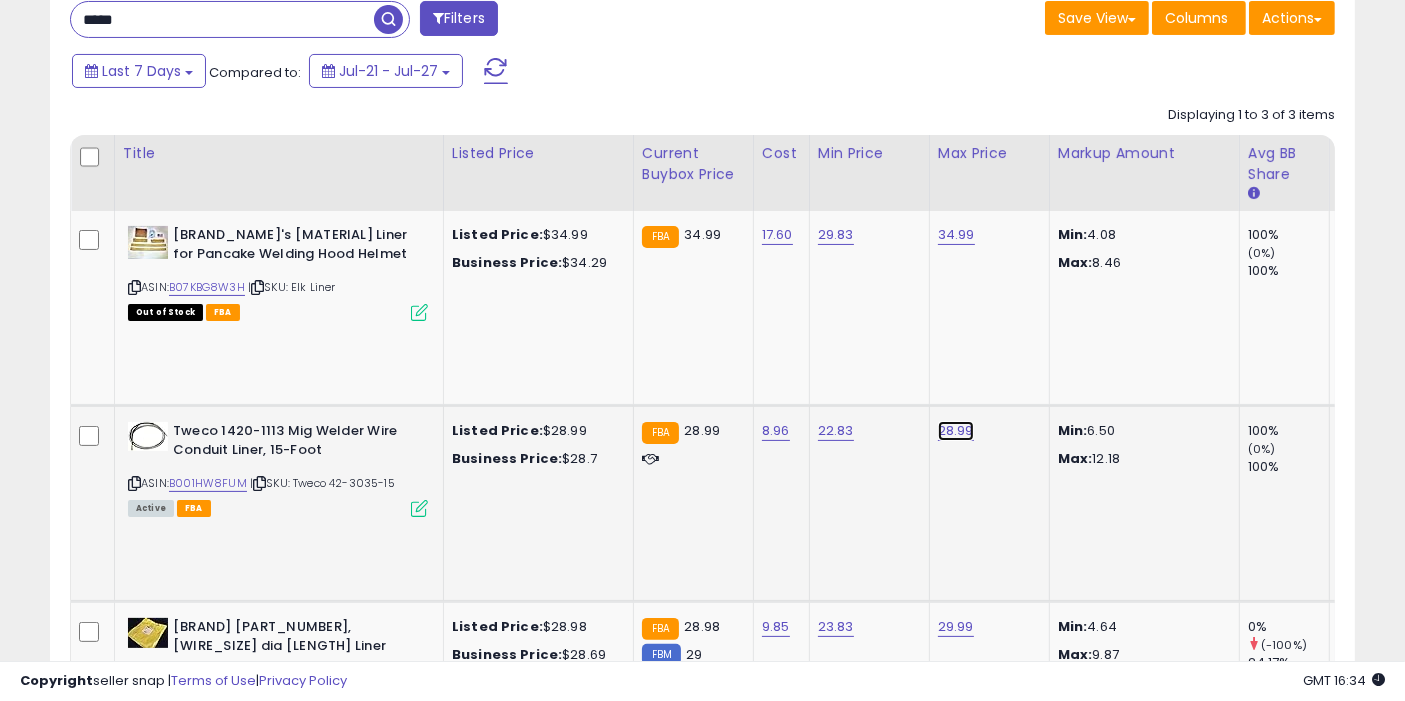 click on "28.99" at bounding box center (956, 235) 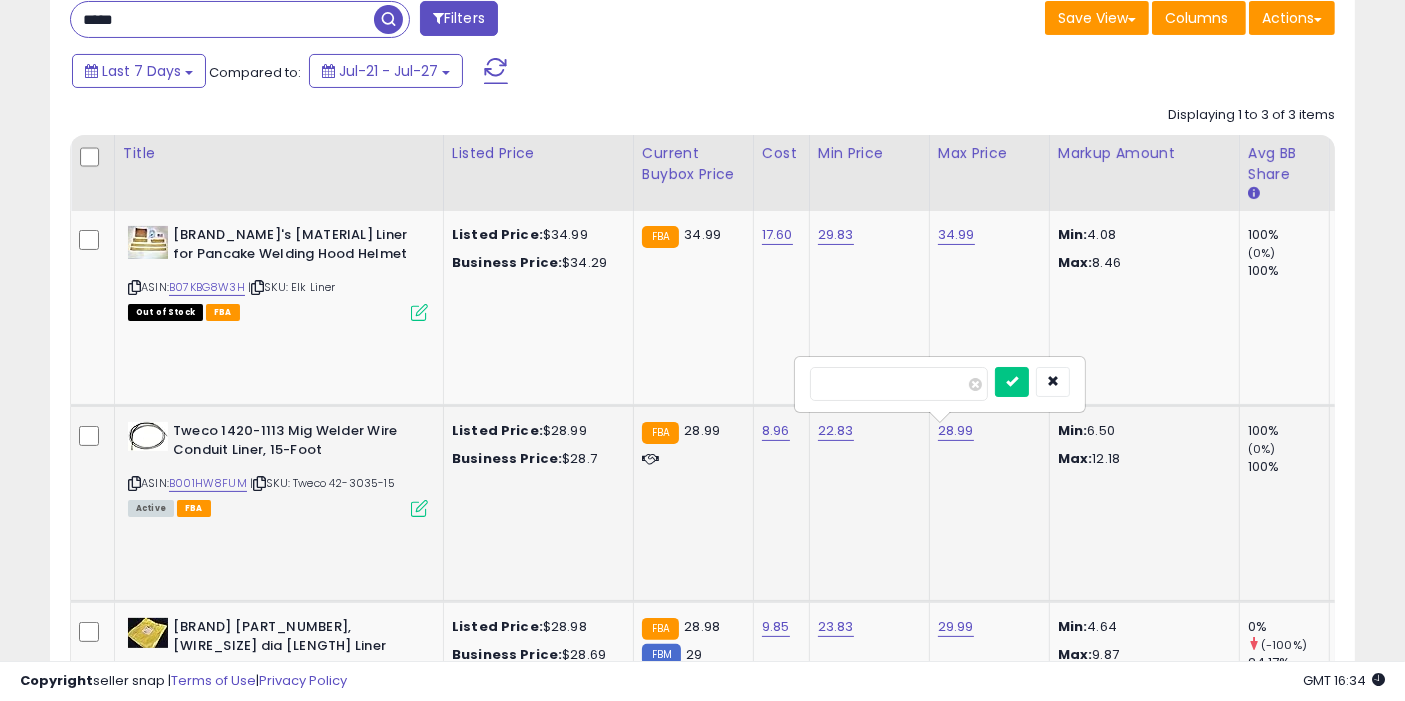 type on "*****" 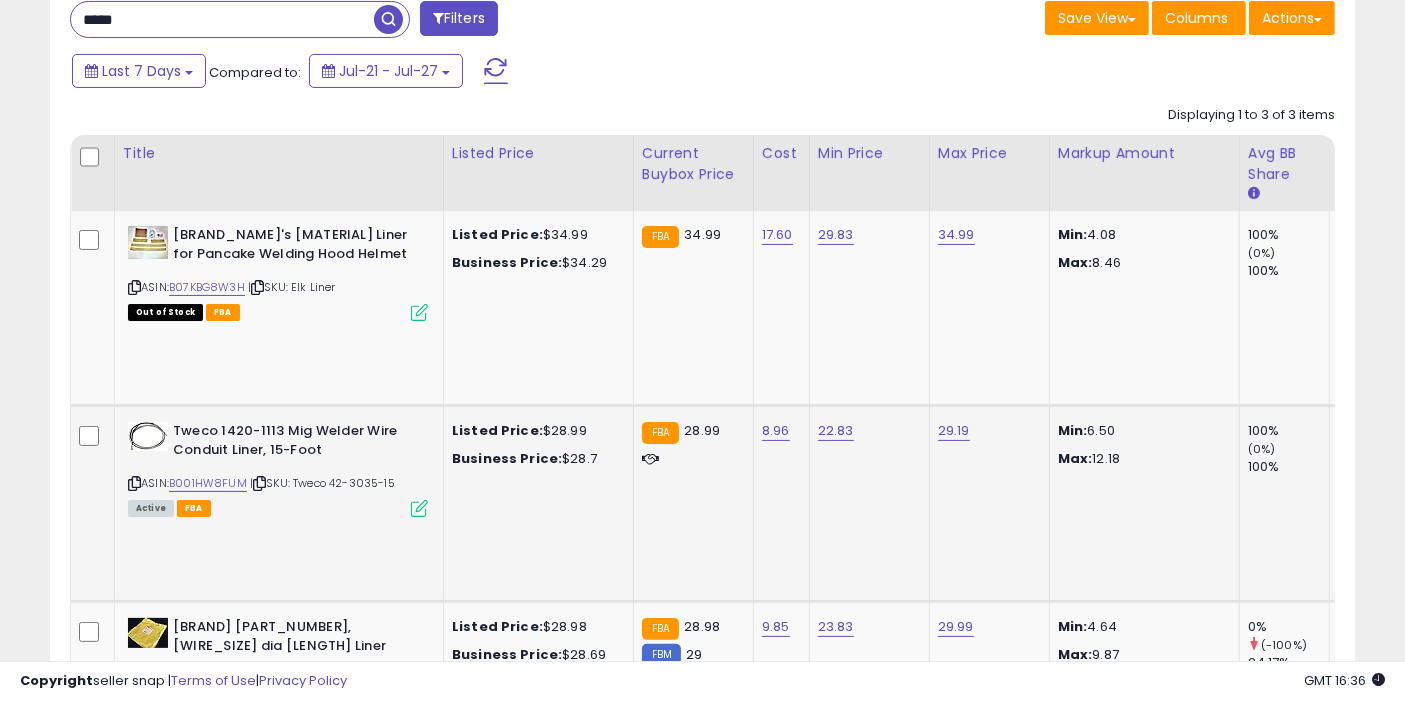 drag, startPoint x: 162, startPoint y: 18, endPoint x: 0, endPoint y: 71, distance: 170.4494 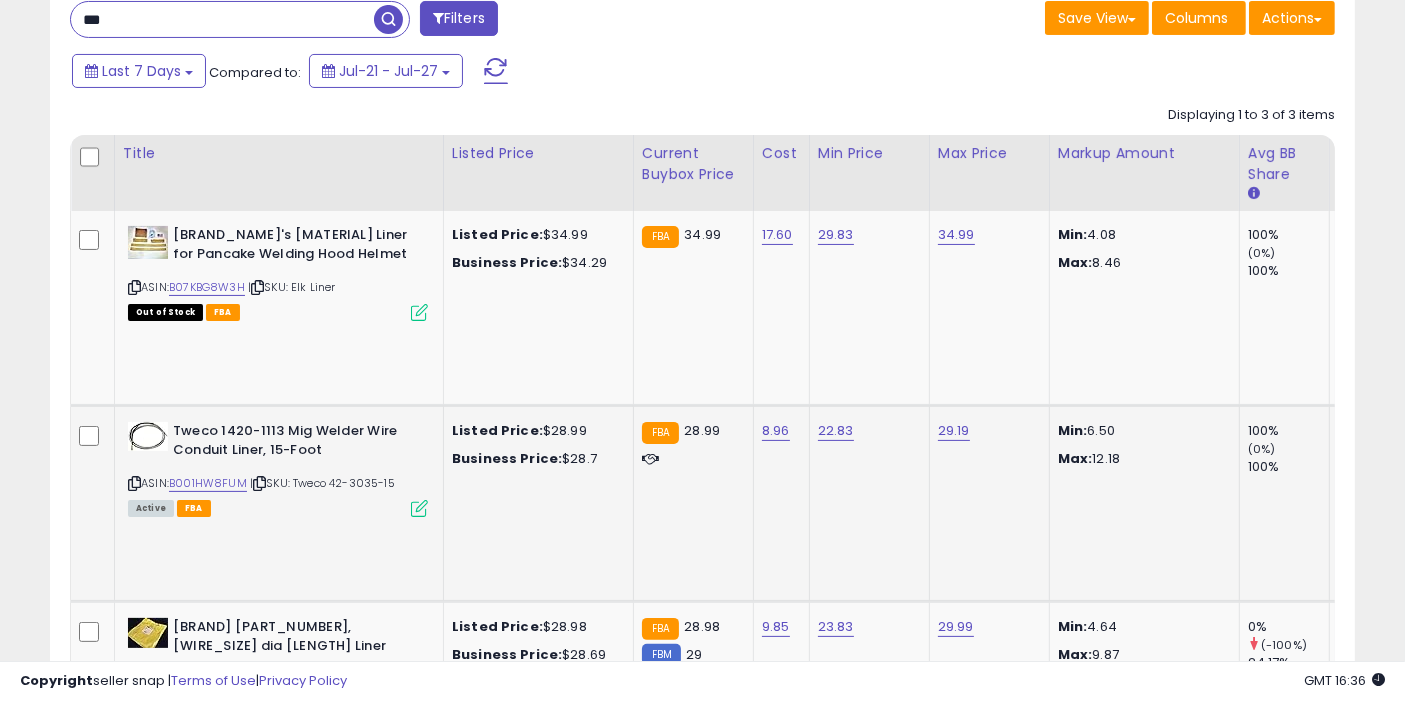 type on "***" 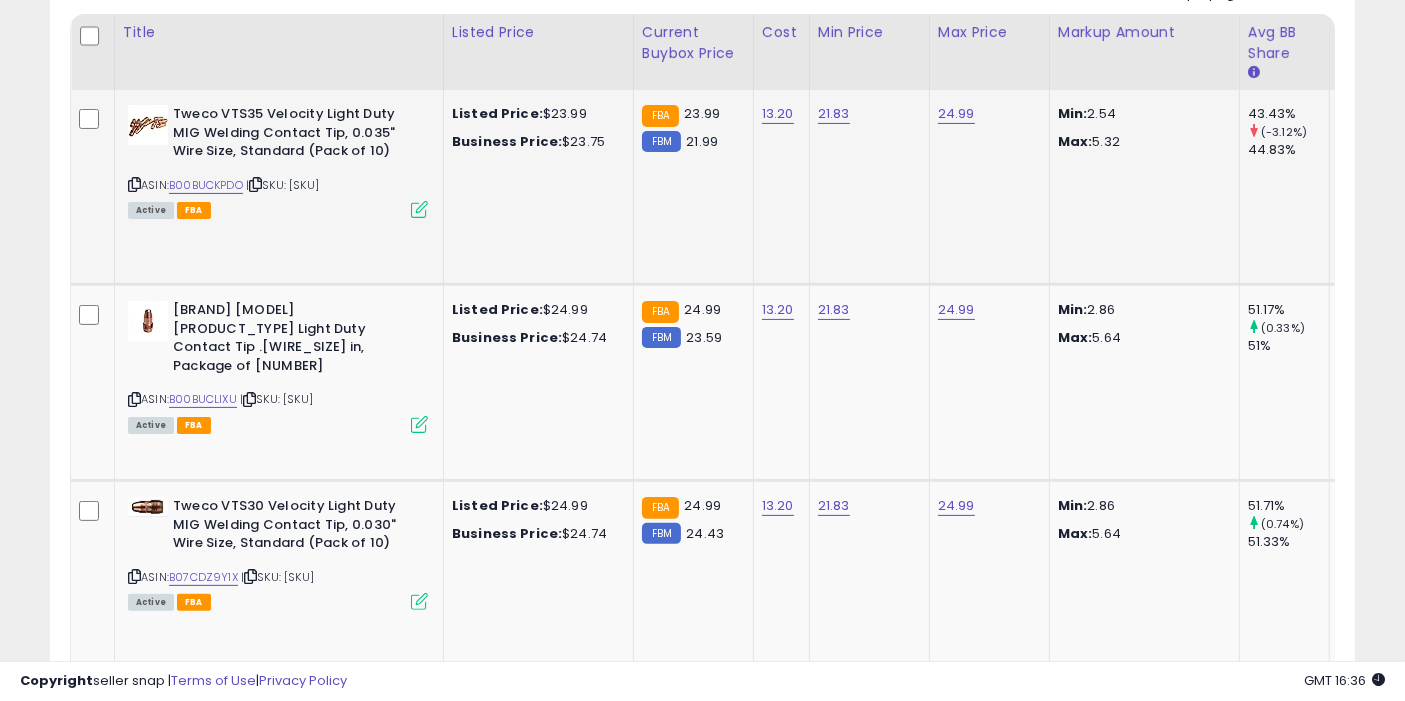 scroll, scrollTop: 439, scrollLeft: 0, axis: vertical 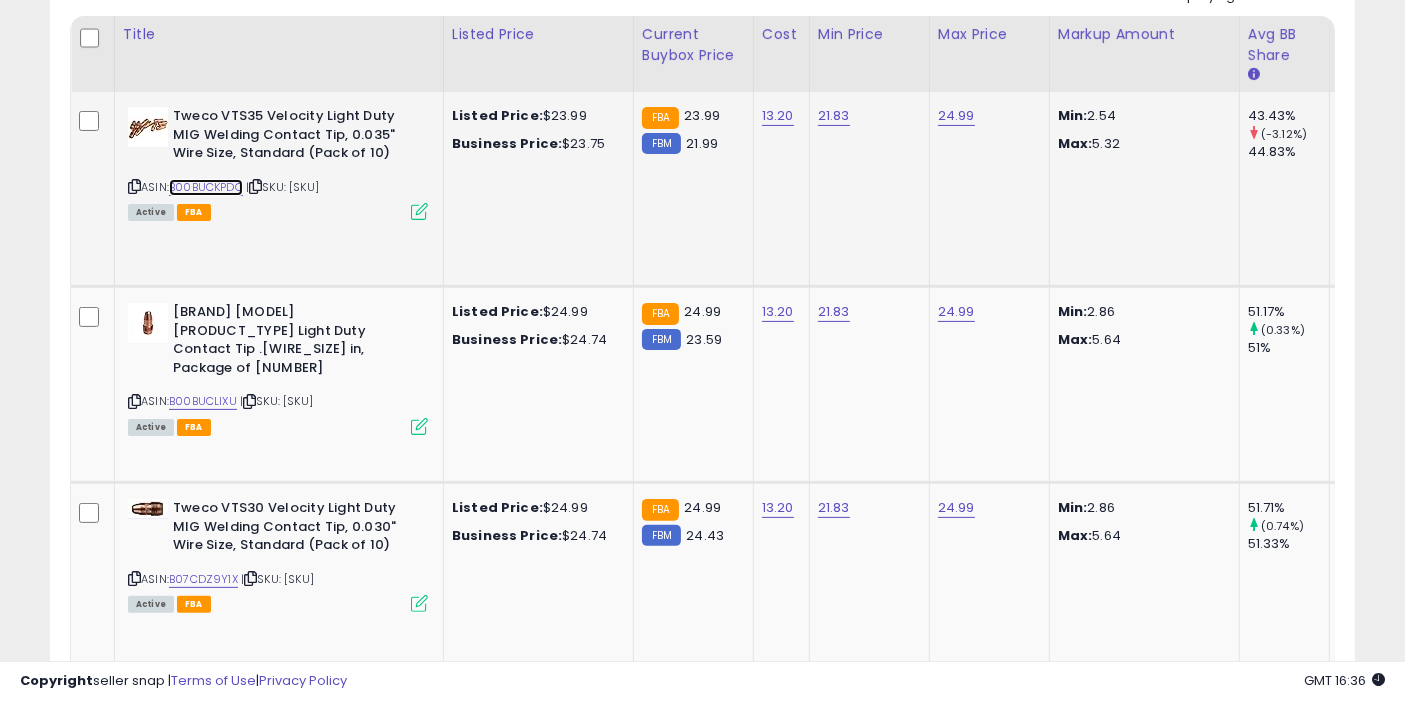 click on "B00BUCKPDO" at bounding box center [206, 187] 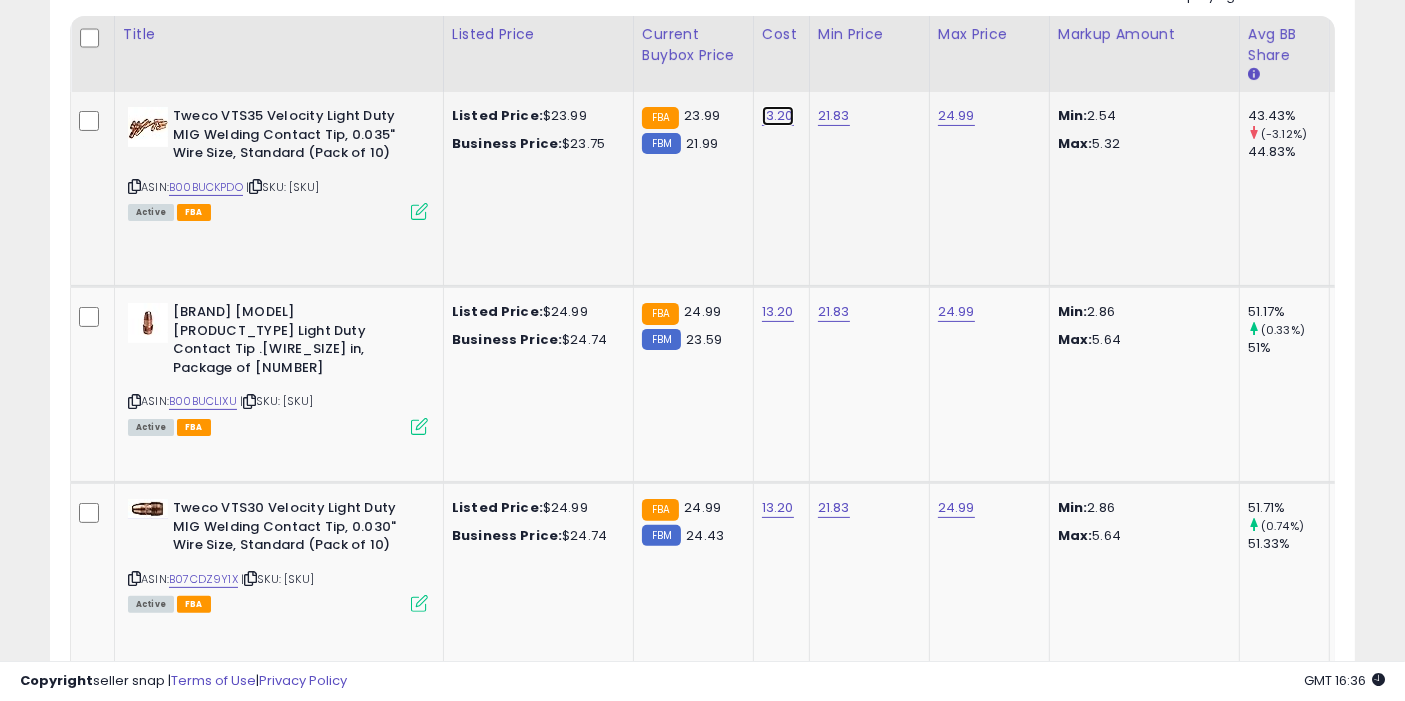 click on "13.20" at bounding box center [778, 116] 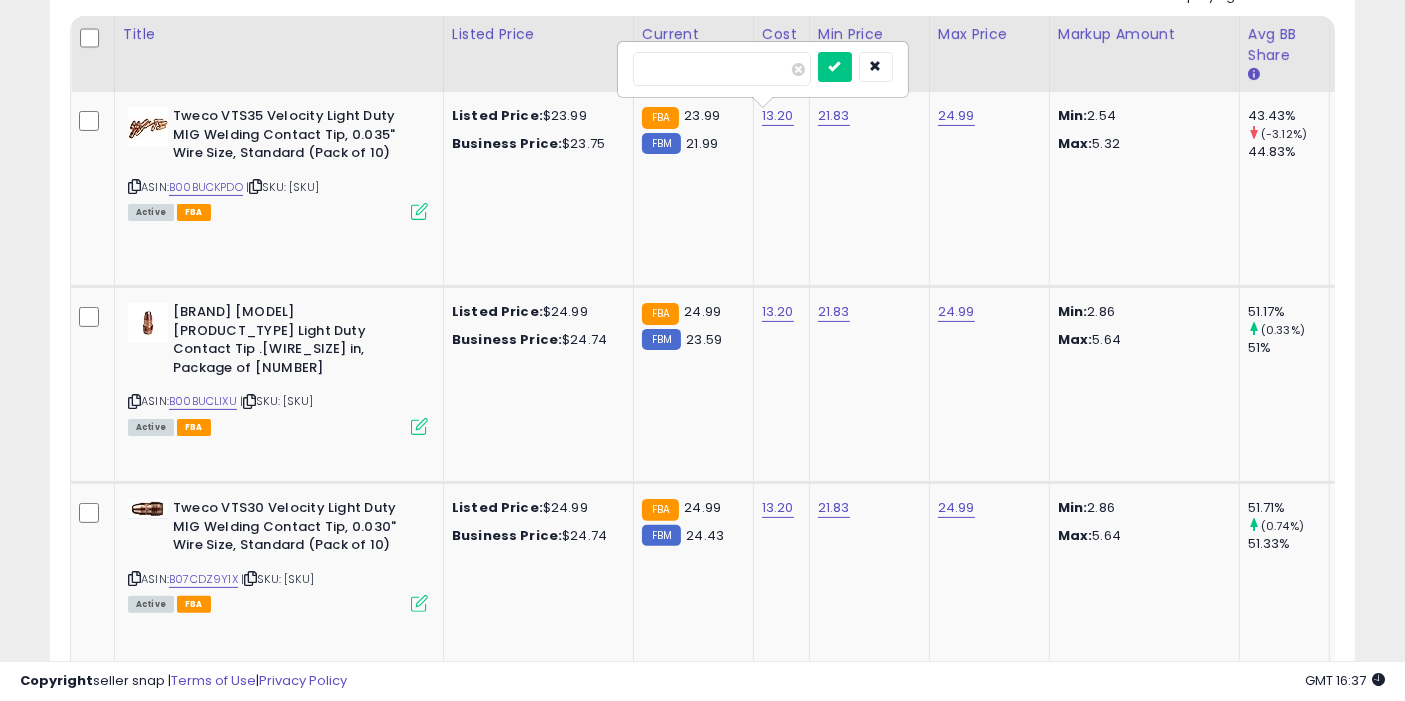 type on "*****" 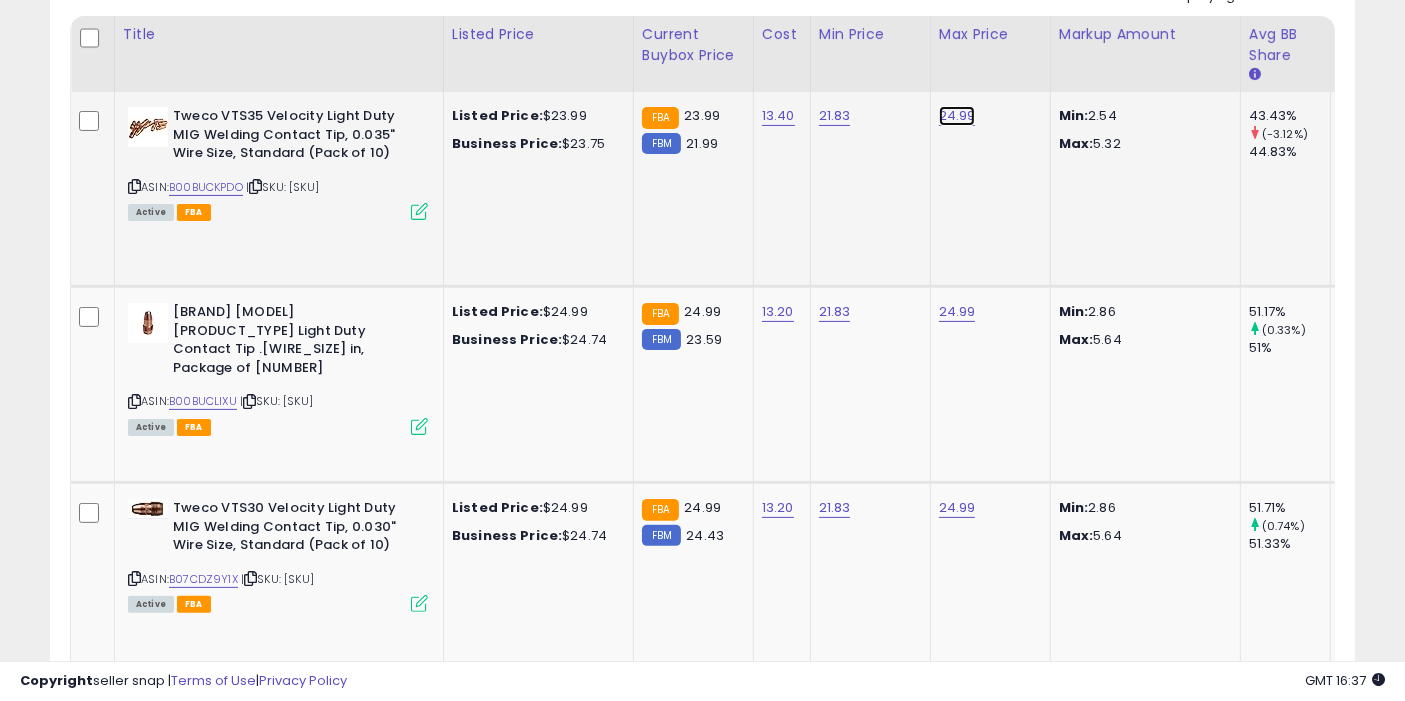 click on "24.99" at bounding box center (957, 116) 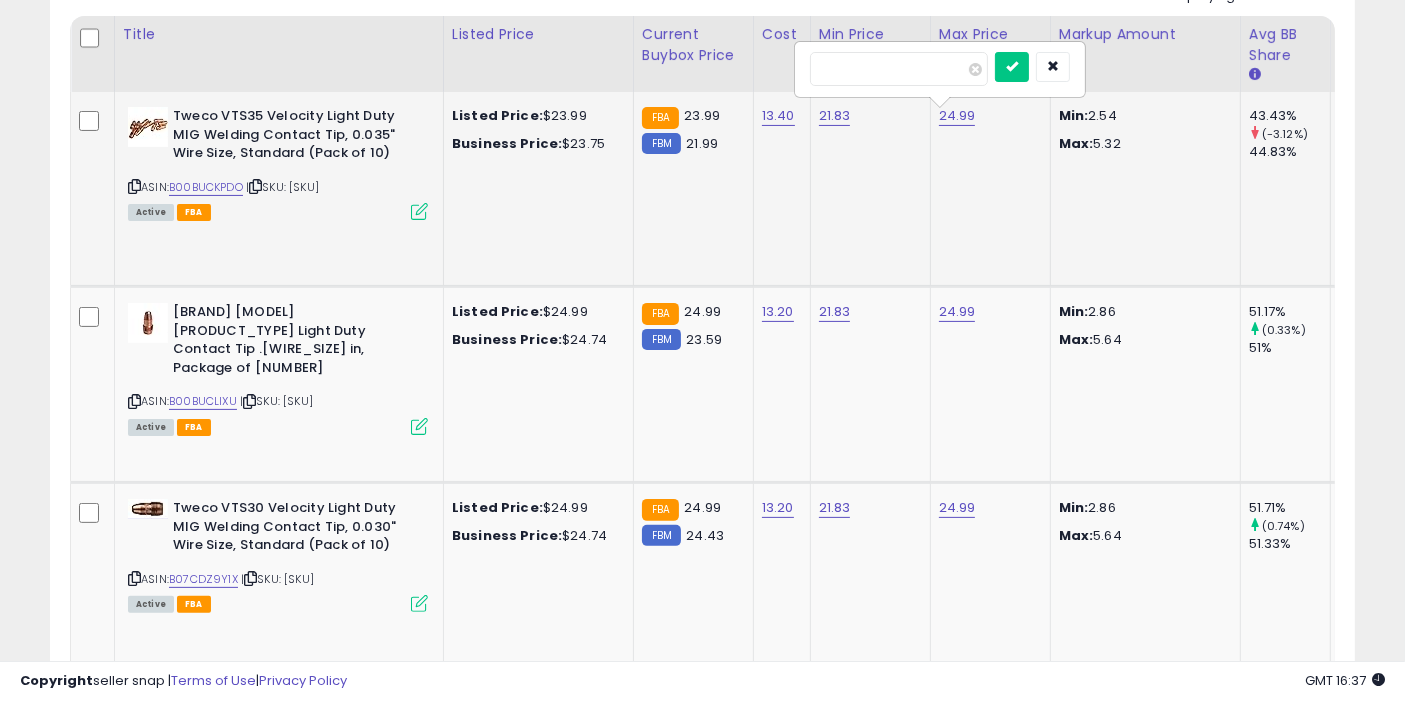type on "*****" 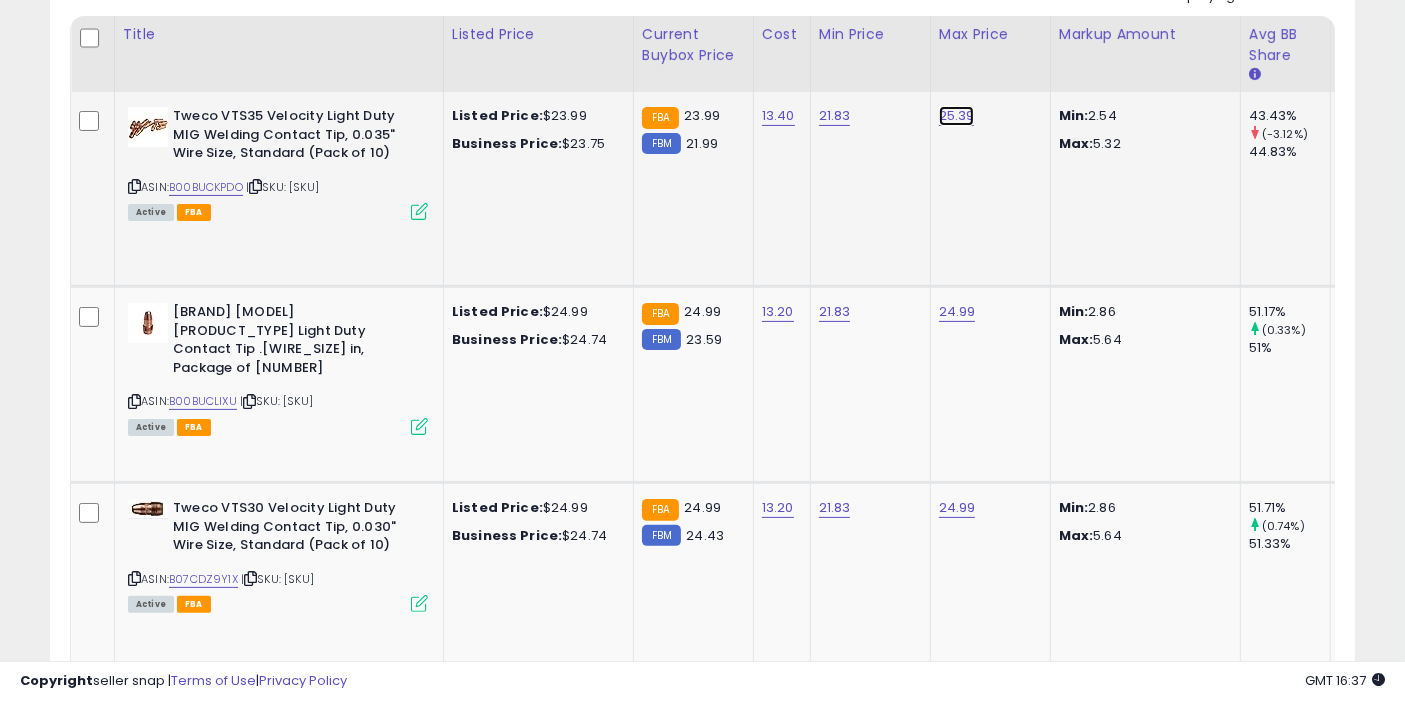 click on "25.39" at bounding box center (957, 116) 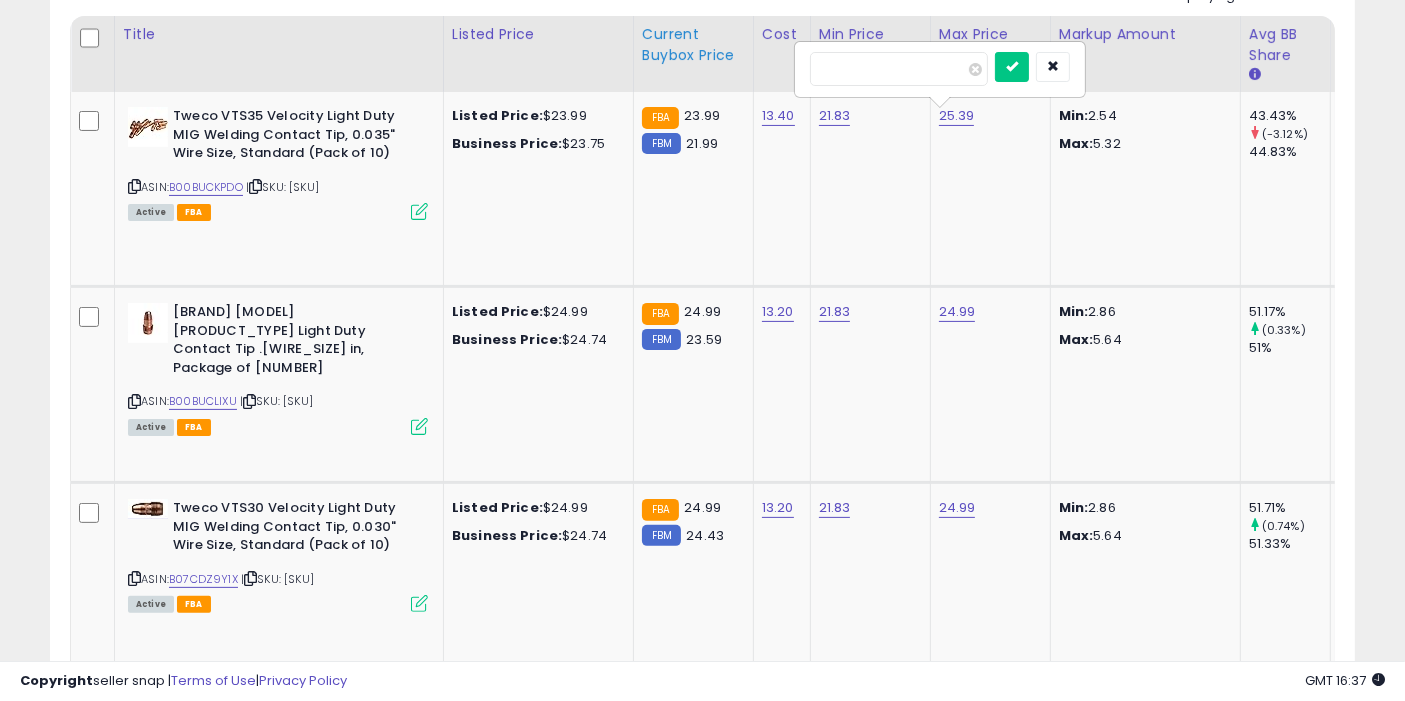 drag, startPoint x: 779, startPoint y: 75, endPoint x: 719, endPoint y: 79, distance: 60.133186 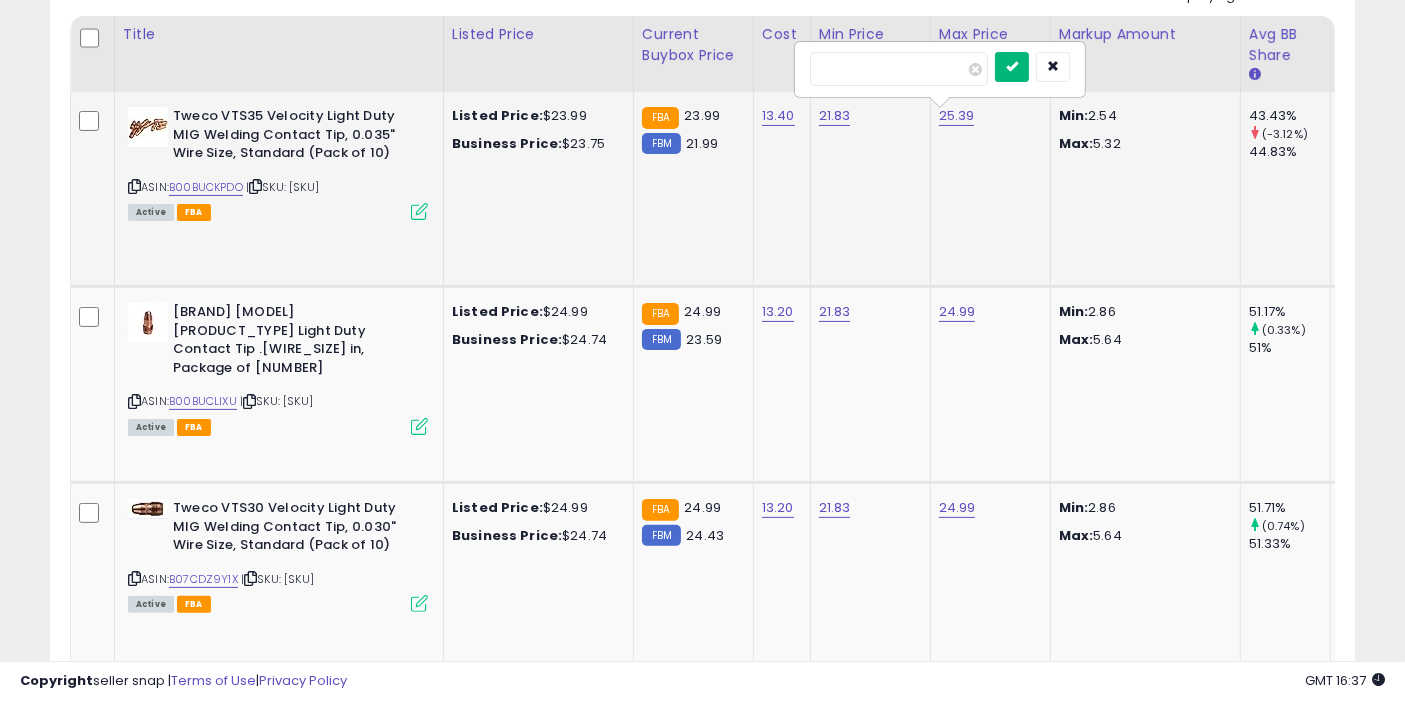 click at bounding box center [1012, 66] 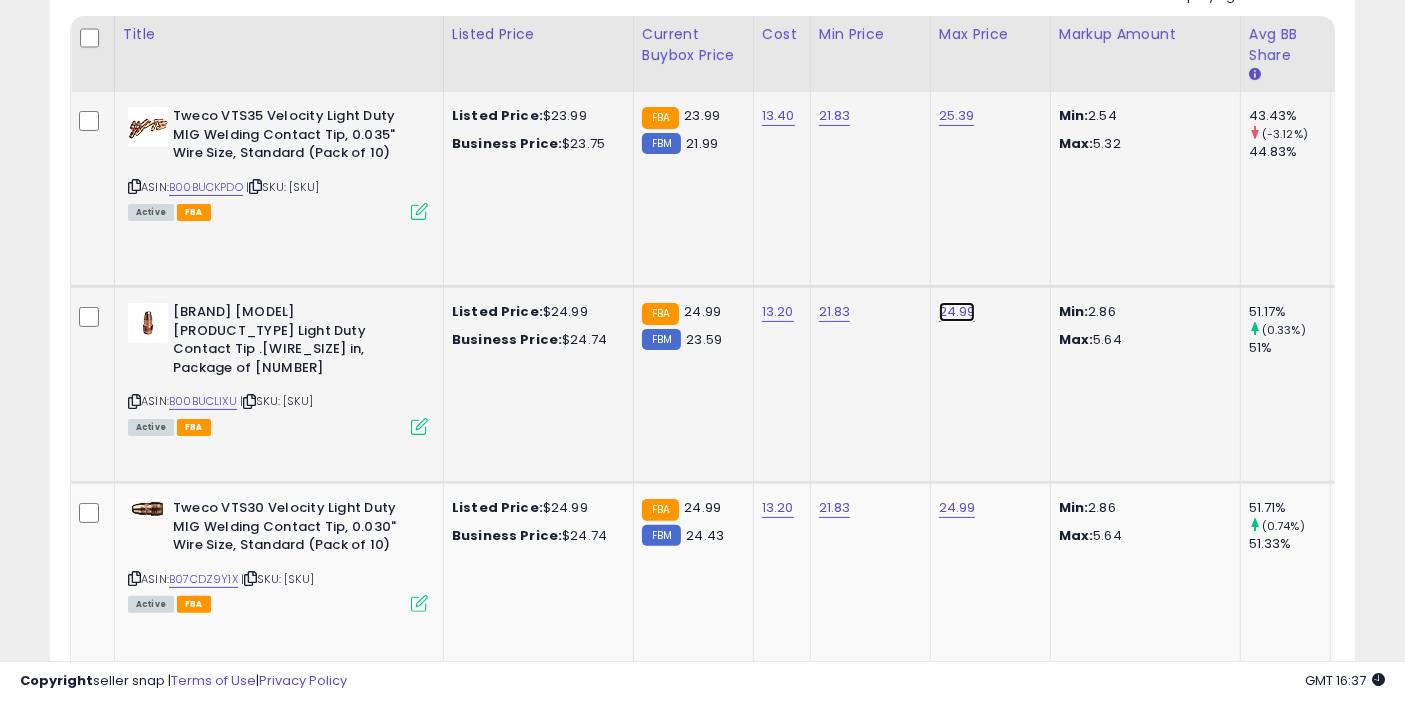 click on "24.99" at bounding box center [957, 116] 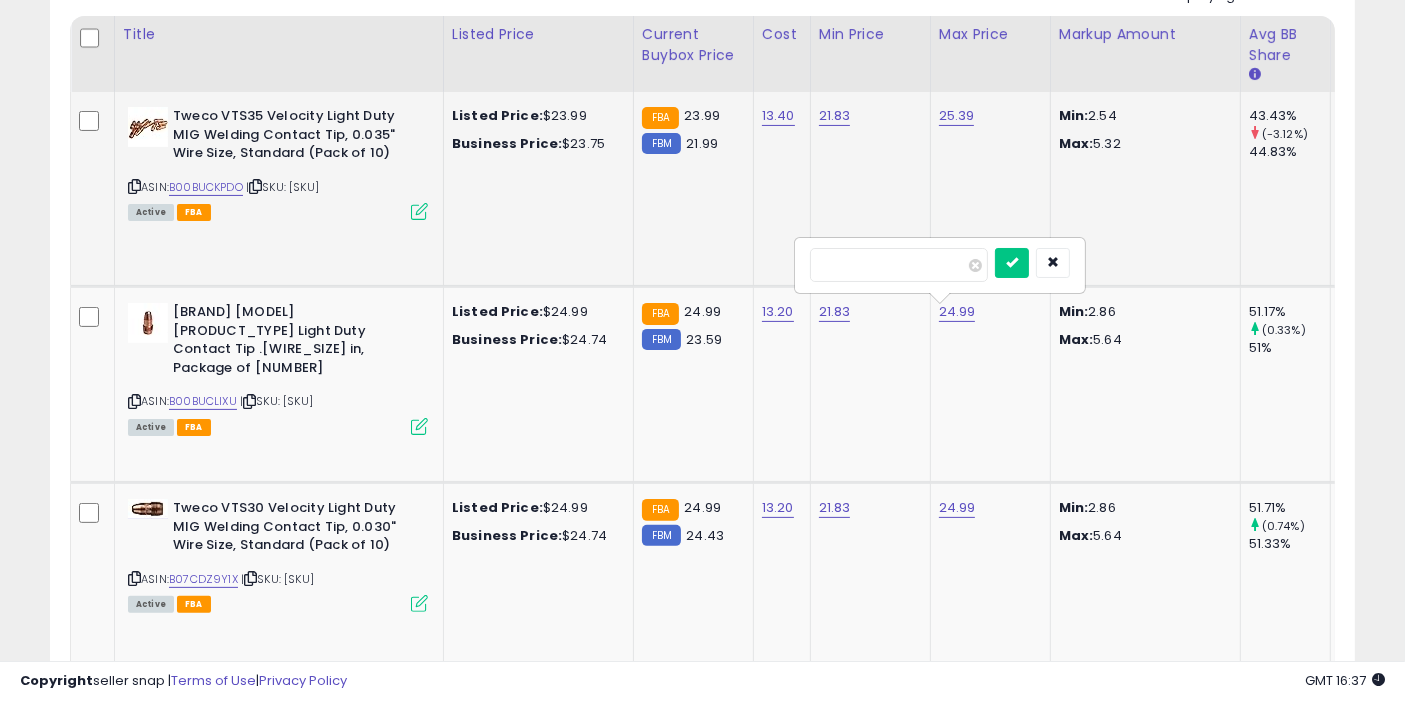 drag, startPoint x: 871, startPoint y: 259, endPoint x: 740, endPoint y: 255, distance: 131.06105 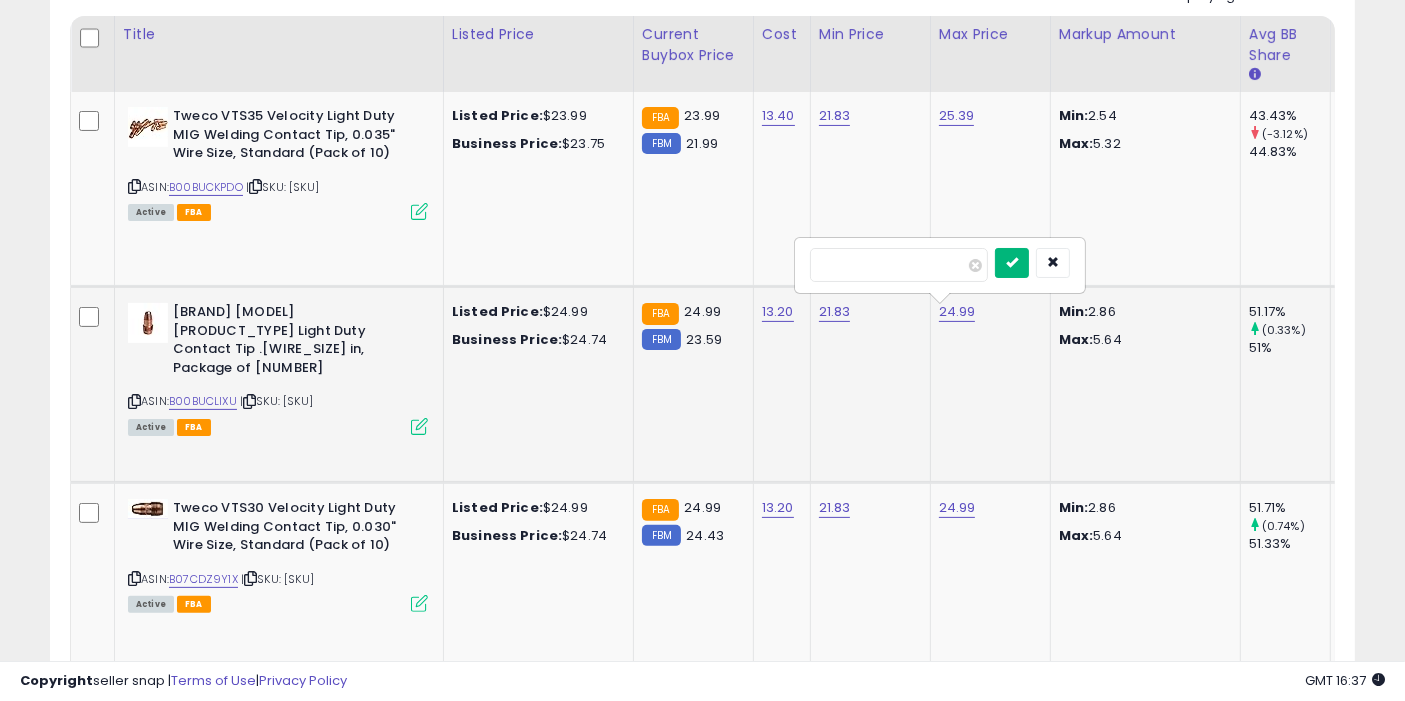 type on "*****" 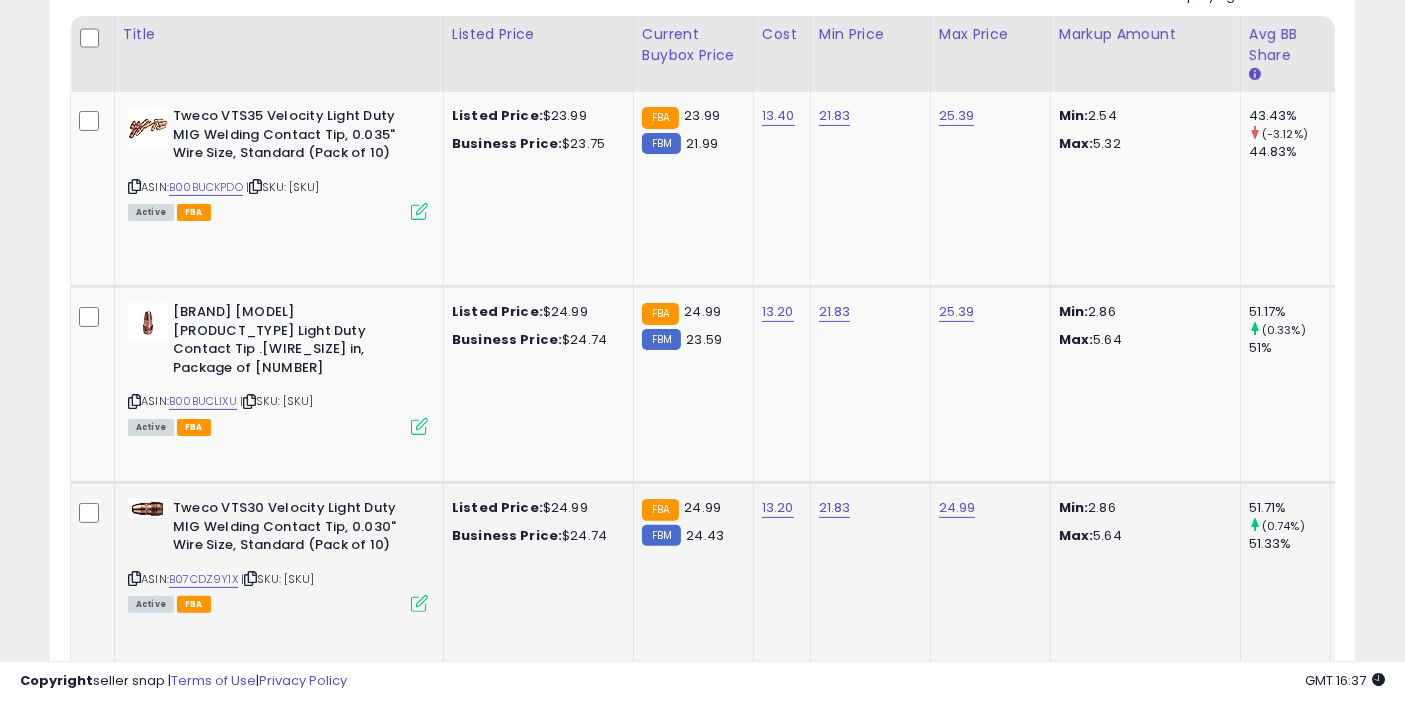 click on "24.99" 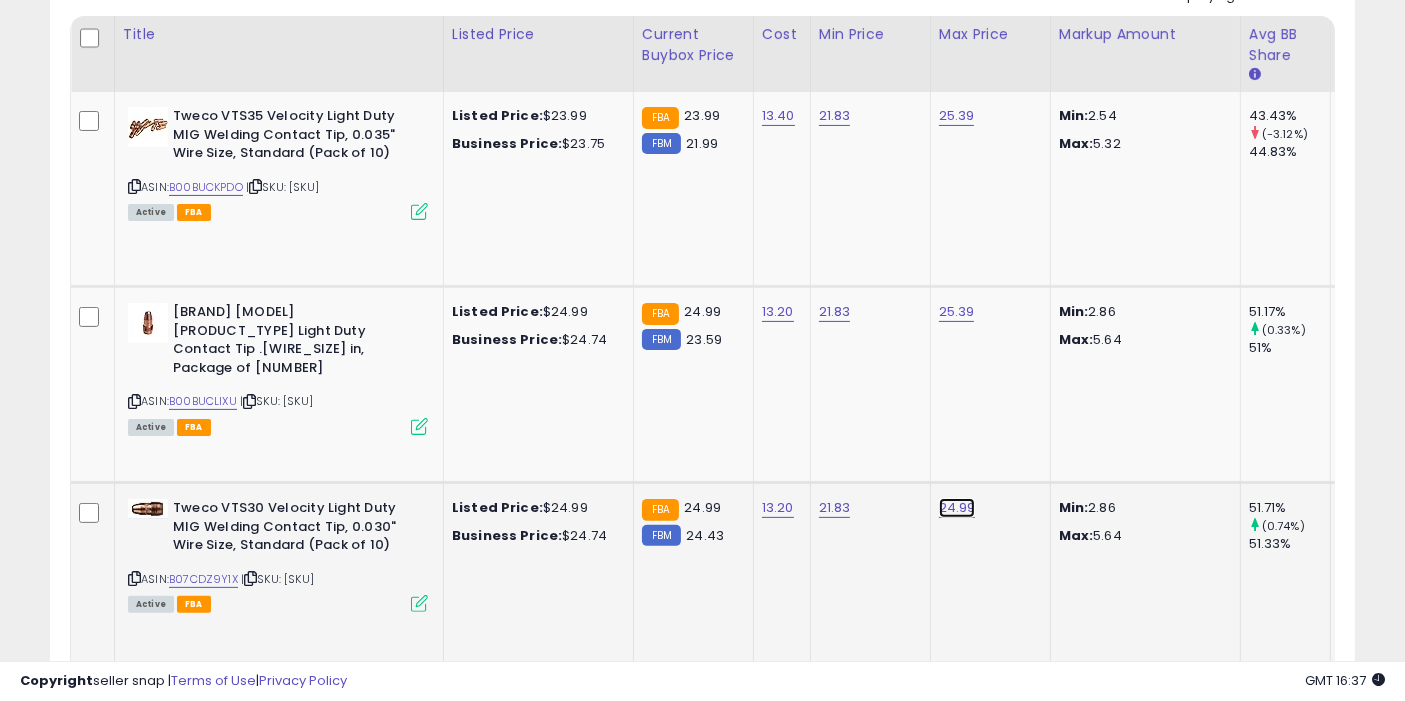 click on "24.99" at bounding box center [957, 116] 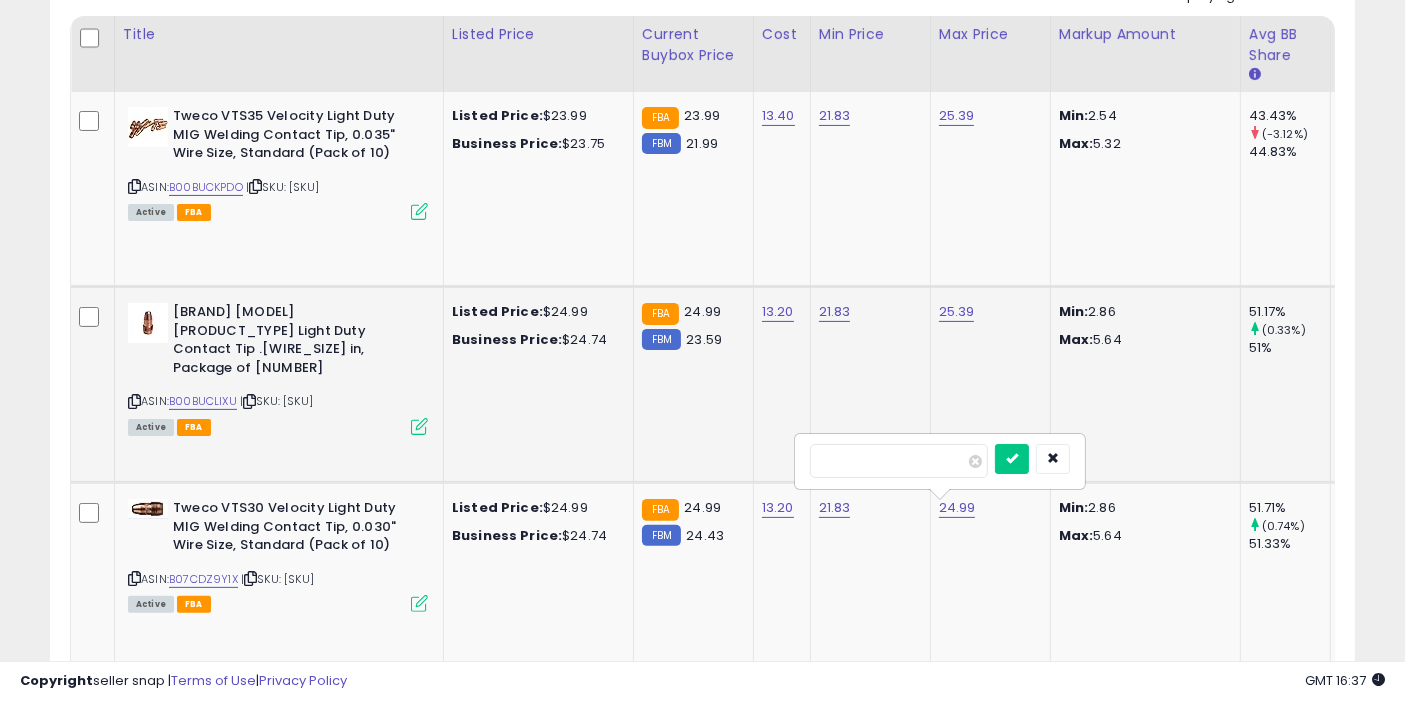 drag, startPoint x: 880, startPoint y: 451, endPoint x: 785, endPoint y: 443, distance: 95.33625 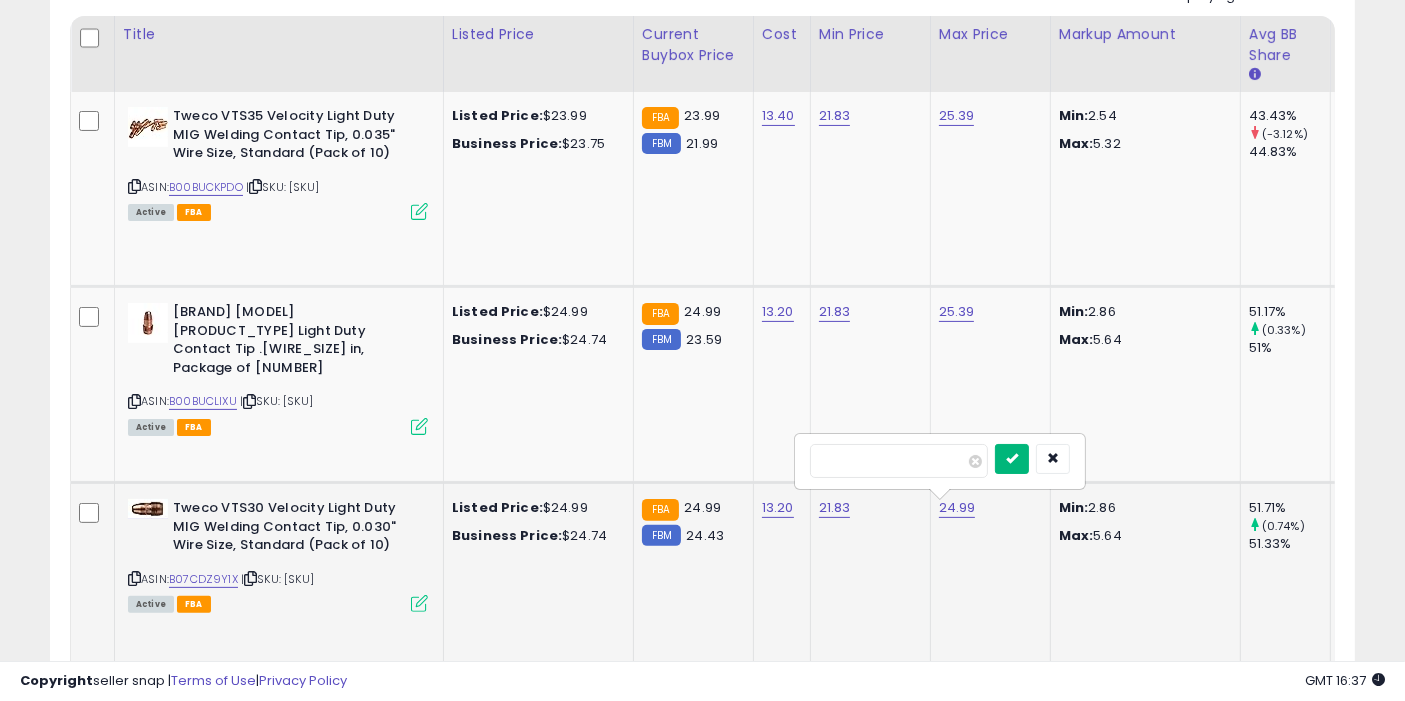 type on "*****" 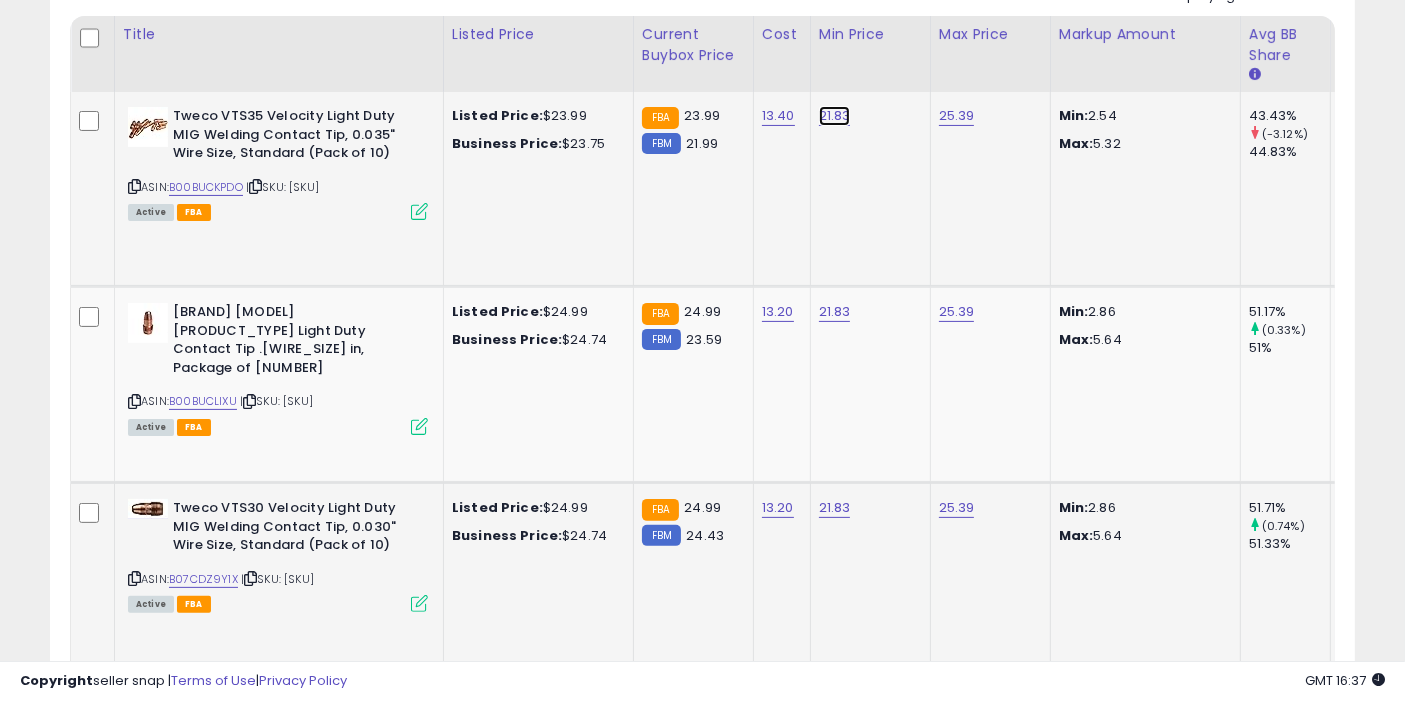click on "21.83" at bounding box center (835, 116) 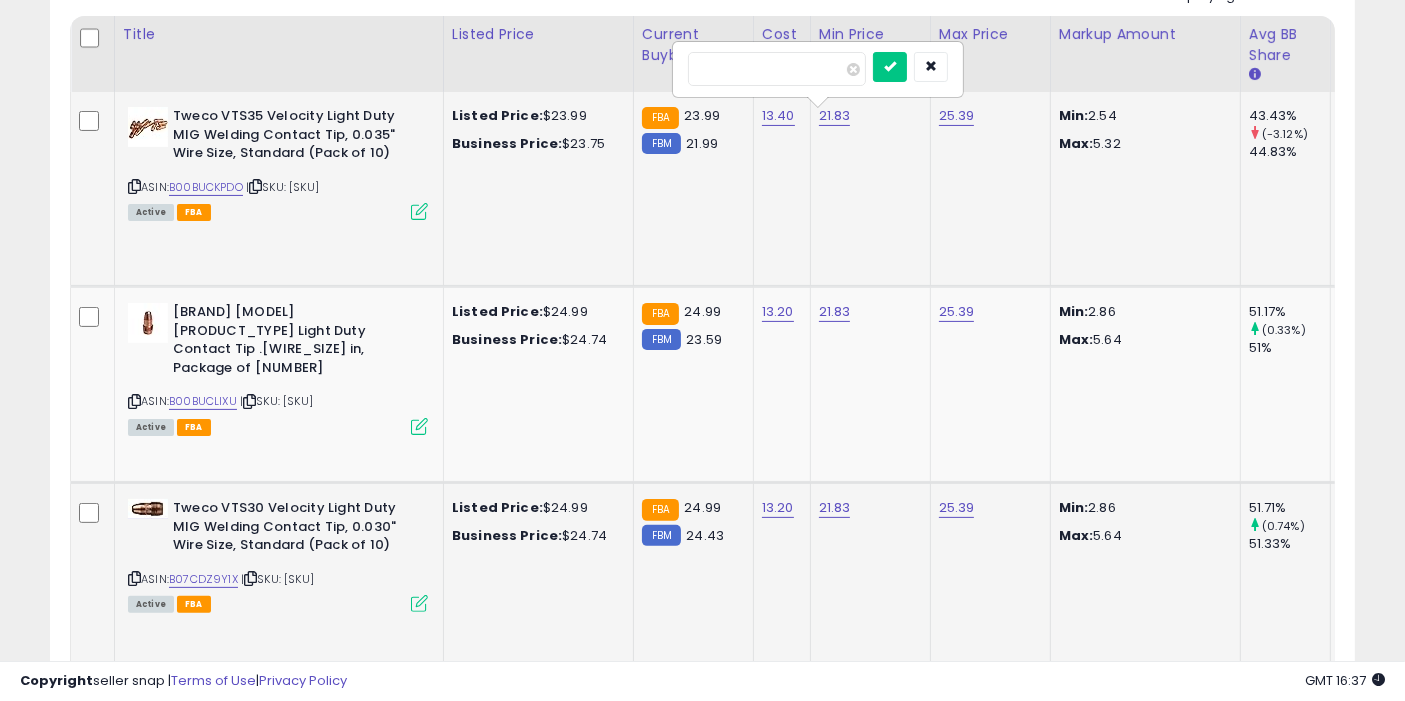 click on "*****" at bounding box center (777, 69) 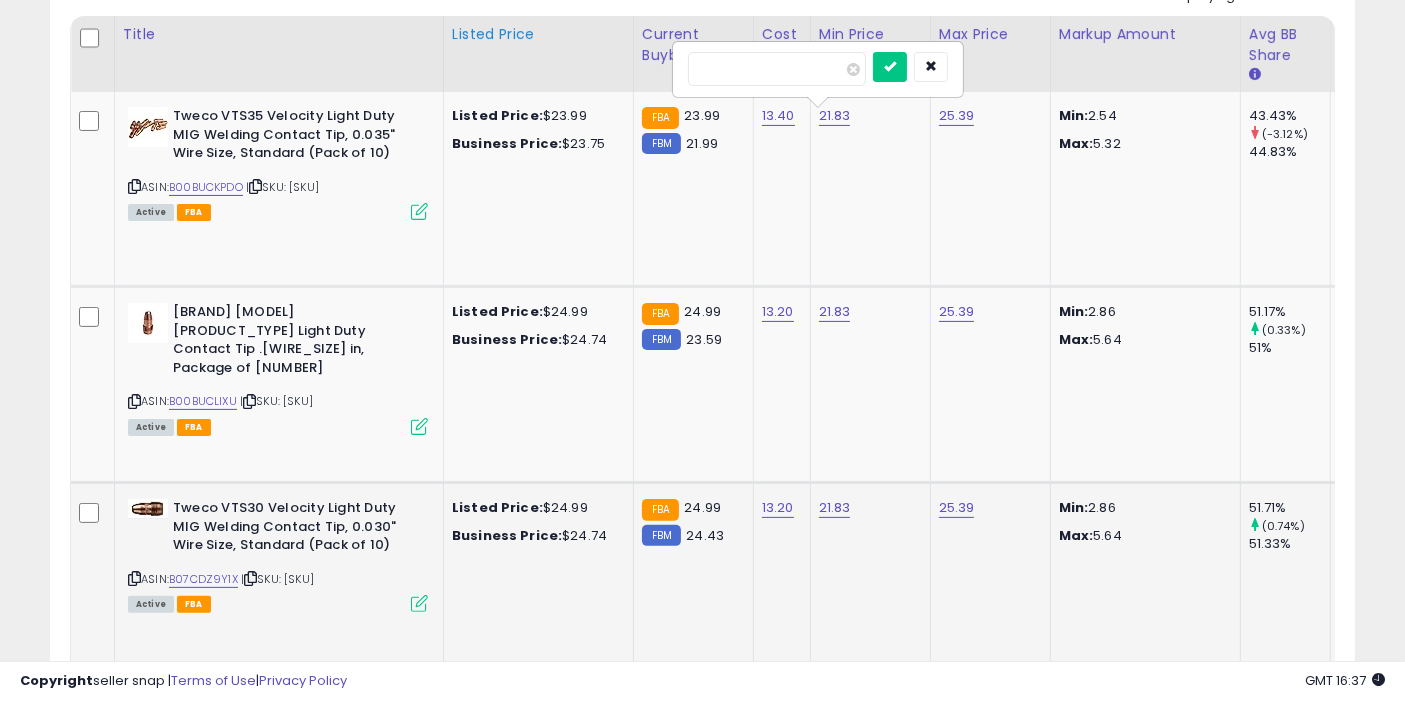 drag, startPoint x: 753, startPoint y: 67, endPoint x: 583, endPoint y: 51, distance: 170.75128 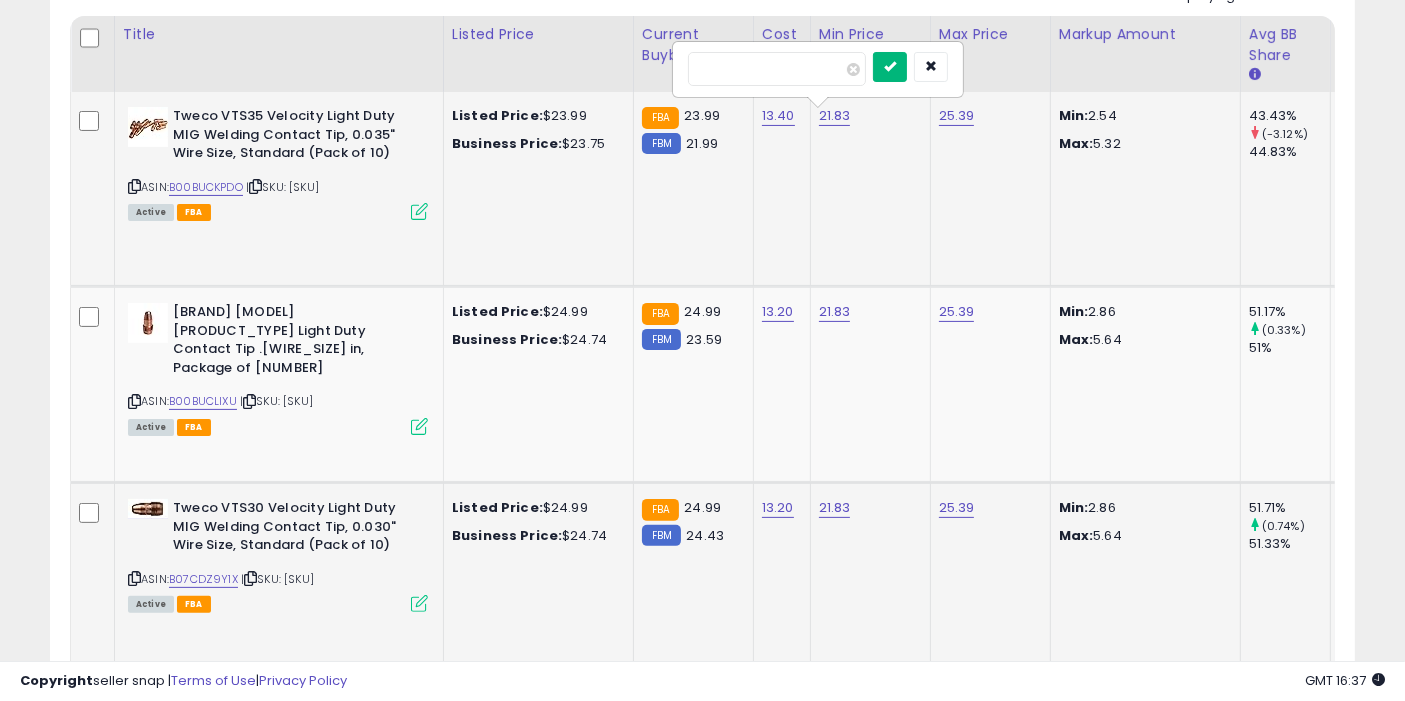 type on "*****" 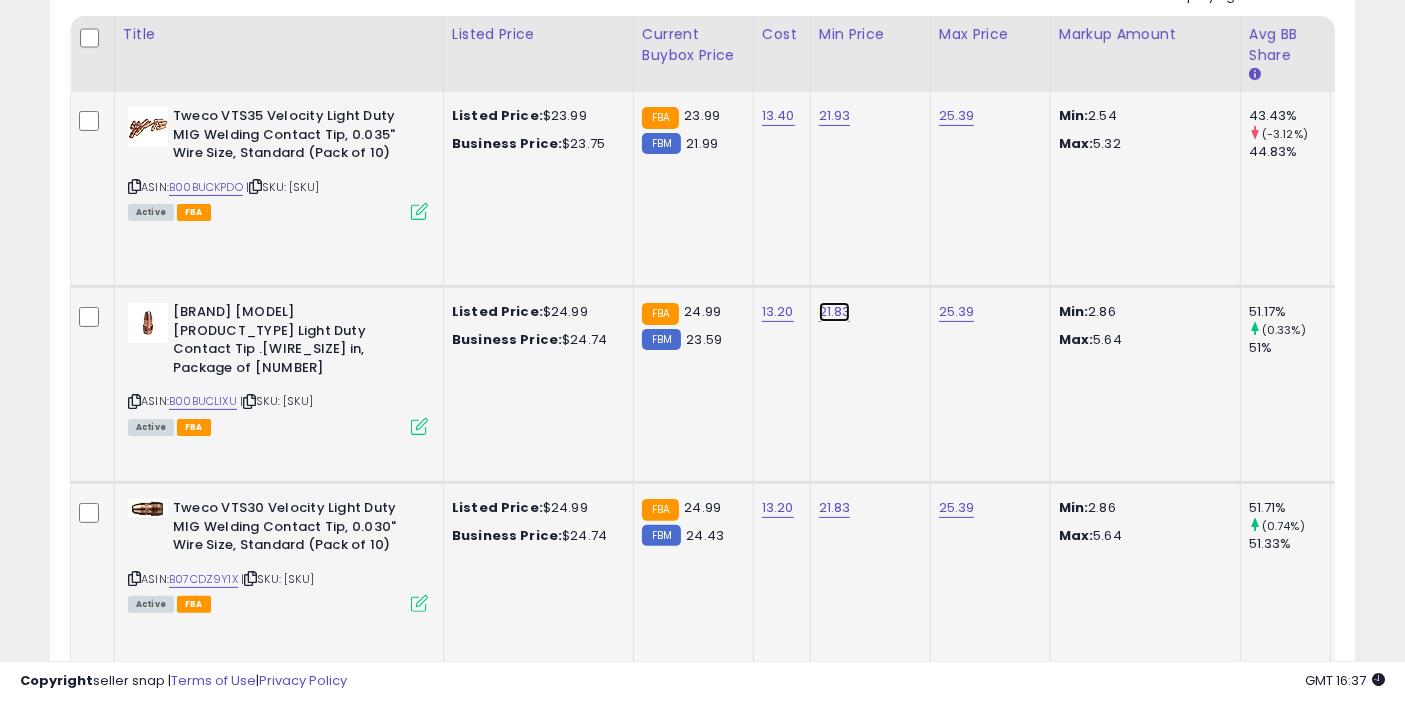 click on "21.83" at bounding box center [835, 116] 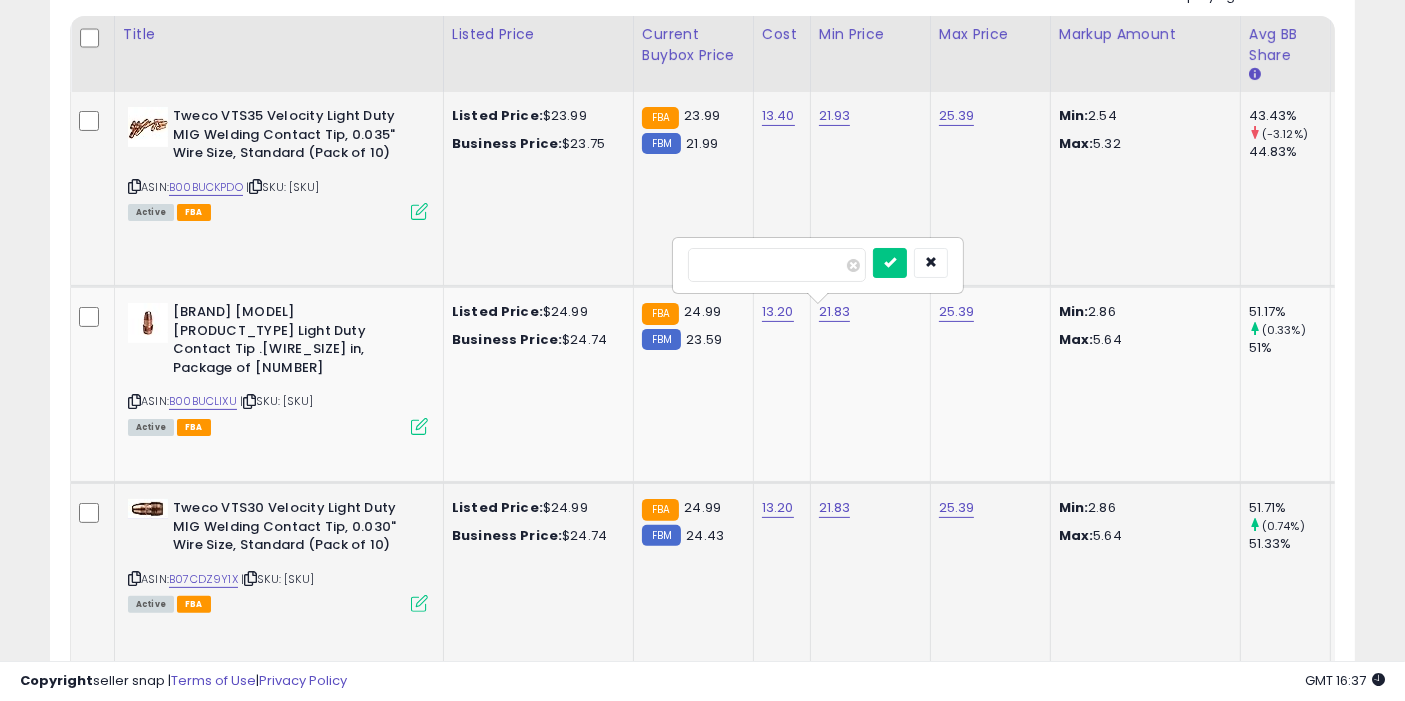drag, startPoint x: 776, startPoint y: 270, endPoint x: 626, endPoint y: 250, distance: 151.32745 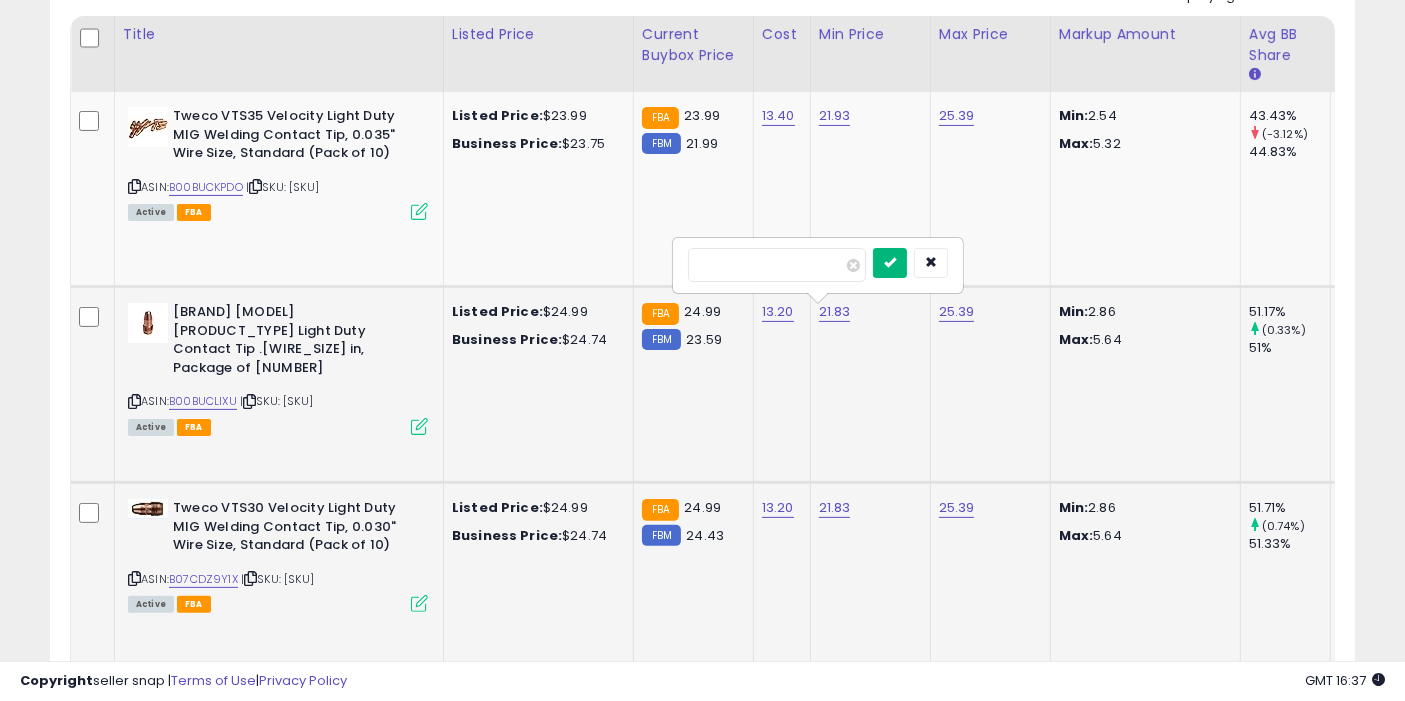 type on "*****" 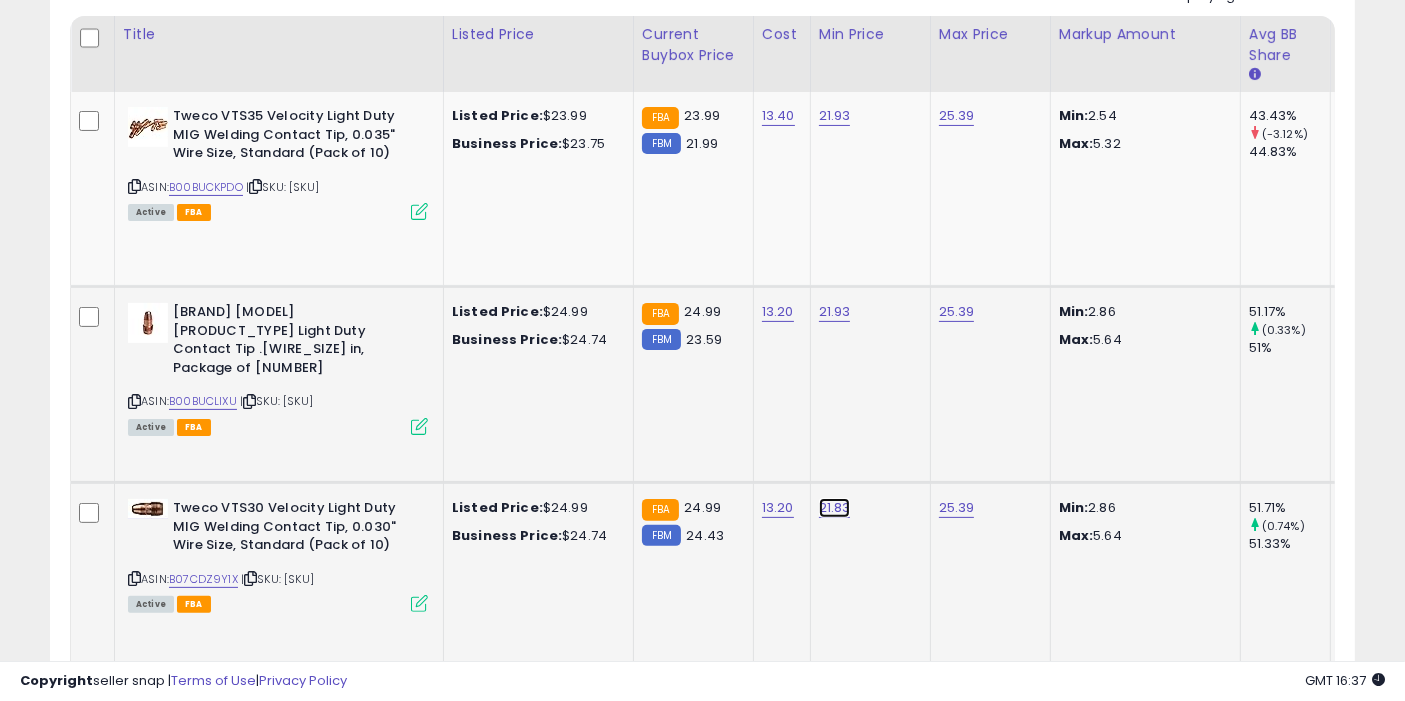 click on "21.83" at bounding box center [835, 116] 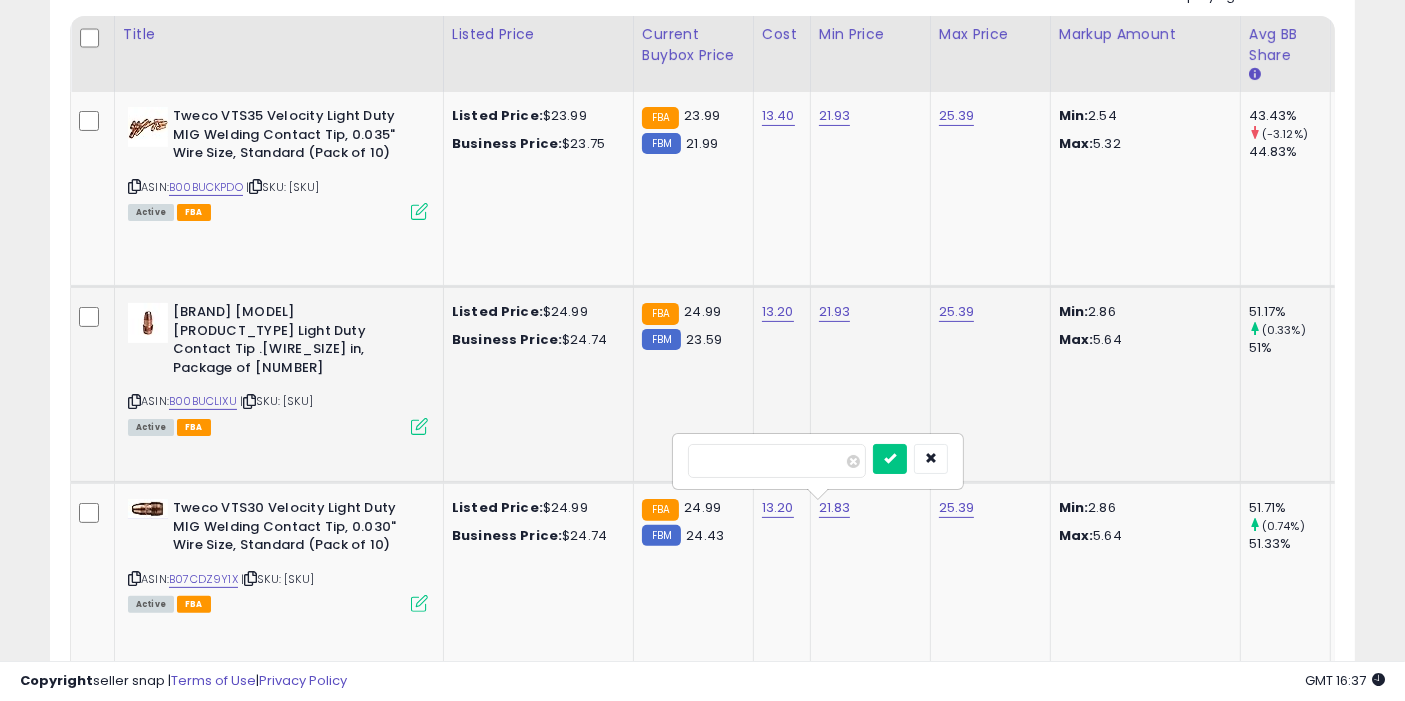 drag, startPoint x: 743, startPoint y: 456, endPoint x: 627, endPoint y: 435, distance: 117.88554 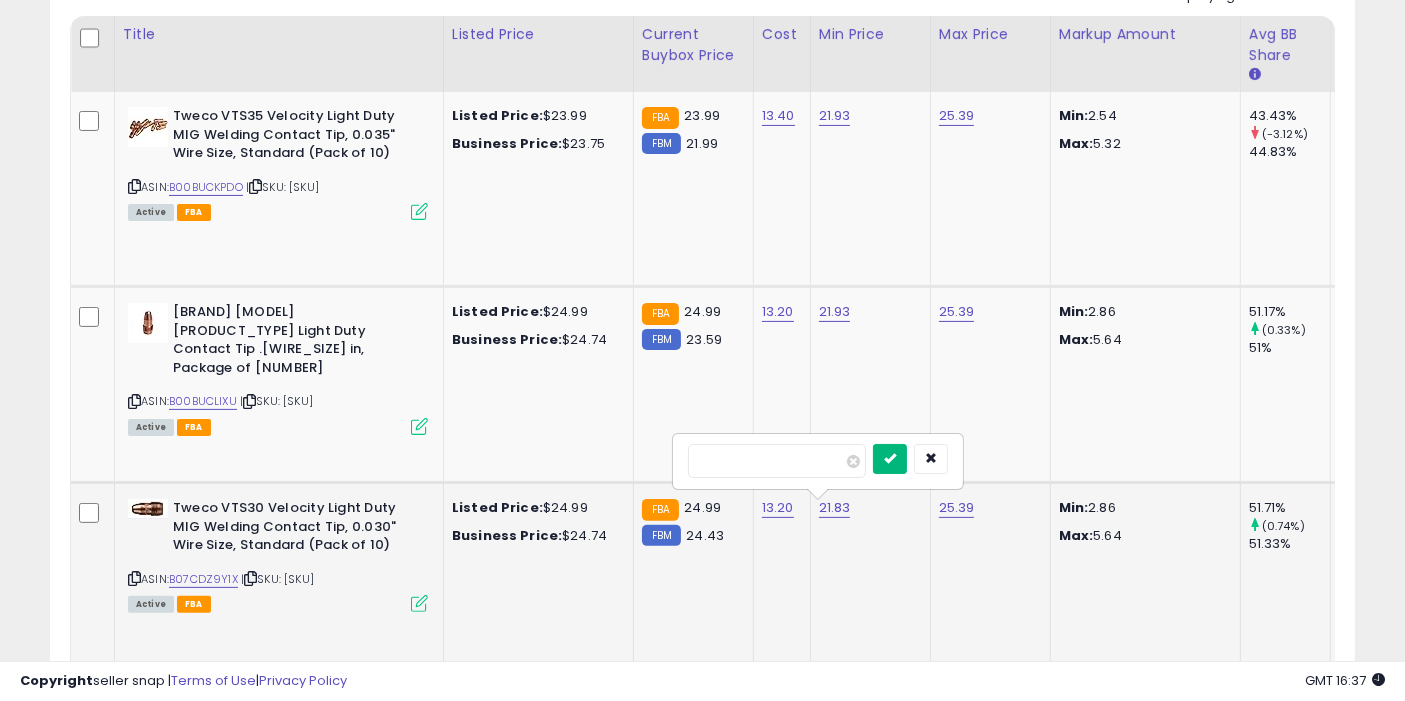 type on "*****" 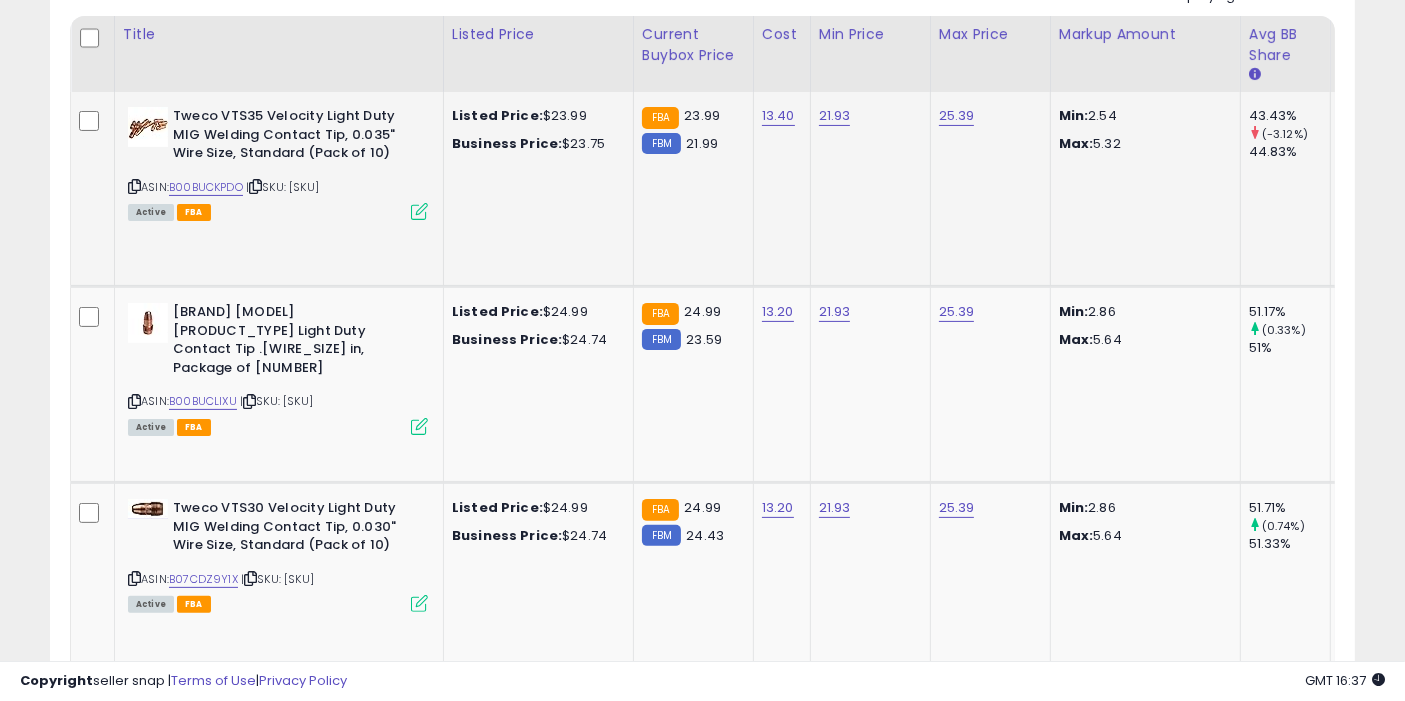 scroll, scrollTop: 206, scrollLeft: 0, axis: vertical 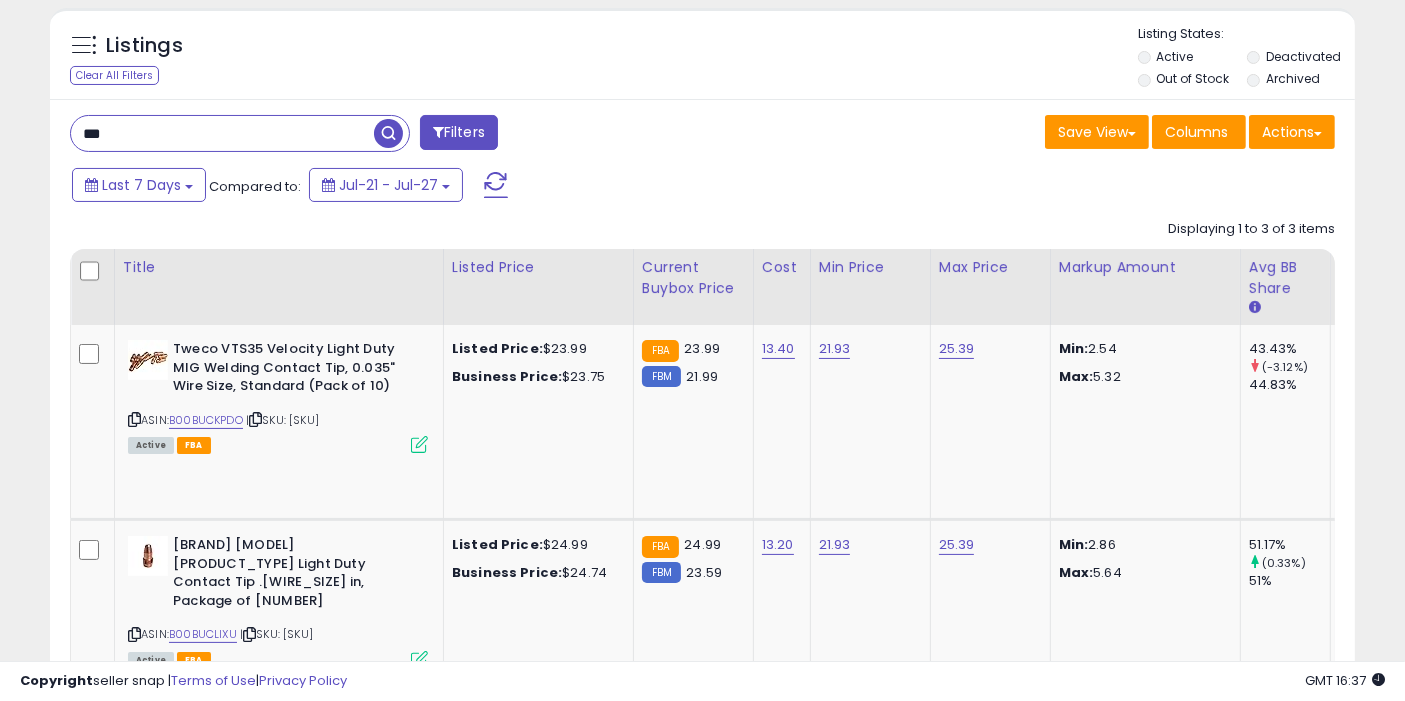 click at bounding box center [388, 133] 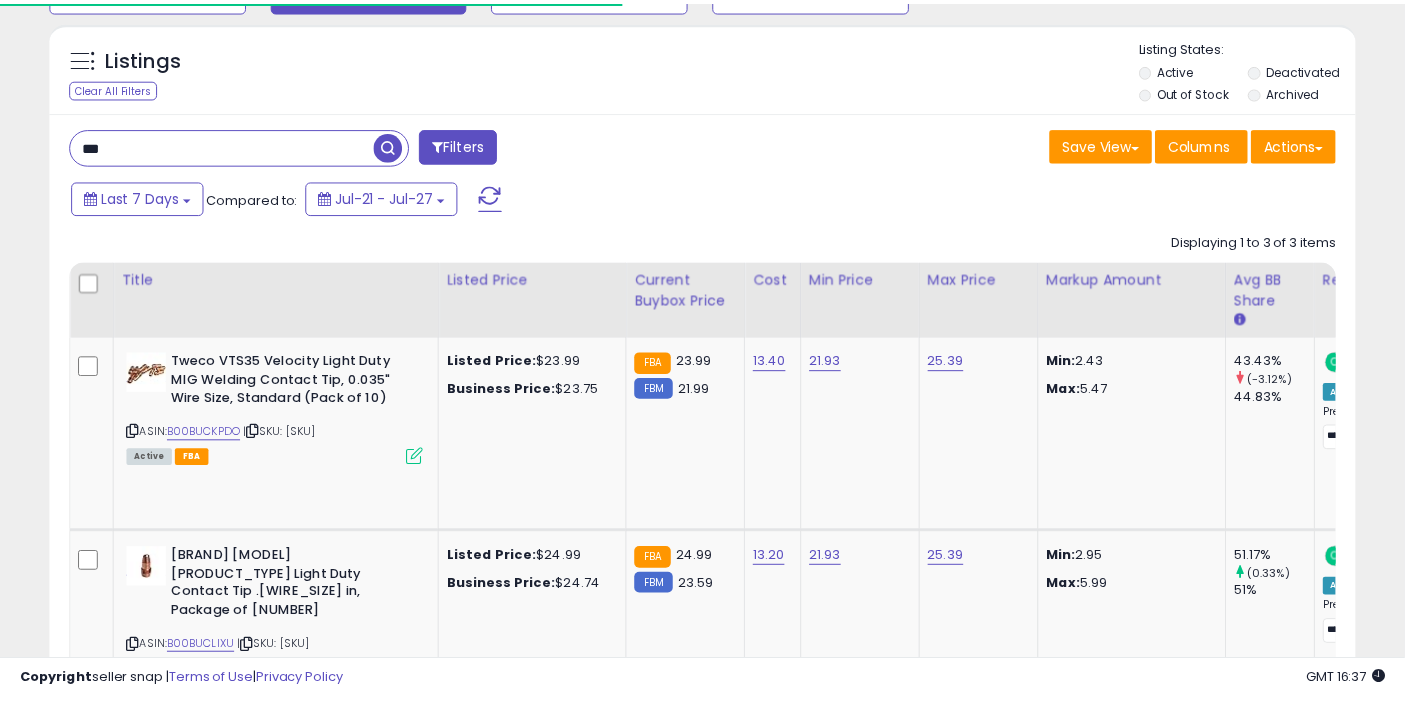 scroll, scrollTop: 206, scrollLeft: 0, axis: vertical 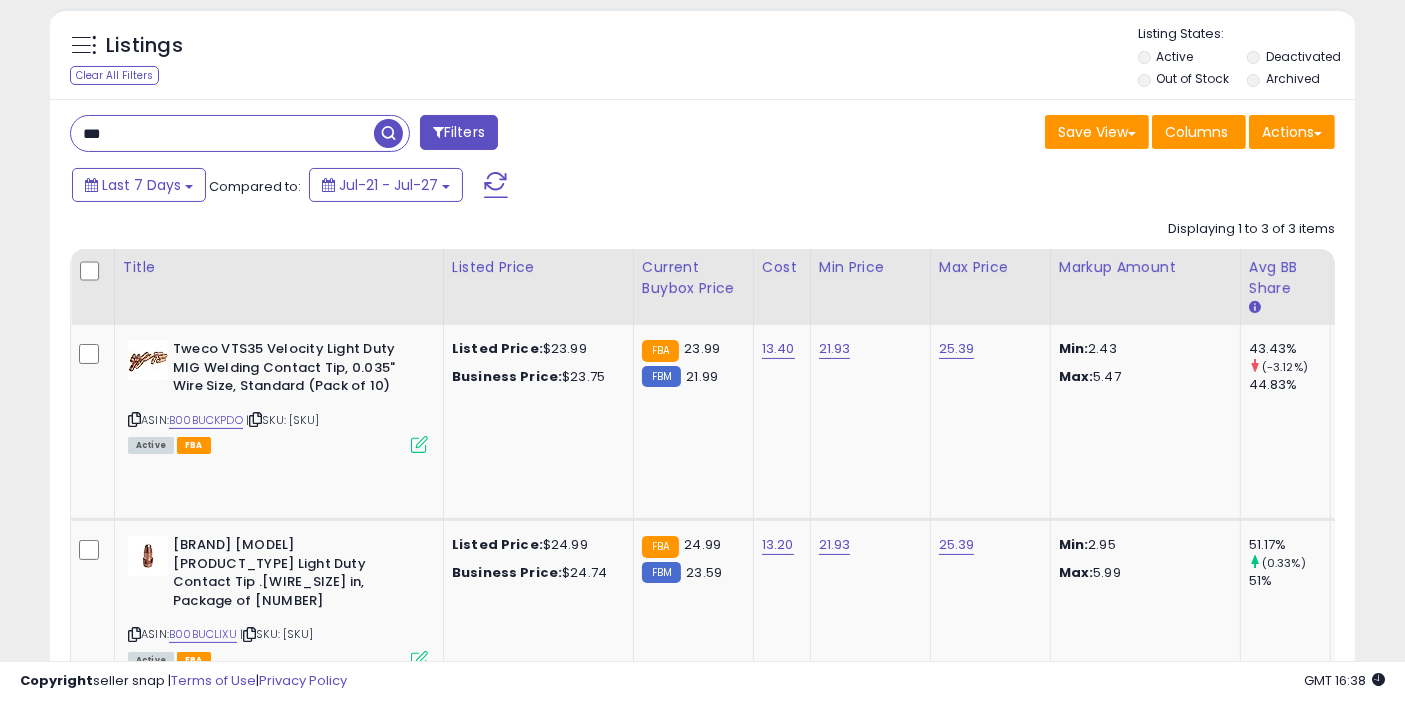 click on "***" at bounding box center [222, 133] 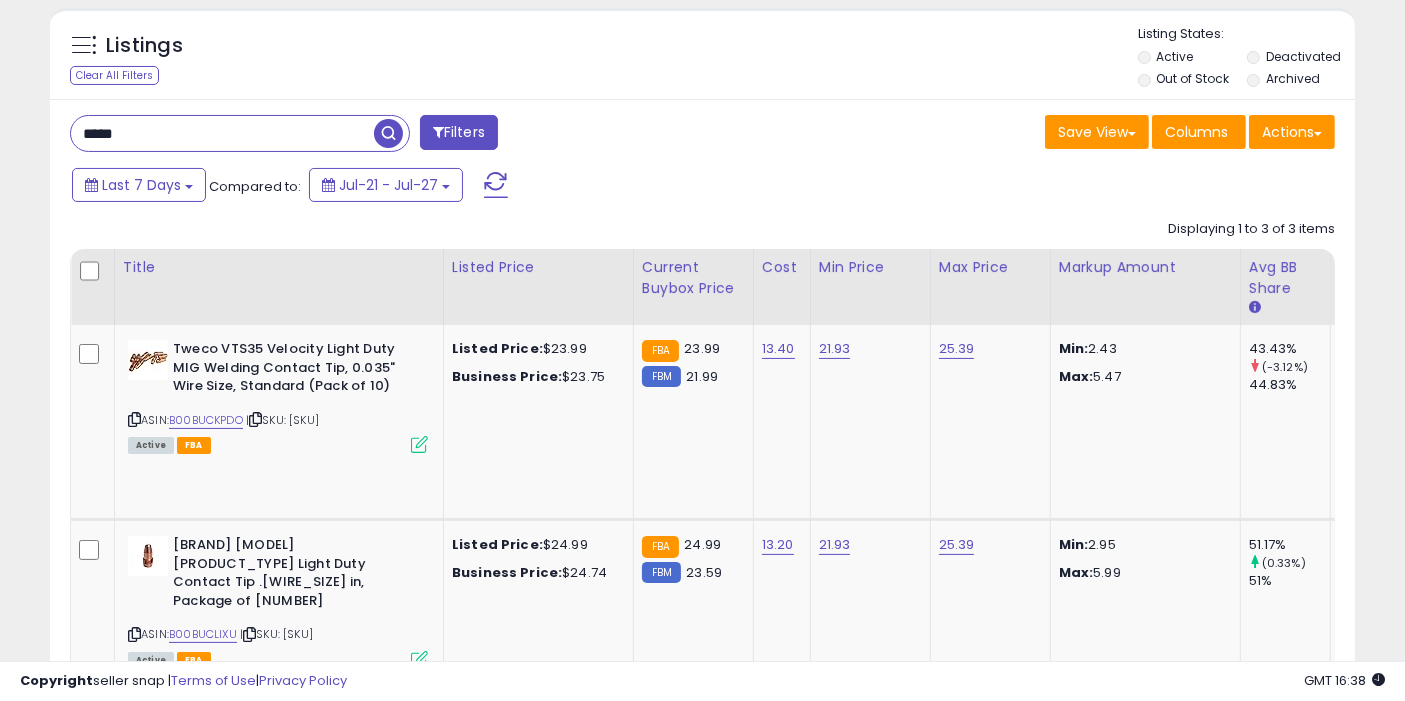 type on "*****" 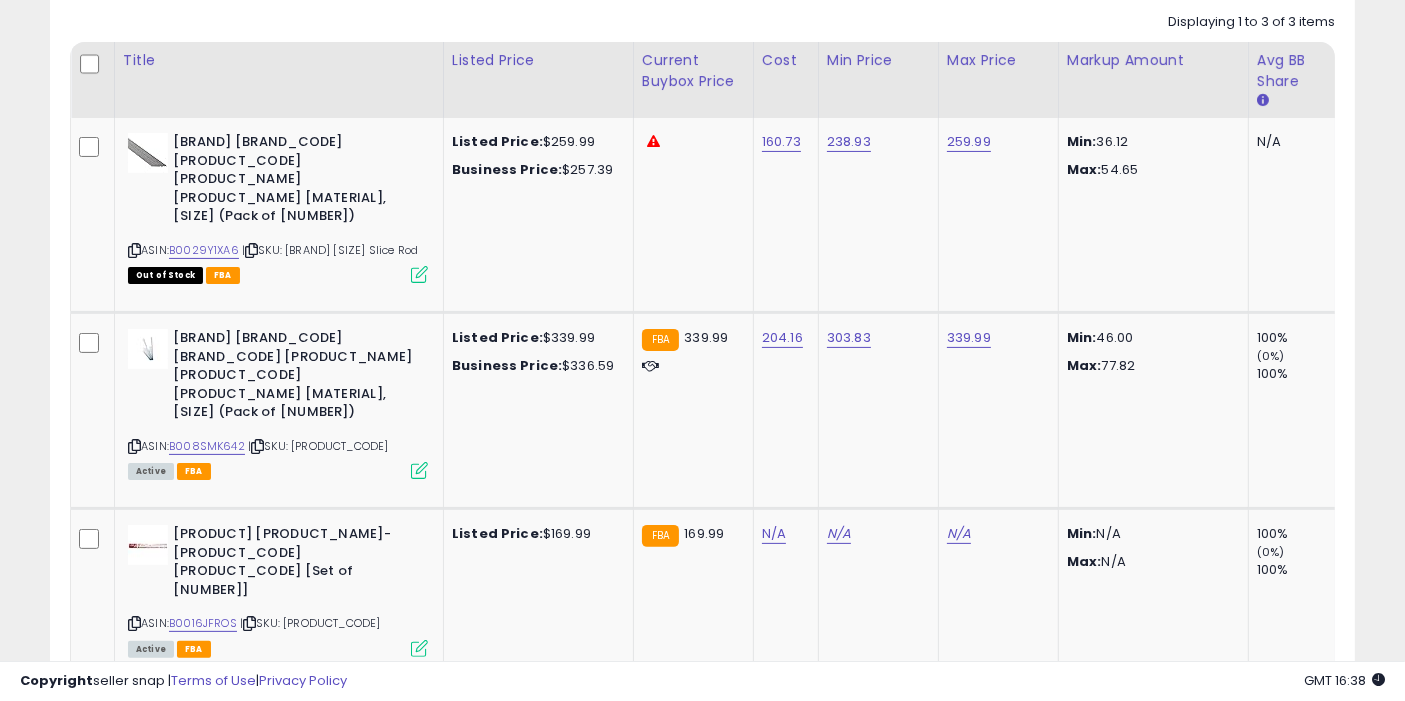 scroll, scrollTop: 414, scrollLeft: 0, axis: vertical 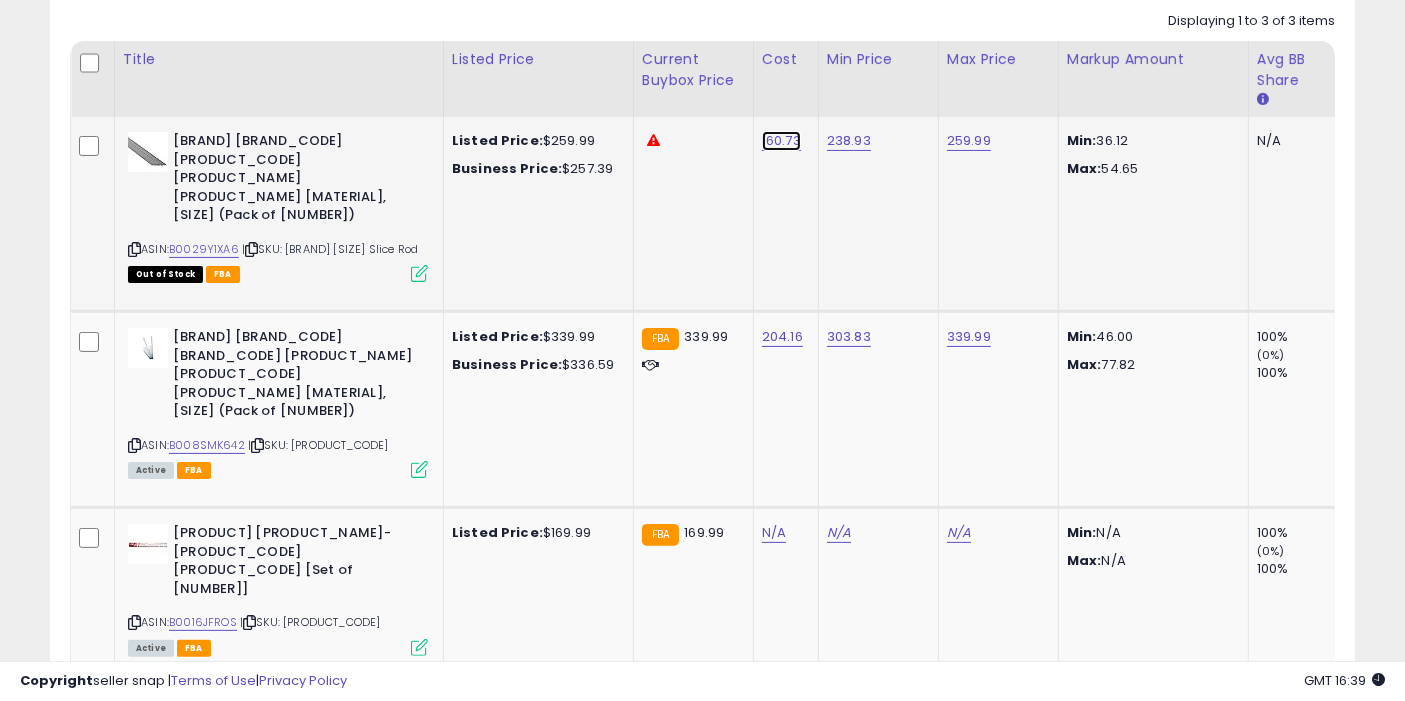 click on "160.73" at bounding box center (781, 141) 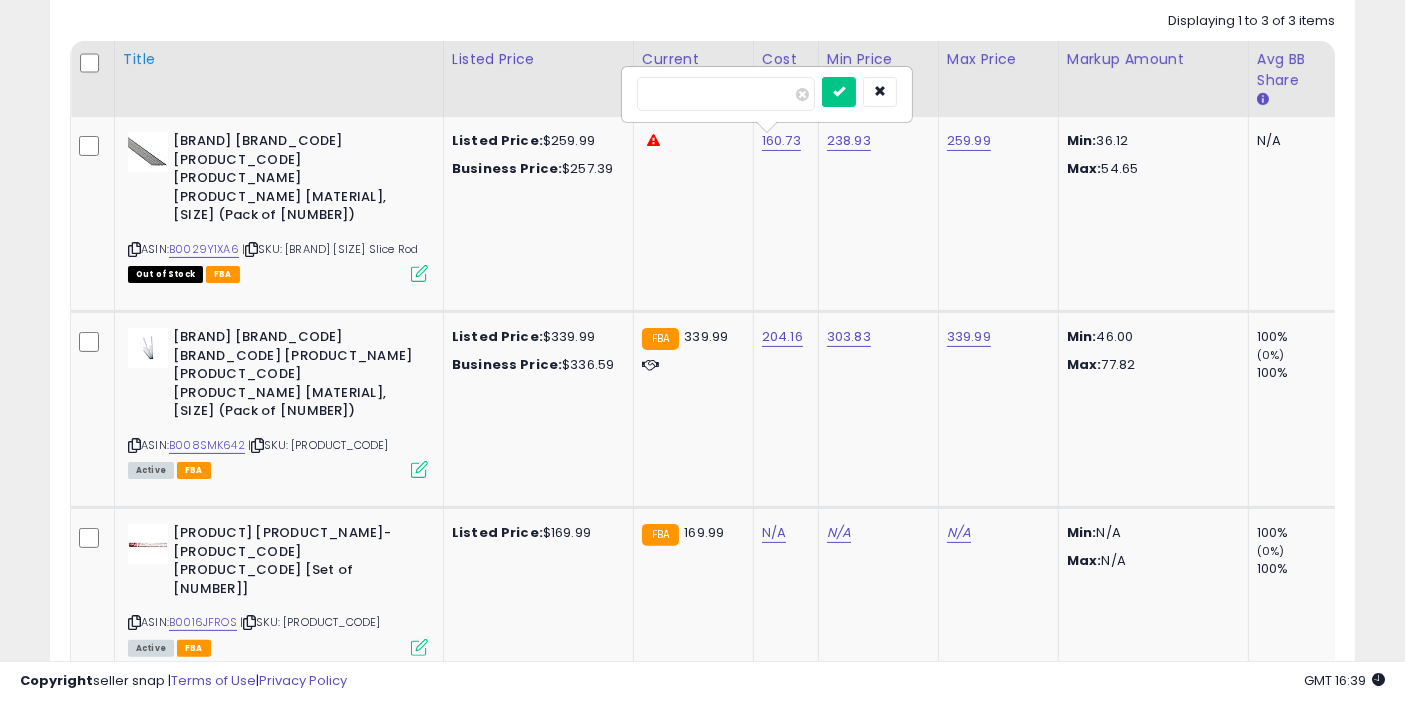 drag, startPoint x: 710, startPoint y: 99, endPoint x: 368, endPoint y: 107, distance: 342.09357 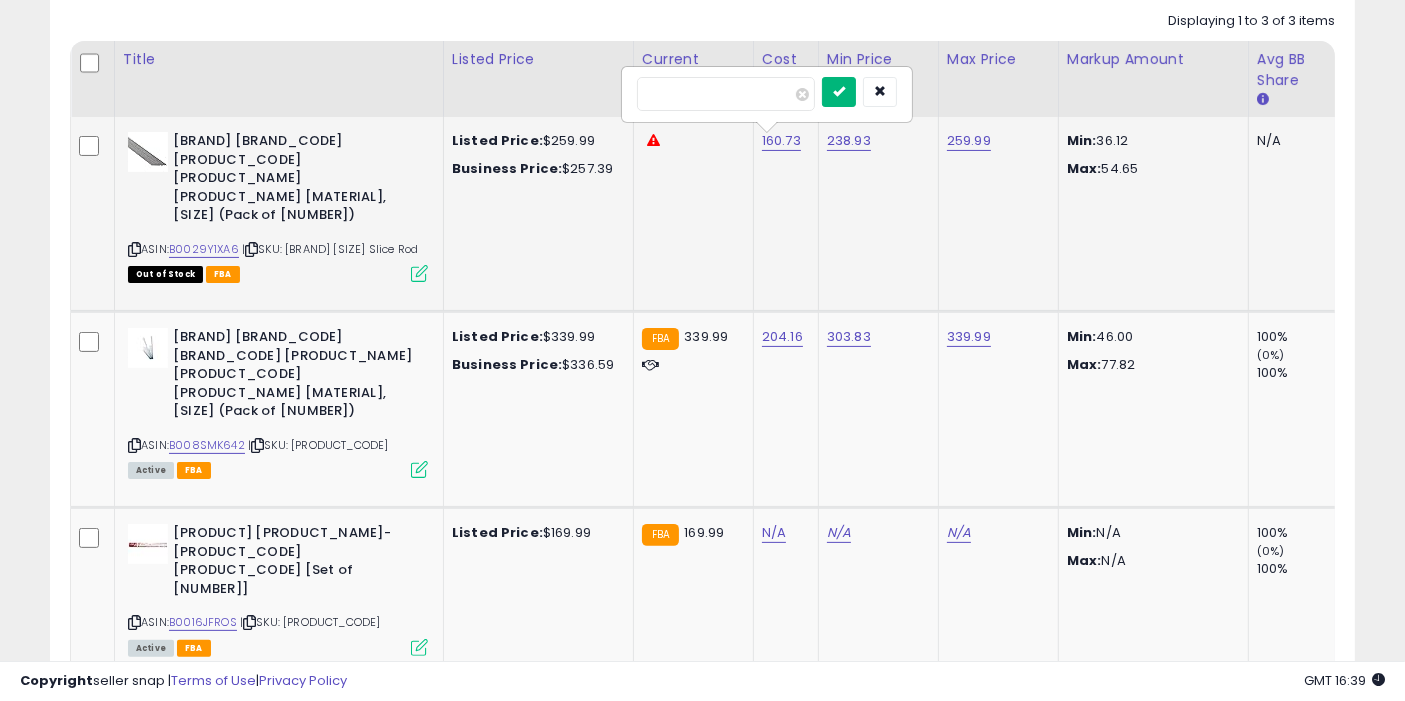 type on "******" 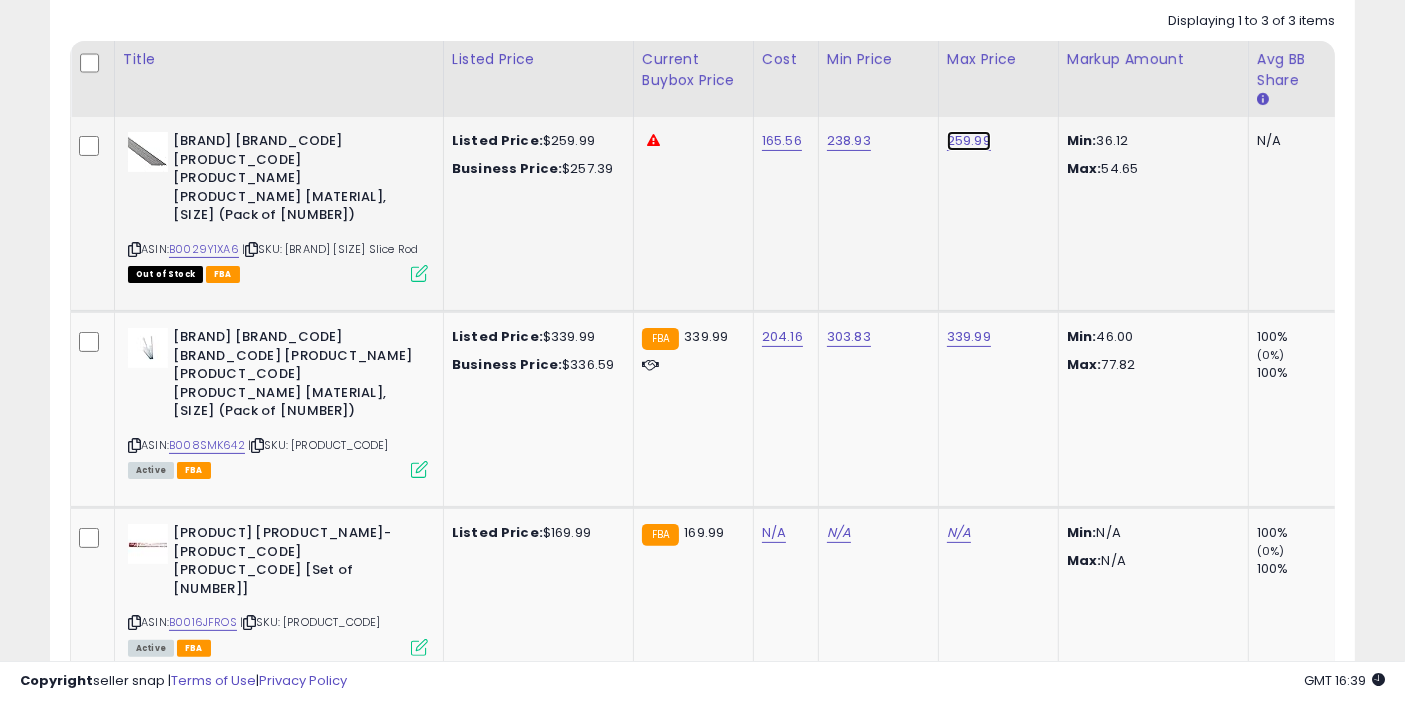 click on "259.99" at bounding box center (969, 141) 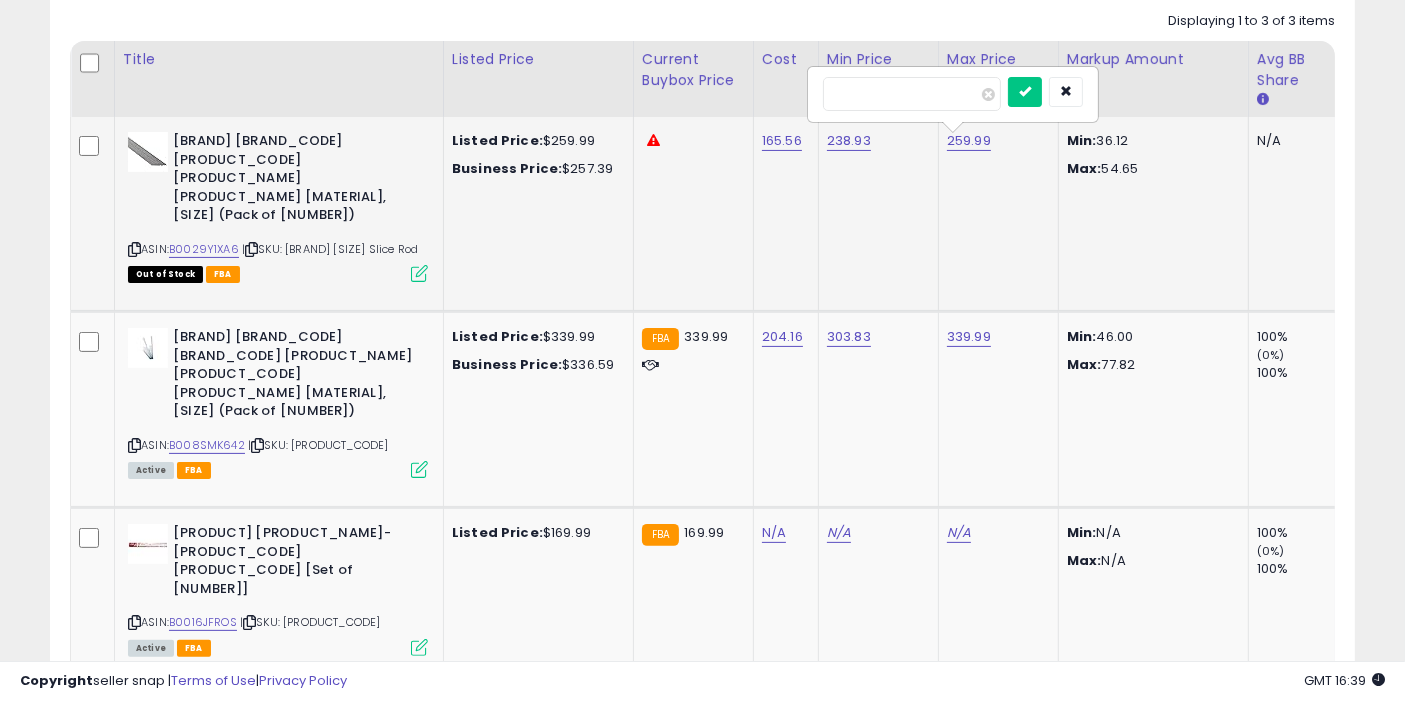 click on "******" at bounding box center (912, 94) 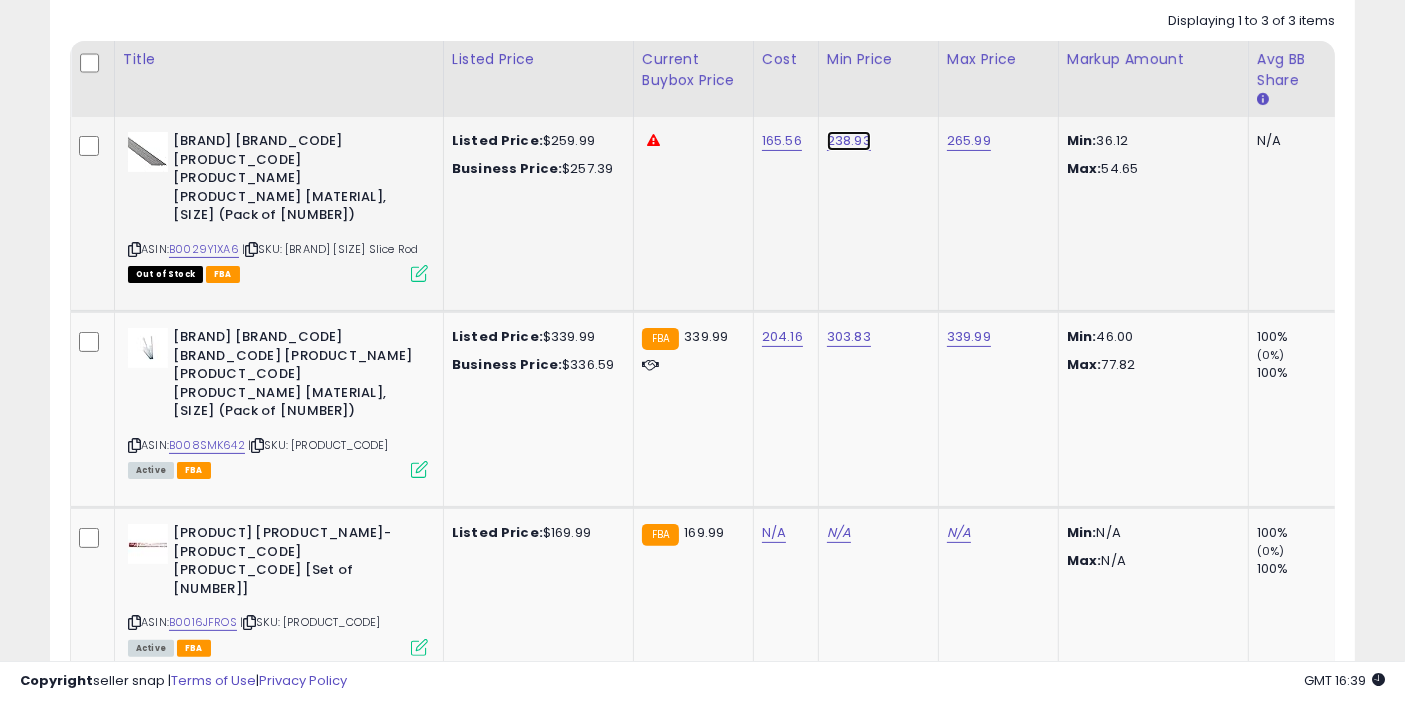 click on "238.93" at bounding box center (849, 141) 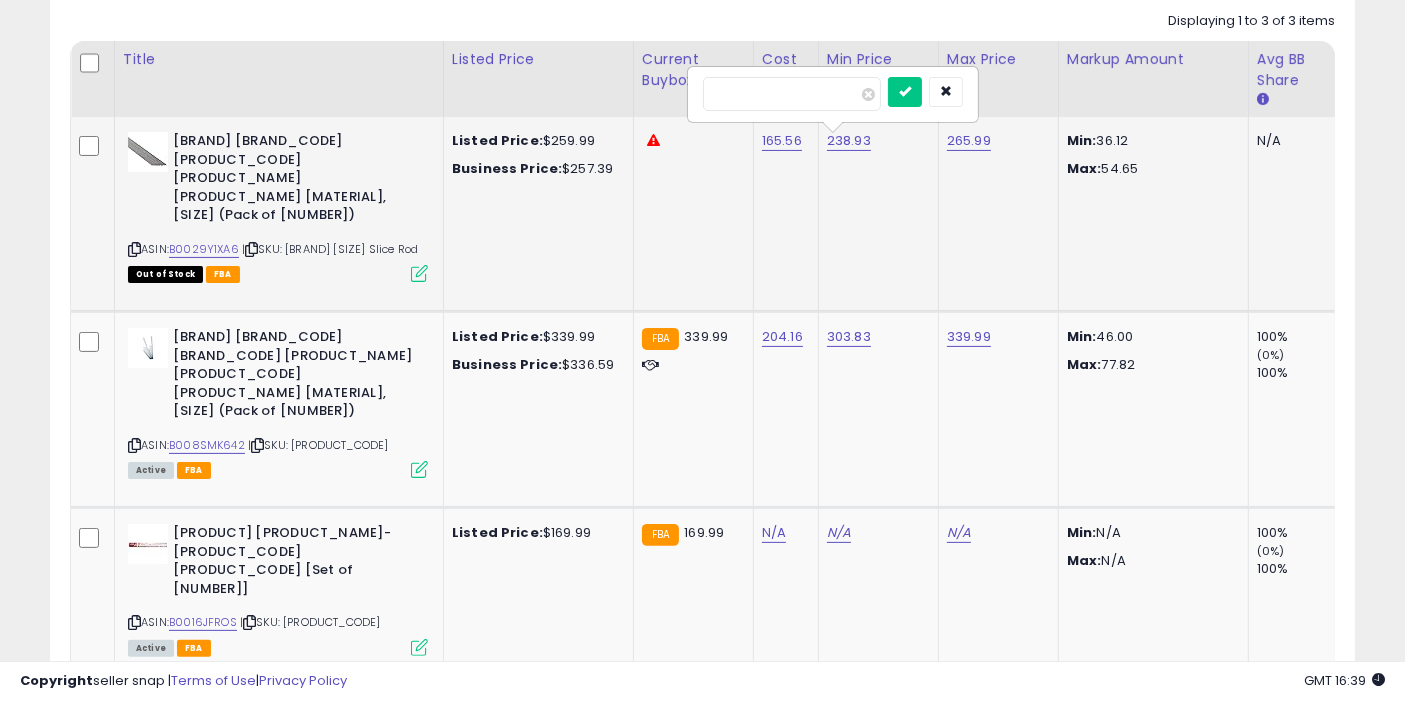 type on "******" 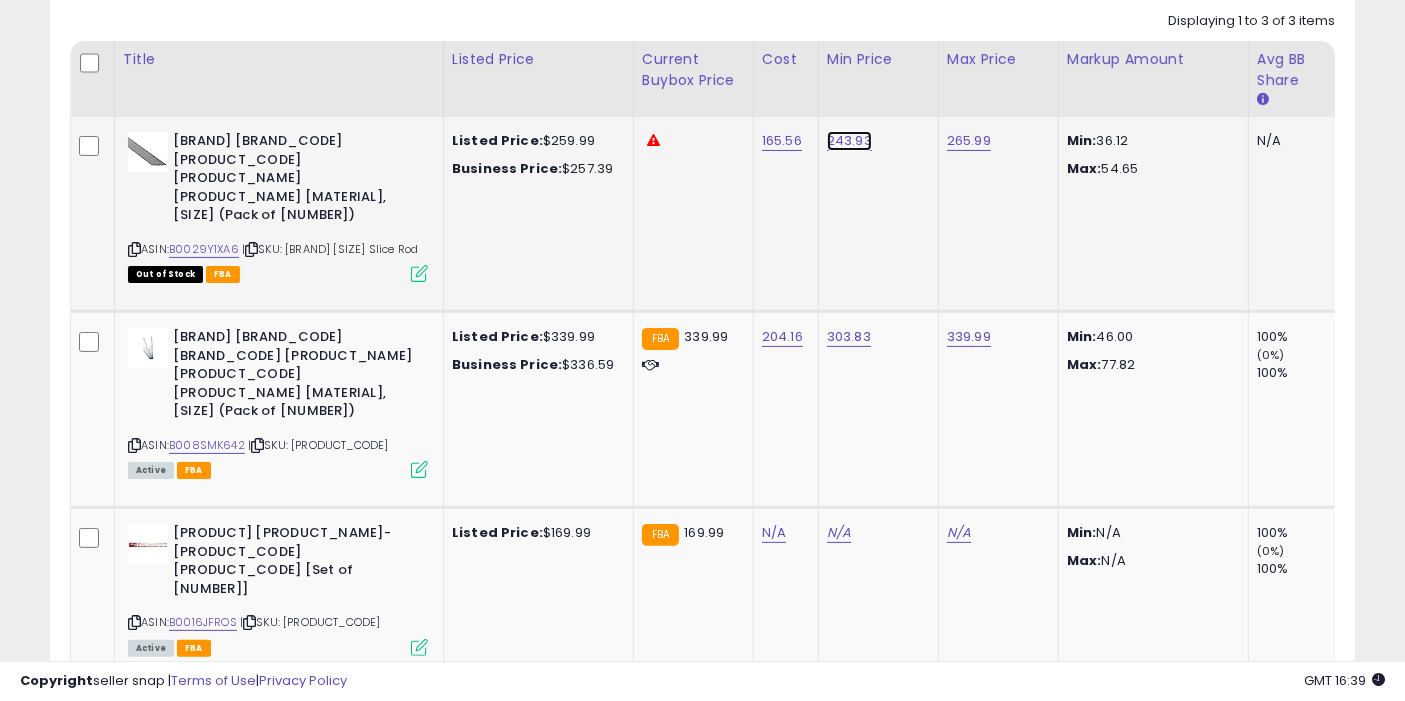 click on "243.93" at bounding box center (849, 141) 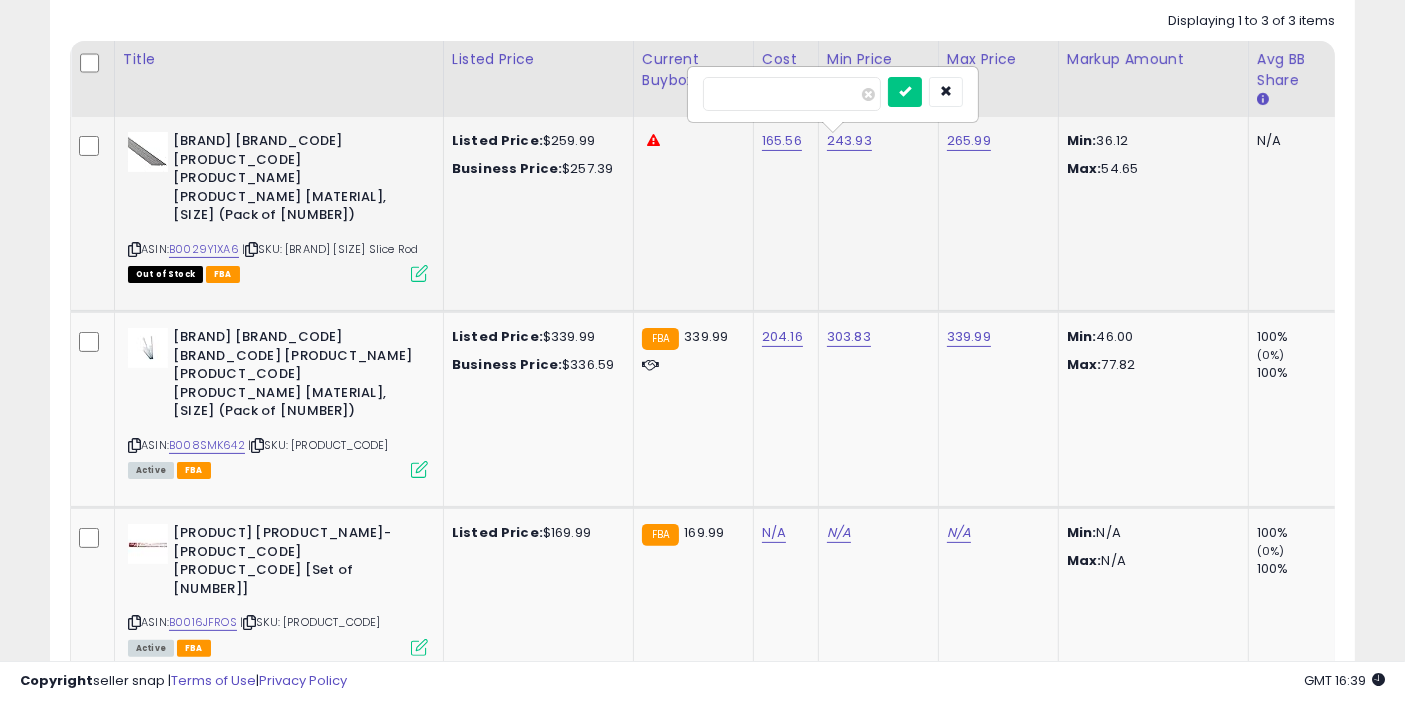 type on "******" 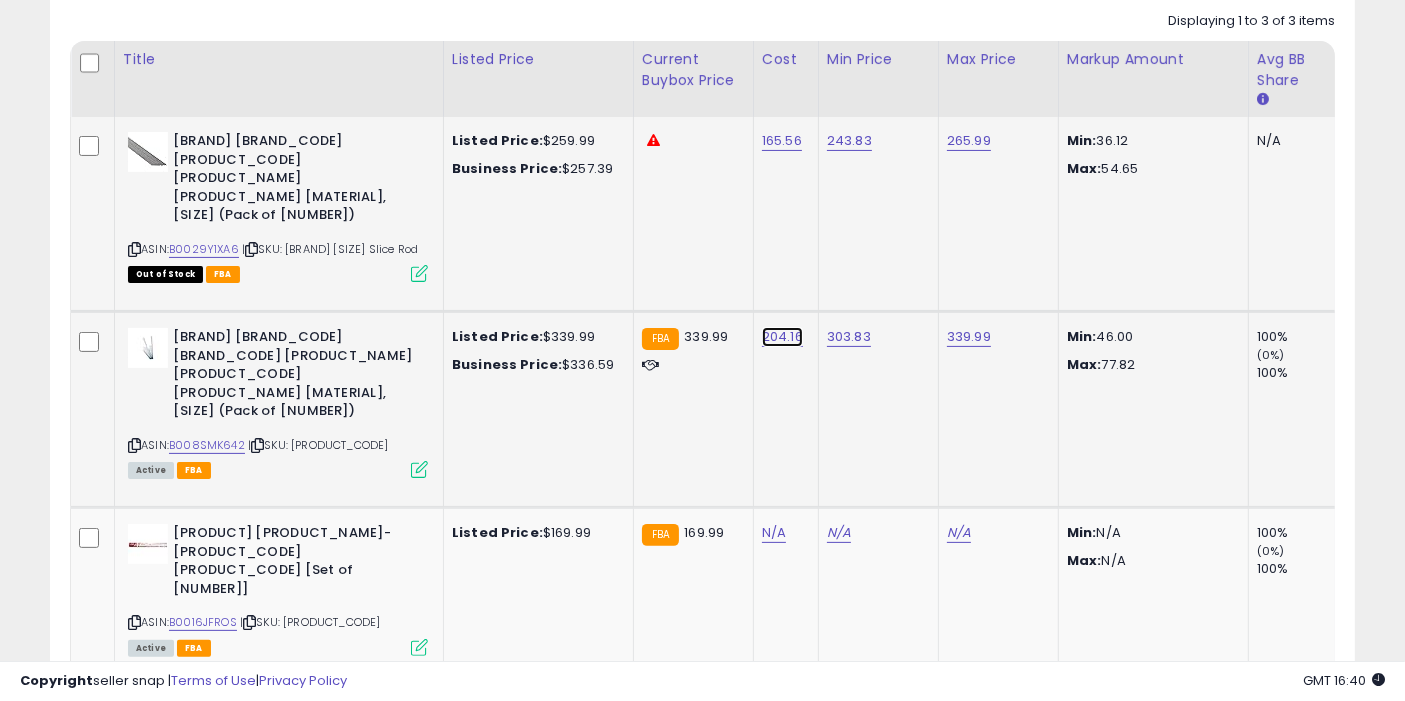 click on "204.16" at bounding box center (782, 141) 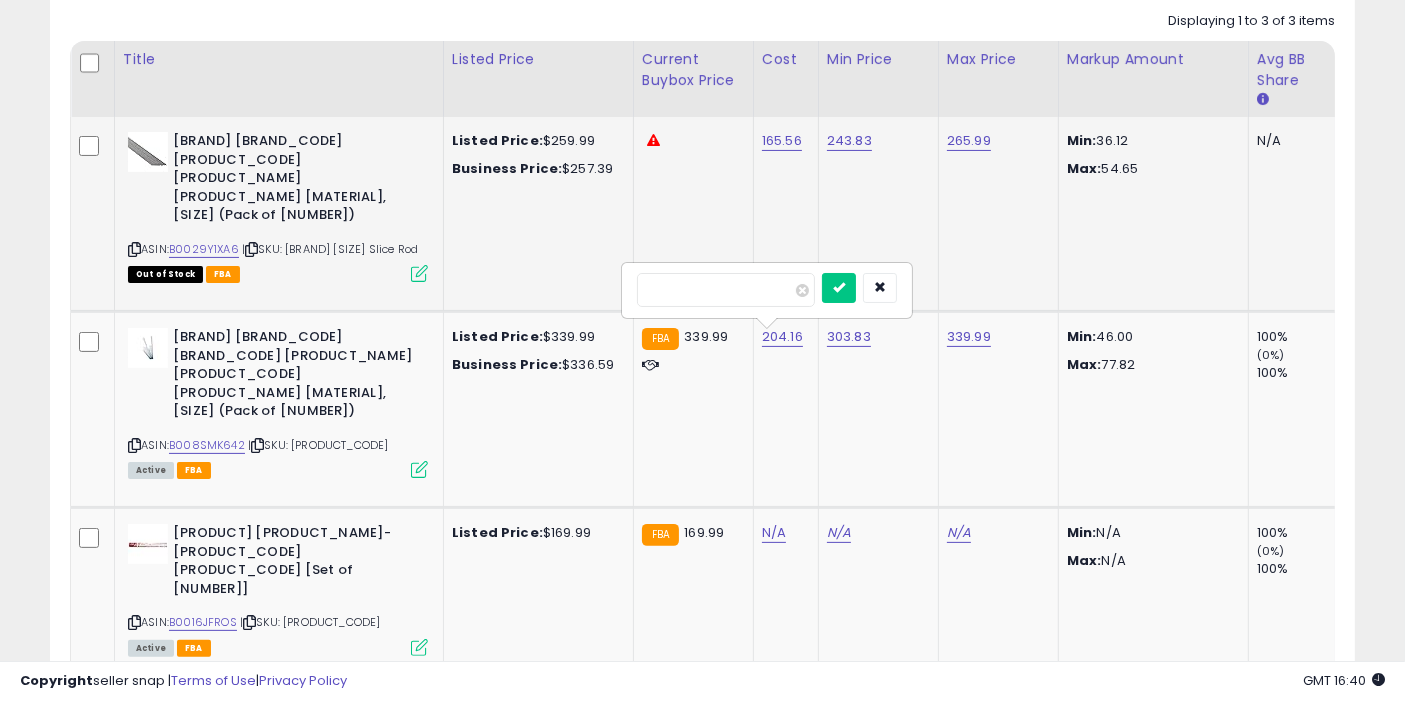 drag, startPoint x: 722, startPoint y: 293, endPoint x: 402, endPoint y: 279, distance: 320.3061 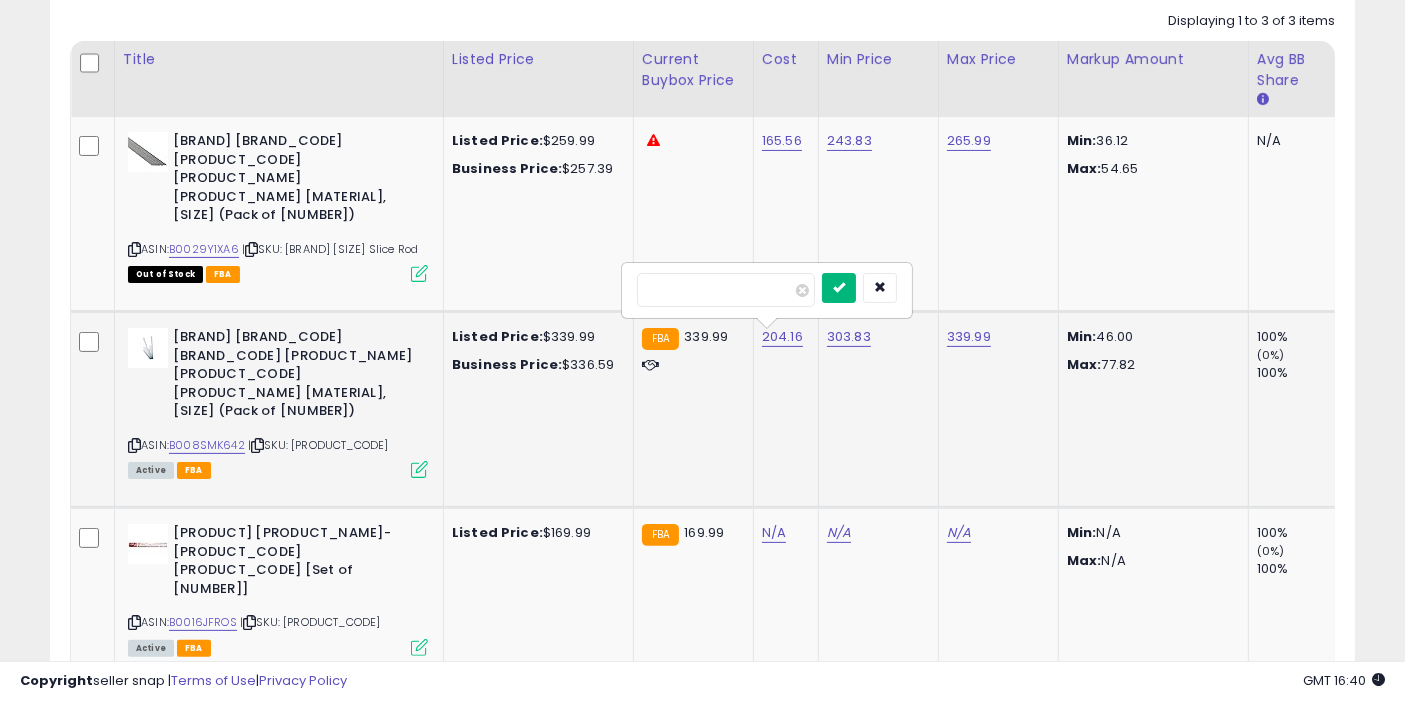 type on "******" 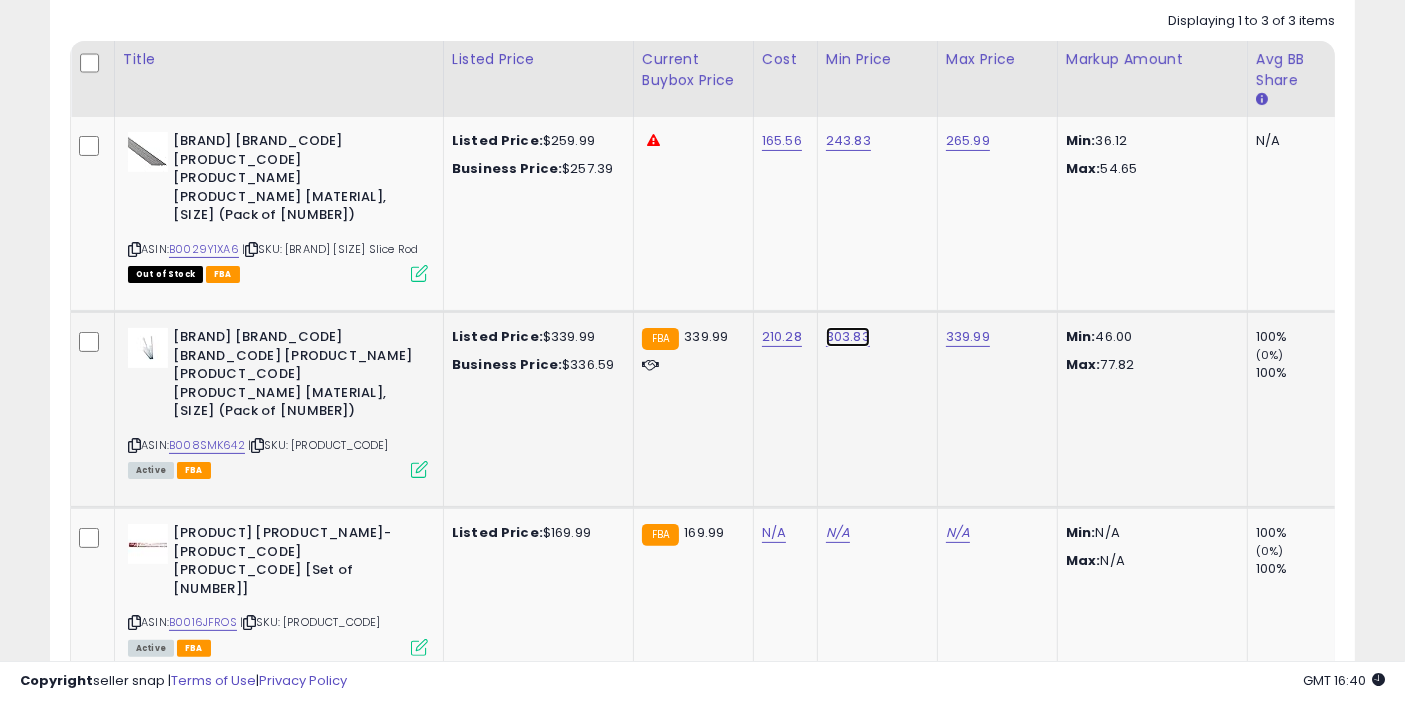 click on "303.83" at bounding box center [848, 141] 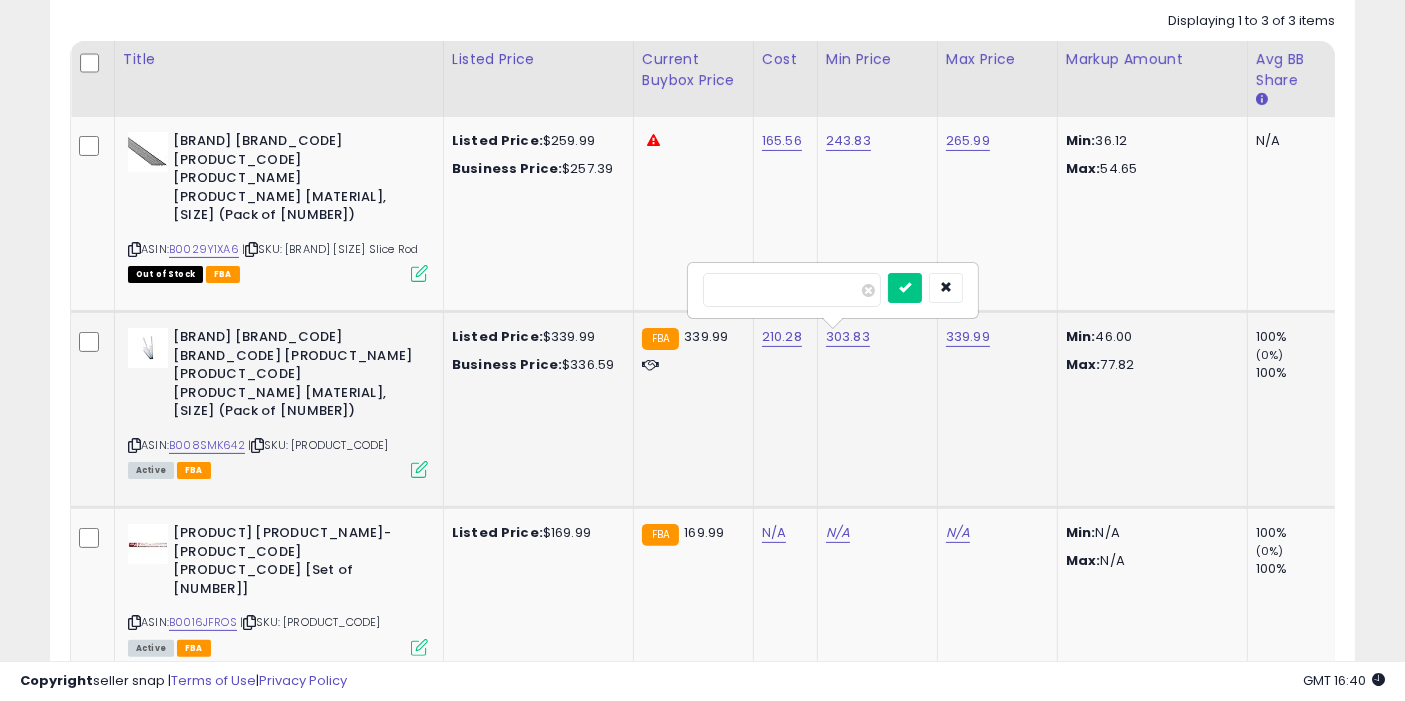 type on "******" 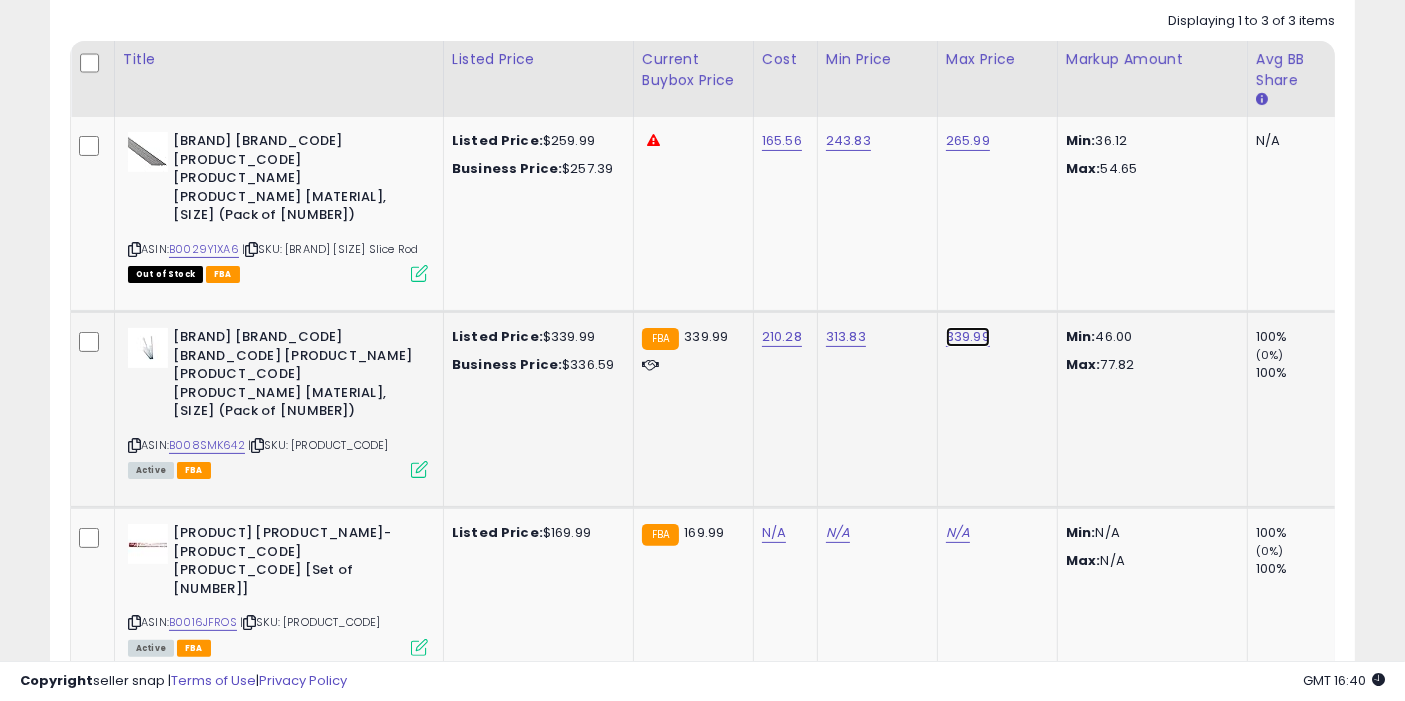 click on "339.99" at bounding box center (968, 141) 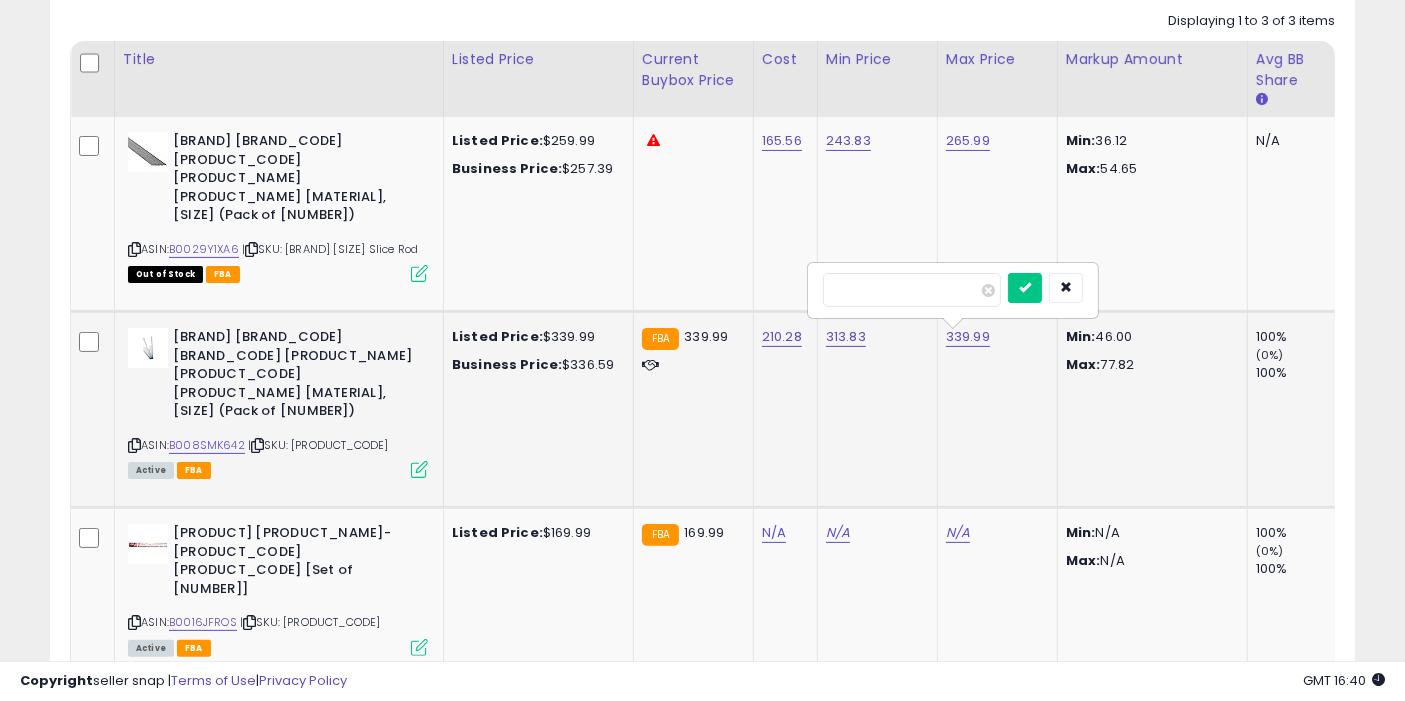type on "******" 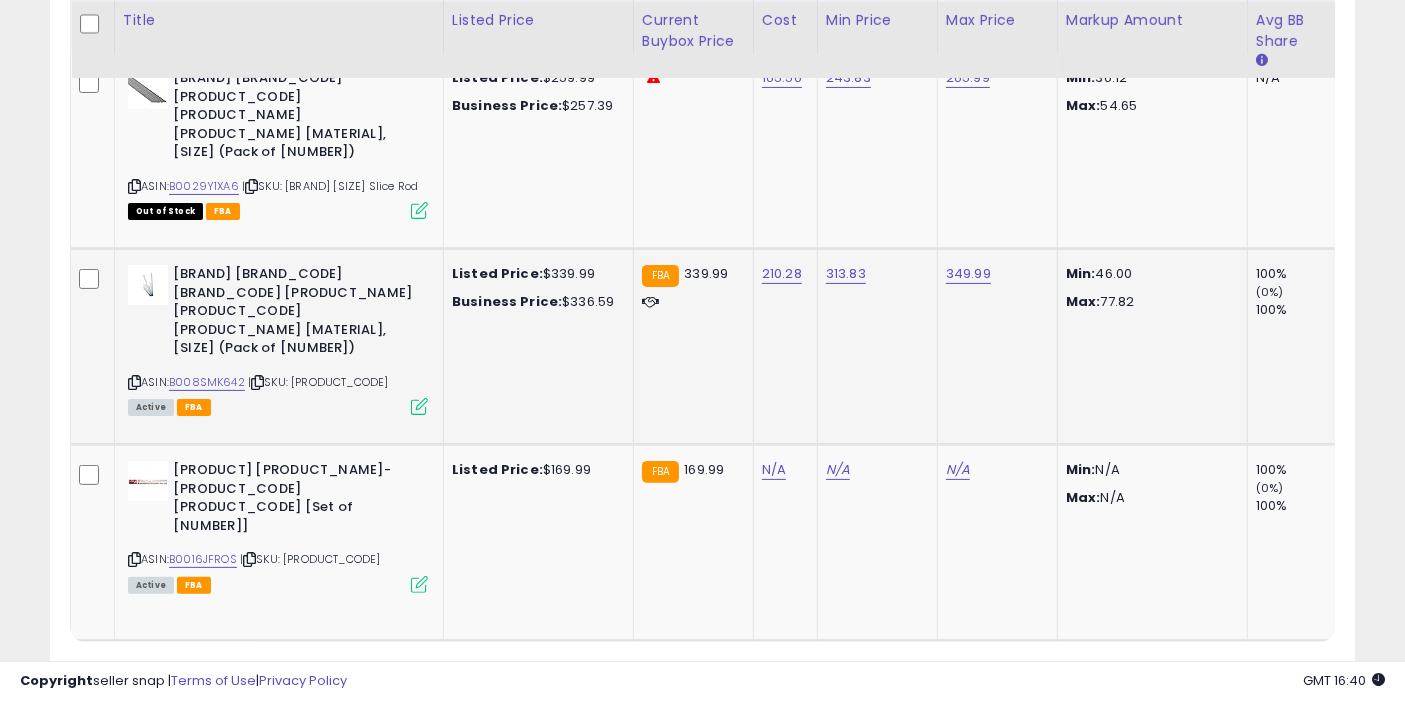 scroll, scrollTop: 479, scrollLeft: 0, axis: vertical 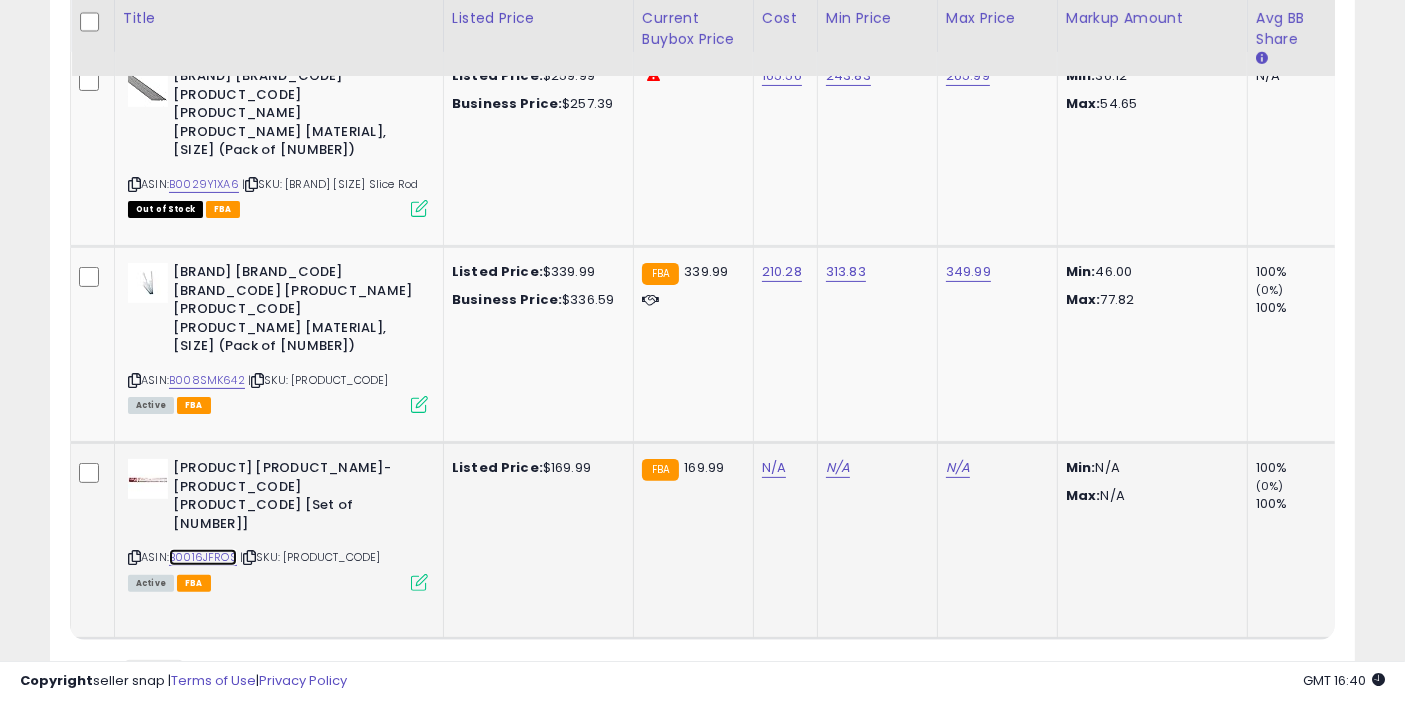 click on "B0016JFROS" at bounding box center [203, 557] 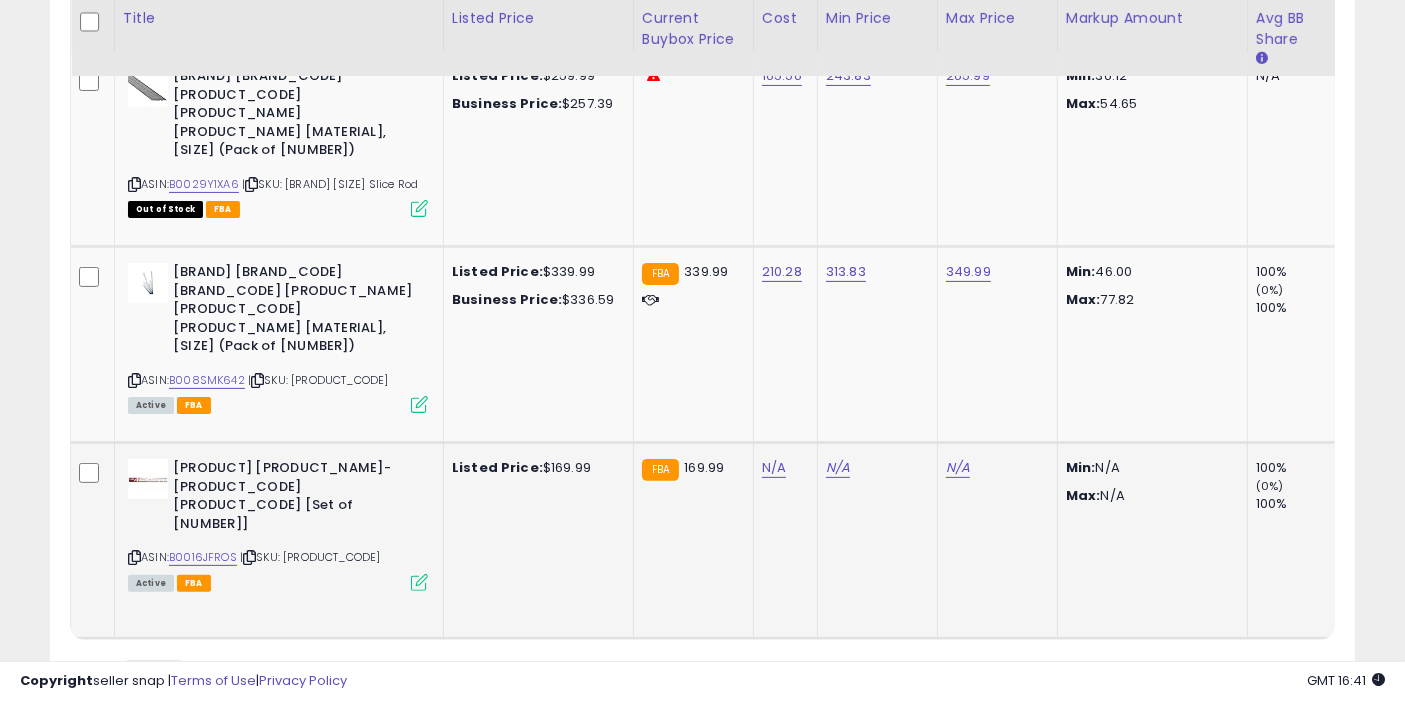 click on "N/A" 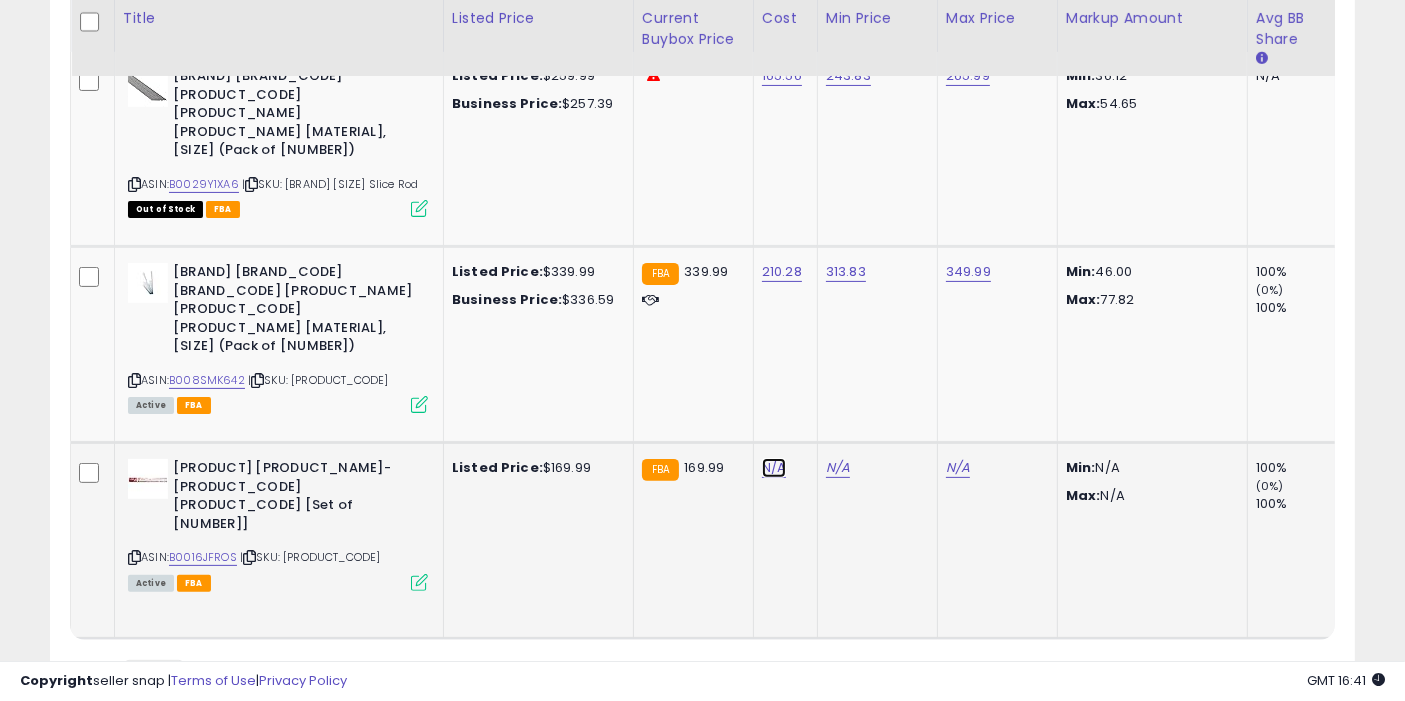 click on "N/A" at bounding box center (774, 468) 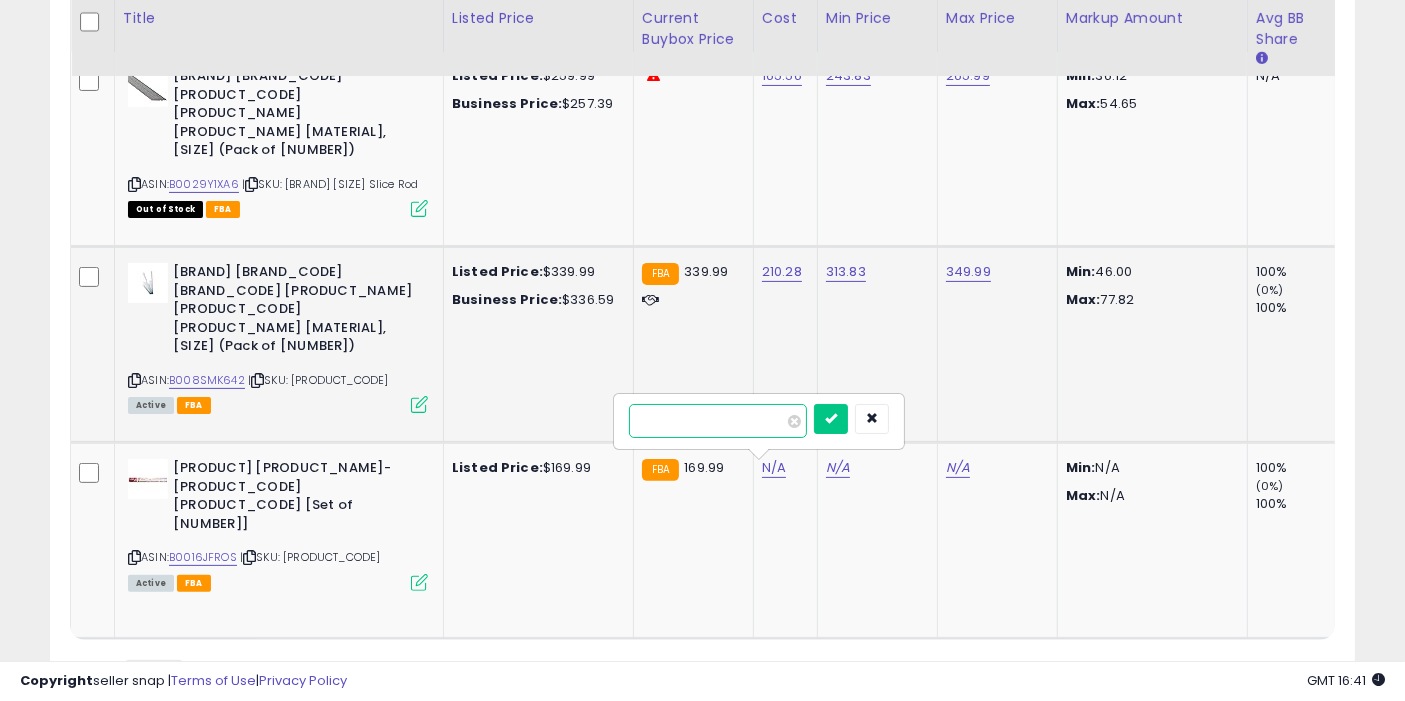 drag, startPoint x: 688, startPoint y: 422, endPoint x: 459, endPoint y: 415, distance: 229.10696 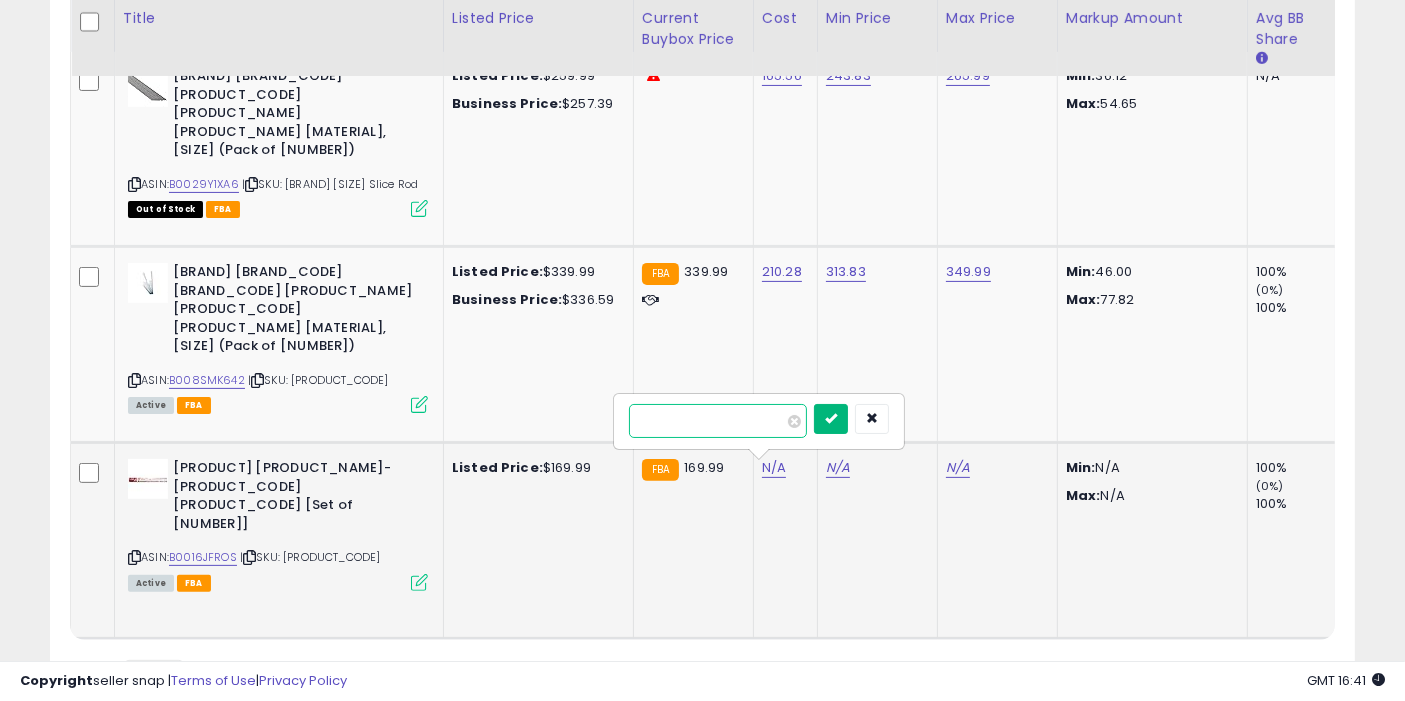 type on "******" 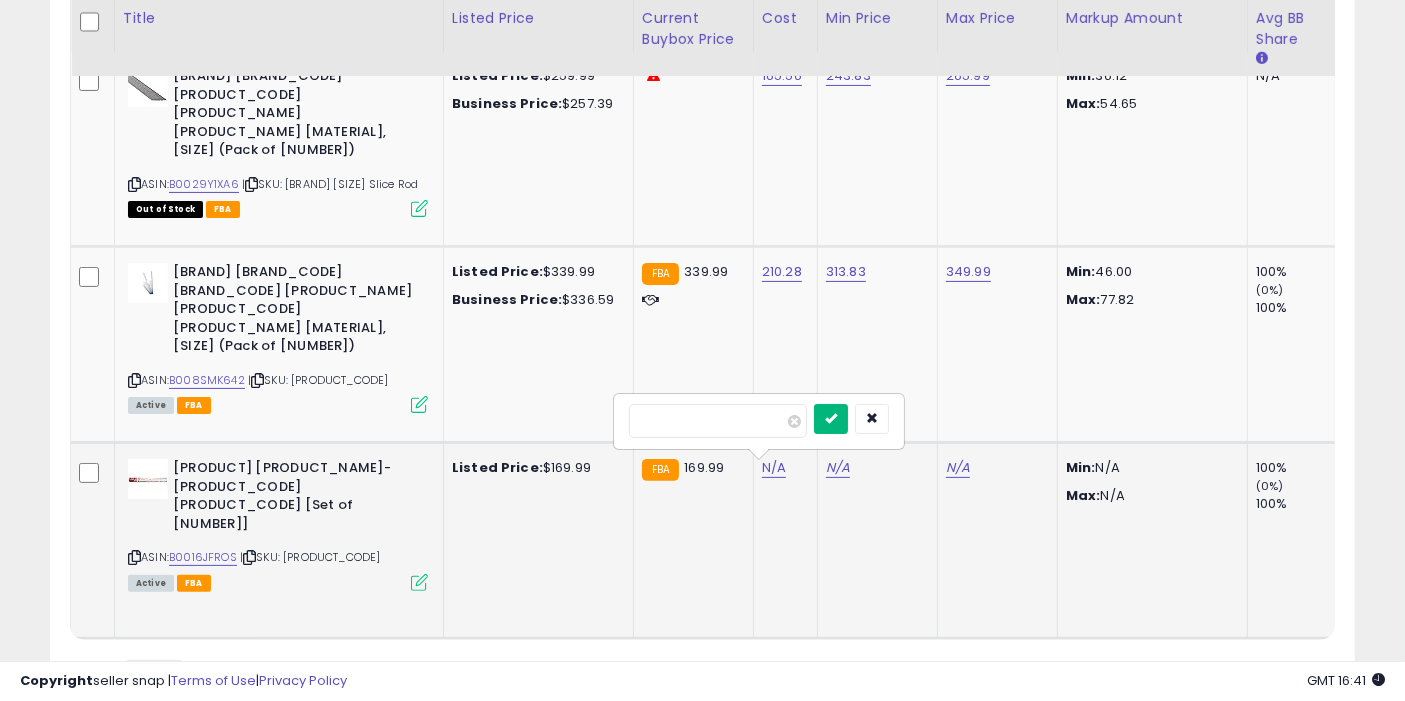 click at bounding box center [831, 419] 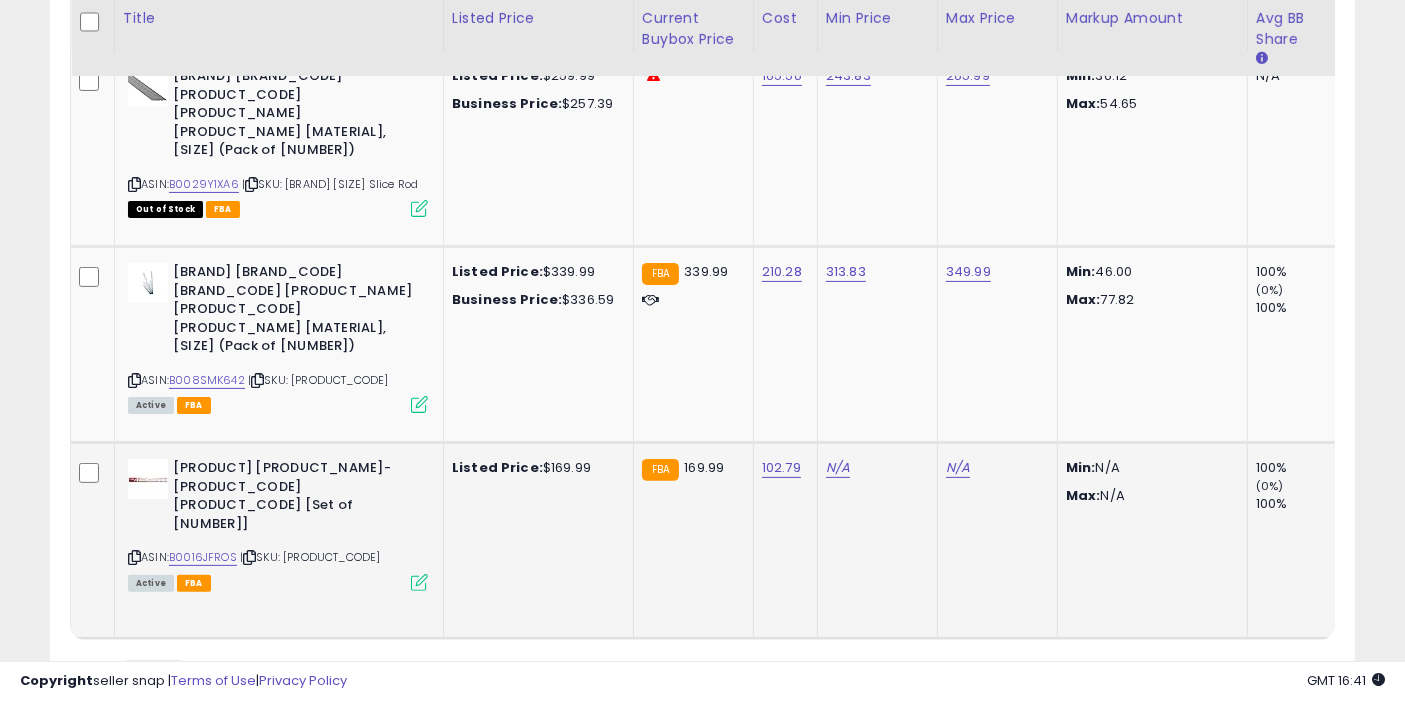 click at bounding box center (249, 557) 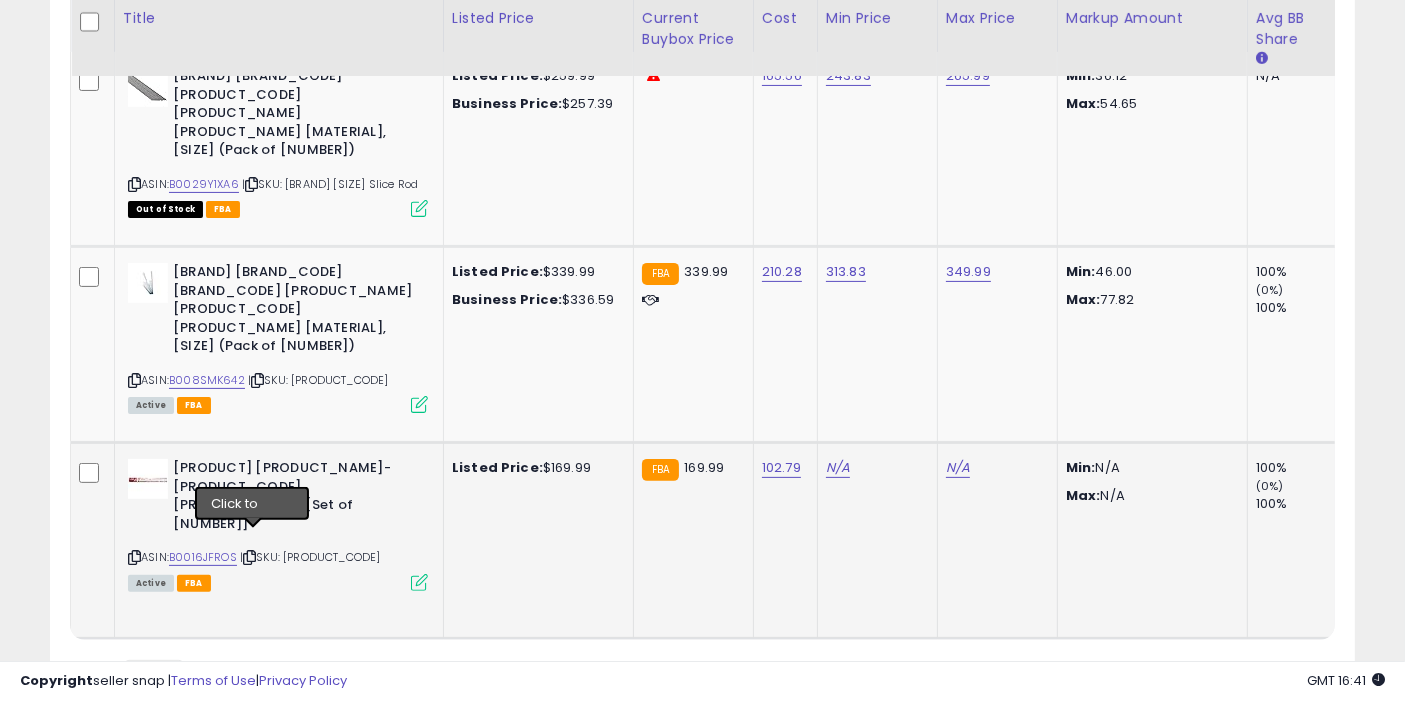 scroll, scrollTop: 0, scrollLeft: 0, axis: both 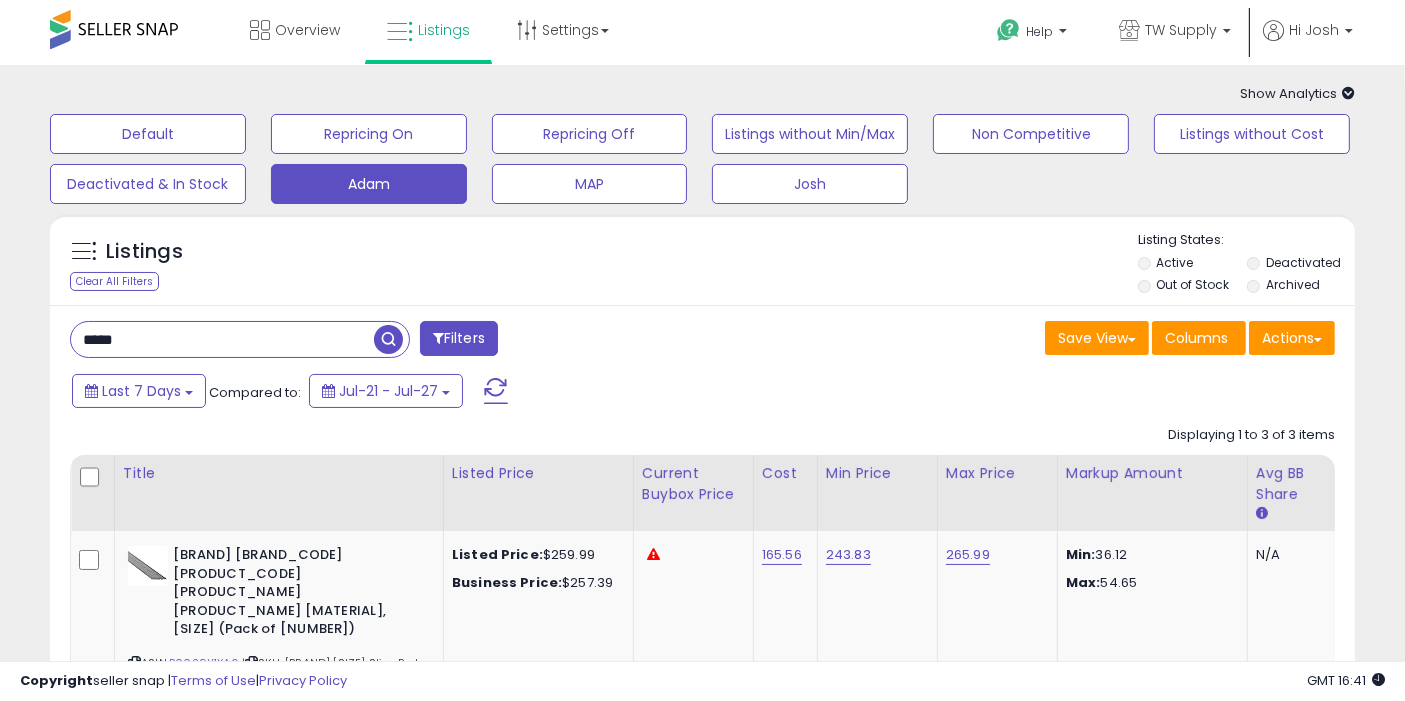 click on "*****" at bounding box center [222, 339] 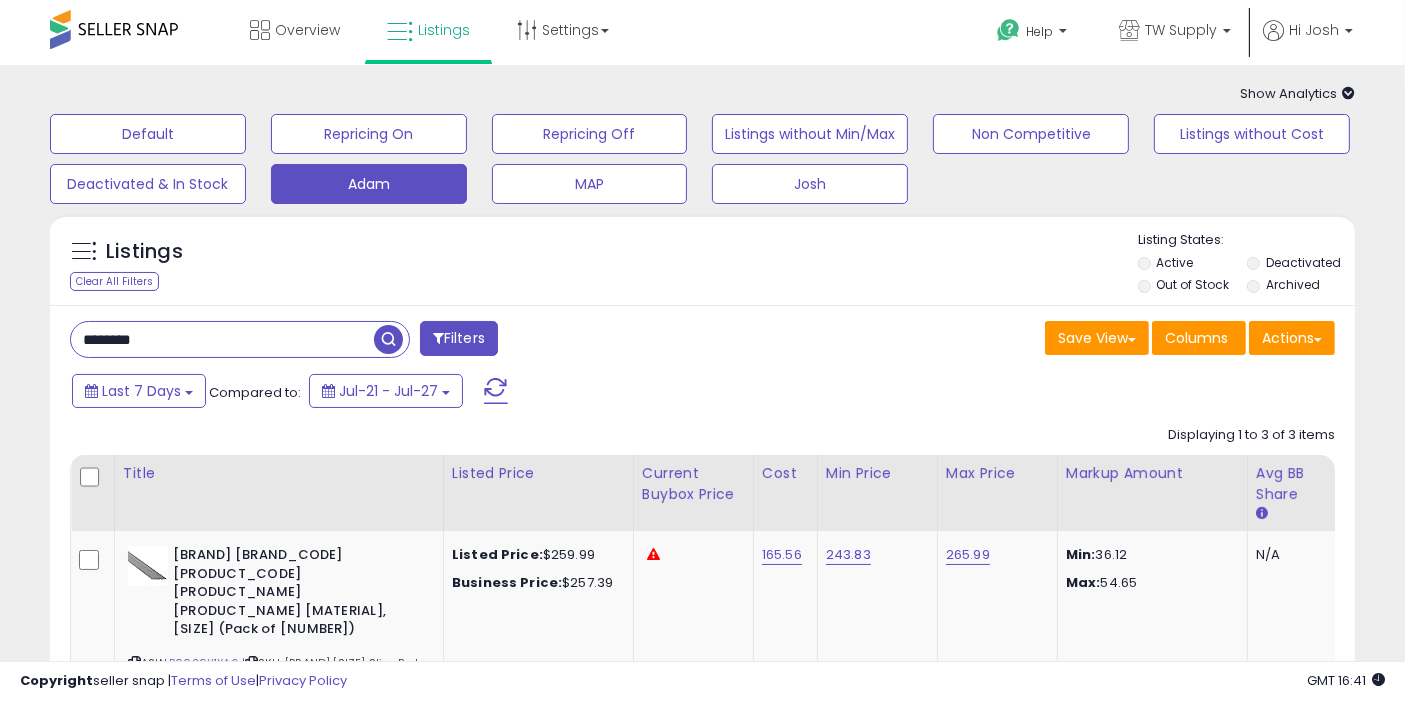 type on "********" 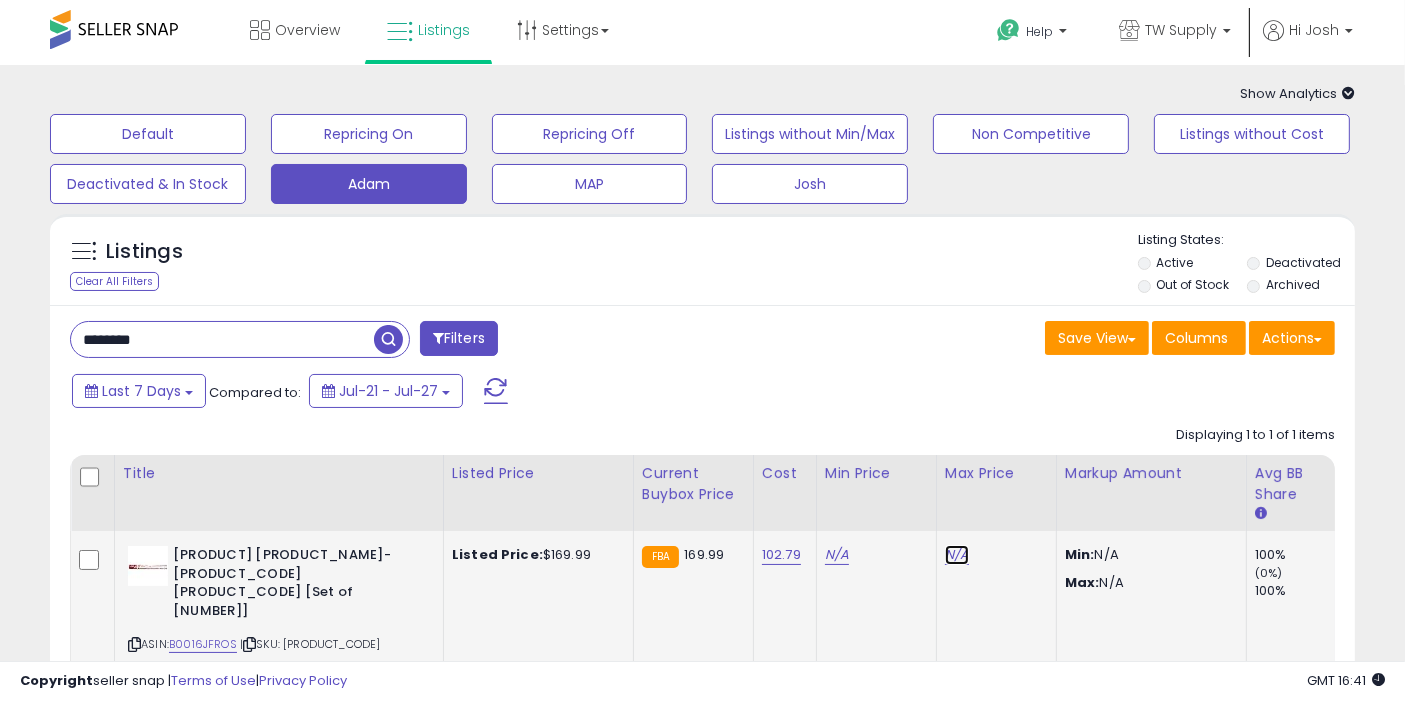 click on "N/A" at bounding box center (957, 555) 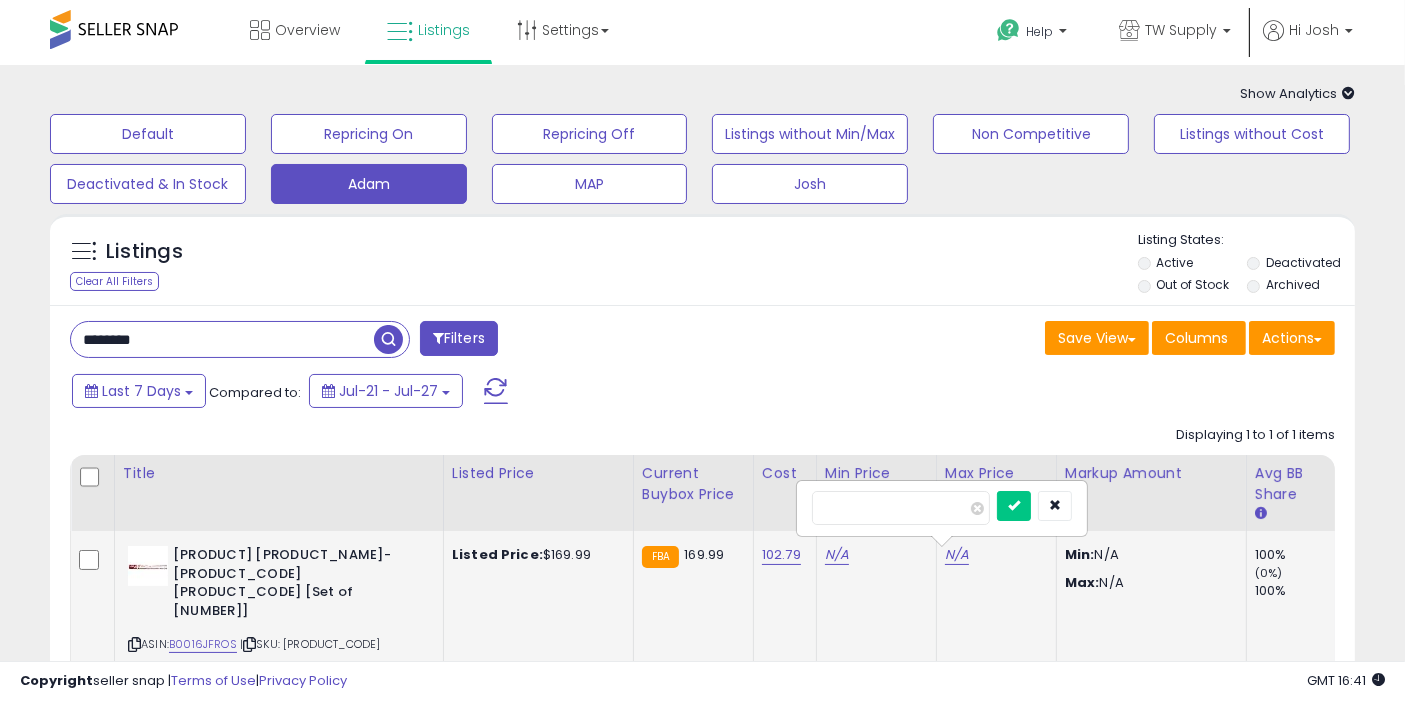 type on "******" 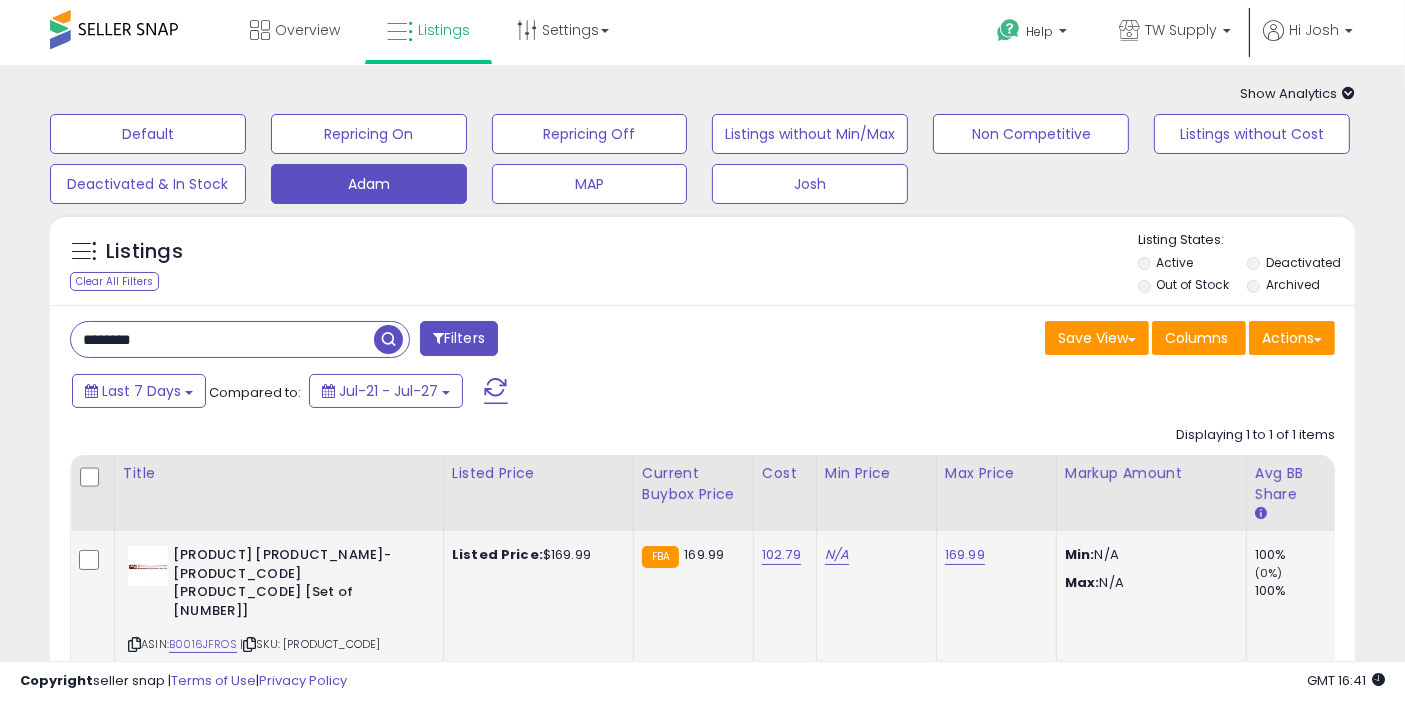 click at bounding box center (388, 339) 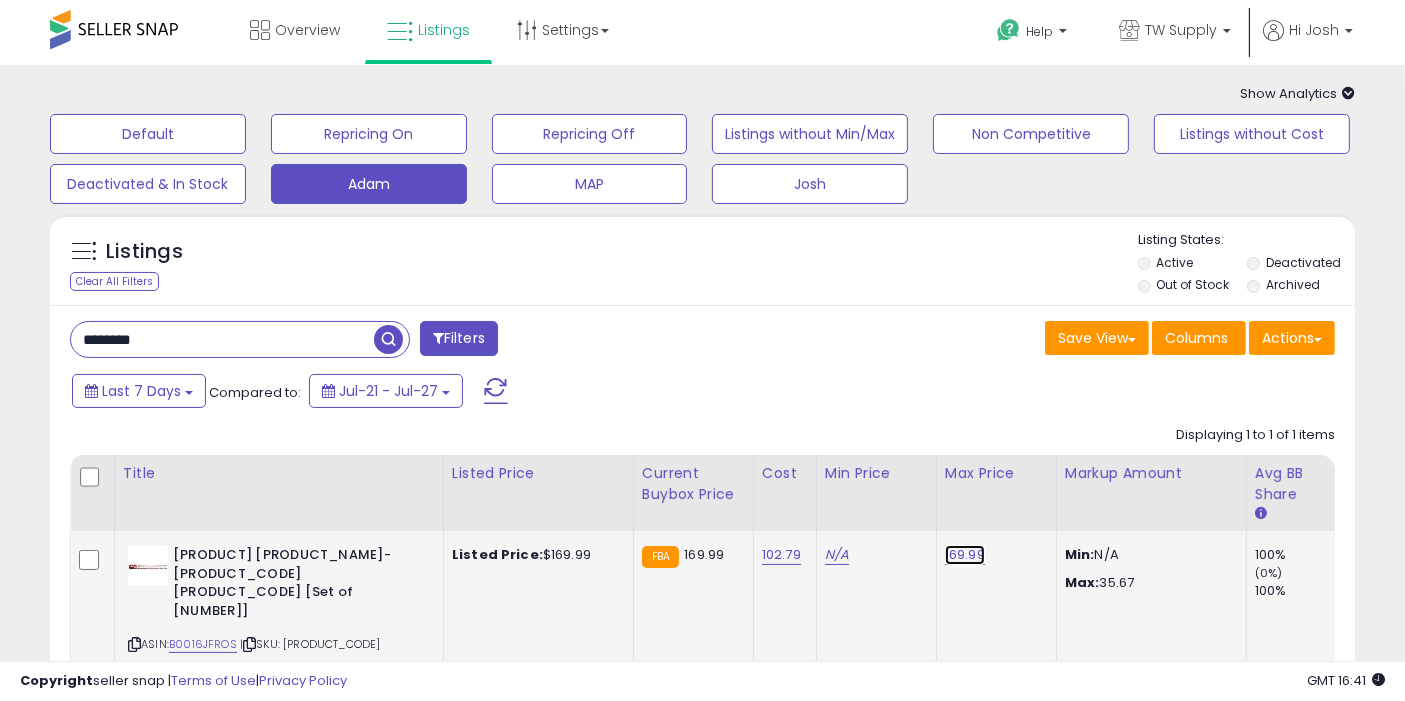 click on "169.99" at bounding box center [965, 555] 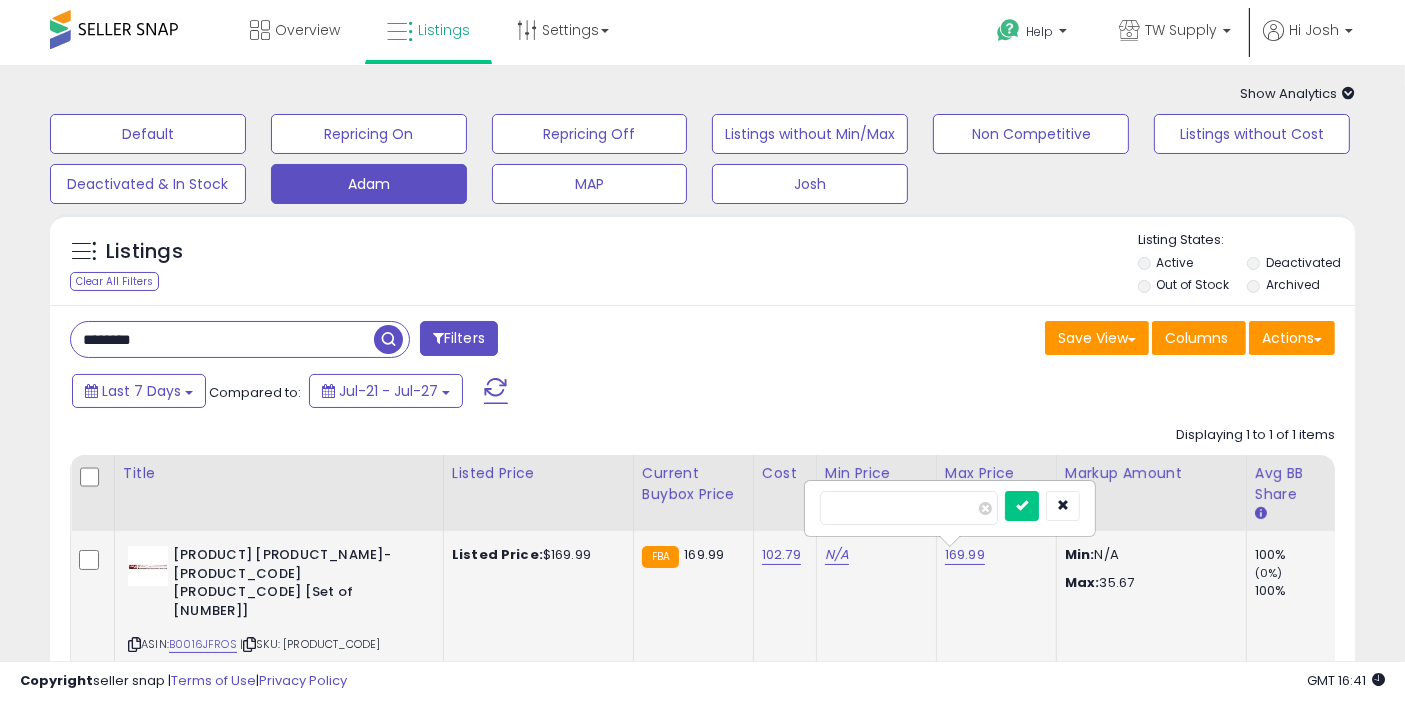 type on "******" 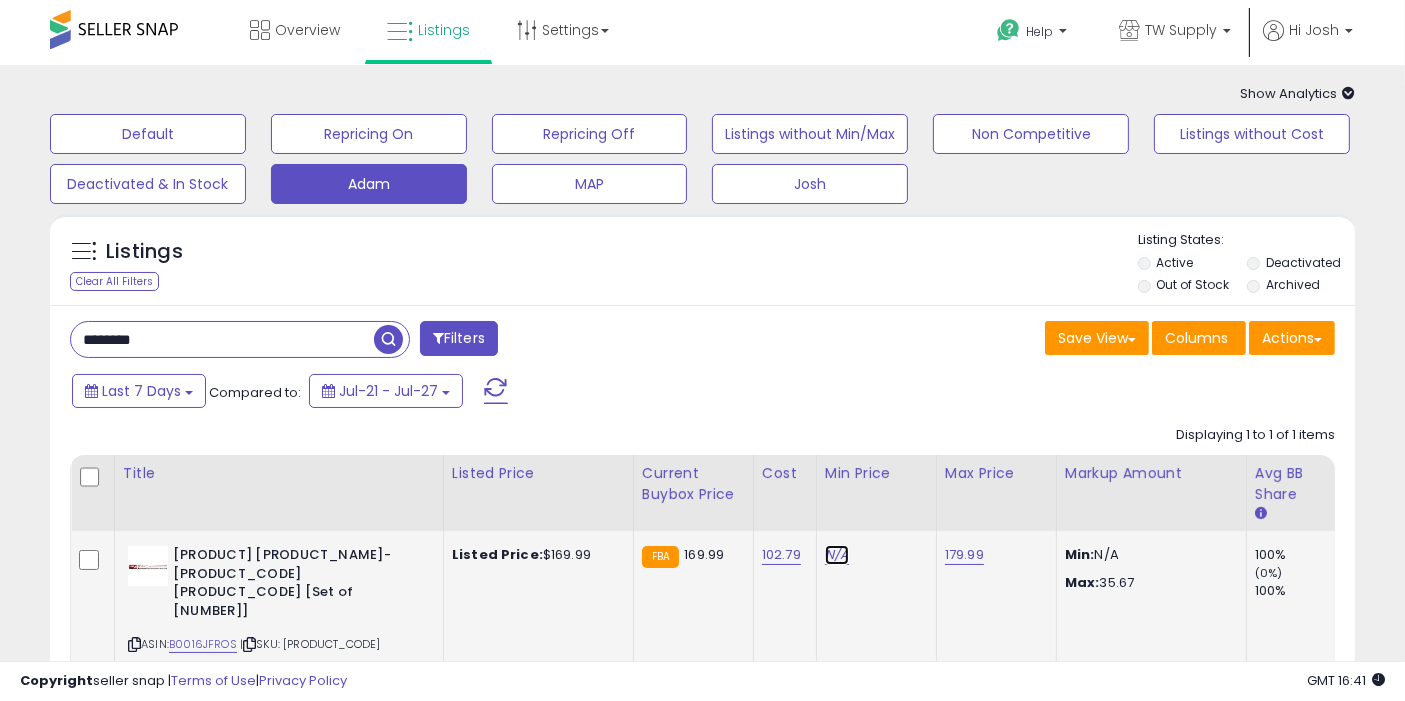 click on "N/A" at bounding box center [837, 555] 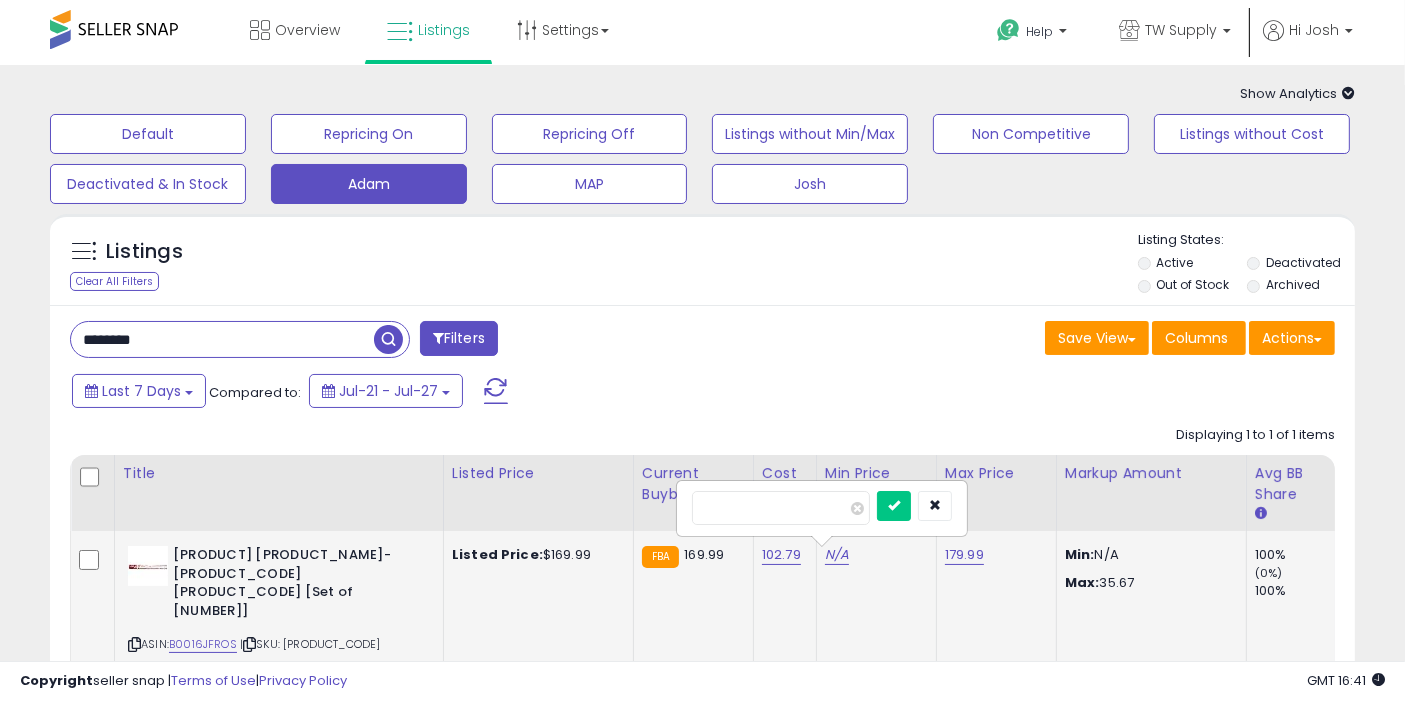 type on "******" 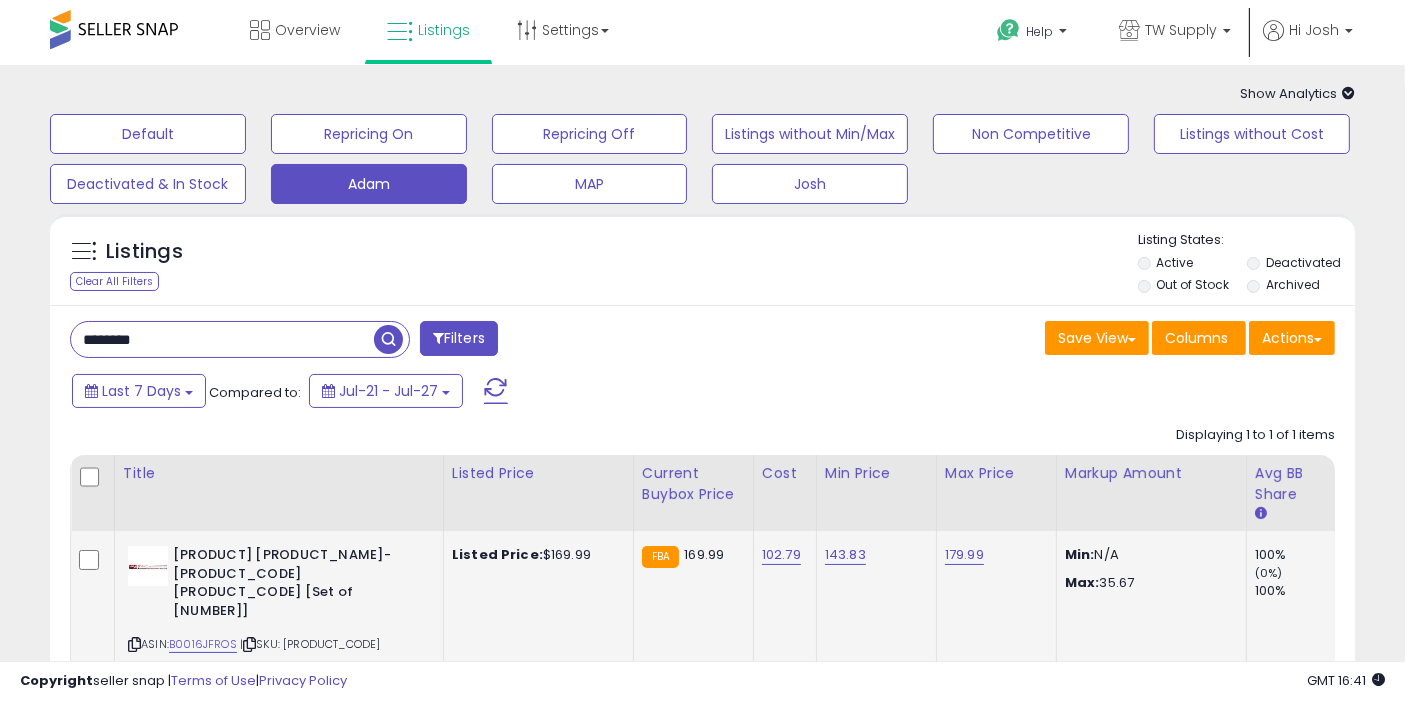 click at bounding box center (388, 339) 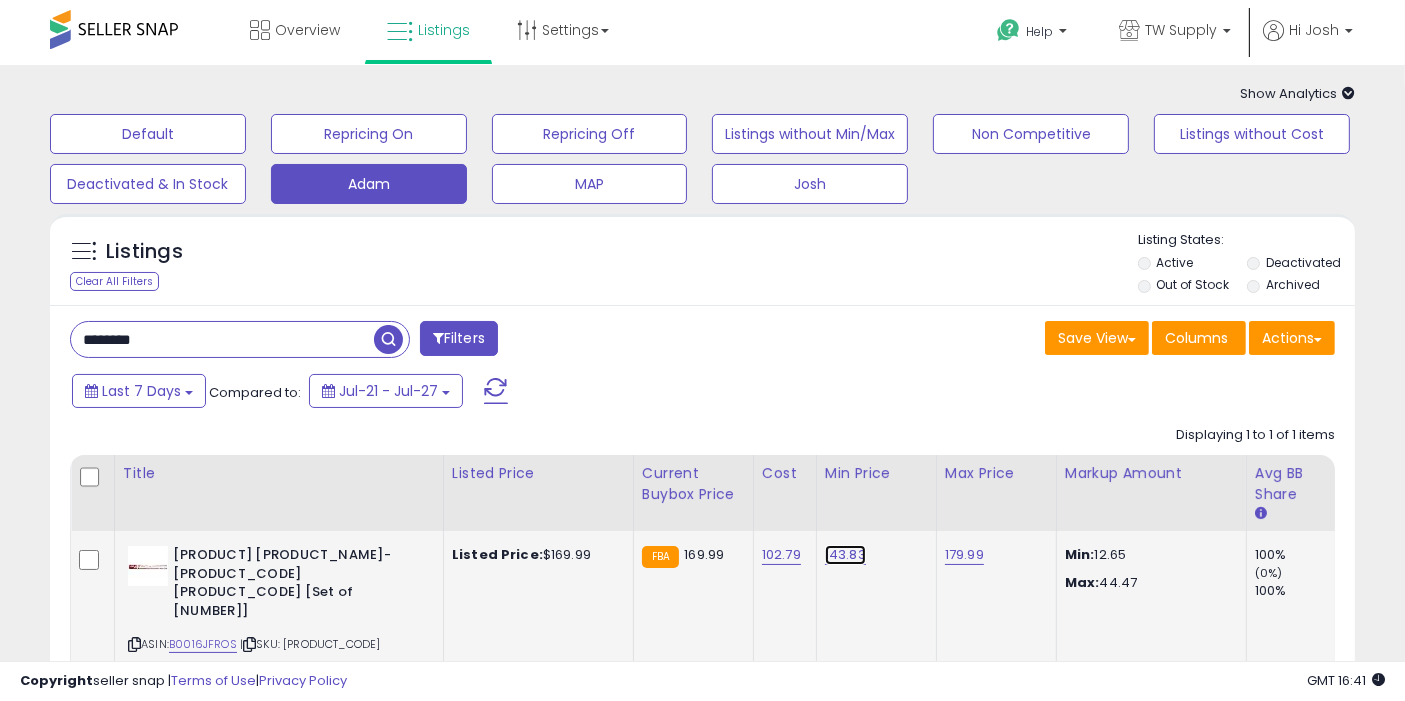 click on "143.83" at bounding box center (845, 555) 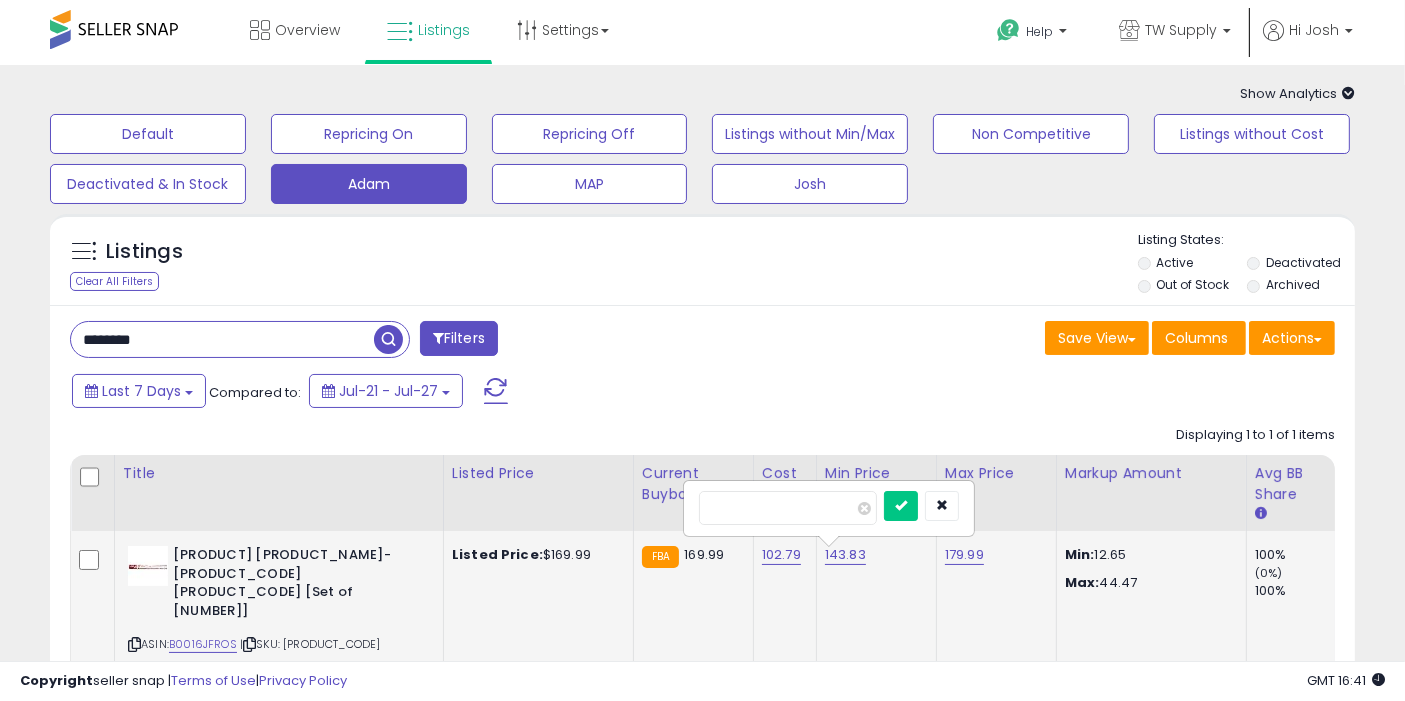 type on "******" 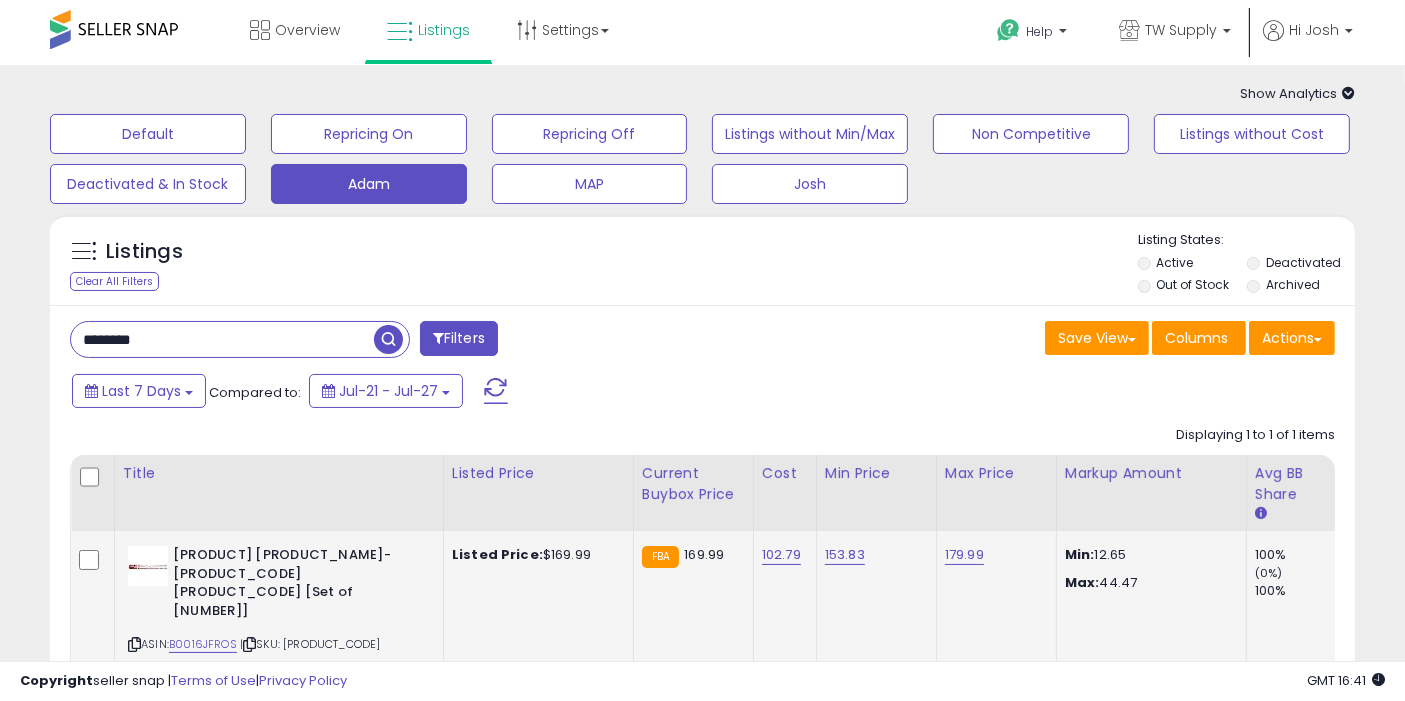 click at bounding box center [388, 339] 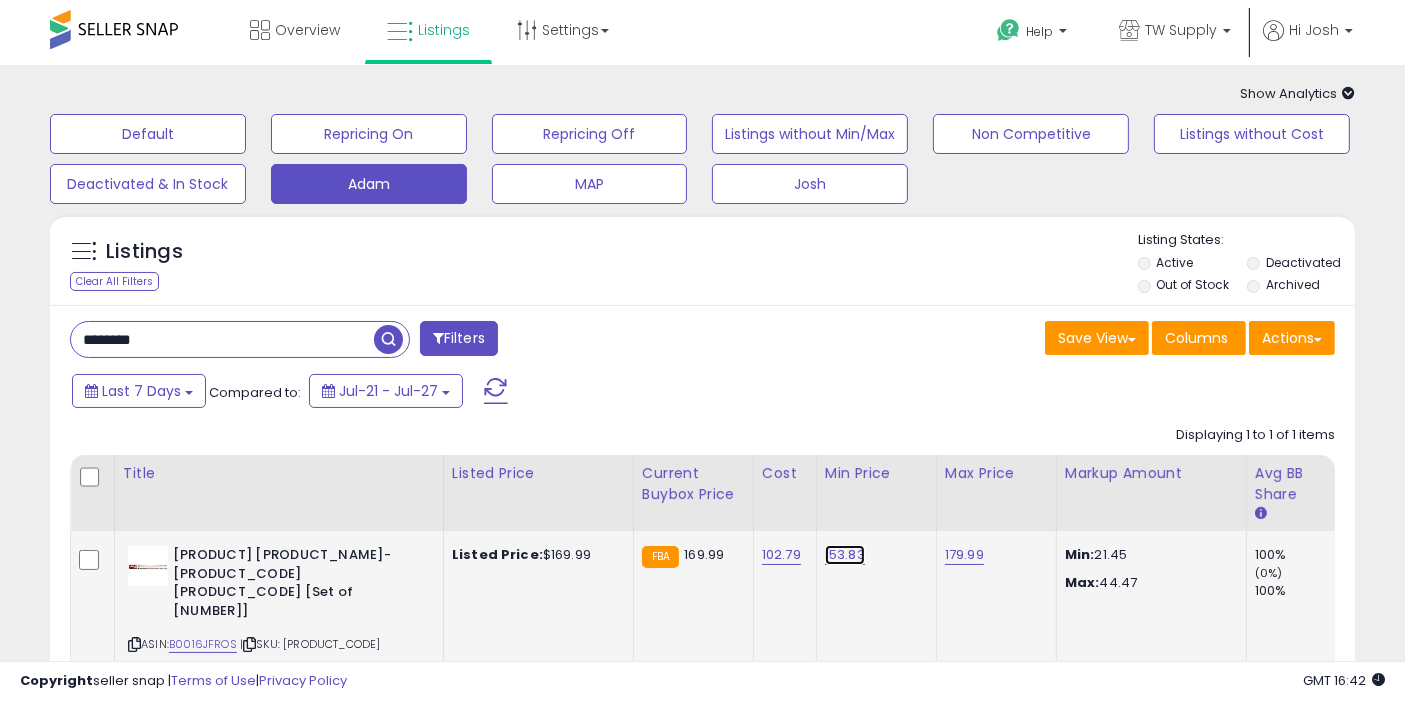 click on "153.83" at bounding box center [845, 555] 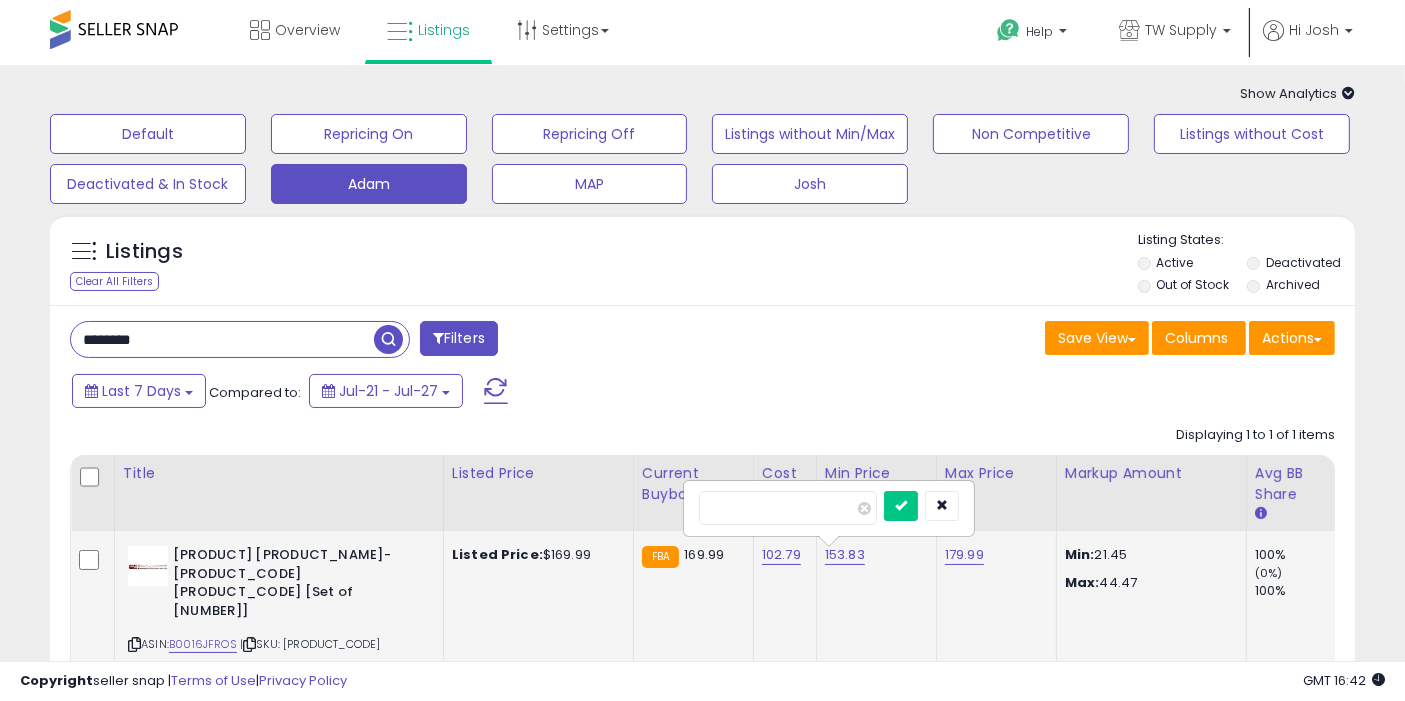 type on "******" 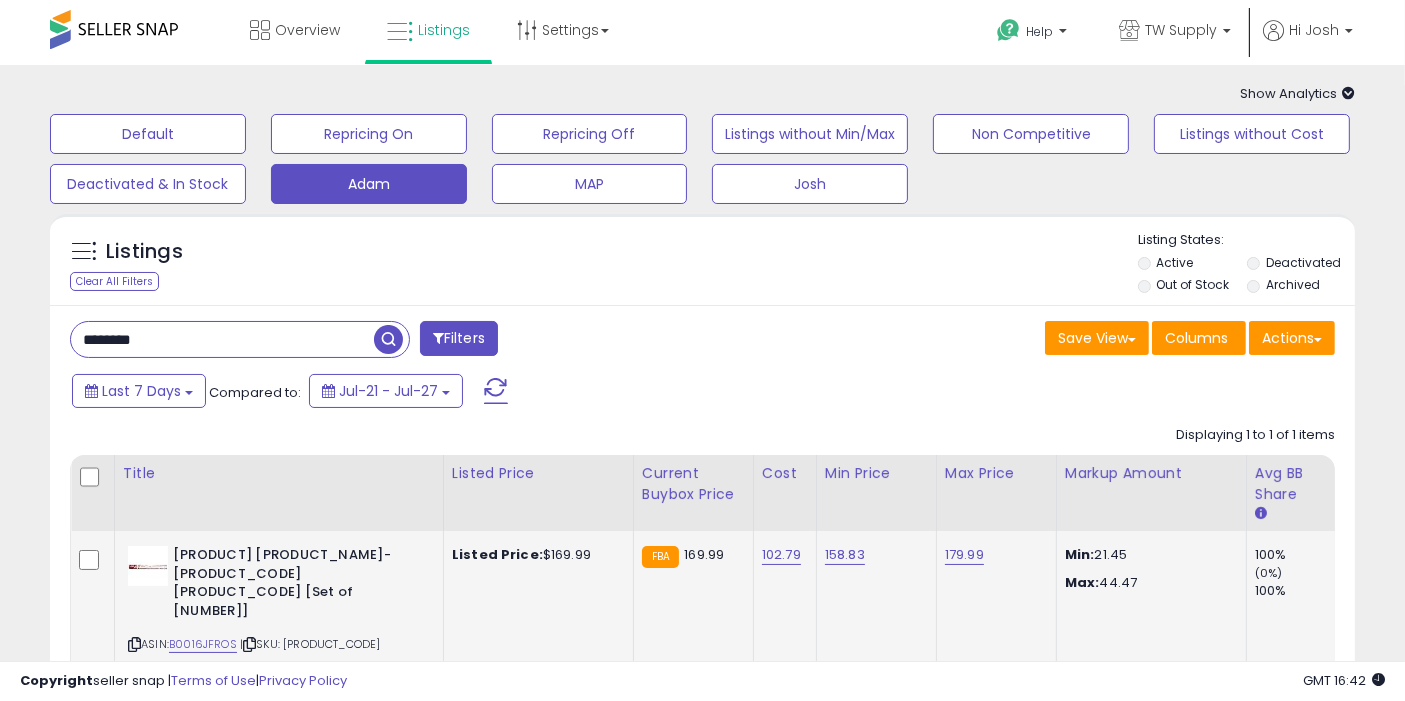 click at bounding box center (391, 337) 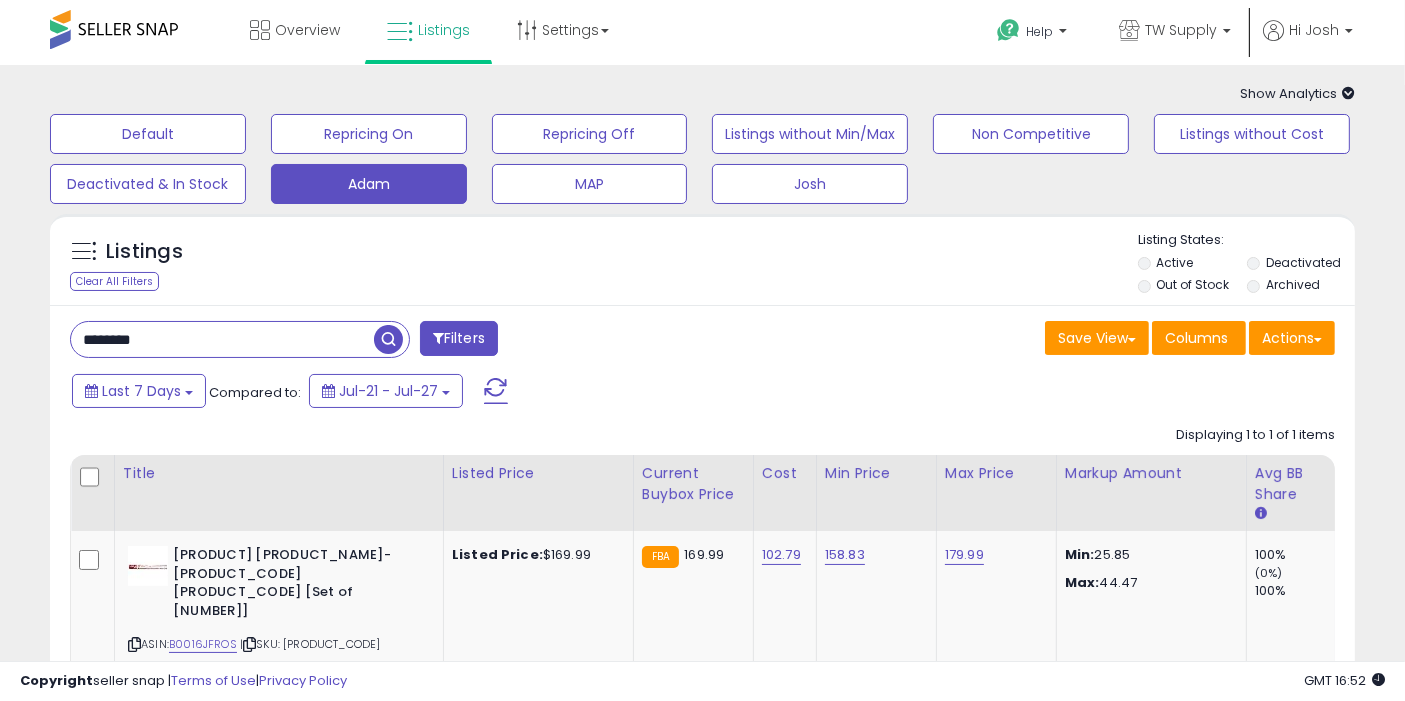click on "********
Filters" at bounding box center (379, 341) 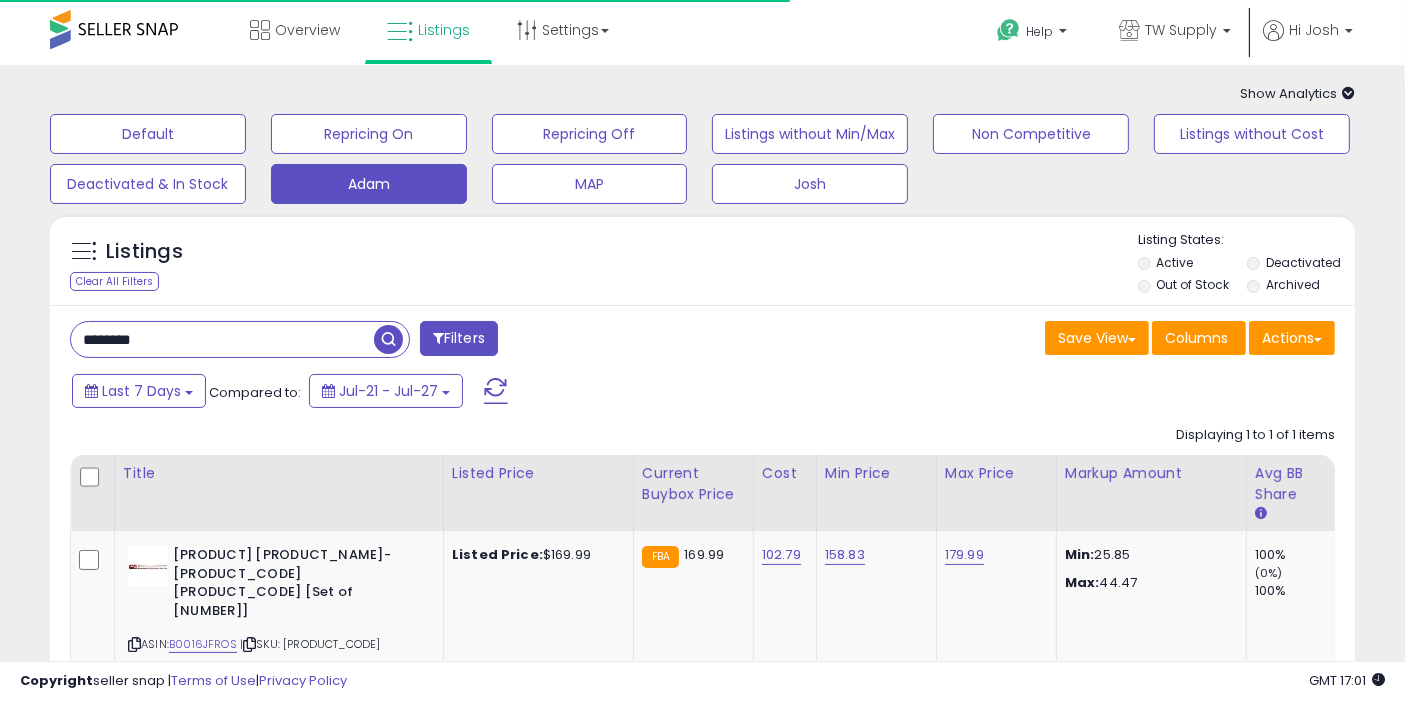 click on "********" at bounding box center [222, 339] 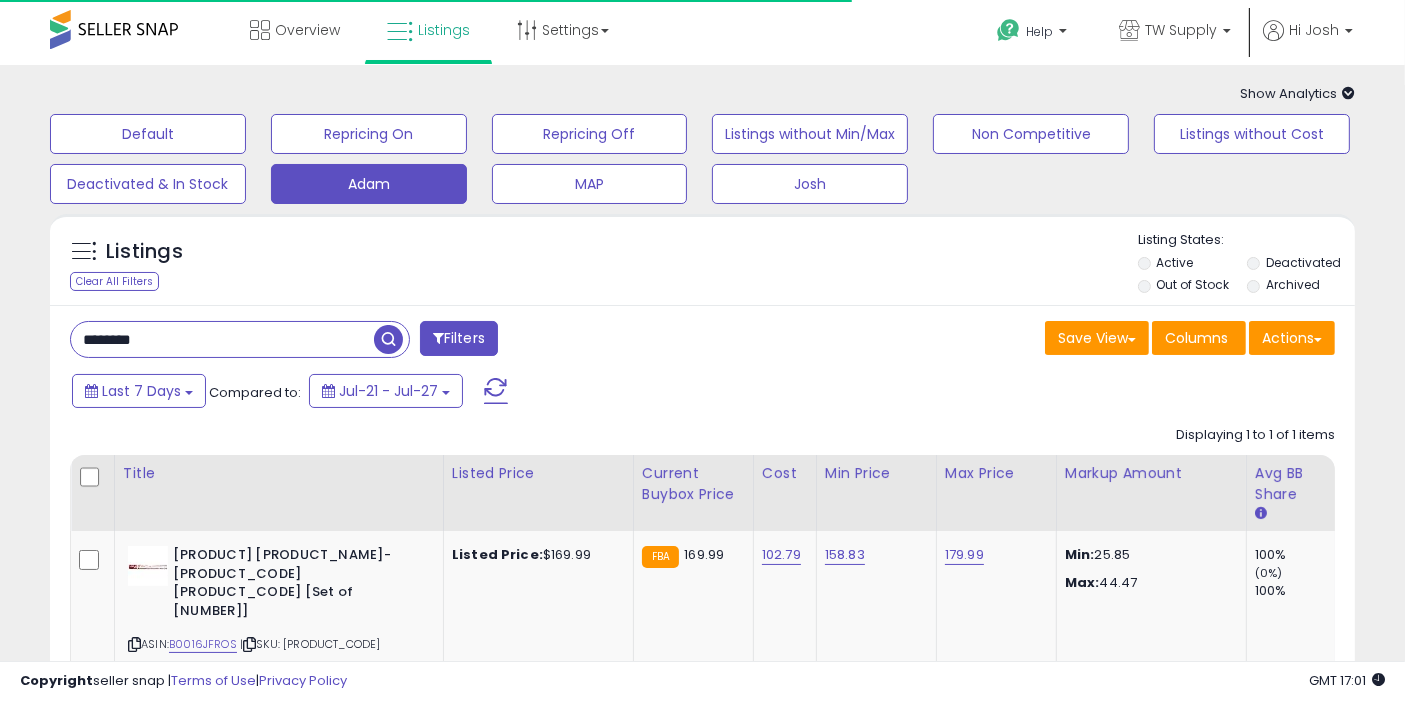 click on "********" at bounding box center (222, 339) 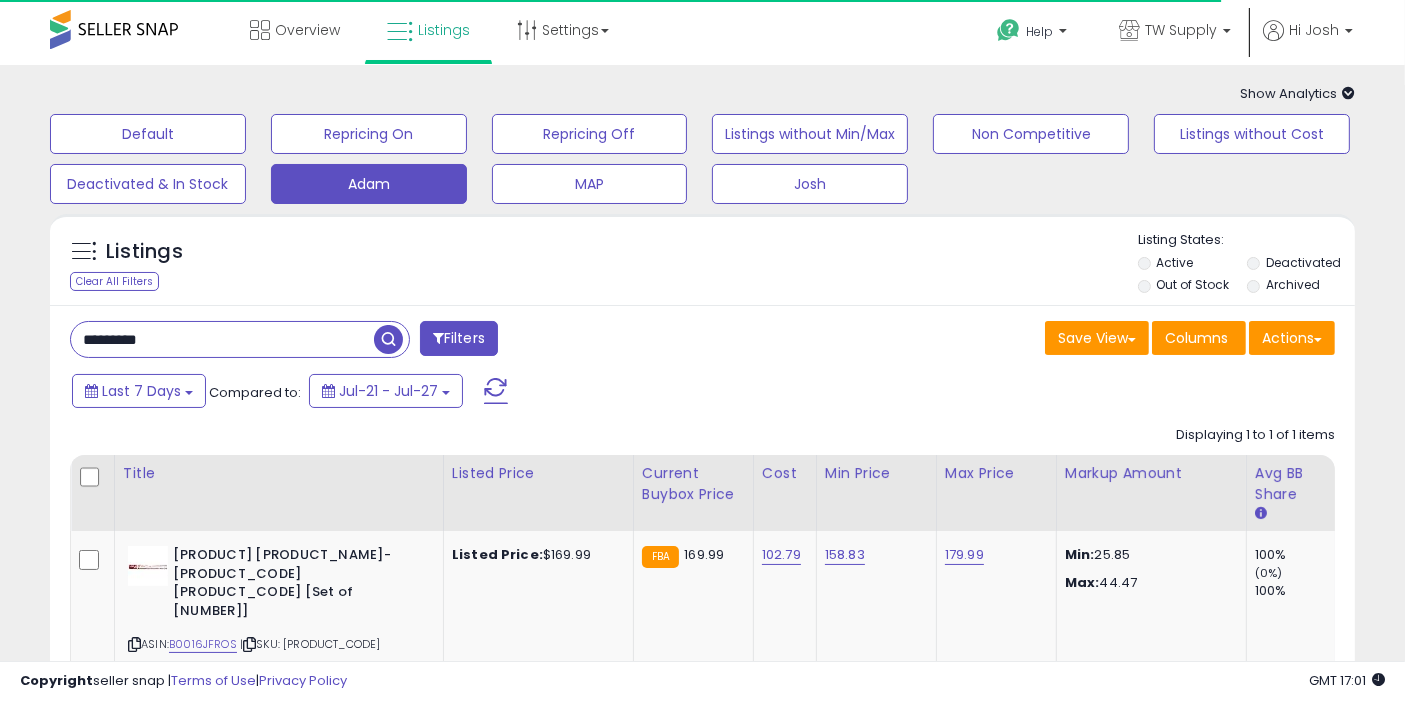 type on "*********" 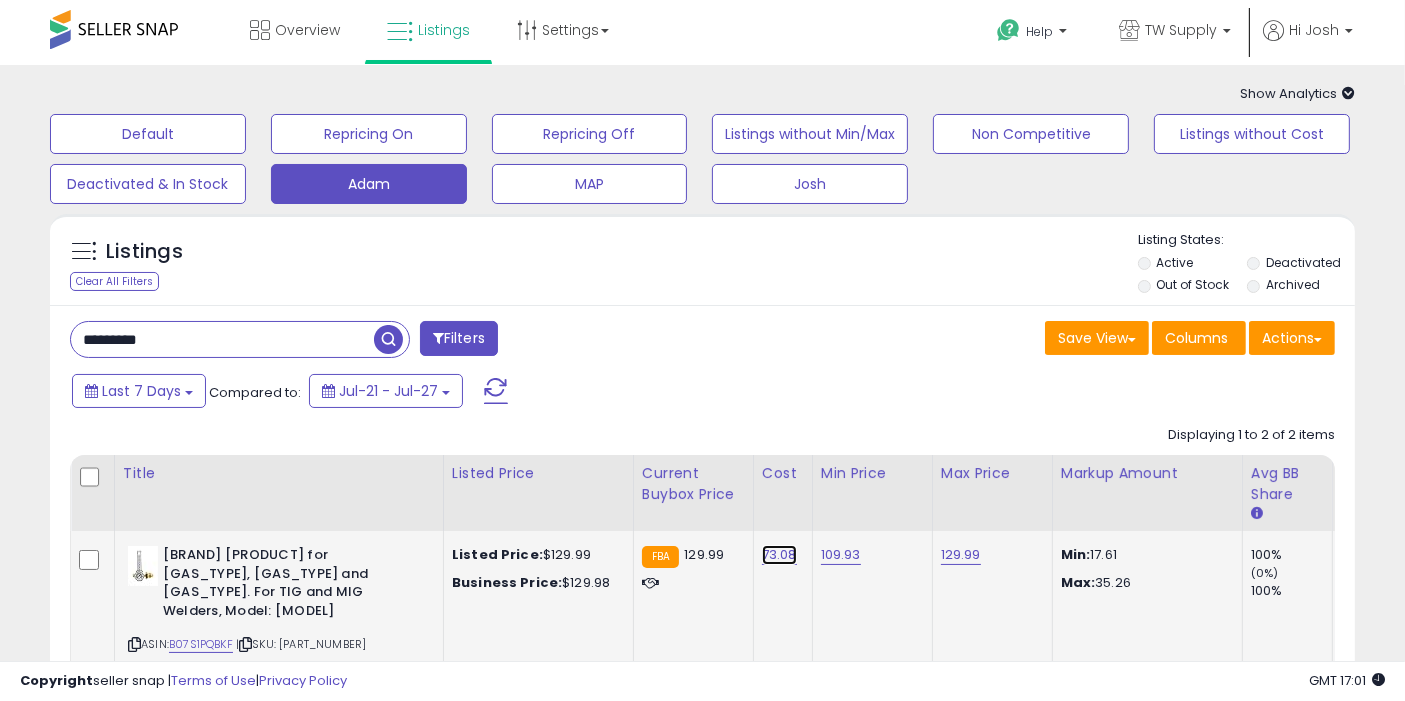 click on "73.08" at bounding box center [779, 555] 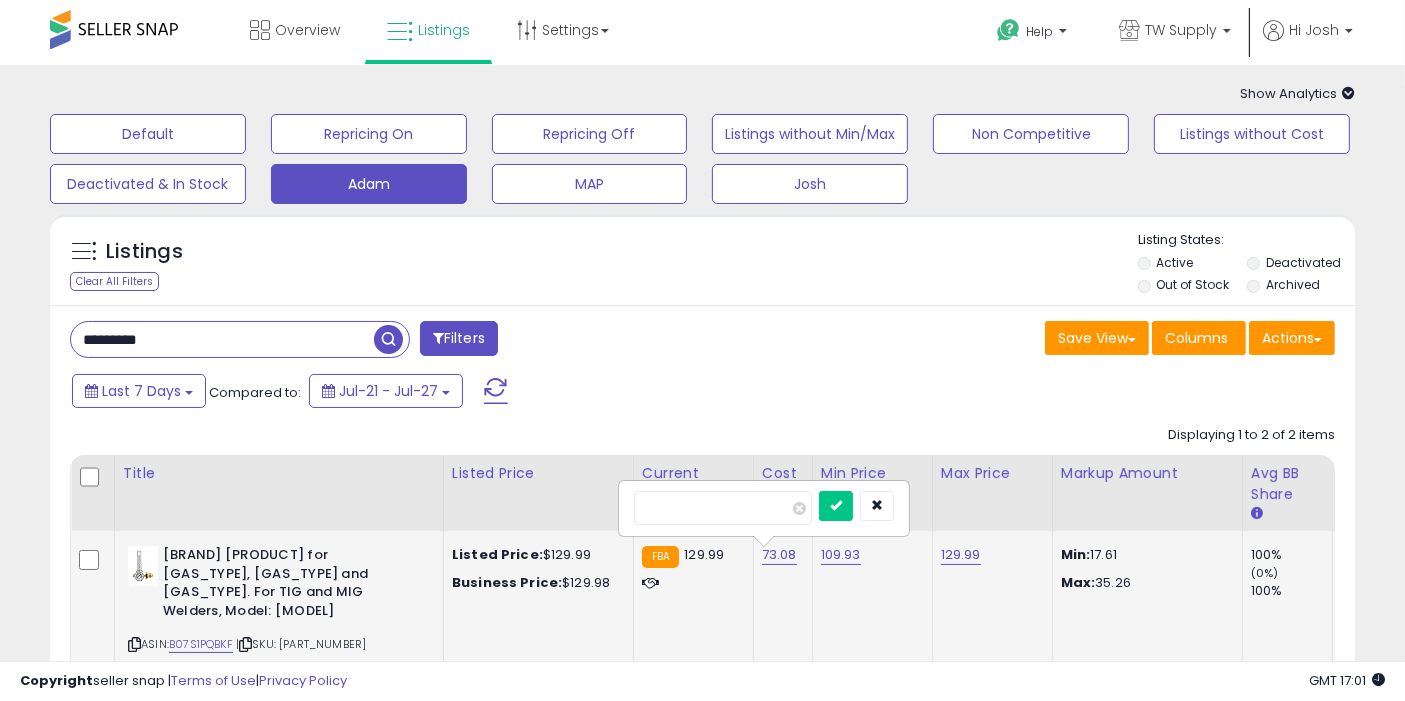 type on "*" 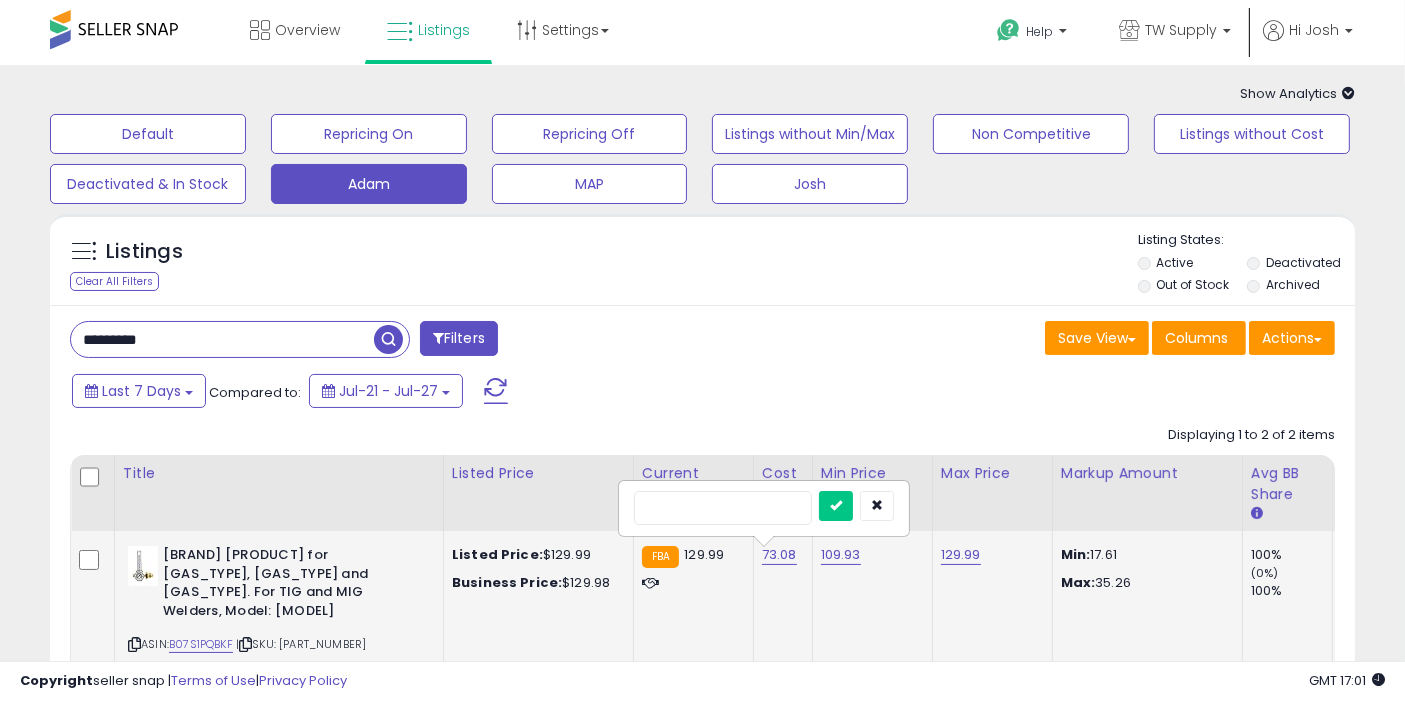 type on "*****" 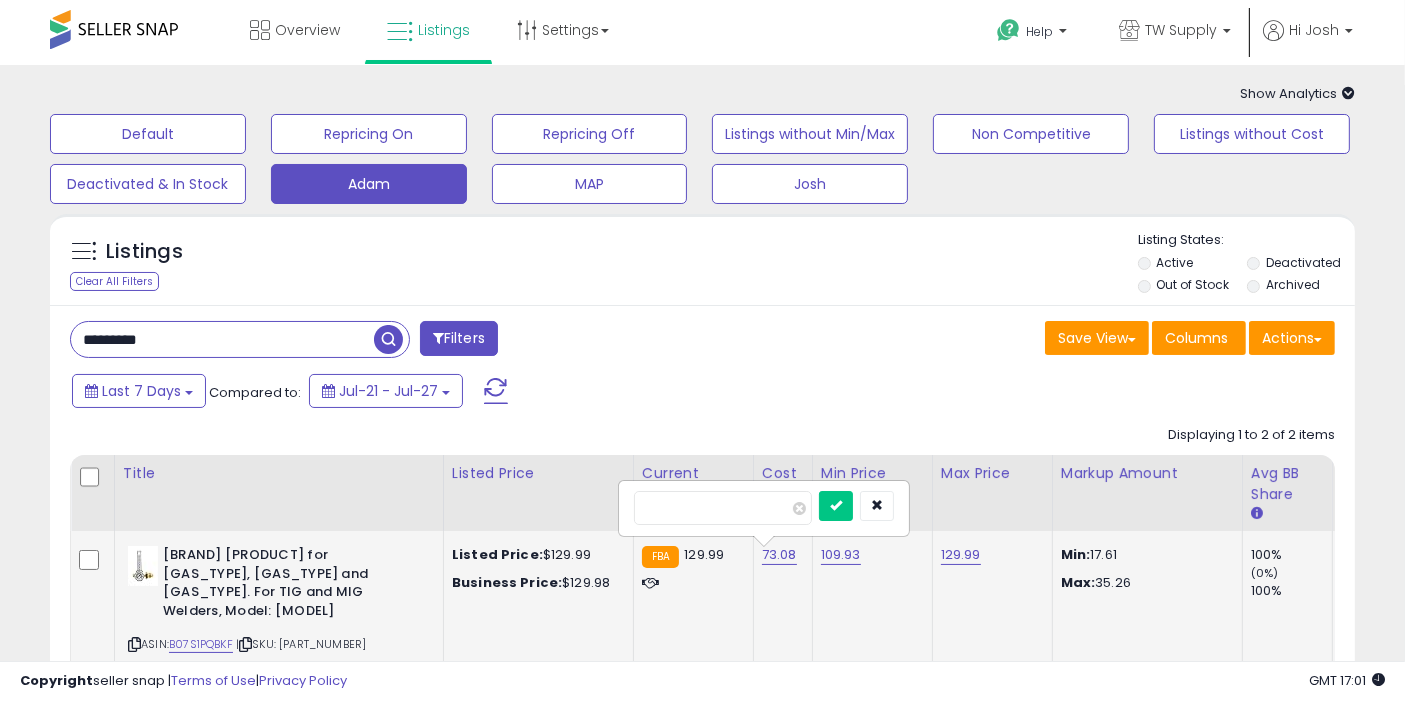 click at bounding box center (836, 506) 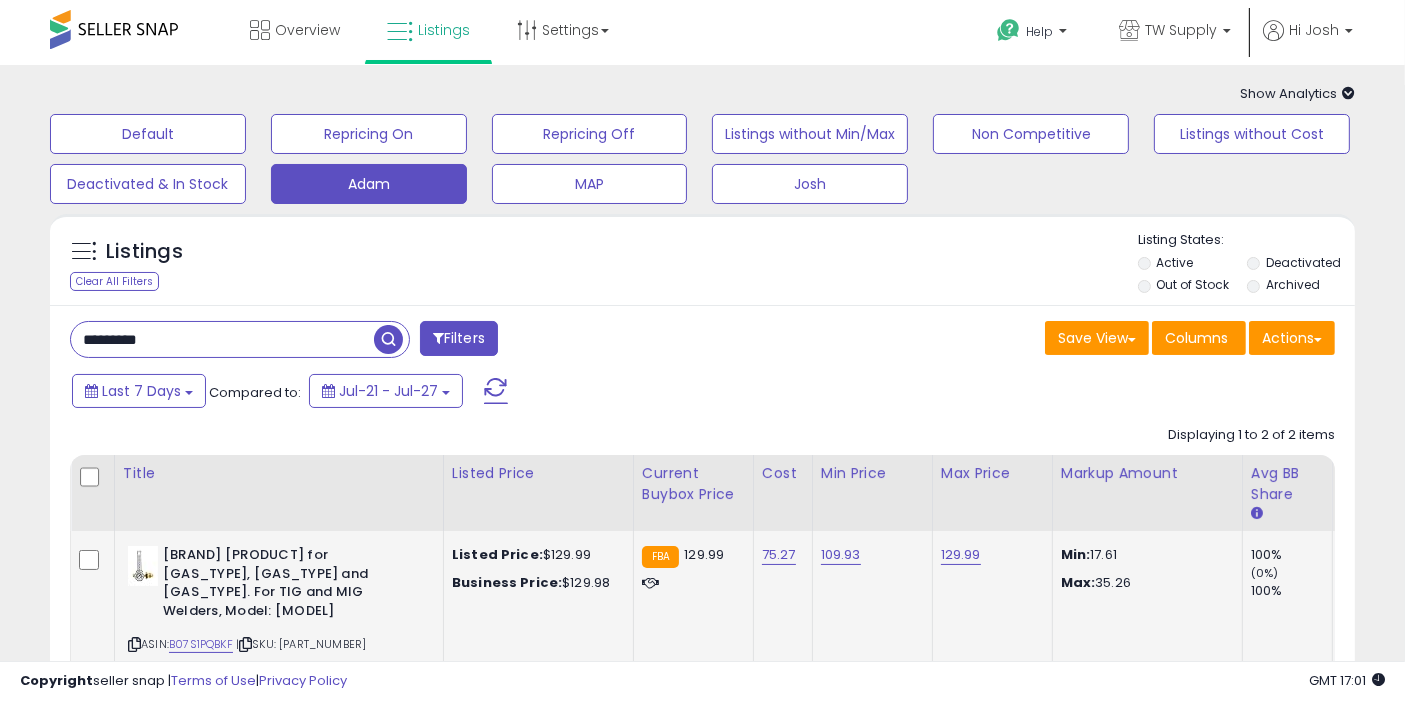 click on "129.99" 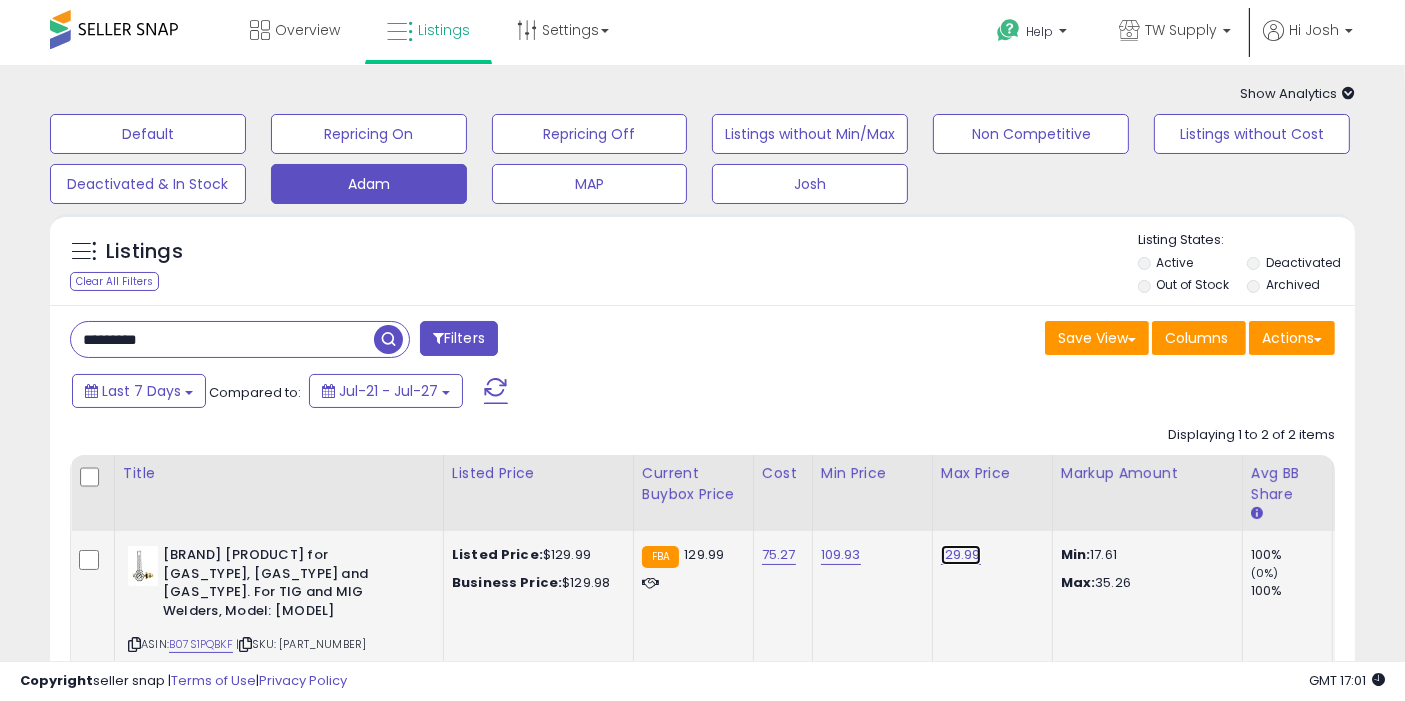 click on "129.99" at bounding box center (961, 555) 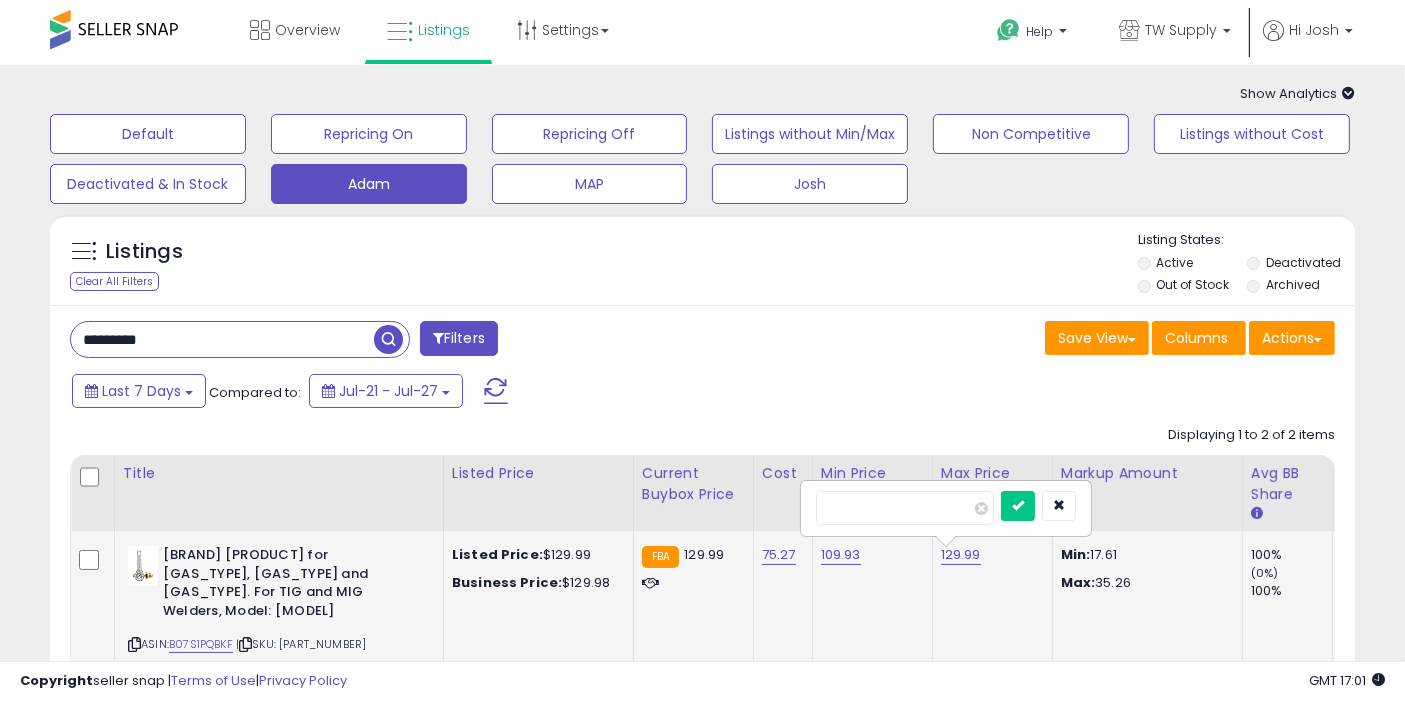 type on "******" 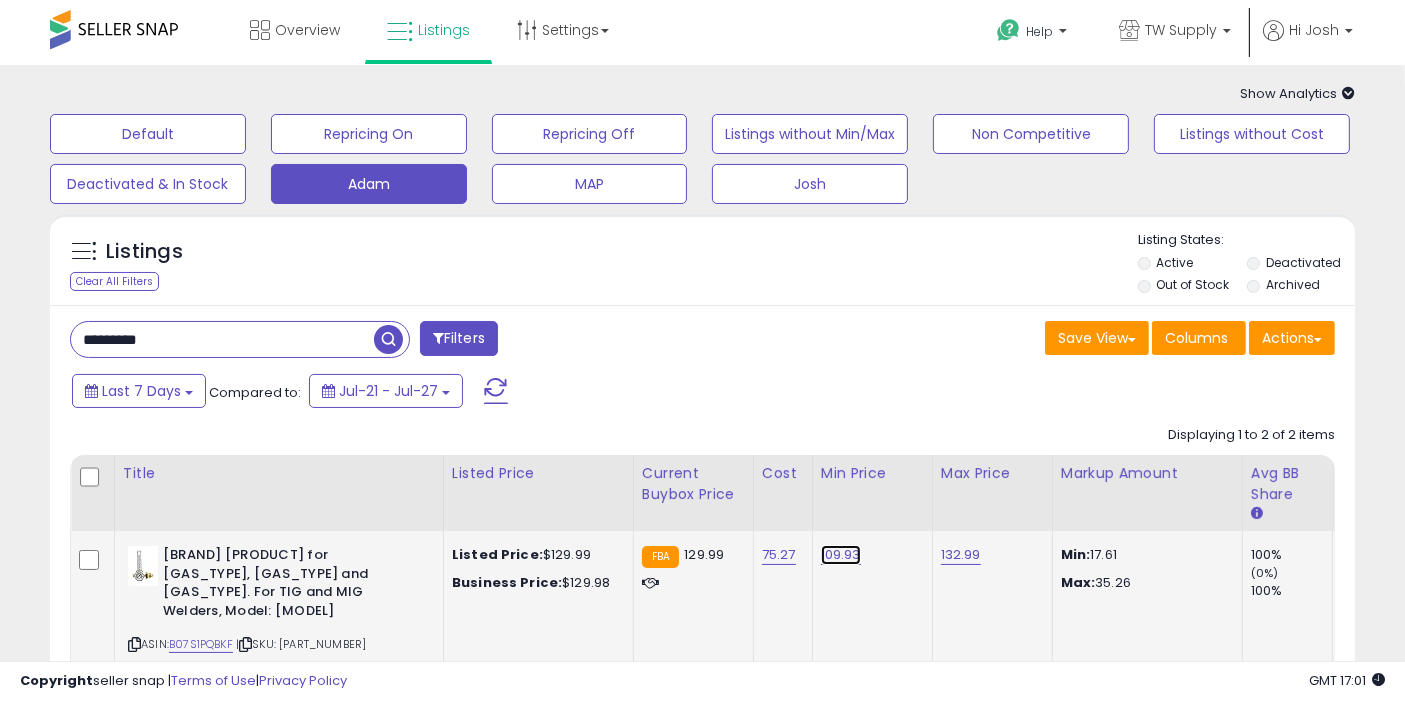 click on "109.93" at bounding box center (841, 555) 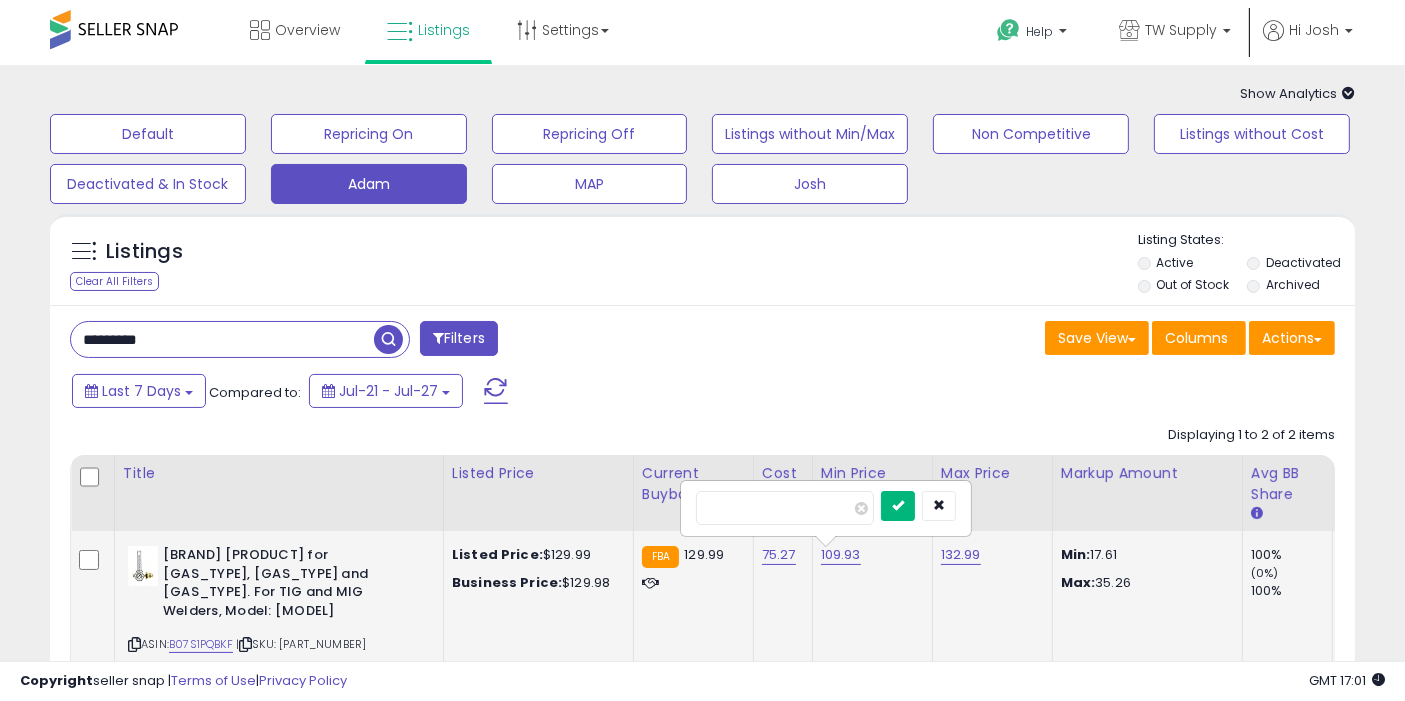 click at bounding box center [898, 506] 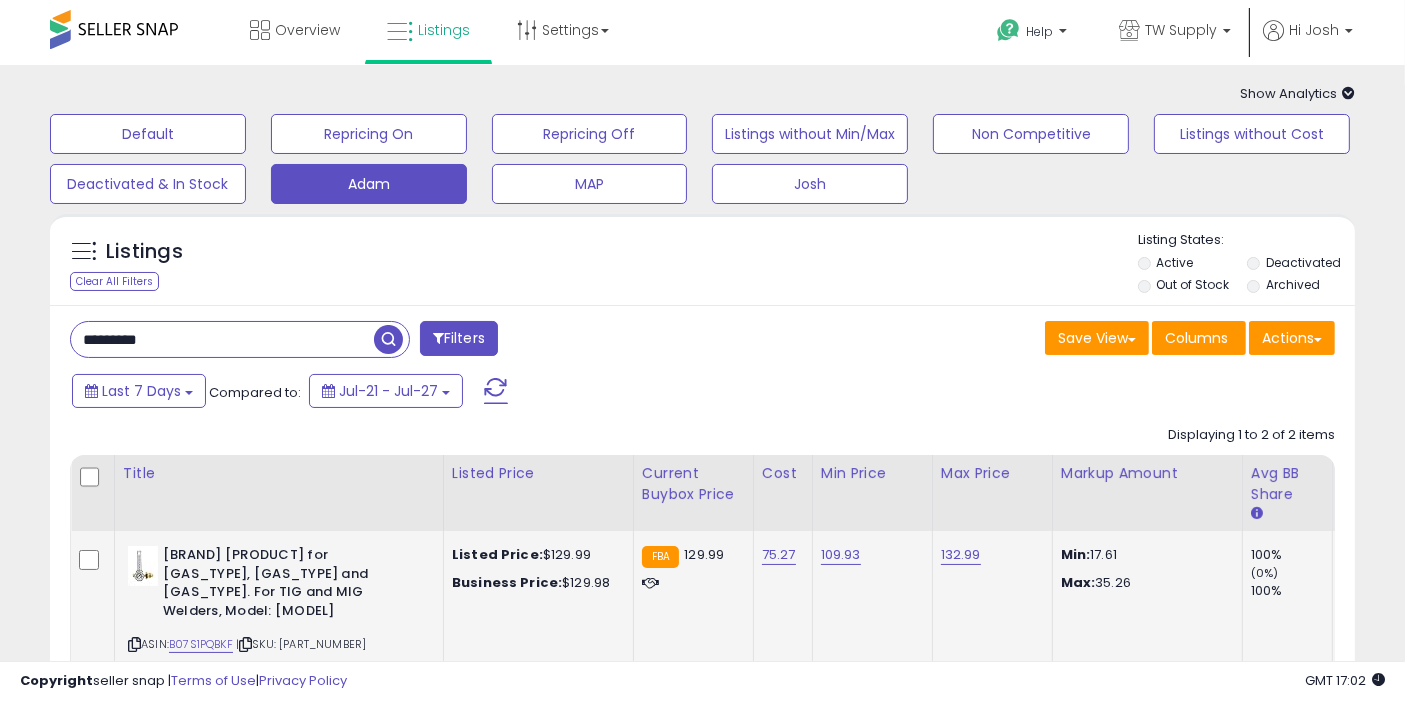 click at bounding box center [388, 339] 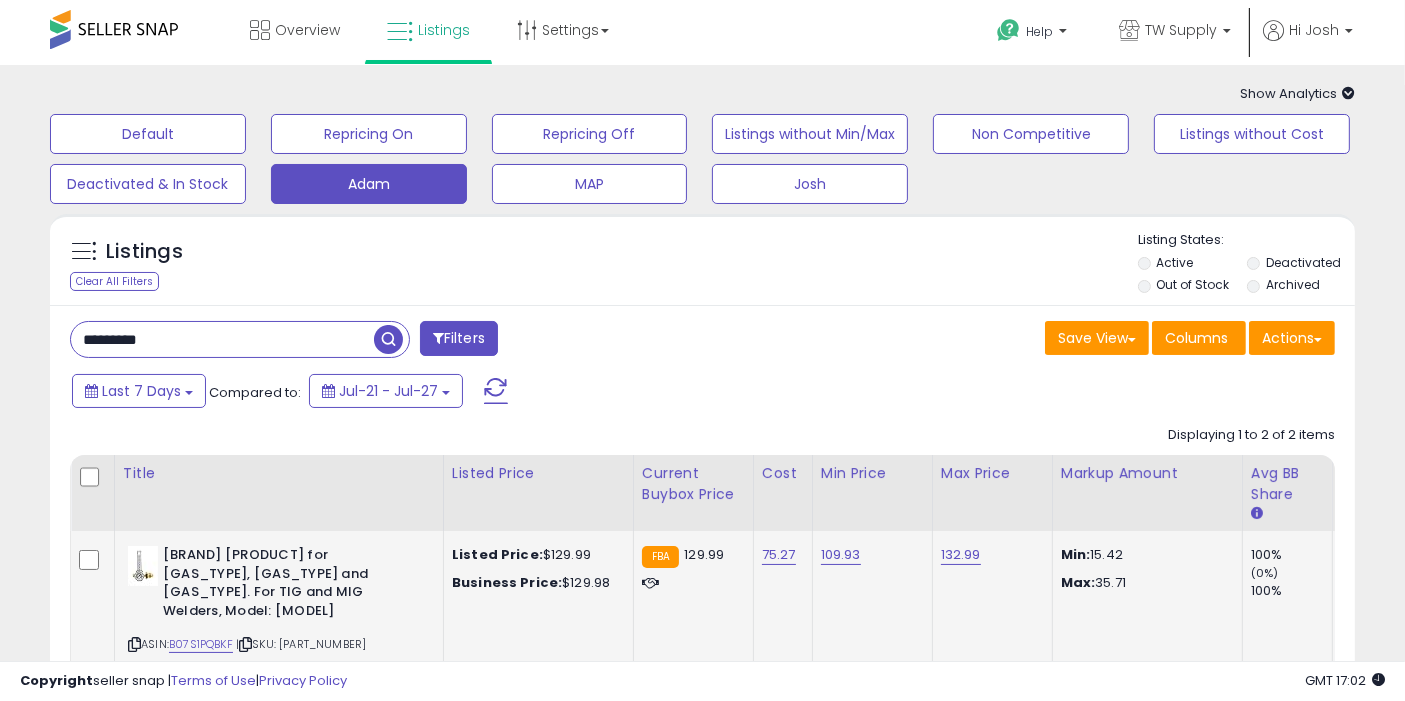 scroll, scrollTop: 0, scrollLeft: 368, axis: horizontal 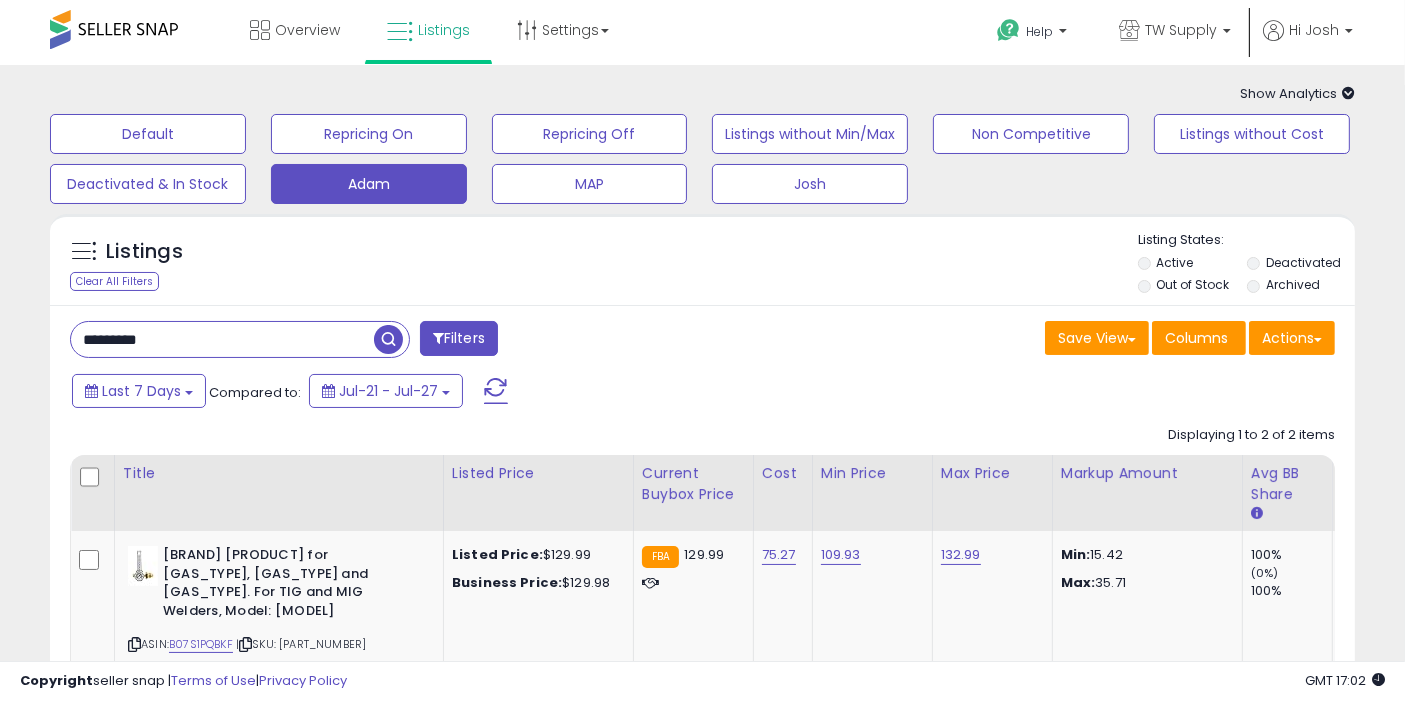 click on "*********" at bounding box center [222, 339] 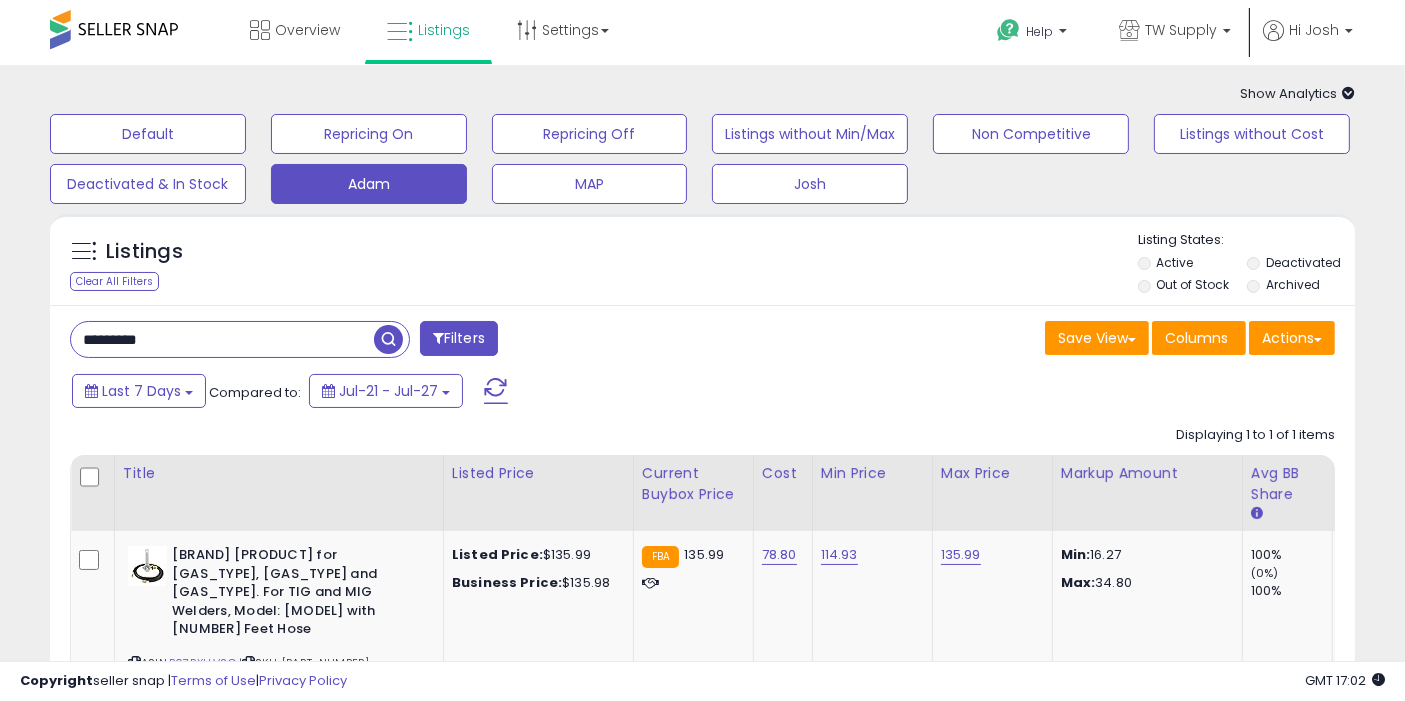 scroll, scrollTop: 197, scrollLeft: 0, axis: vertical 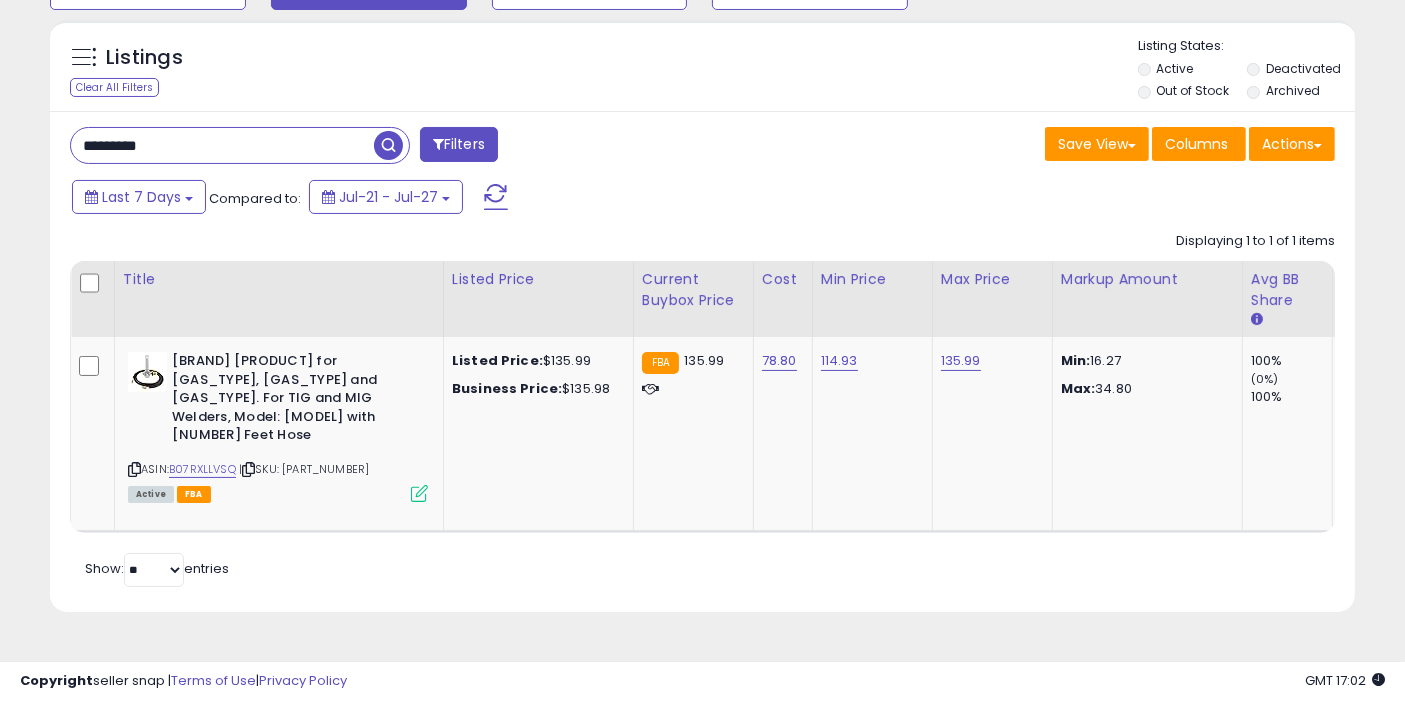 click on "*********" at bounding box center (222, 145) 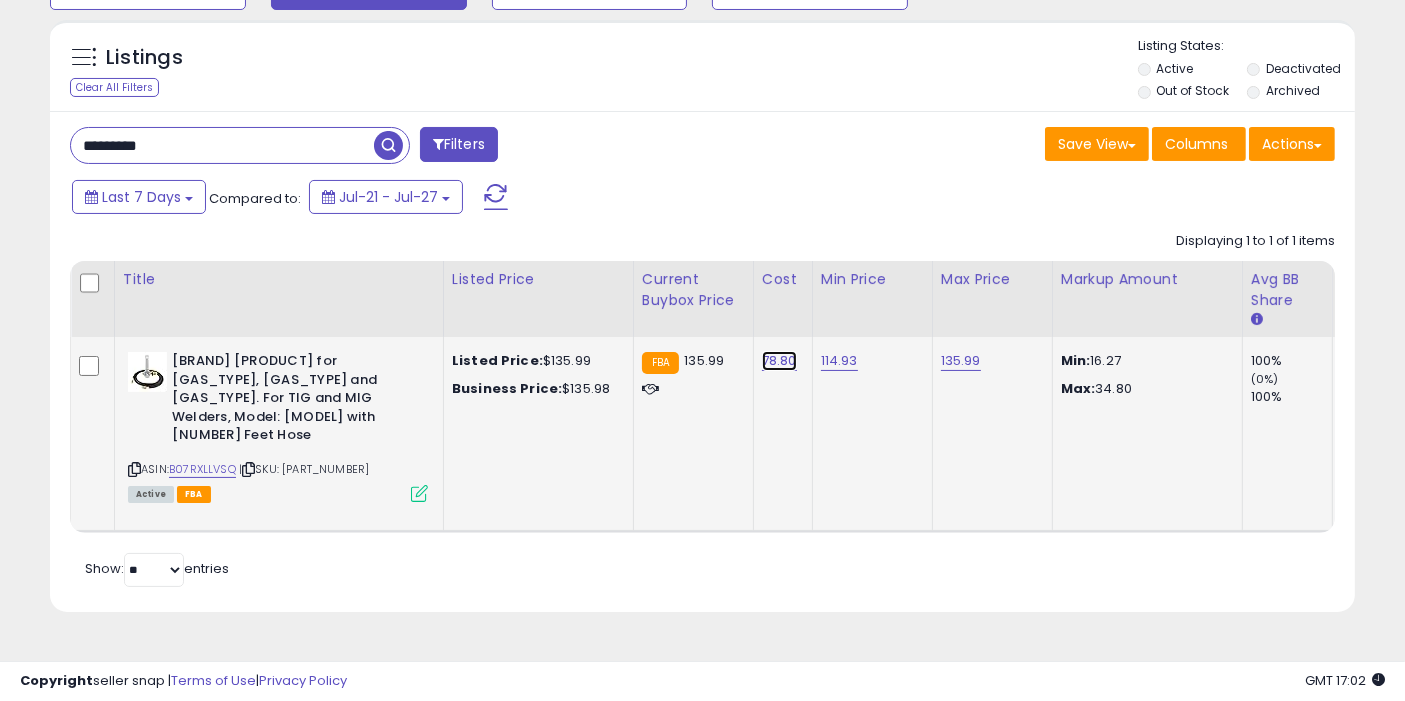 click on "78.80" at bounding box center [779, 361] 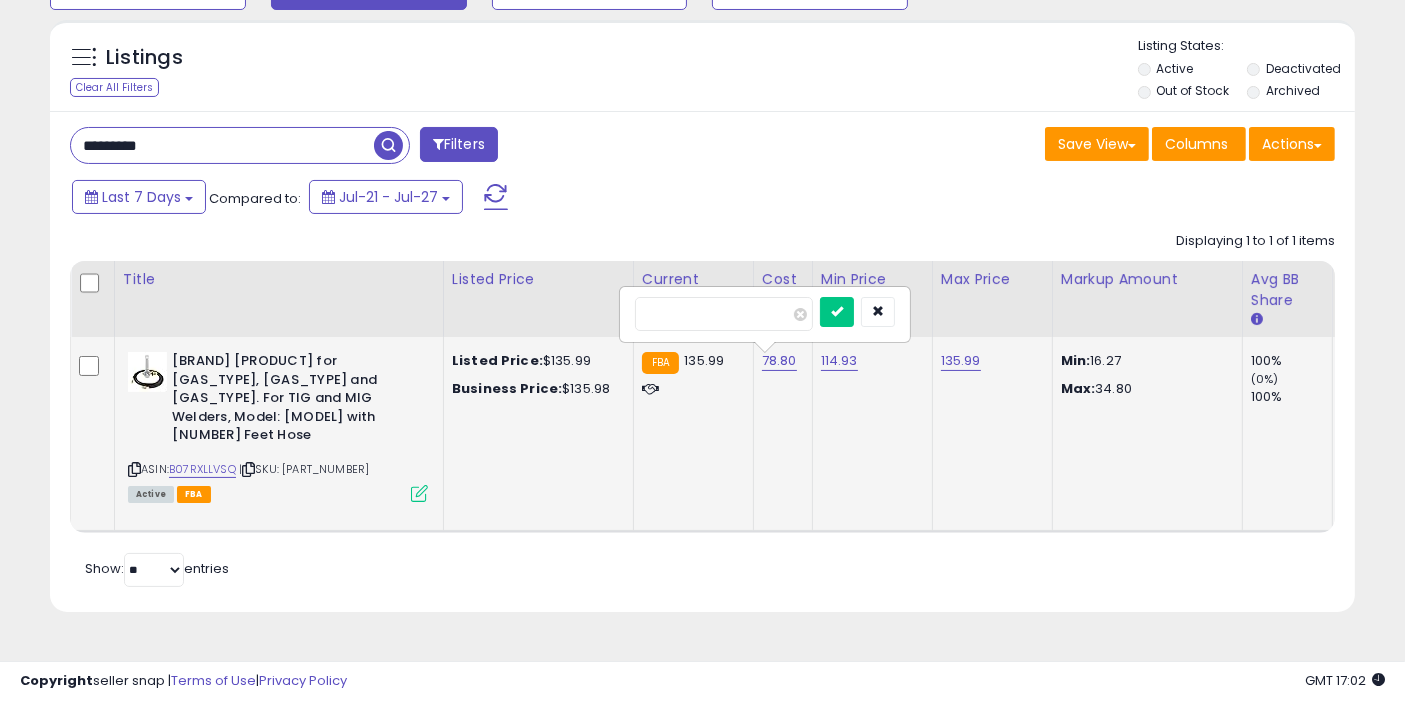 type on "*" 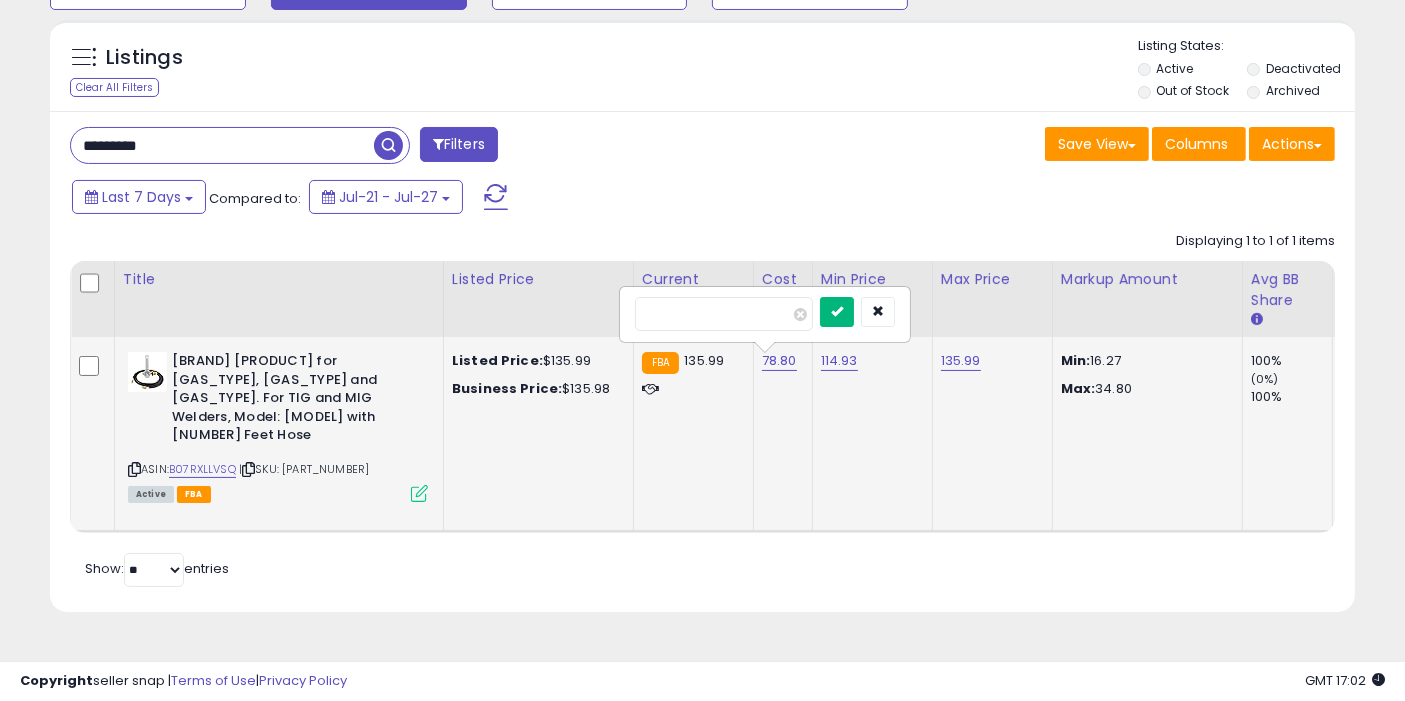 type on "*****" 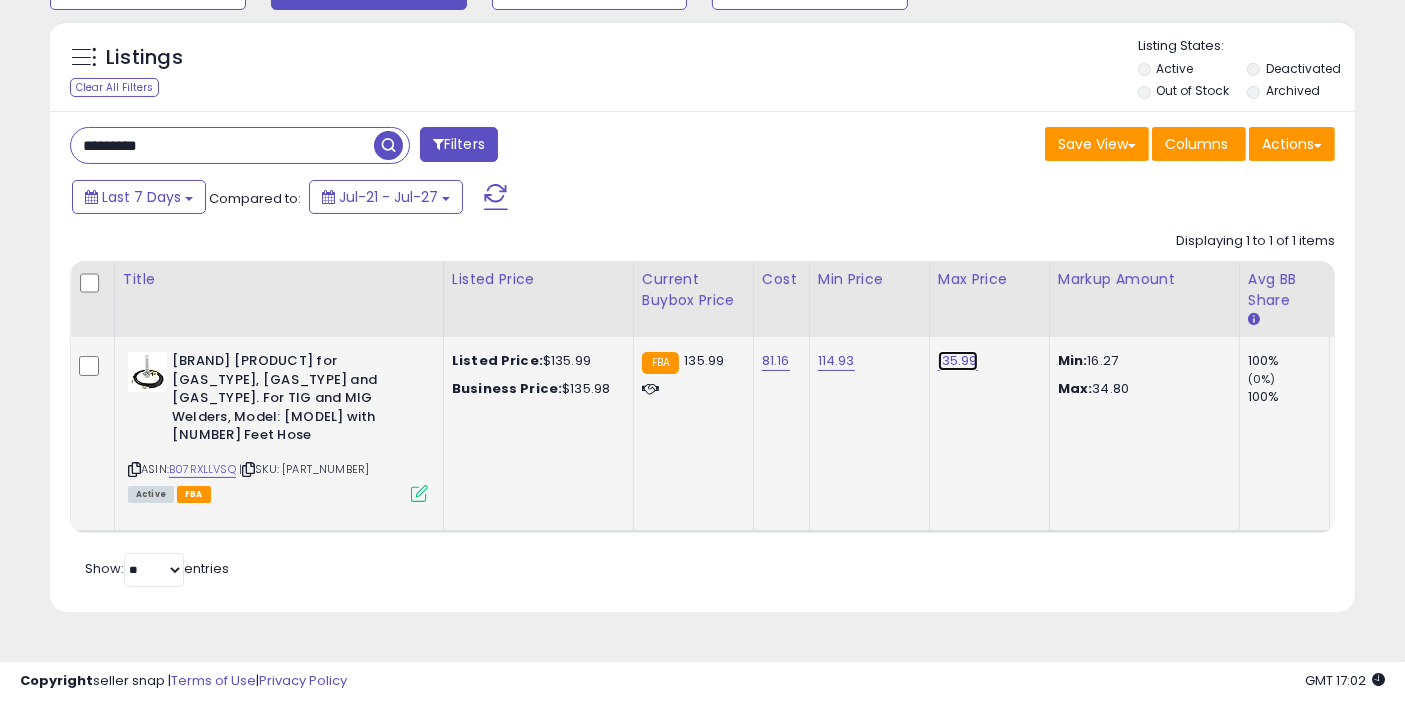 click on "135.99" at bounding box center (958, 361) 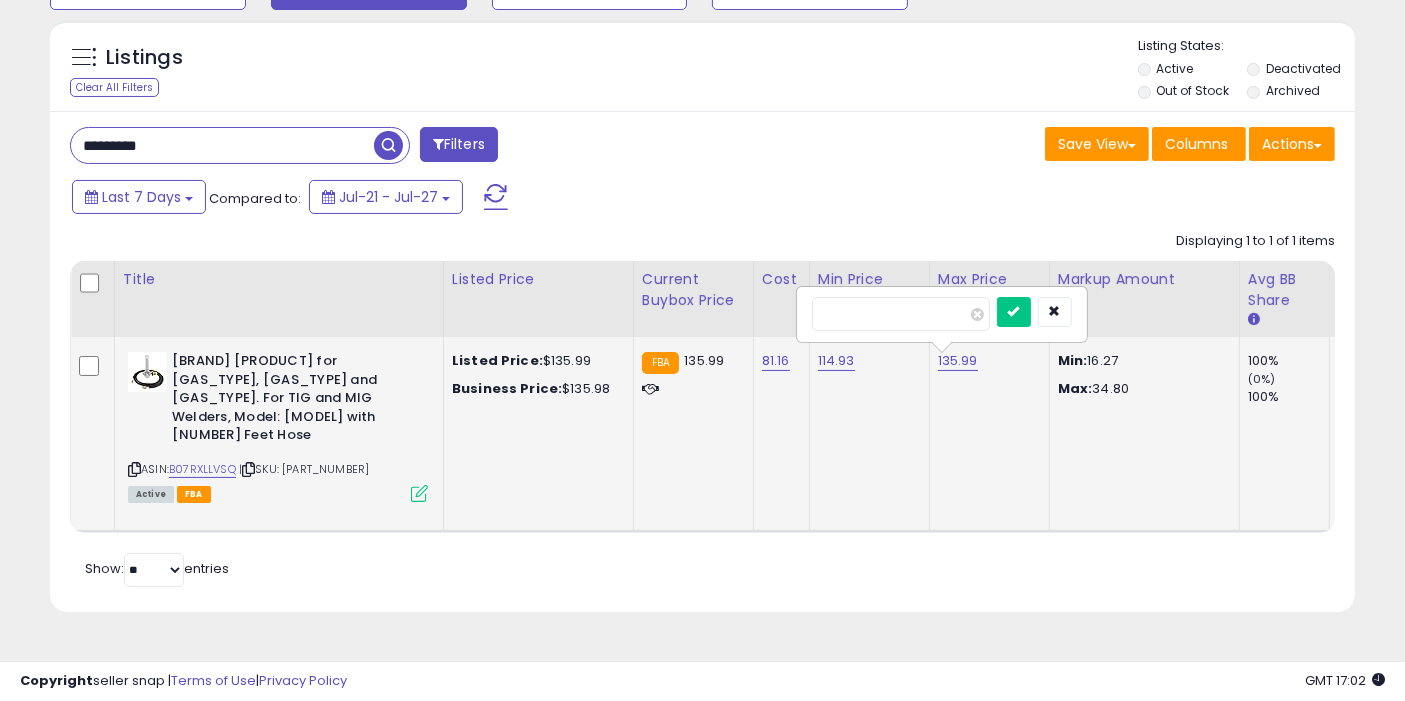 type on "******" 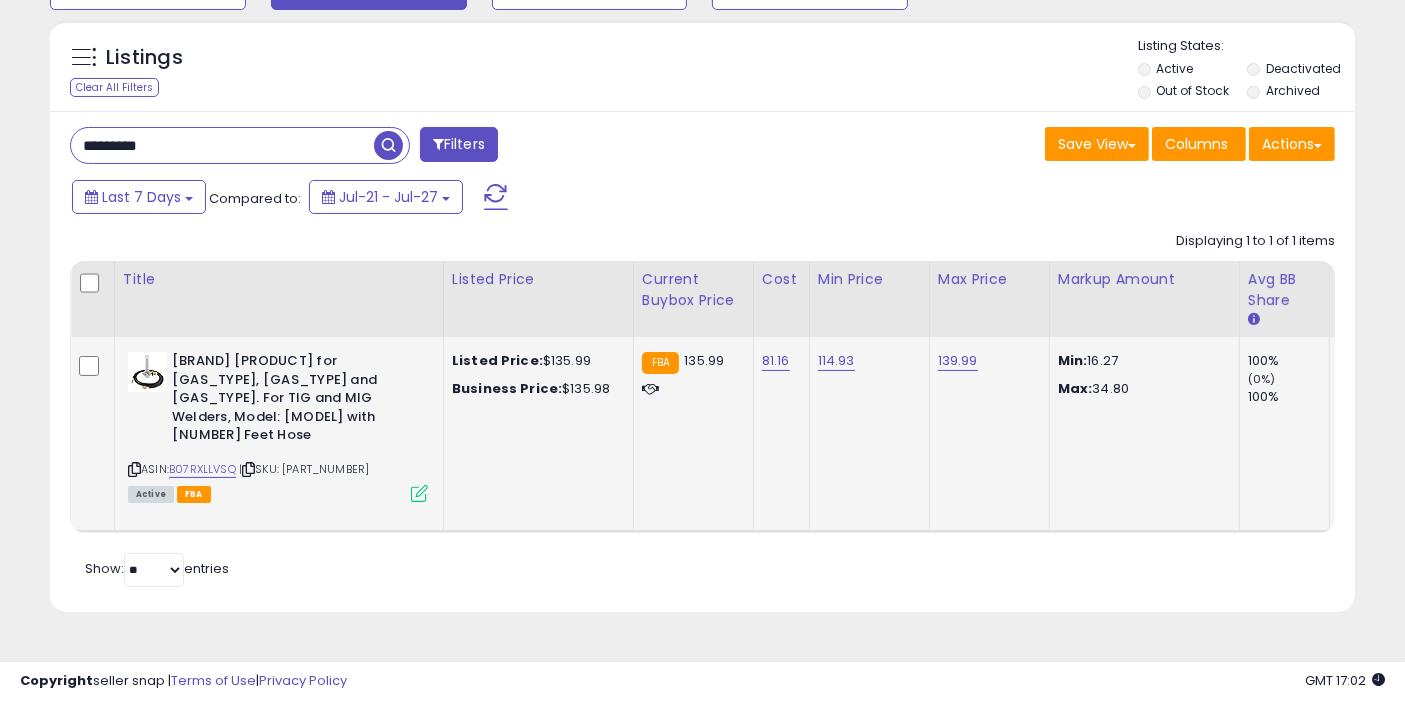 click on "114.93" at bounding box center [866, 361] 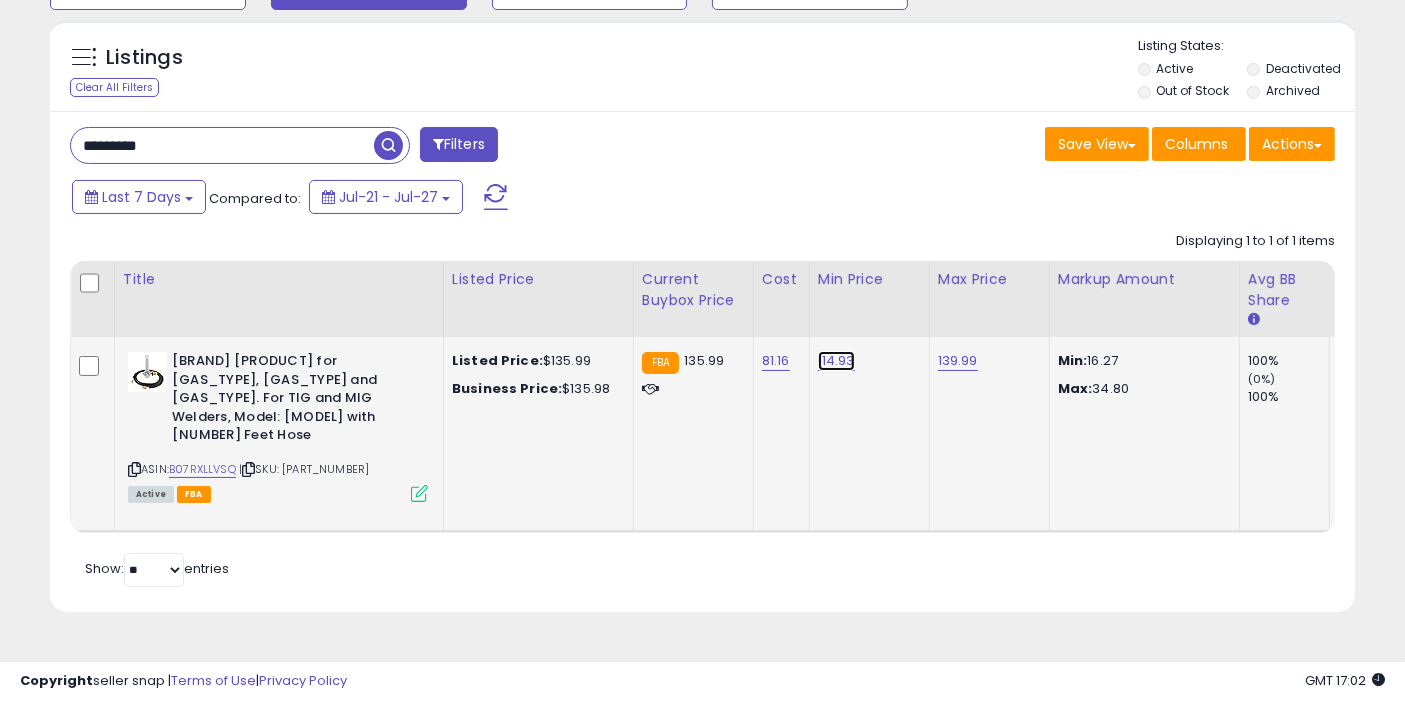 click on "114.93" at bounding box center [836, 361] 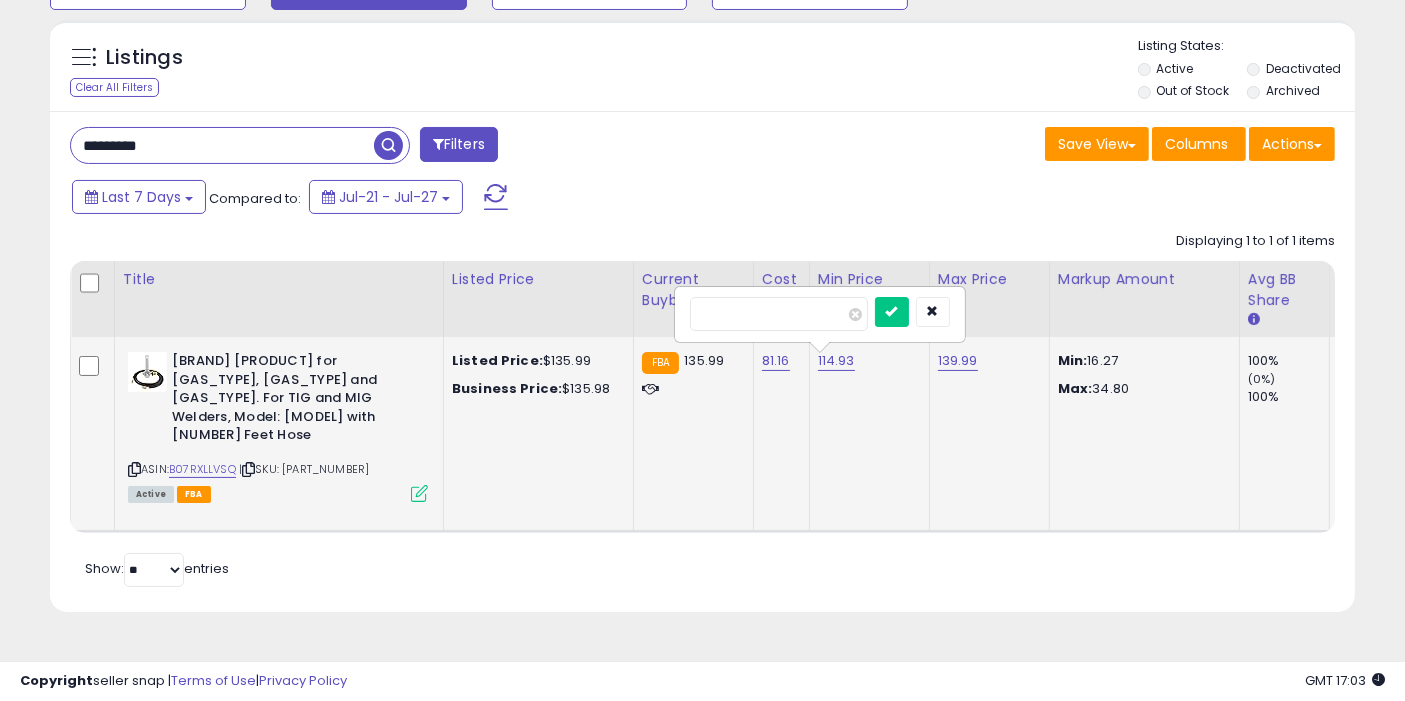 type on "******" 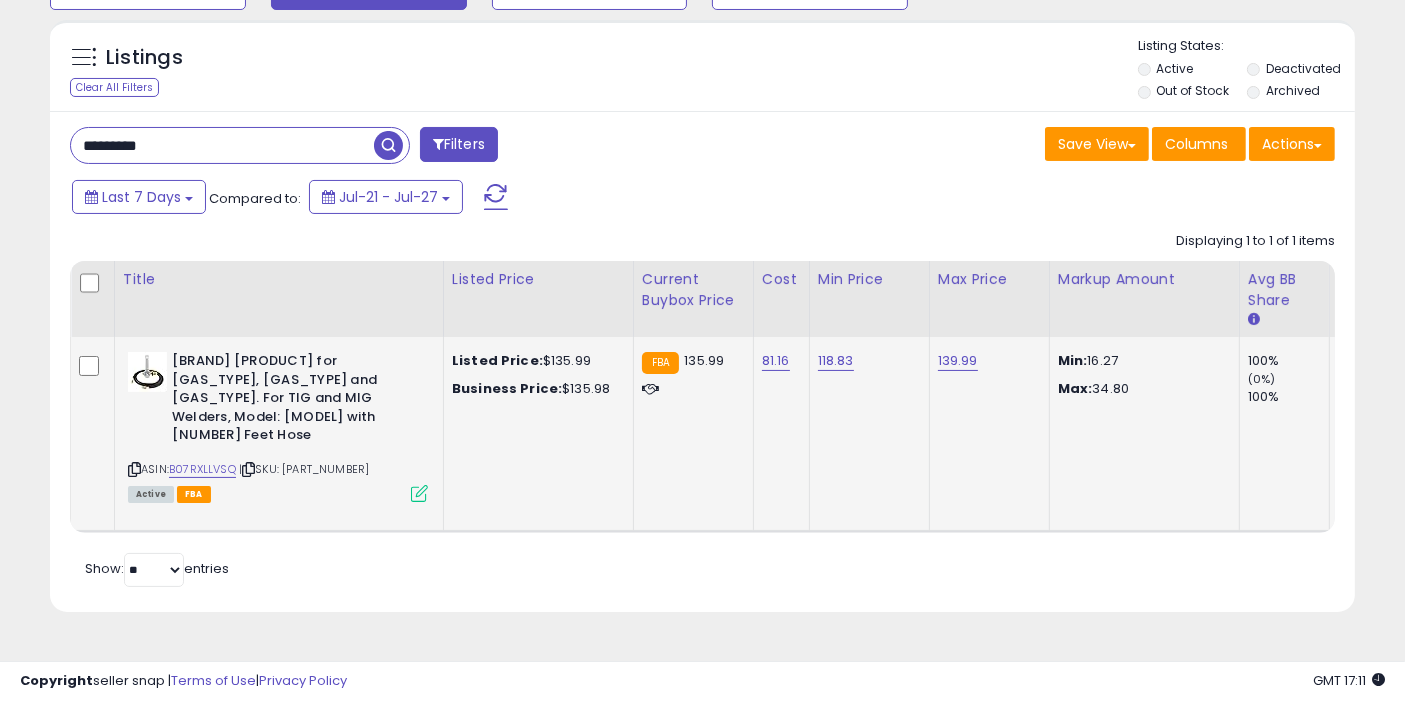 click on "*********" at bounding box center (222, 145) 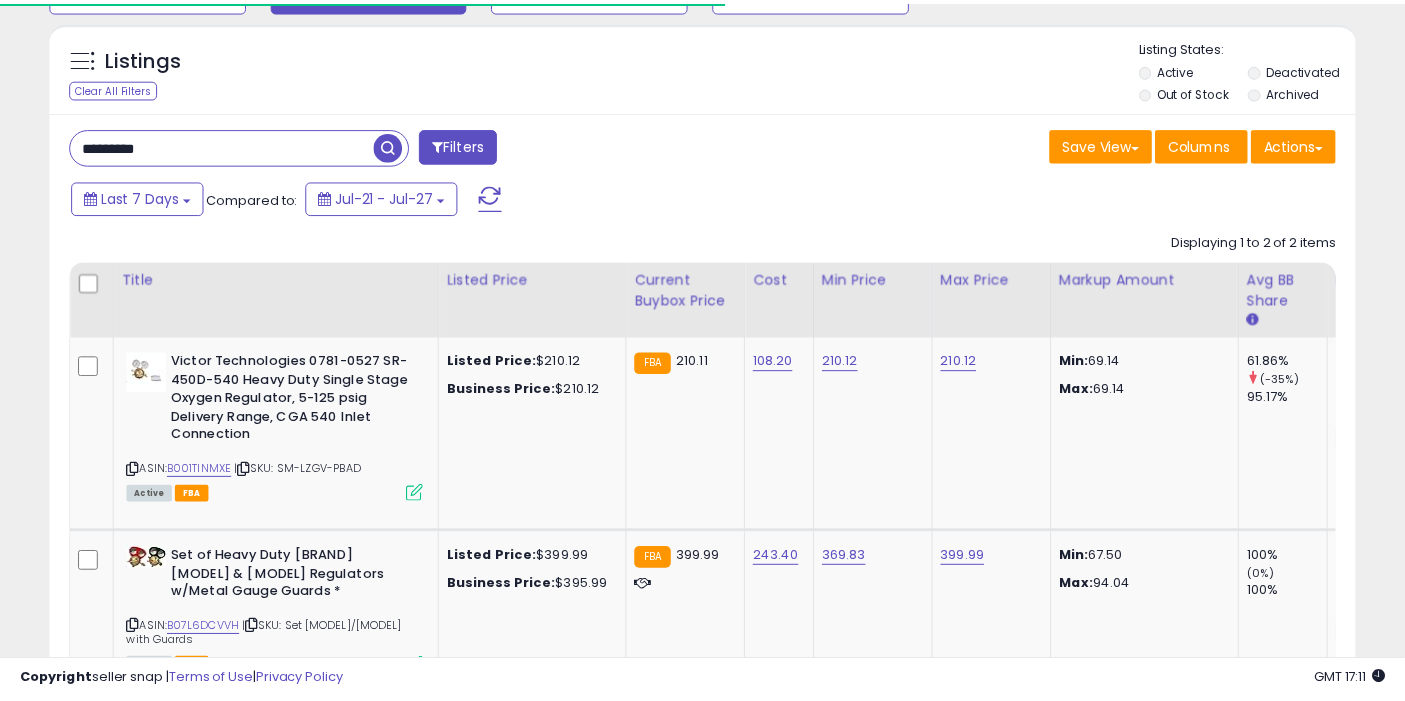 scroll, scrollTop: 197, scrollLeft: 0, axis: vertical 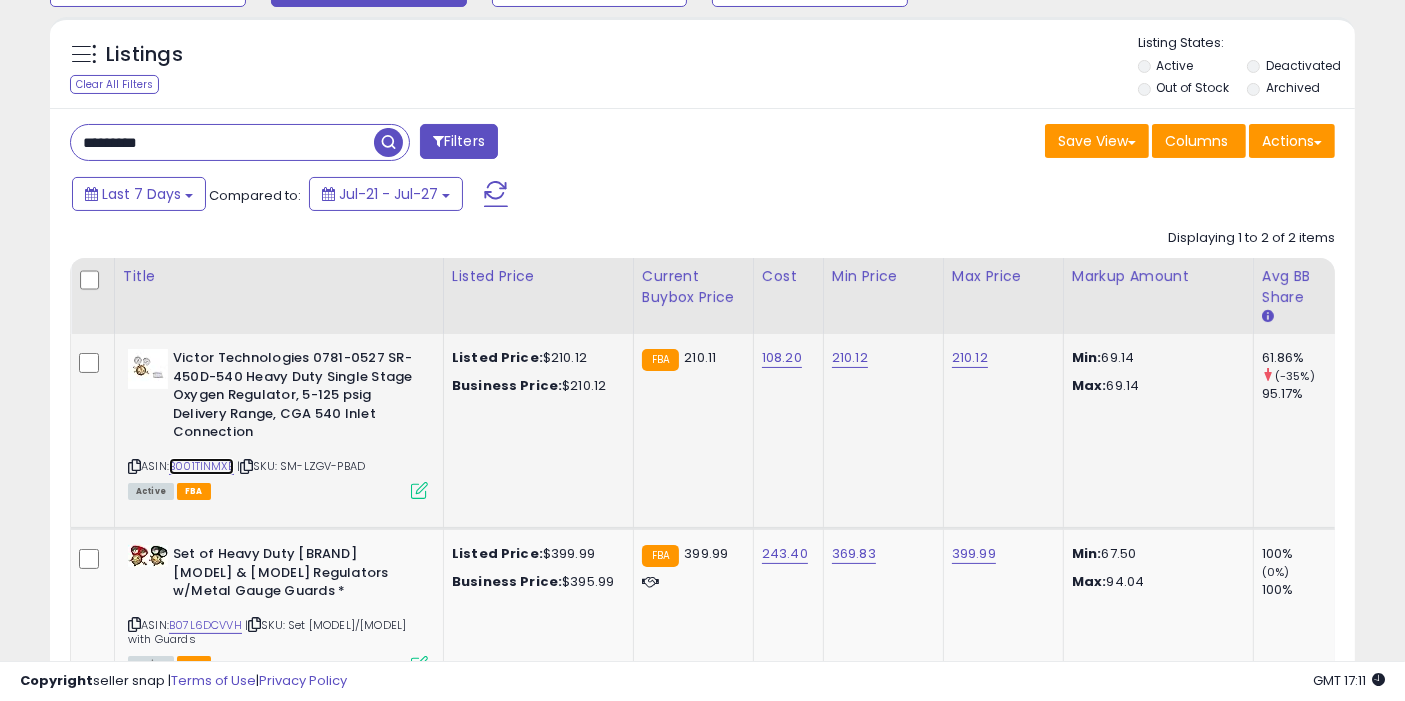 click on "B001TINMXE" at bounding box center [201, 466] 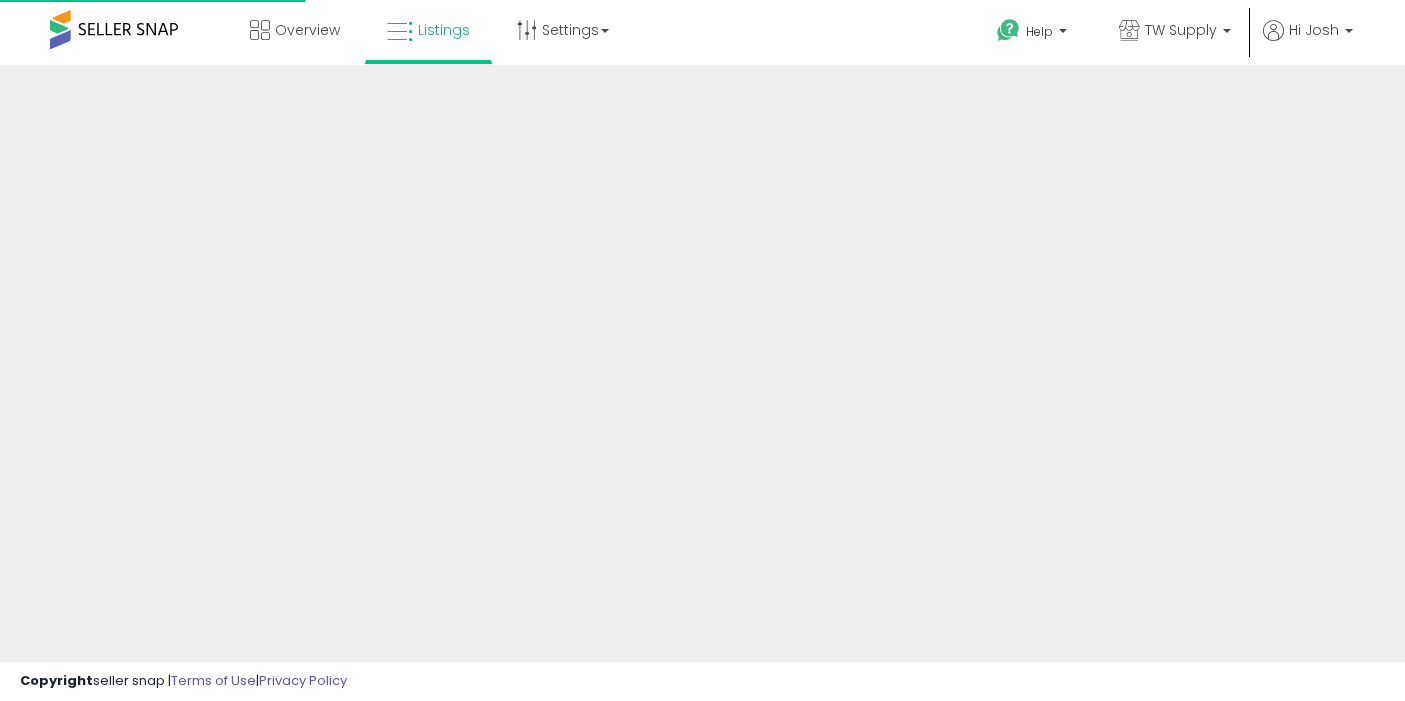 scroll, scrollTop: 0, scrollLeft: 0, axis: both 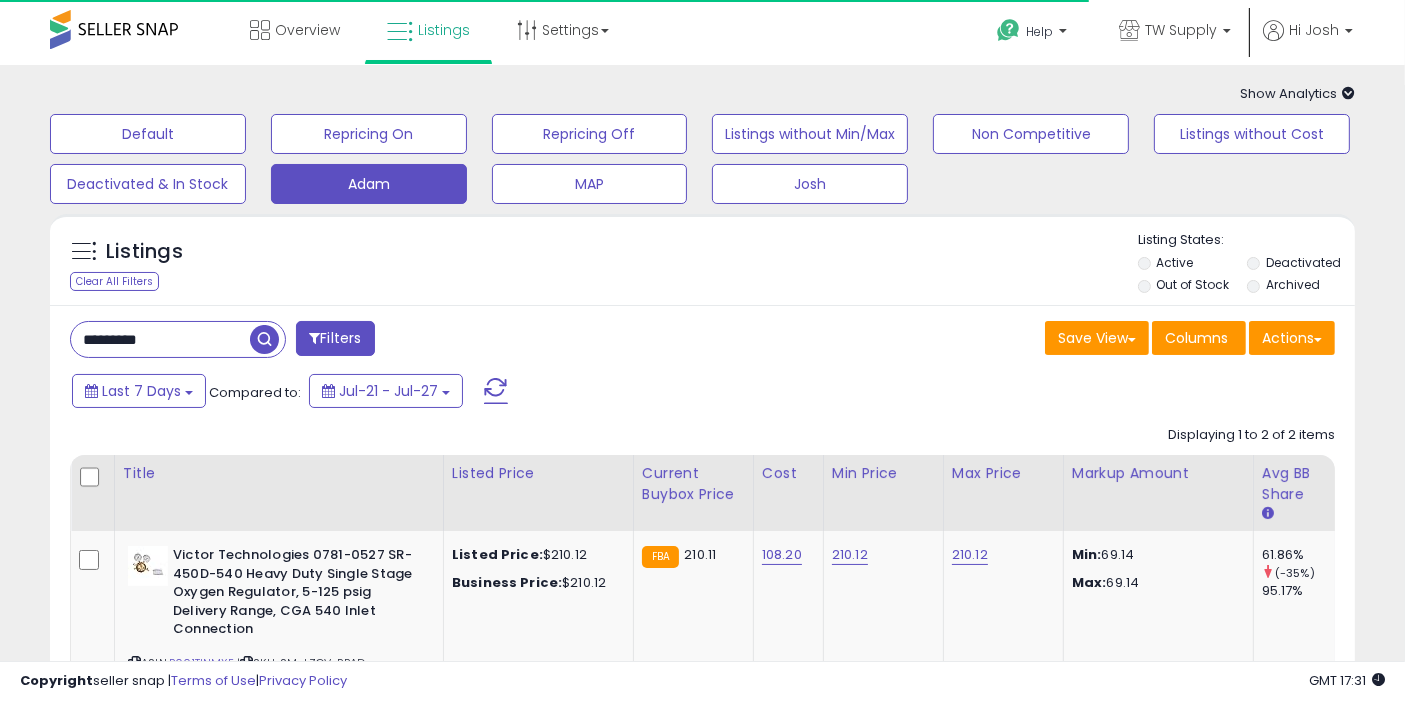 click on "*********" at bounding box center [160, 339] 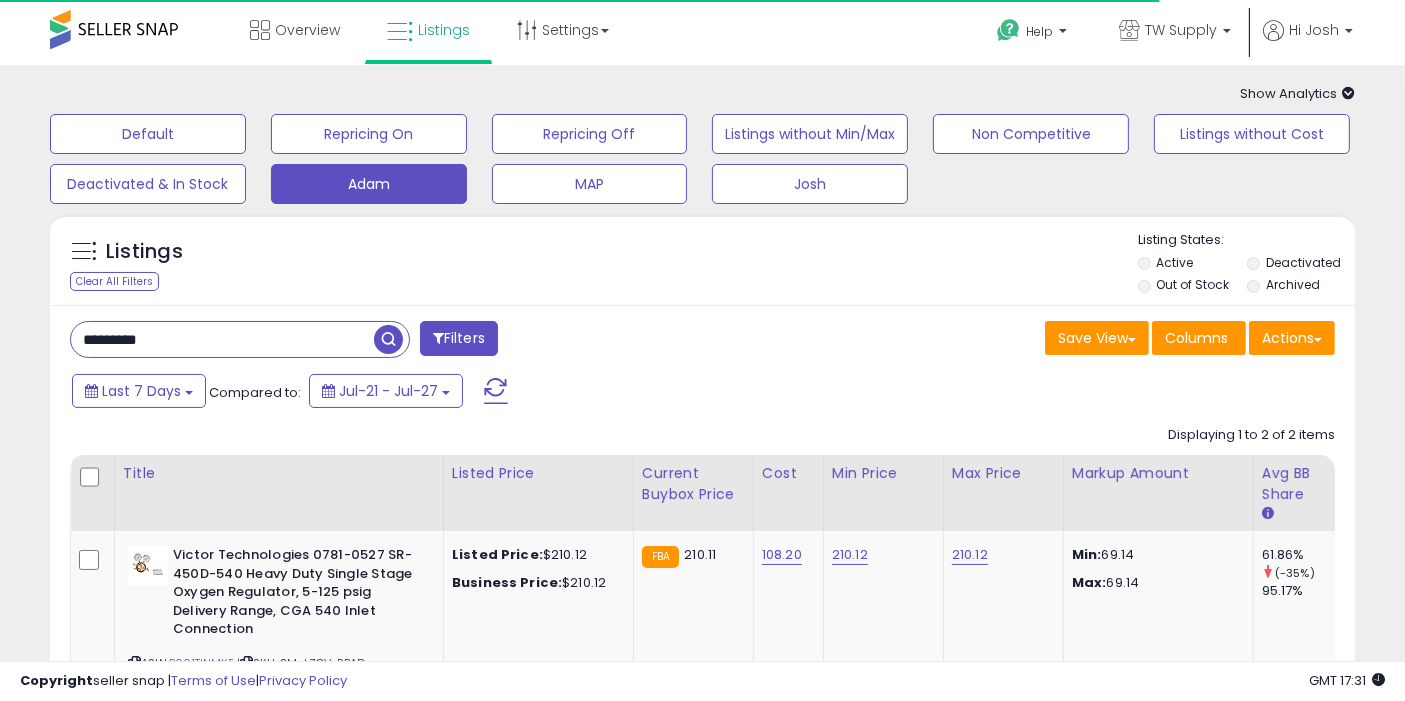 click on "*********" at bounding box center (222, 339) 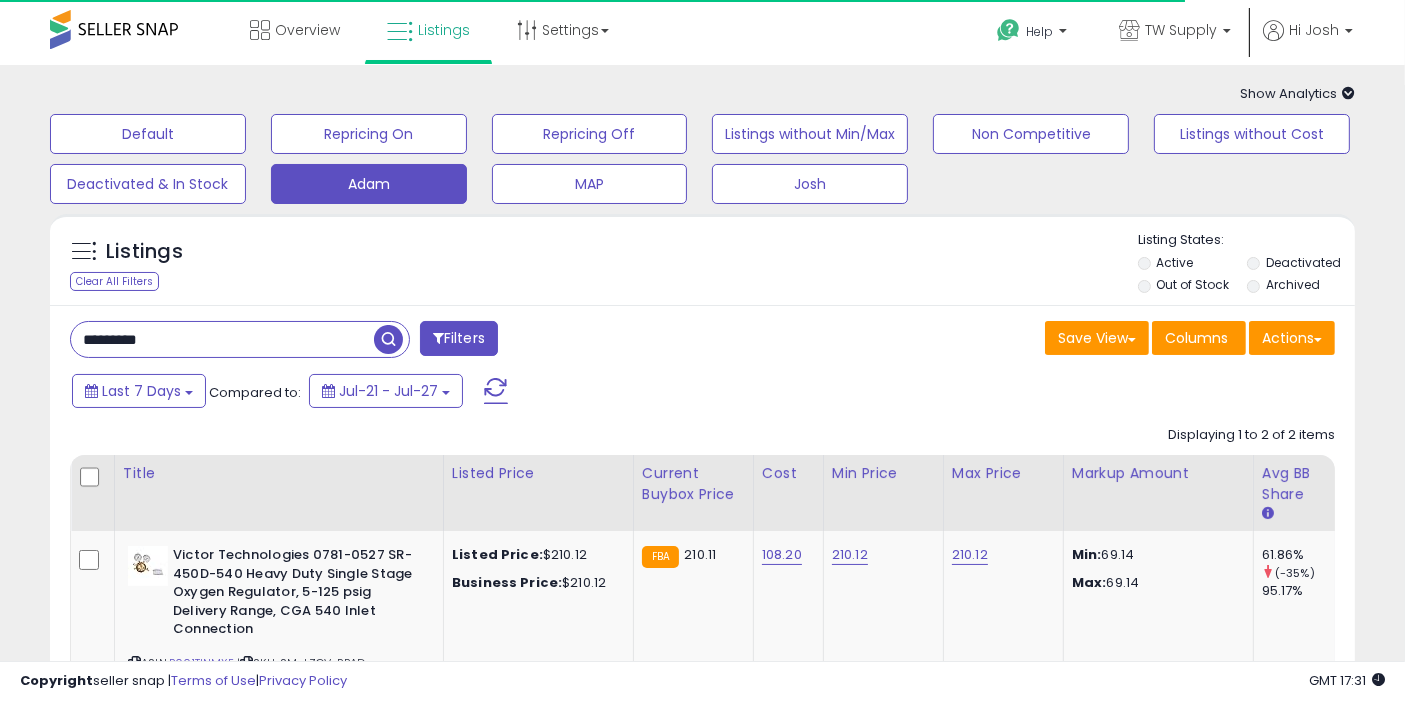 click on "*********" at bounding box center [222, 339] 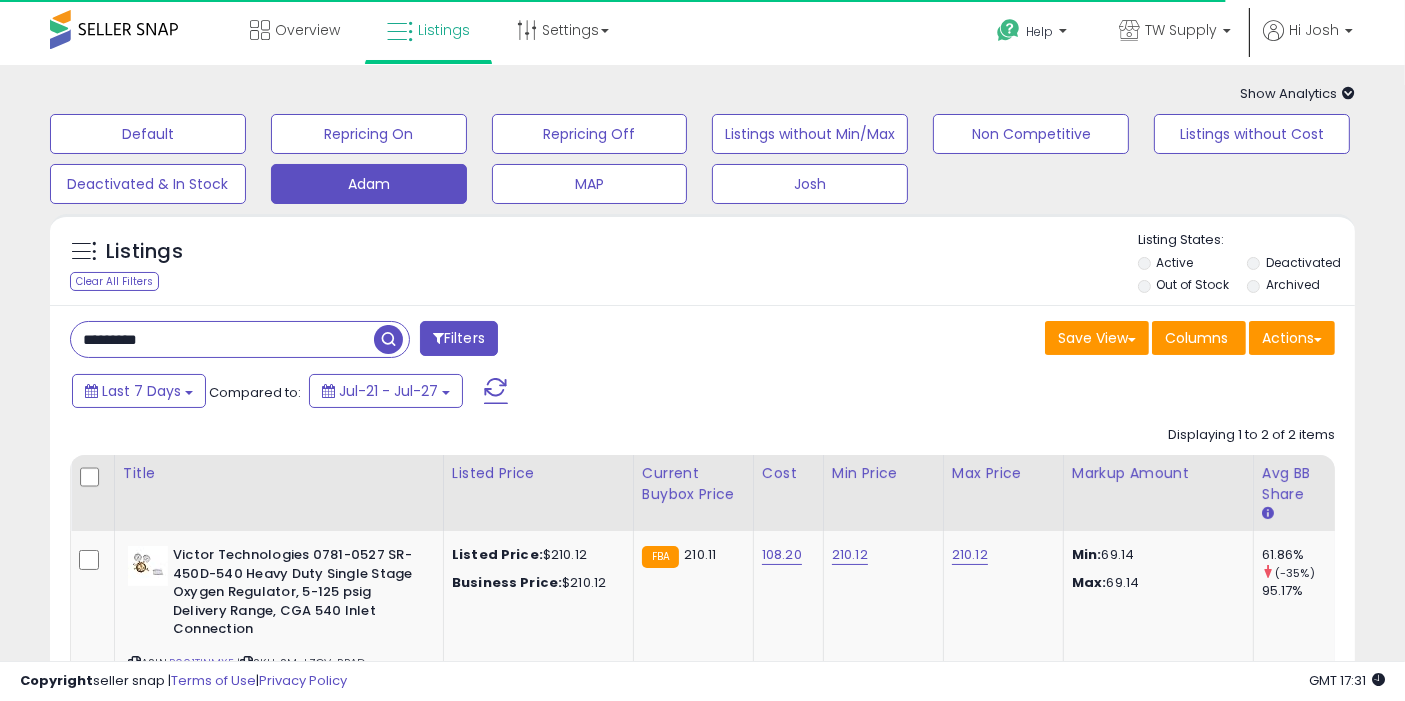 paste on "*" 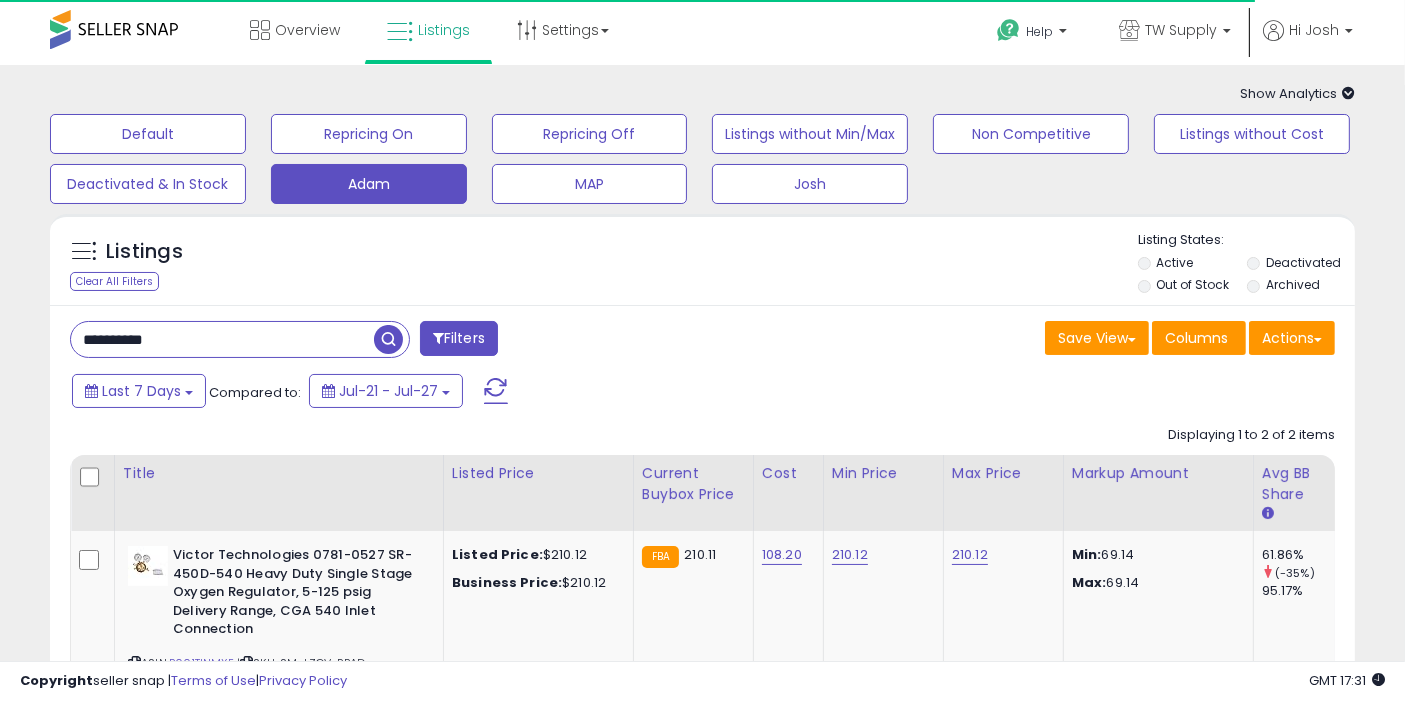 type on "**********" 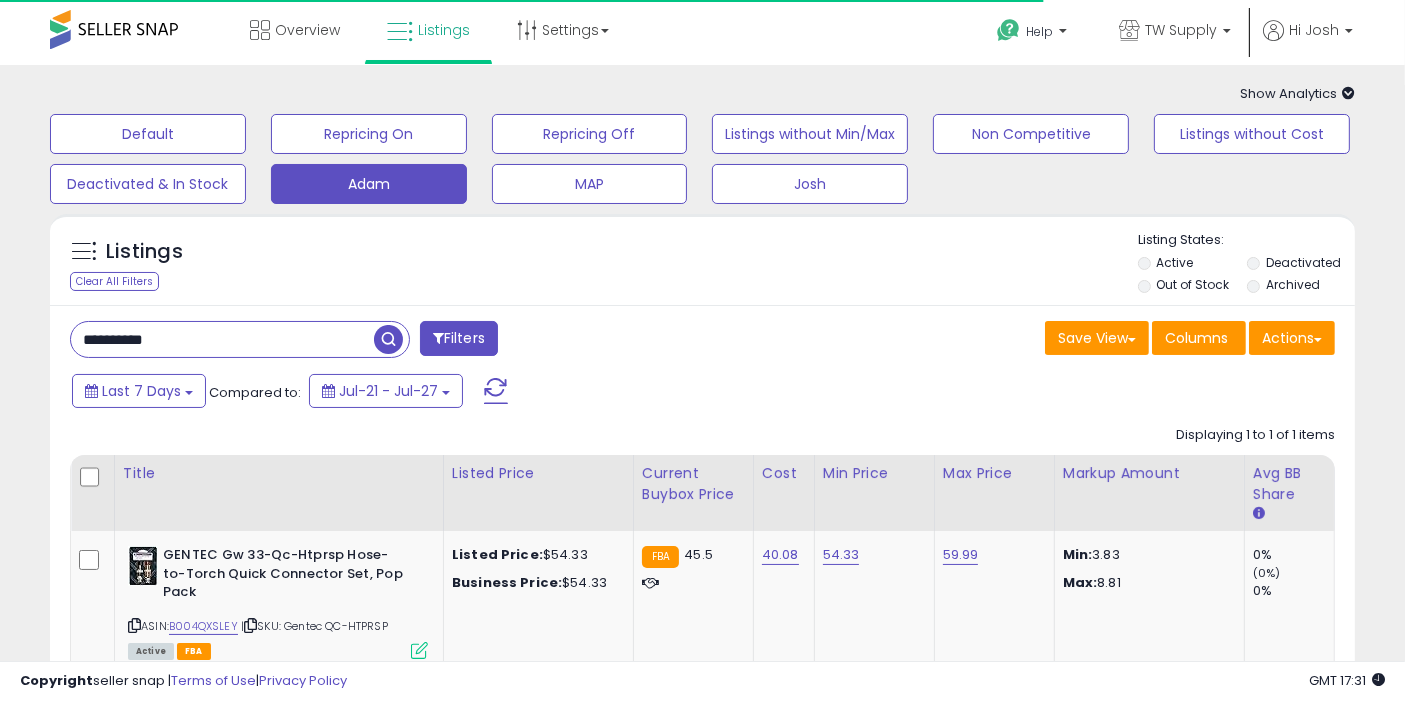 scroll, scrollTop: 197, scrollLeft: 0, axis: vertical 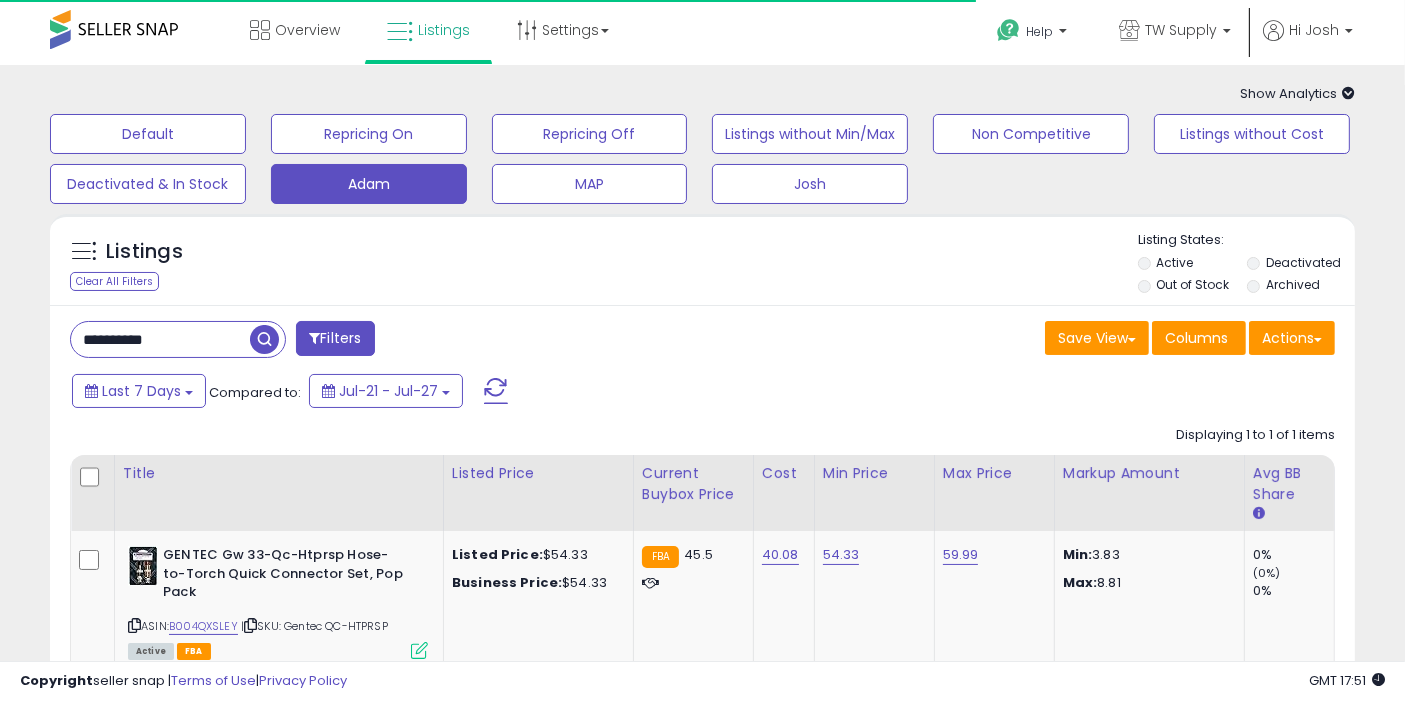 click on "**********" at bounding box center [160, 339] 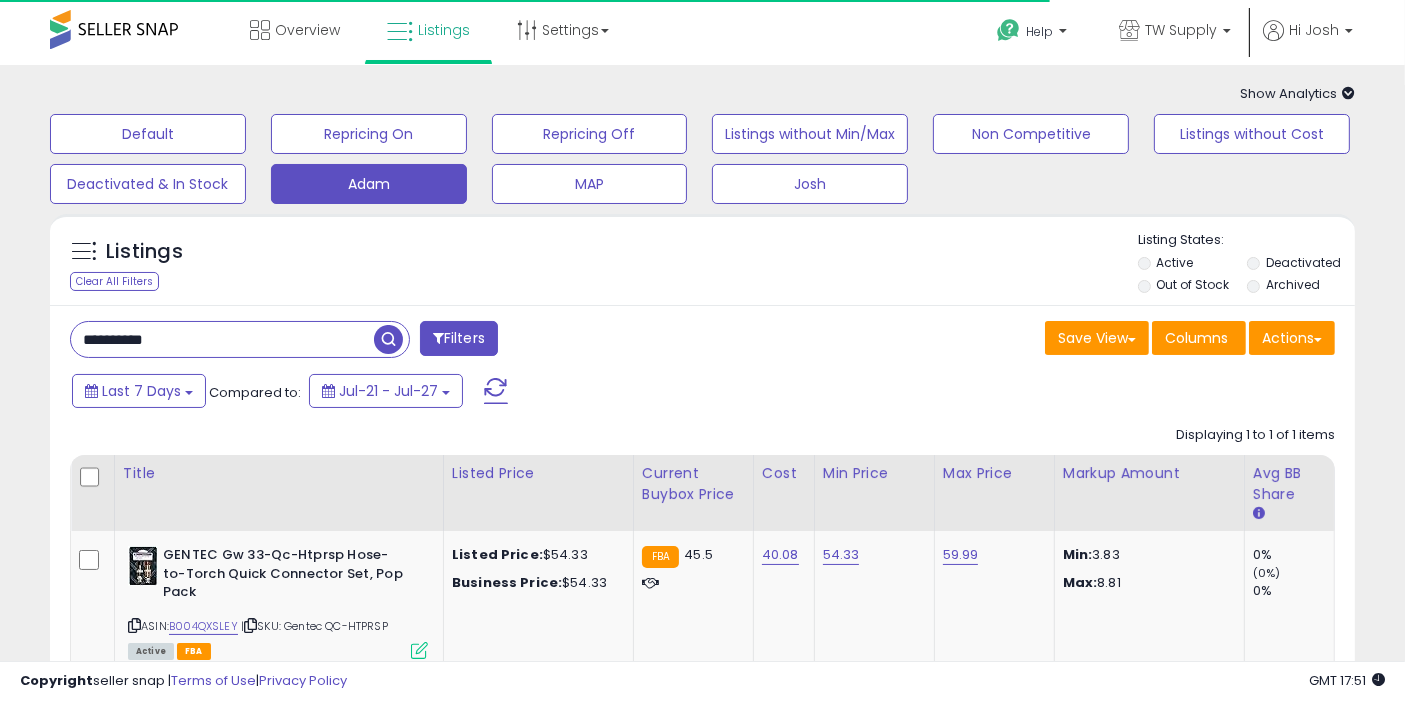 click on "**********" at bounding box center [222, 339] 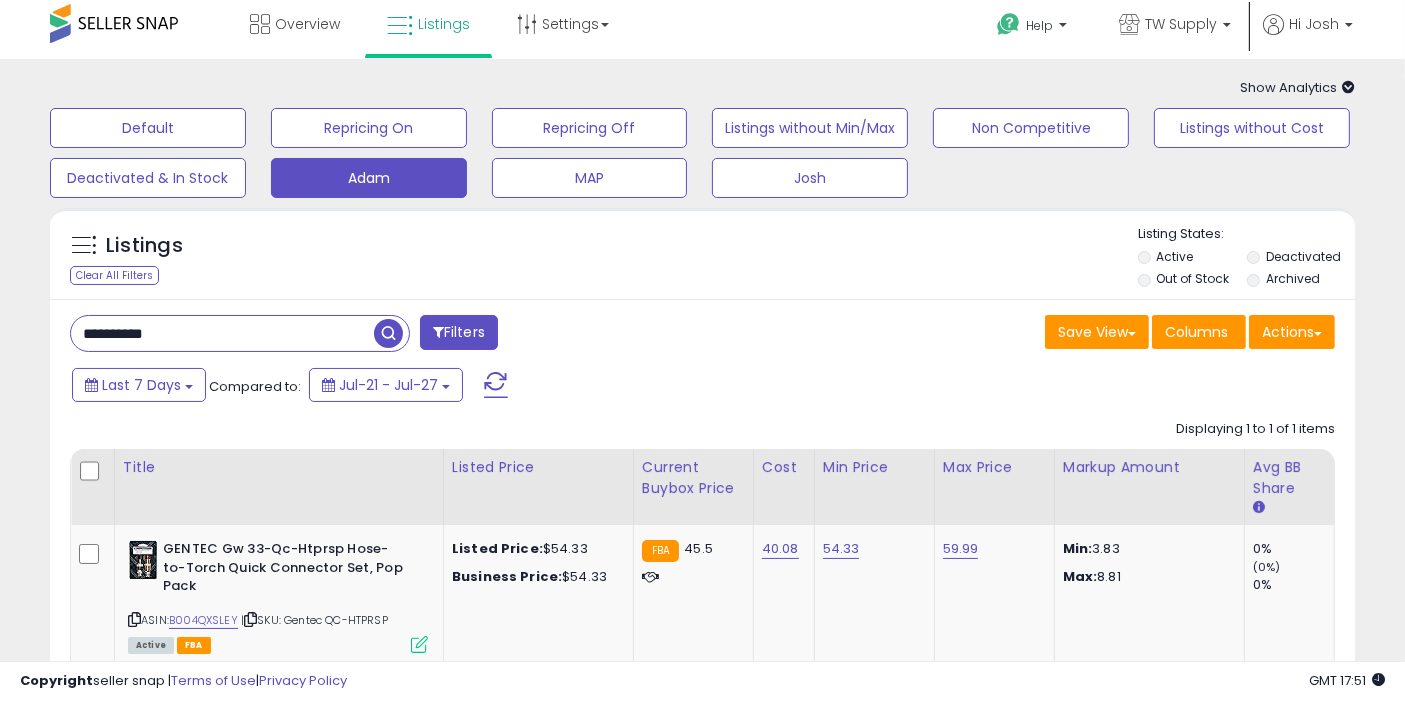 scroll, scrollTop: 197, scrollLeft: 0, axis: vertical 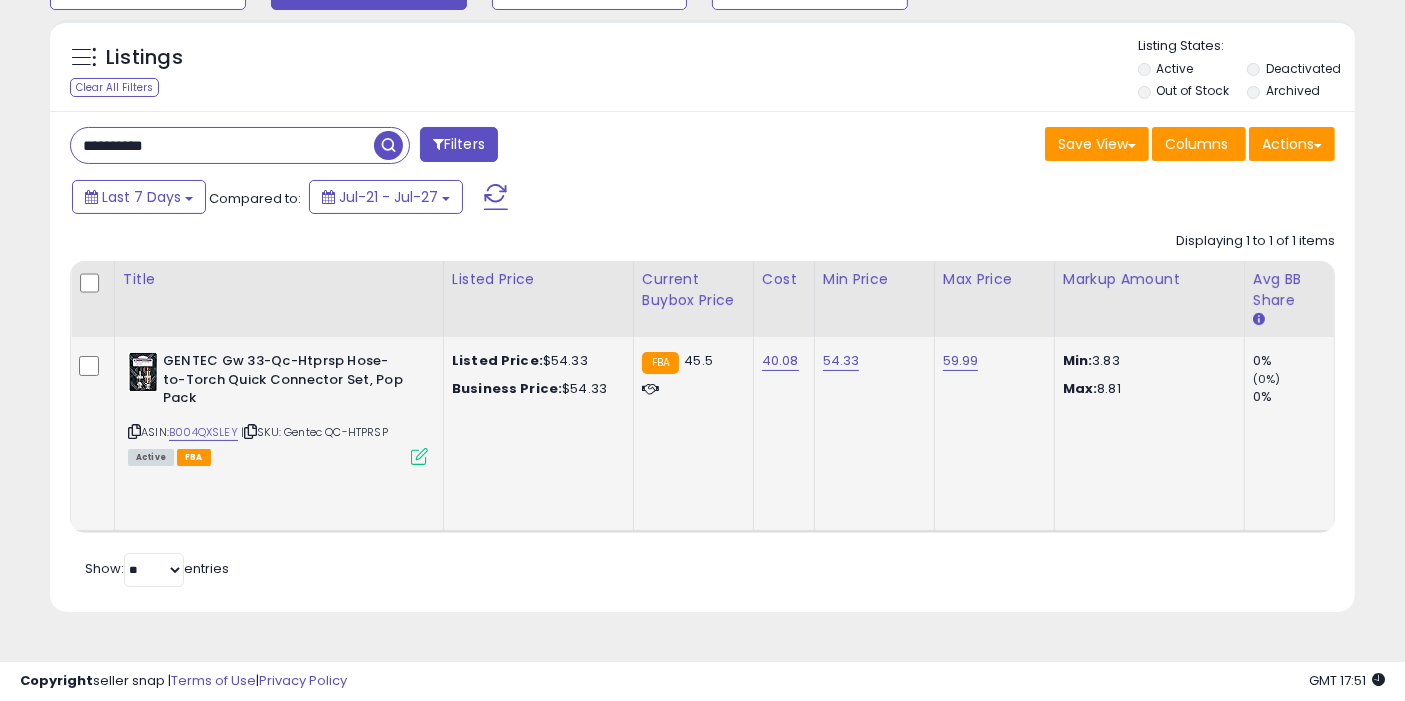 type on "**********" 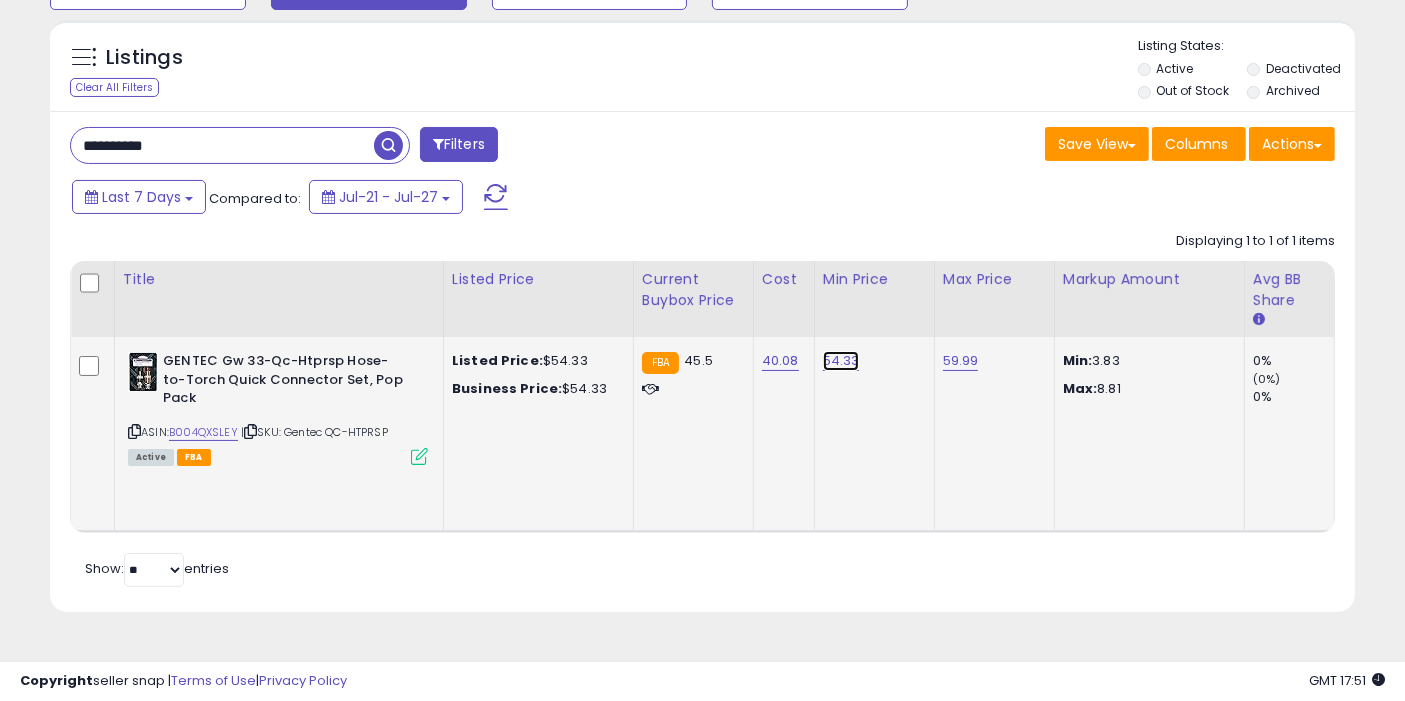 click on "54.33" at bounding box center [841, 361] 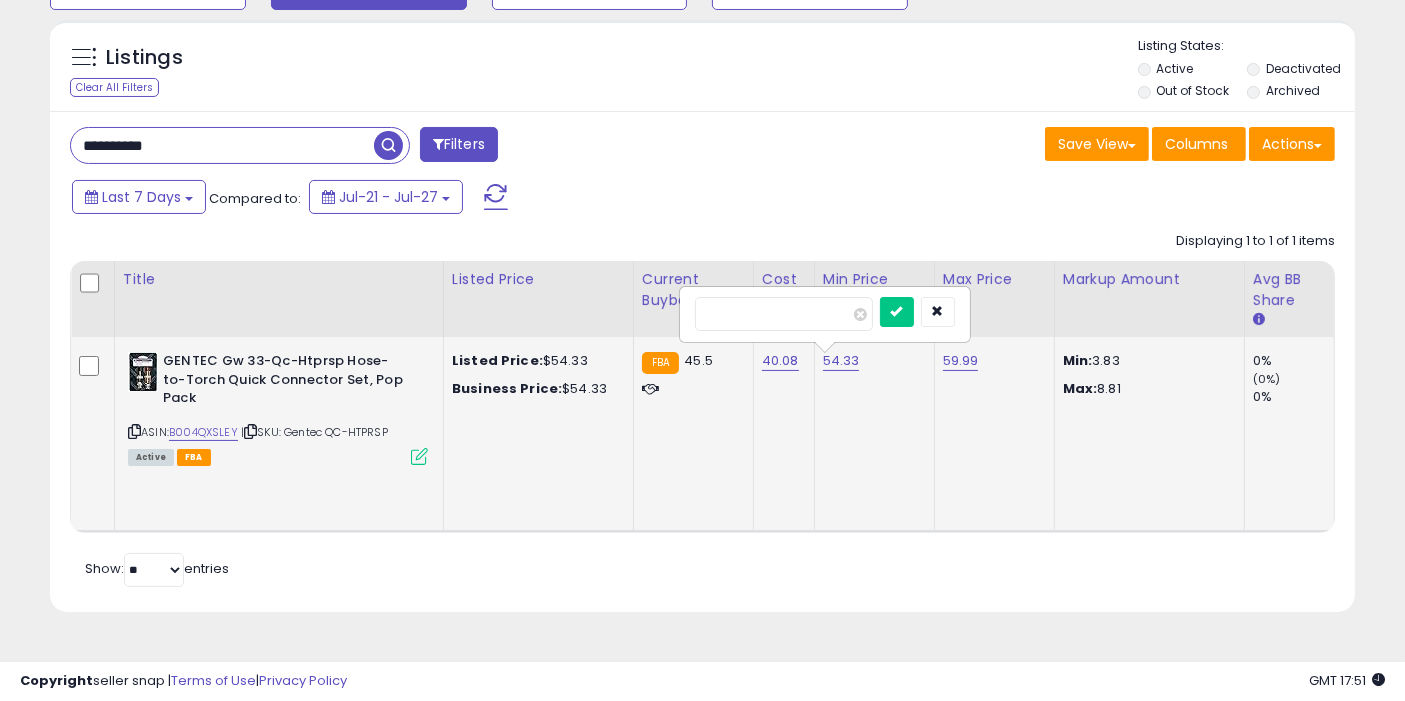 type on "*****" 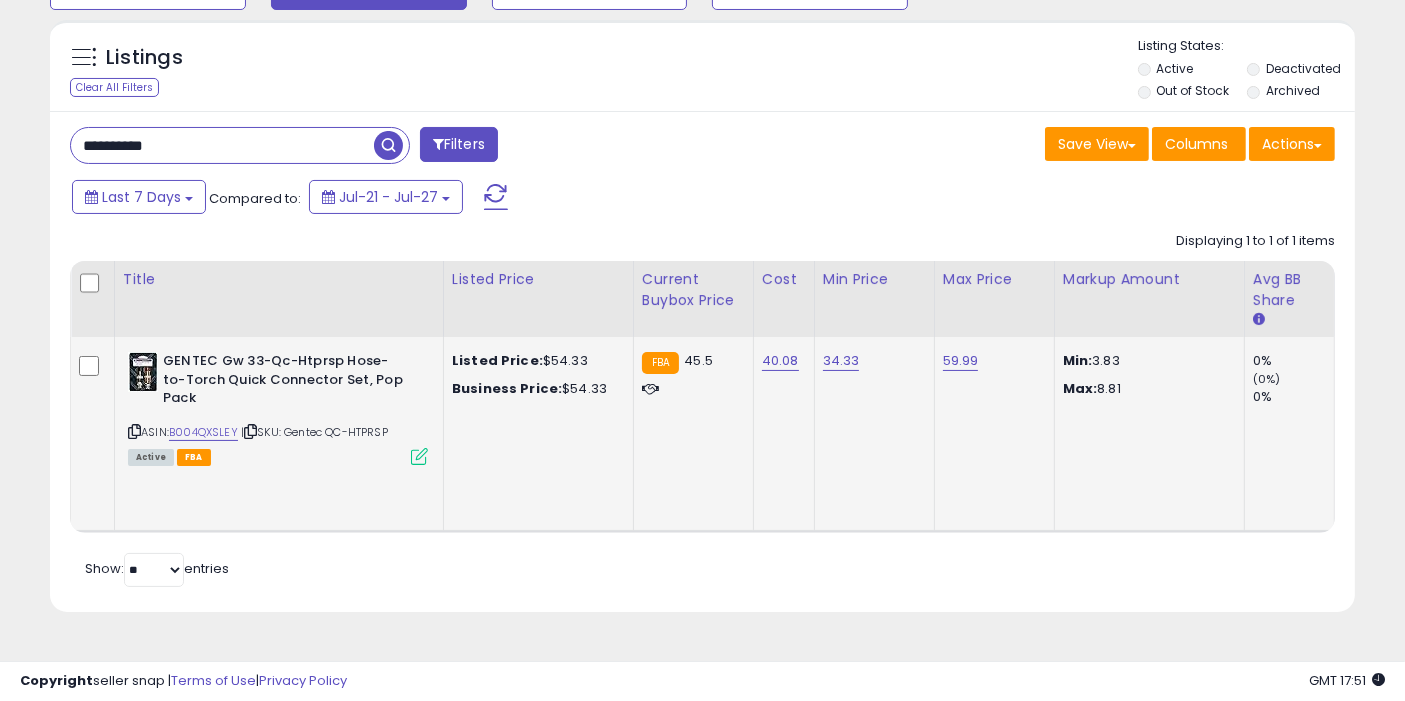 click at bounding box center (388, 145) 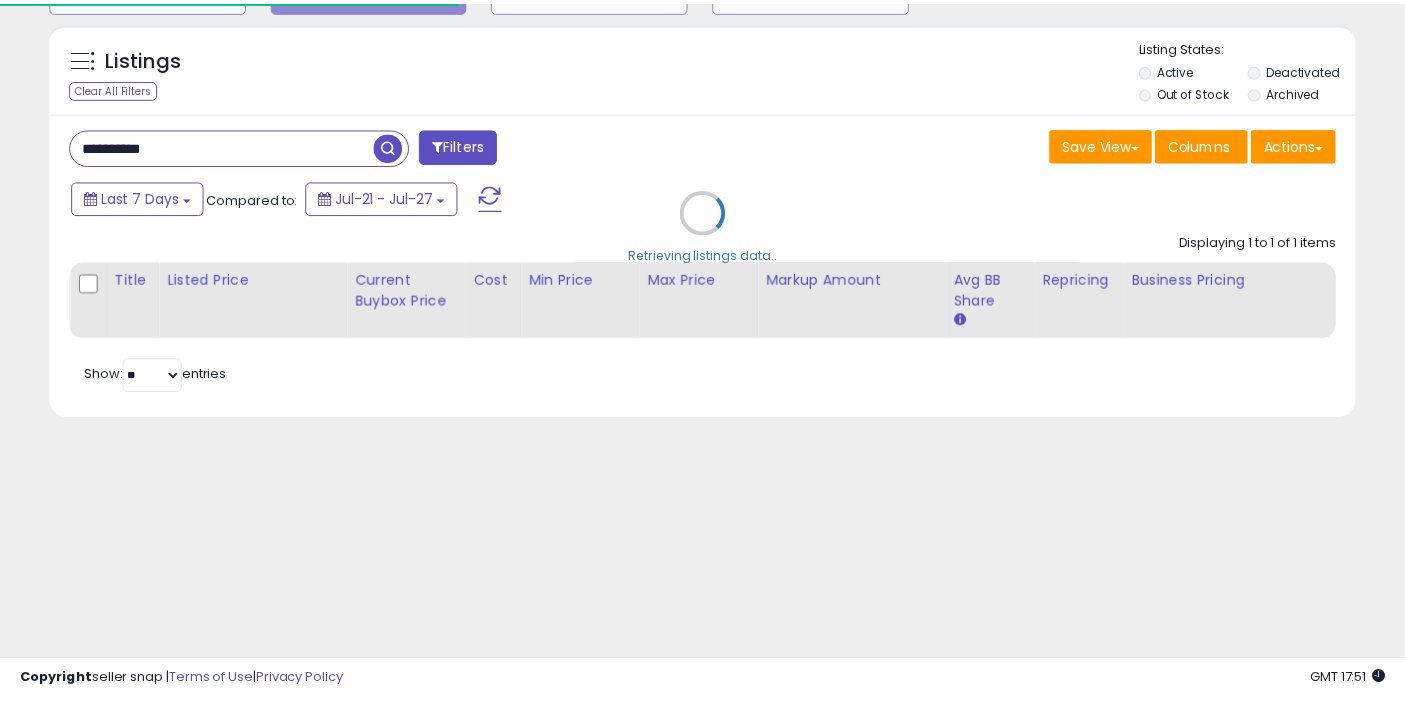 scroll, scrollTop: 197, scrollLeft: 0, axis: vertical 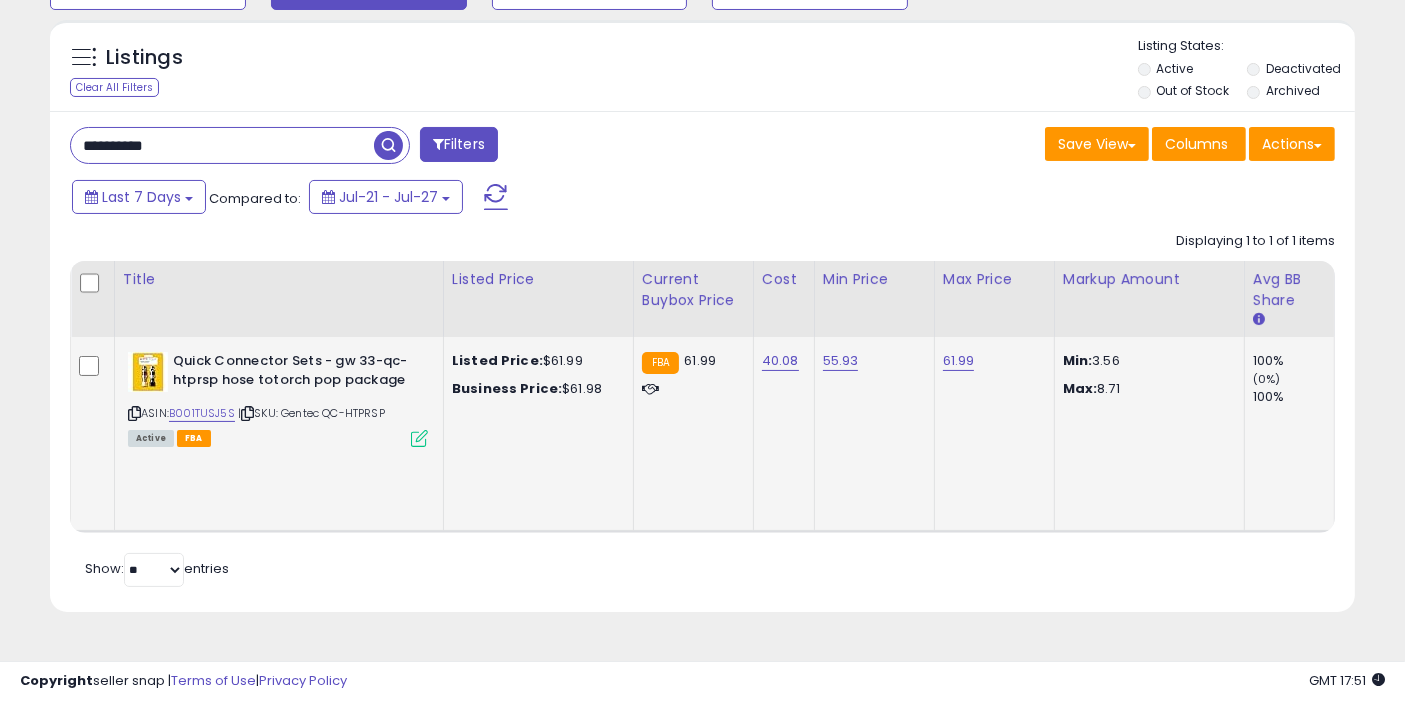 click on "55.93" 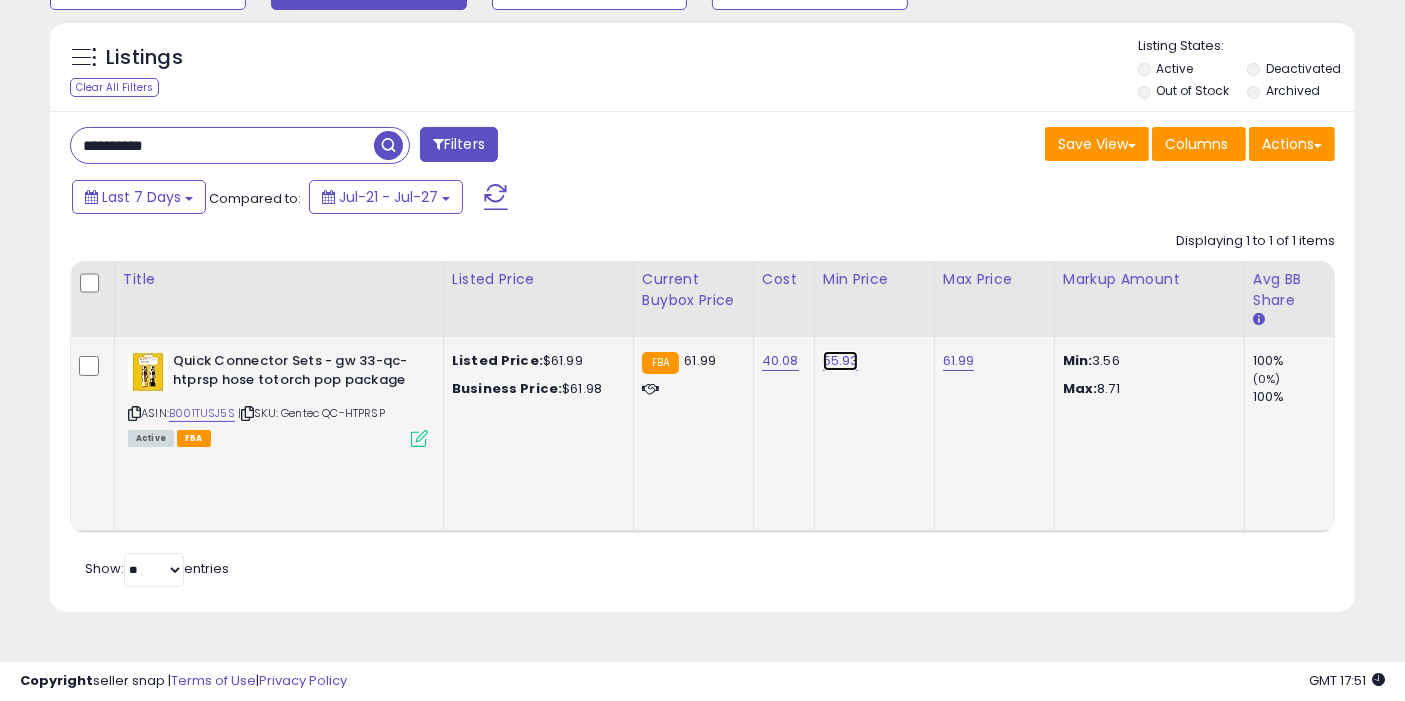 click on "55.93" at bounding box center (841, 361) 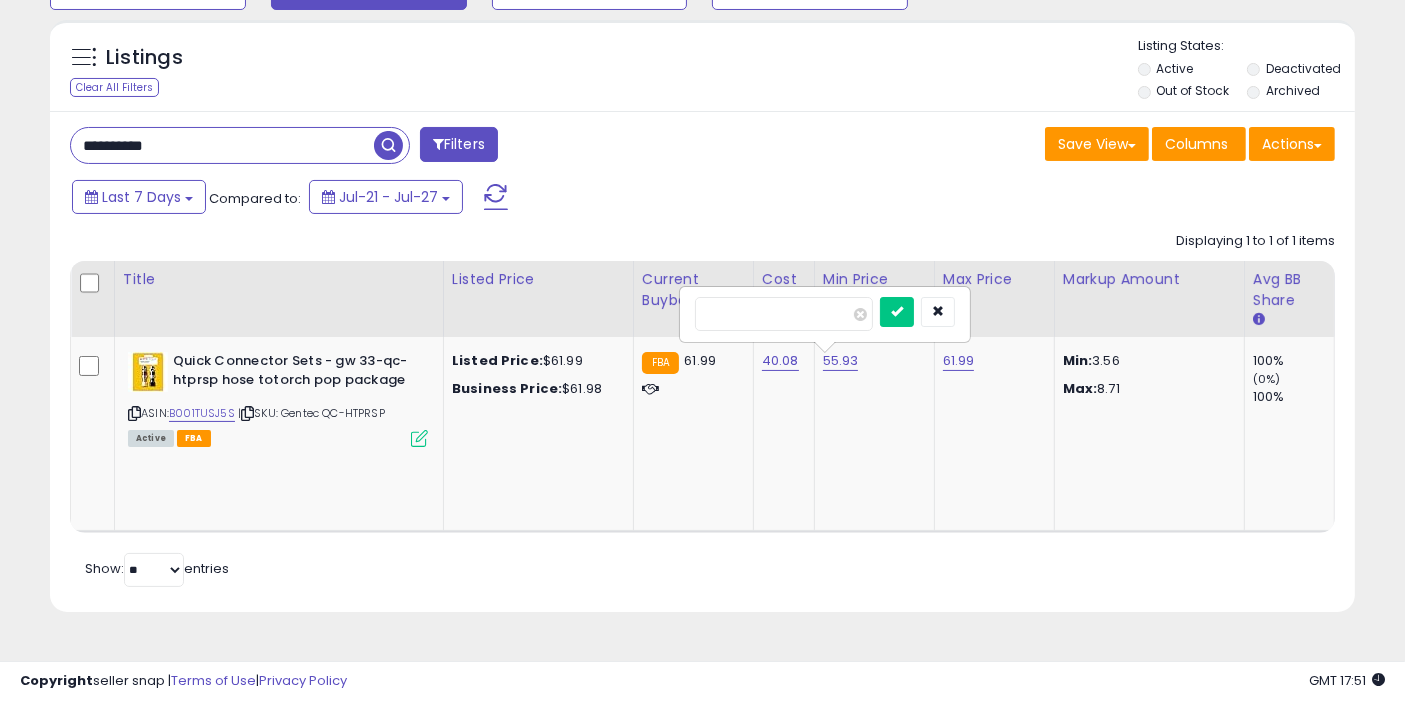 click on "Displaying 1 to 1 of 1 items
Title
Listed Price" 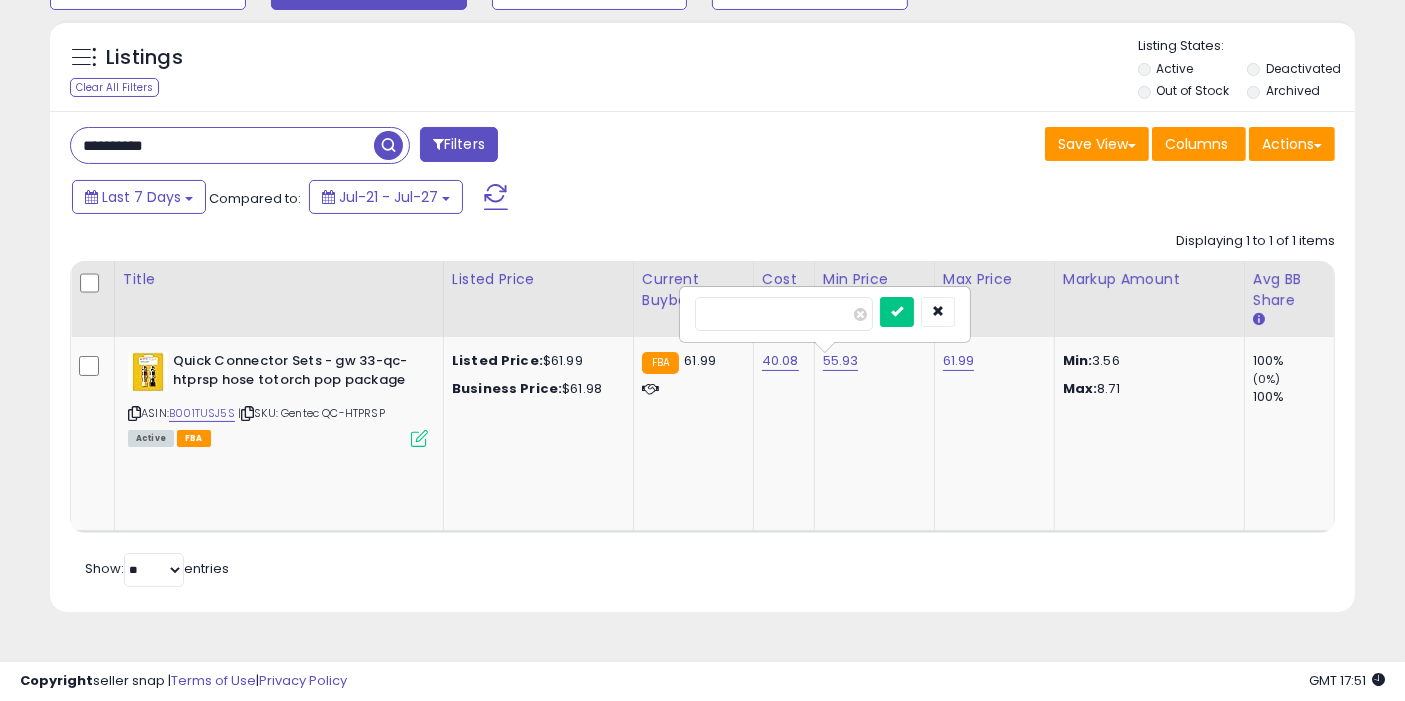 click on "**********" at bounding box center (222, 145) 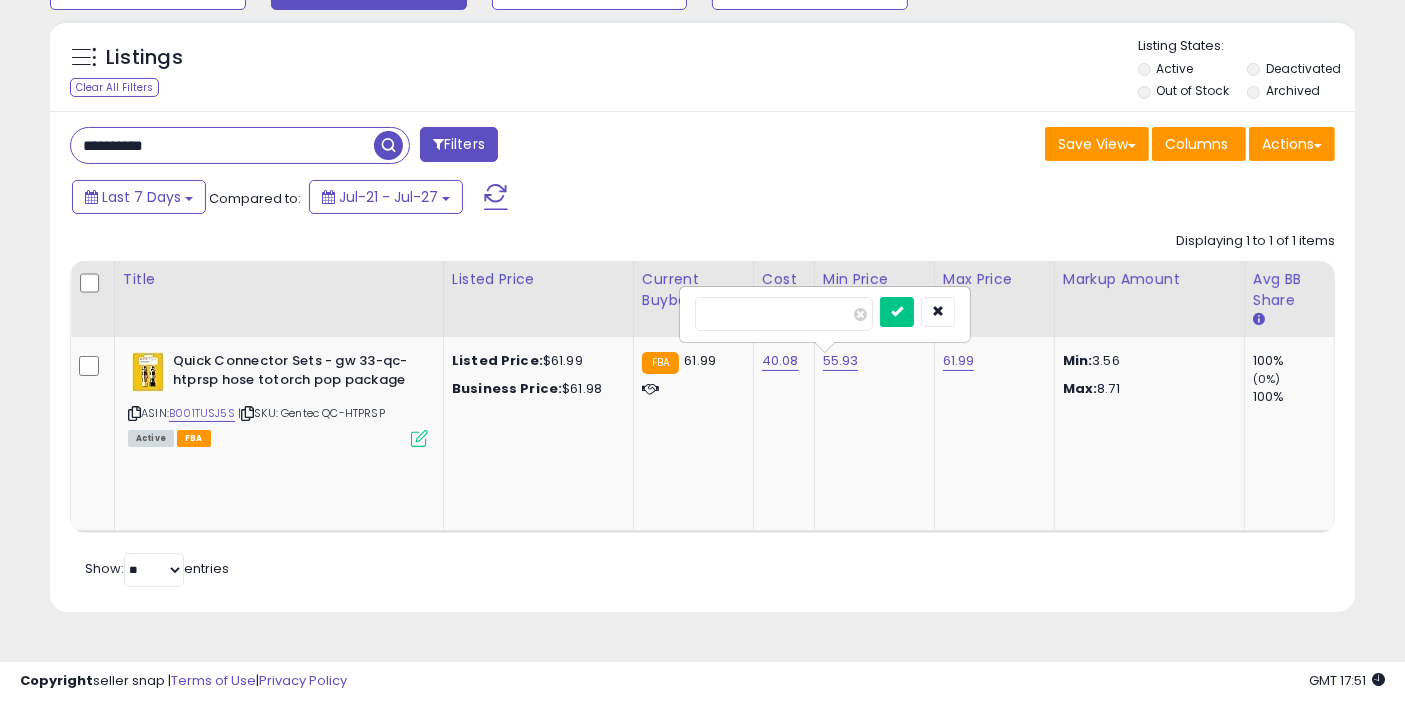 click on "**********" at bounding box center (222, 145) 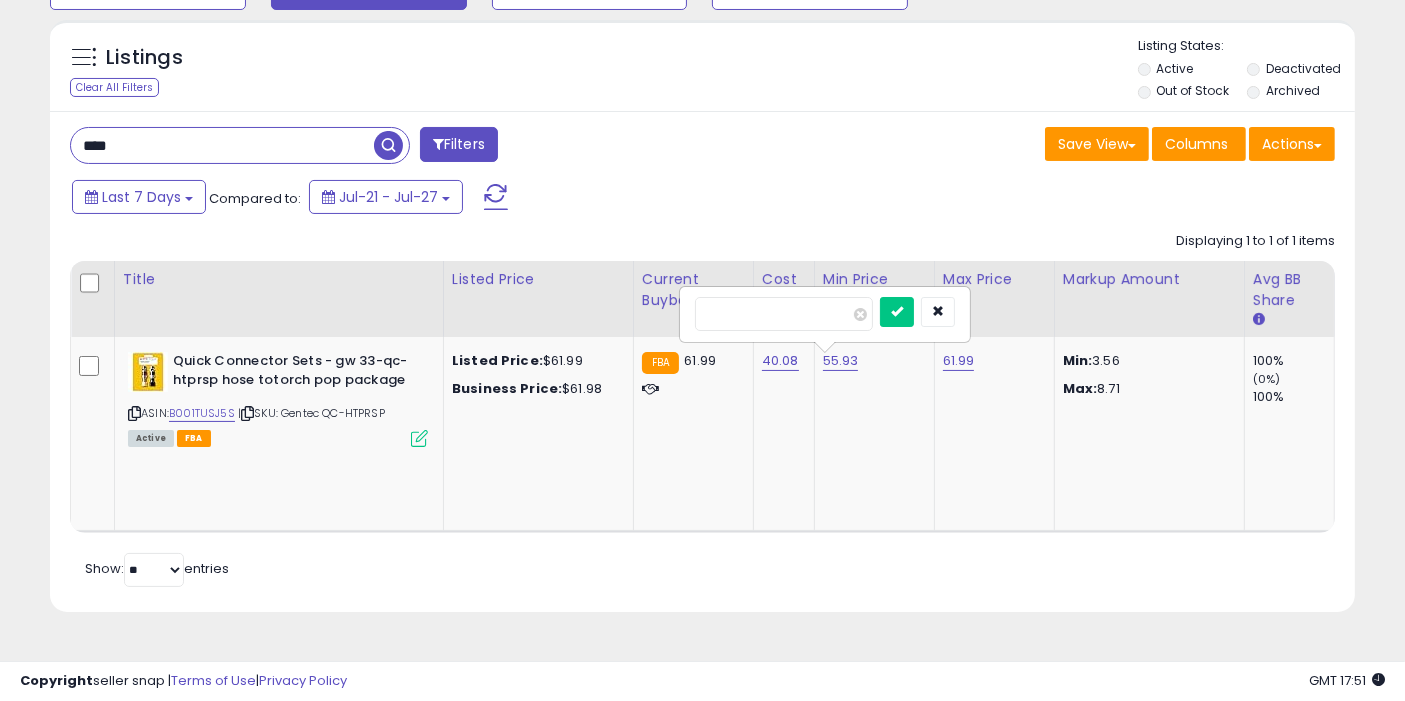 type on "****" 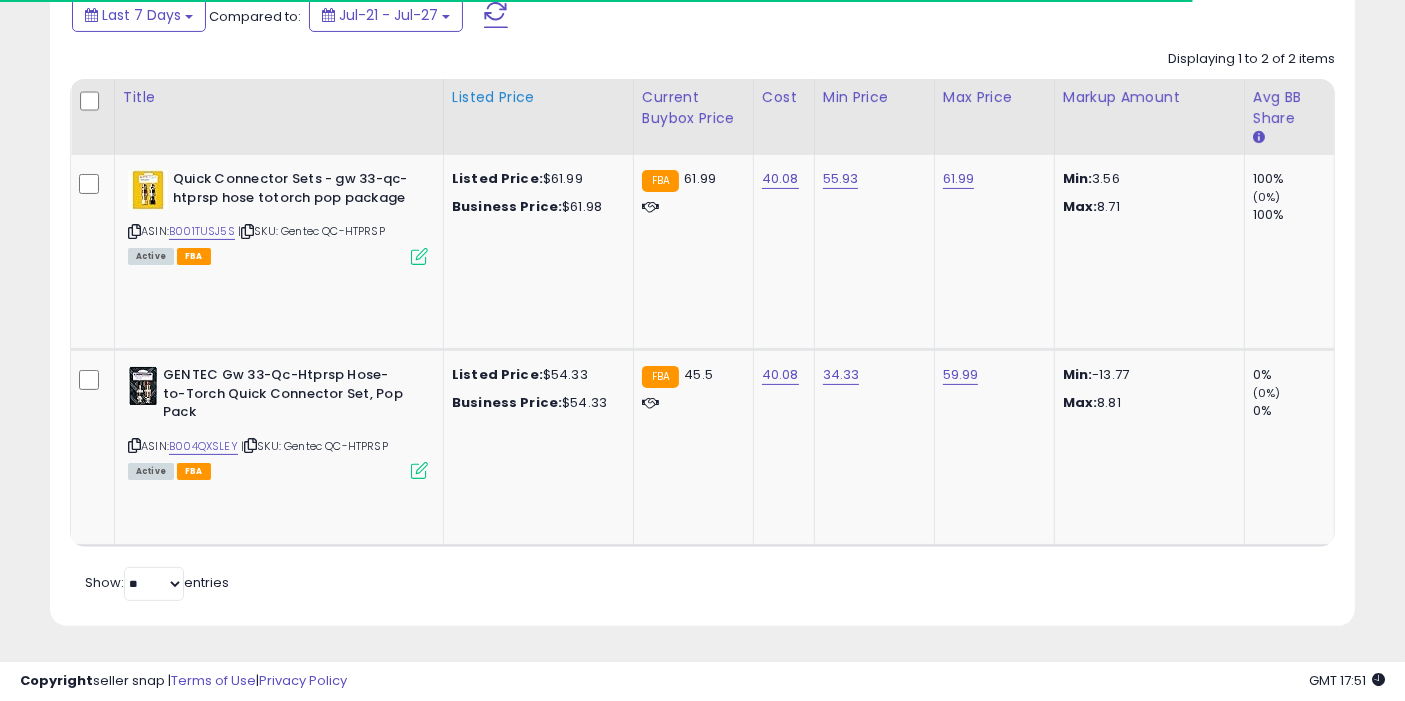 scroll, scrollTop: 390, scrollLeft: 0, axis: vertical 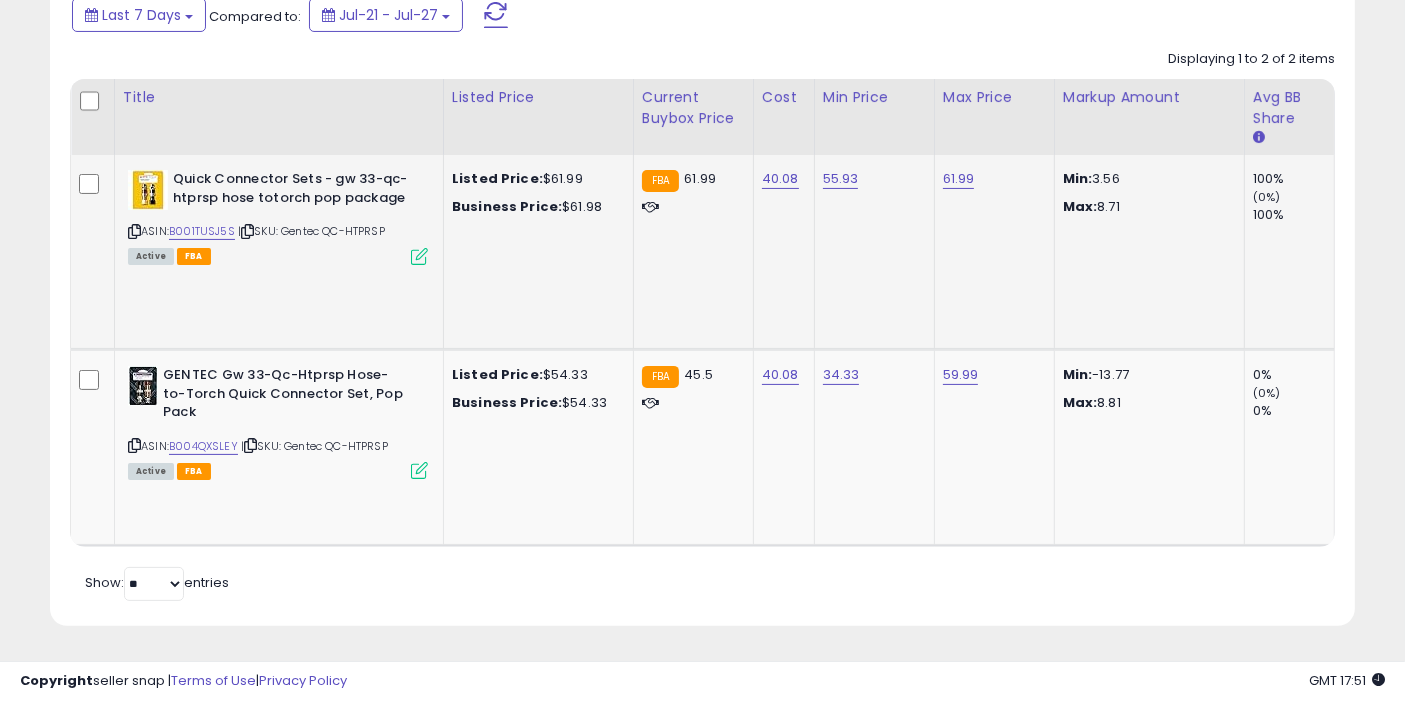 click on "55.93" 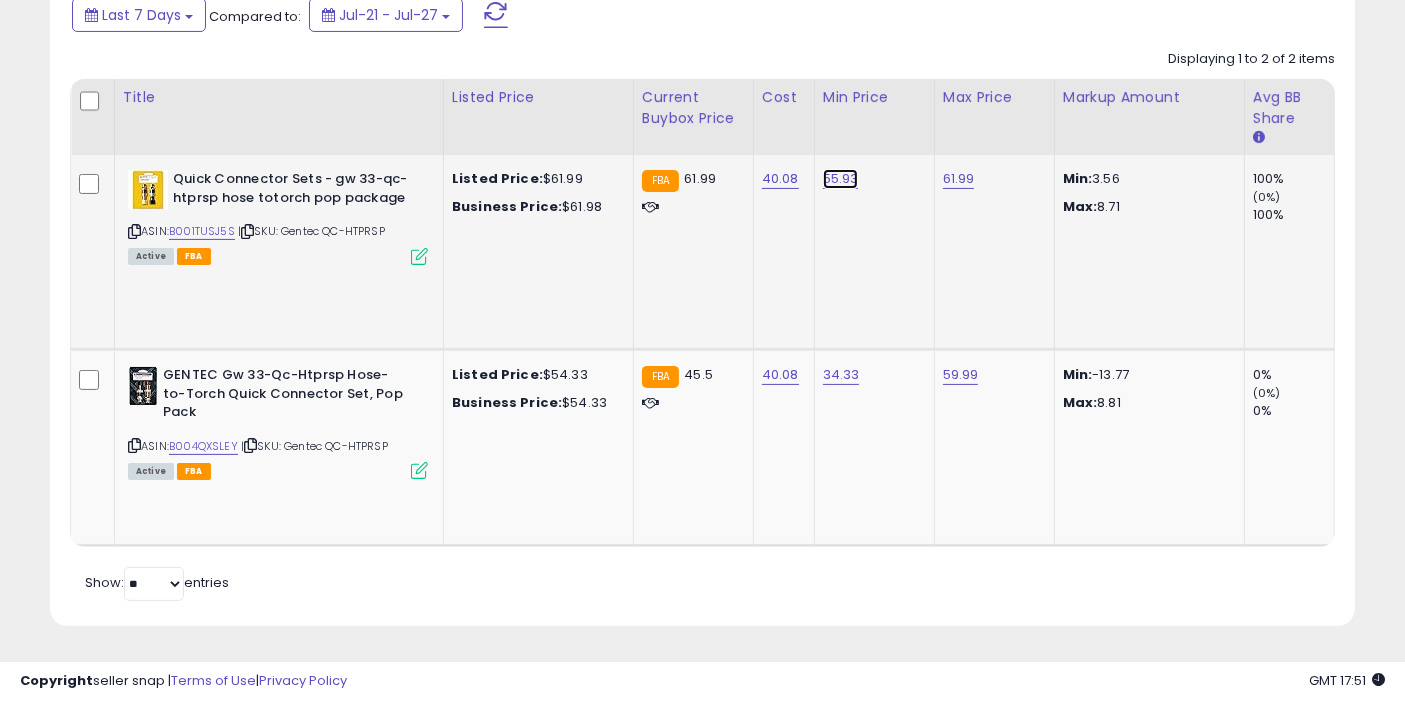 click on "55.93" at bounding box center (841, 179) 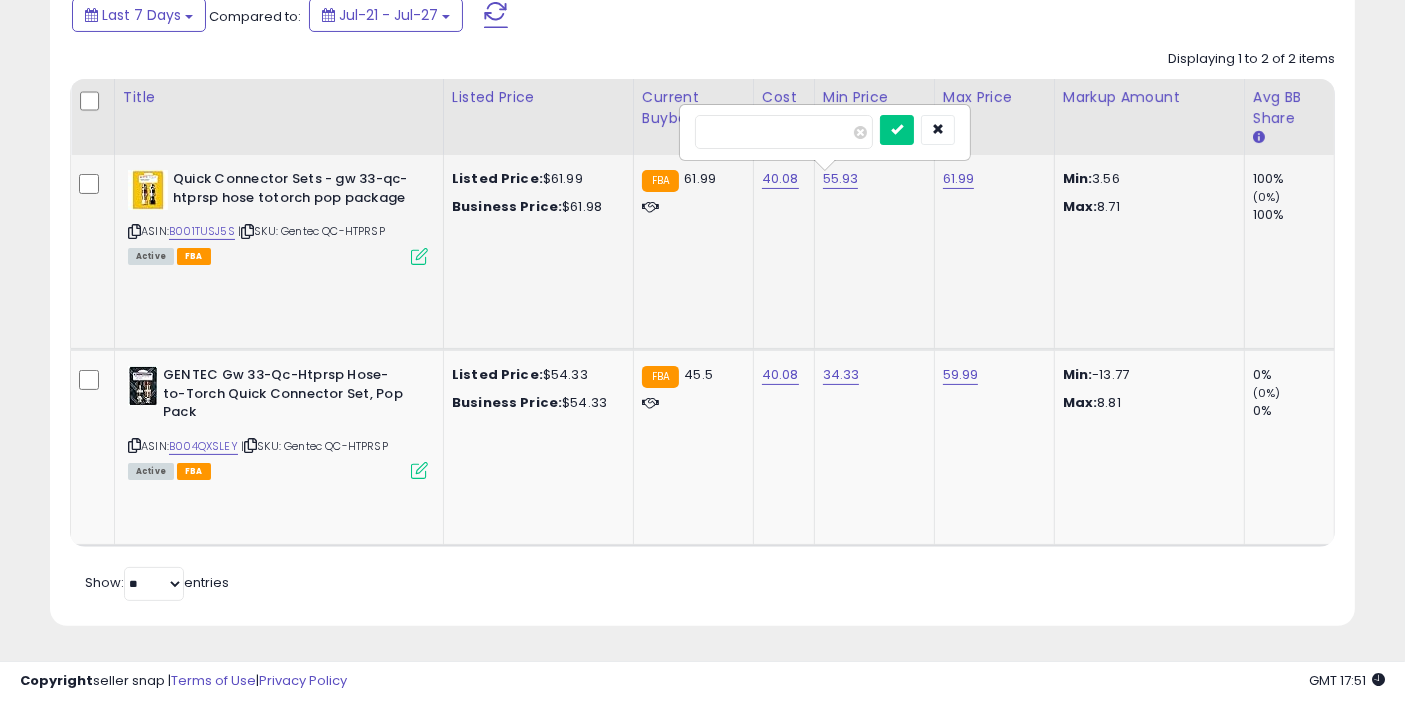 type on "*****" 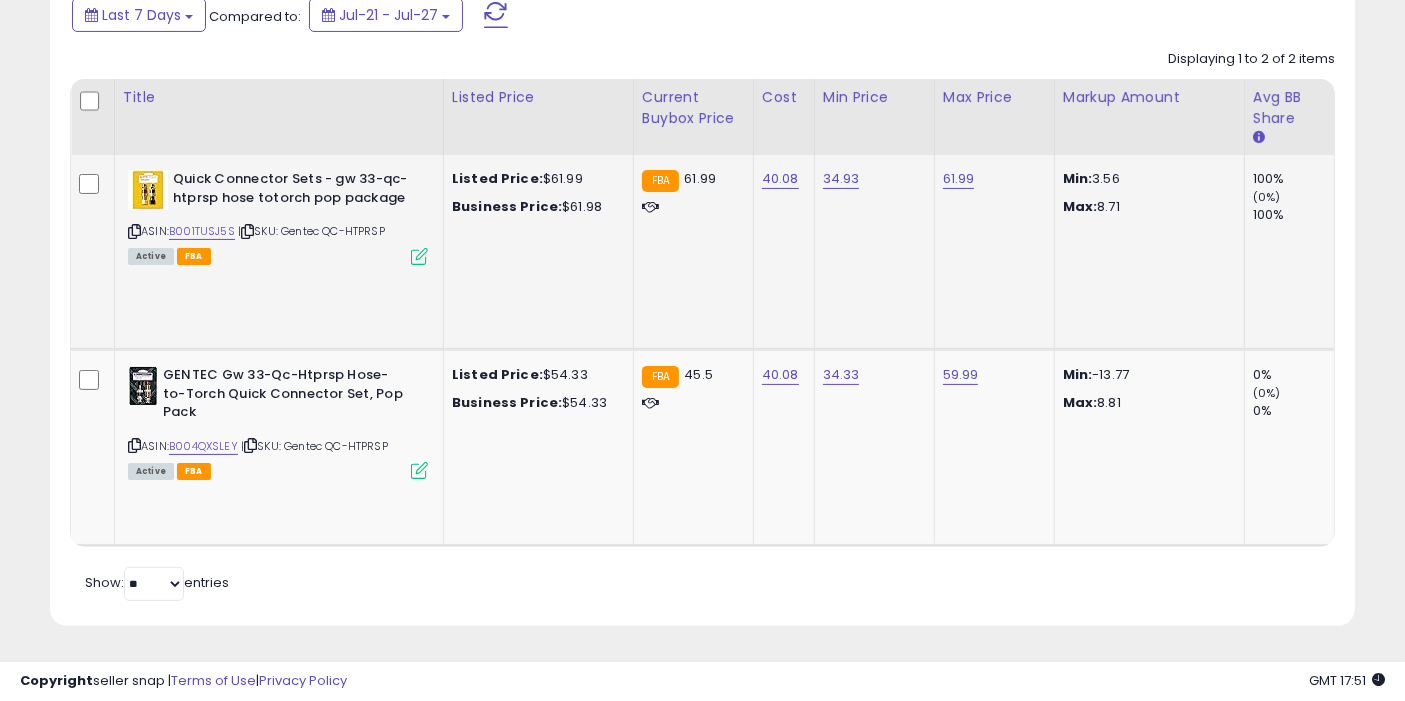 scroll, scrollTop: 0, scrollLeft: 357, axis: horizontal 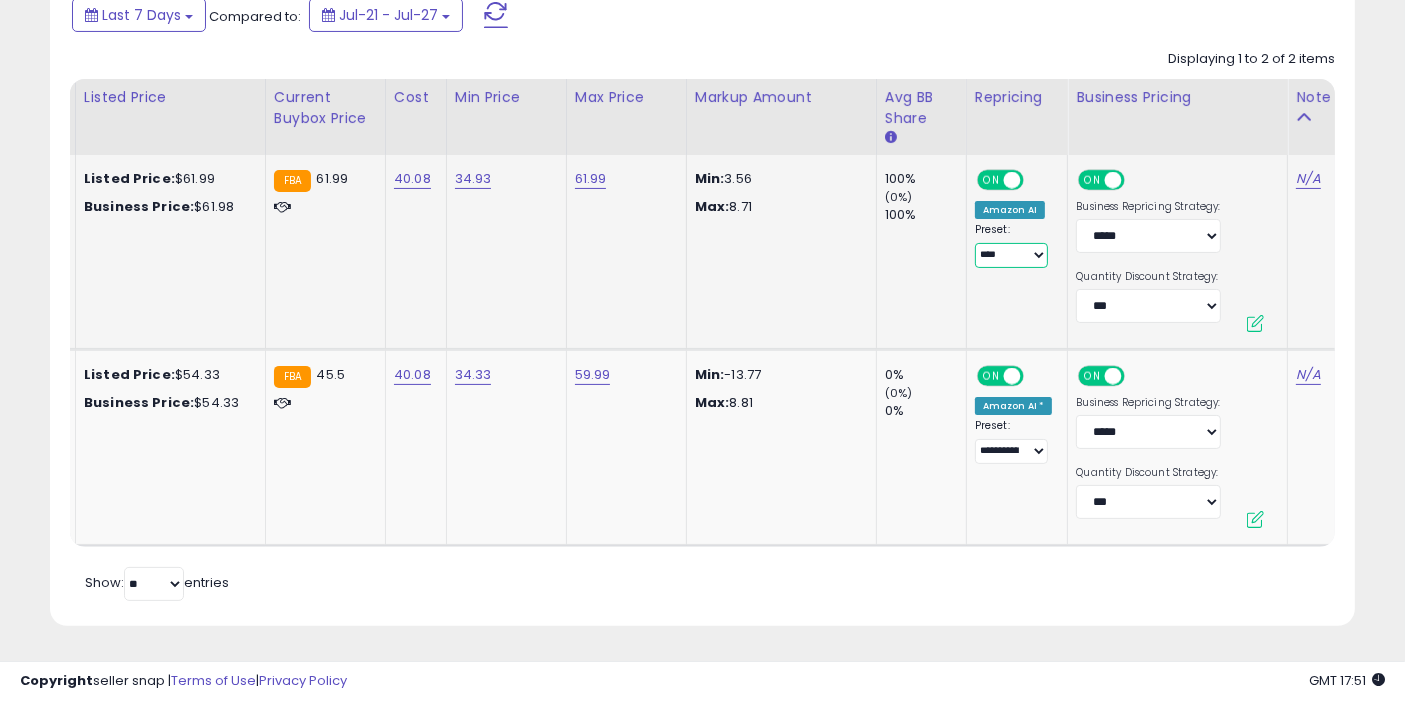 click on "**********" at bounding box center (1011, 255) 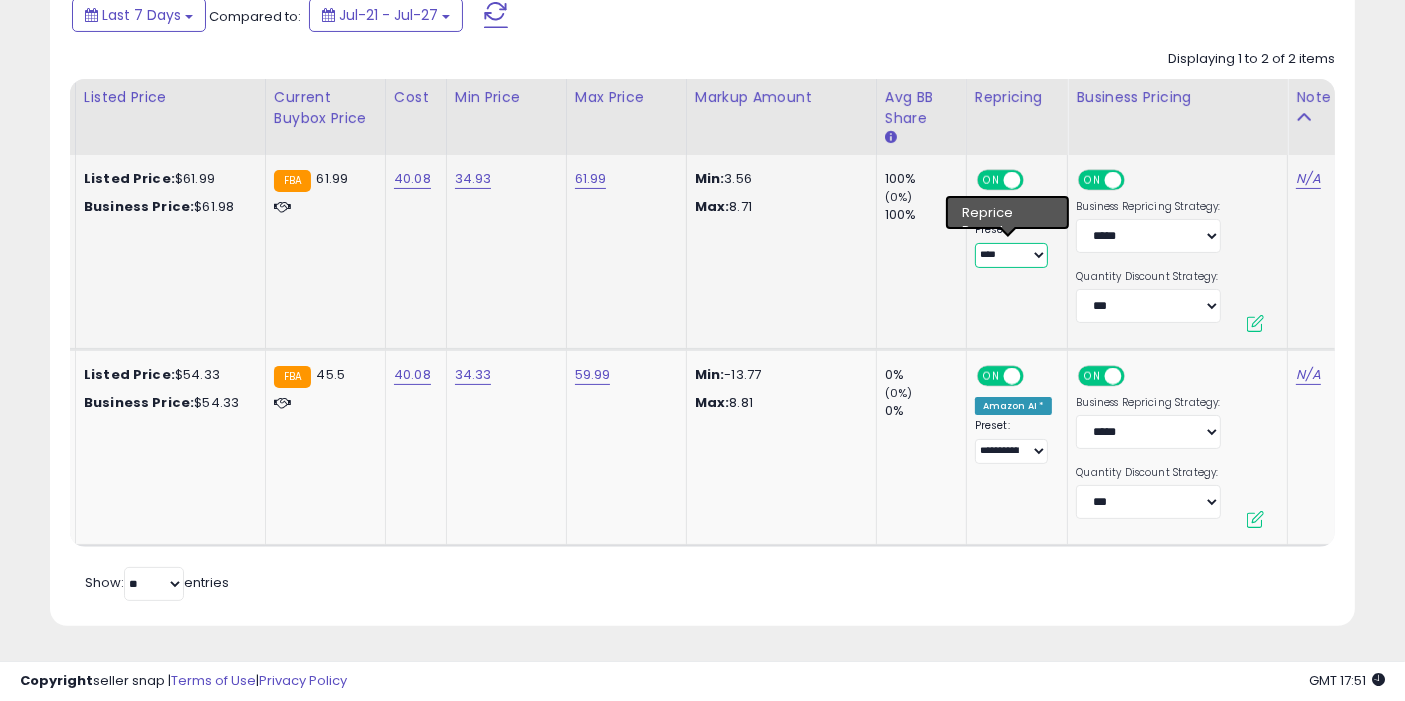 select on "**********" 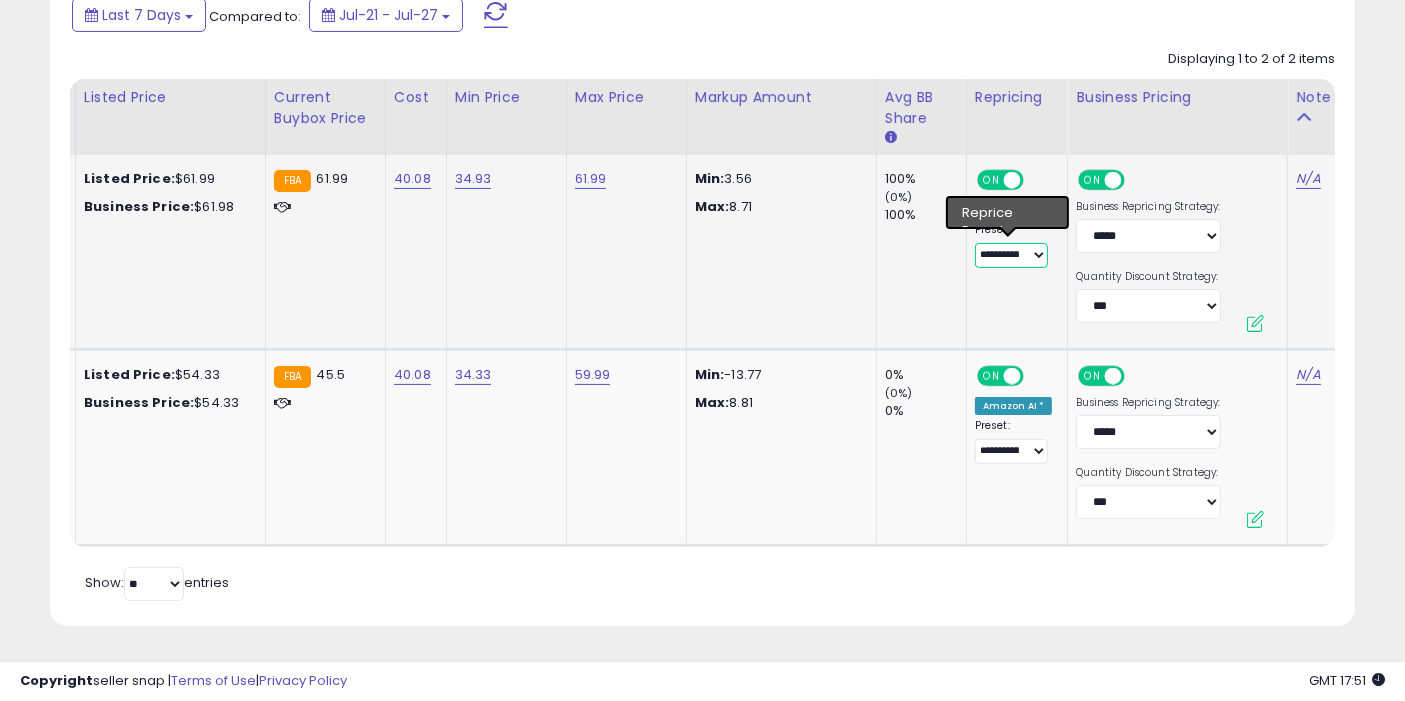 click on "**********" at bounding box center (1011, 255) 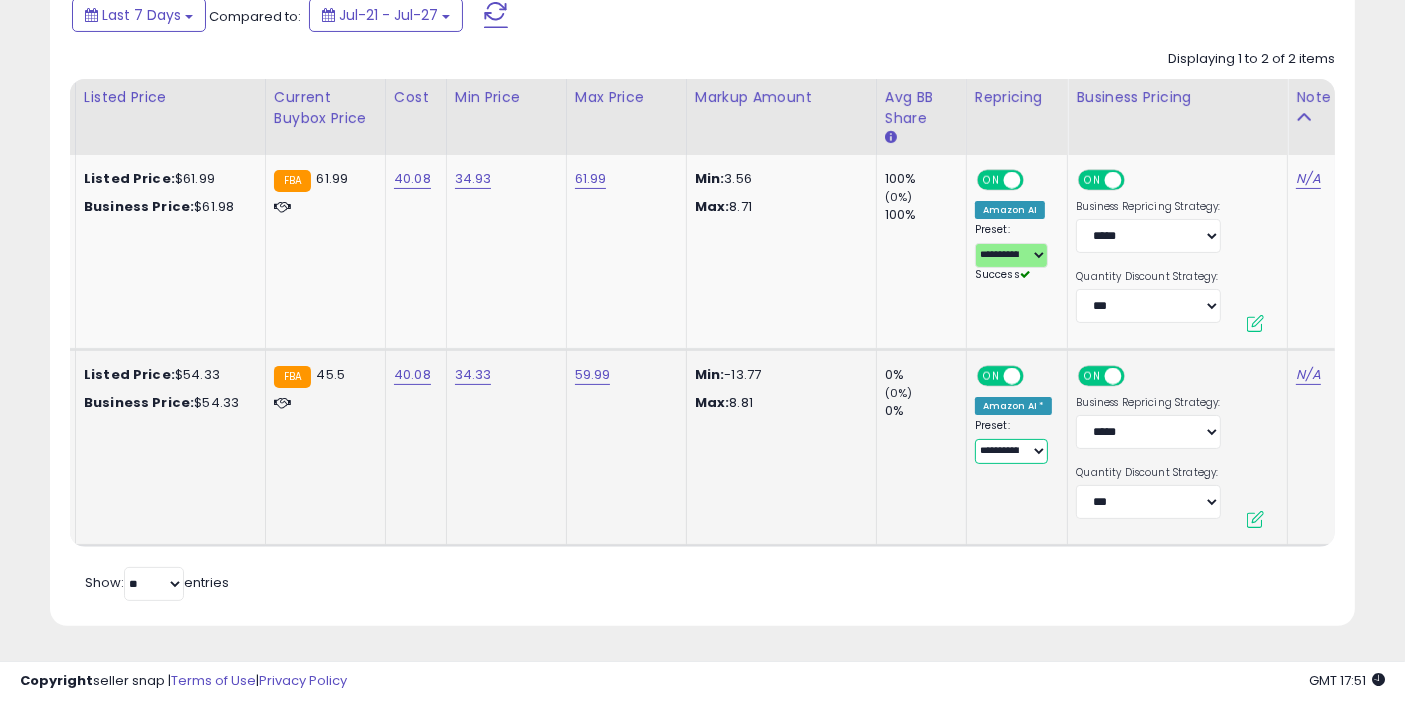 click on "**********" at bounding box center (1011, 451) 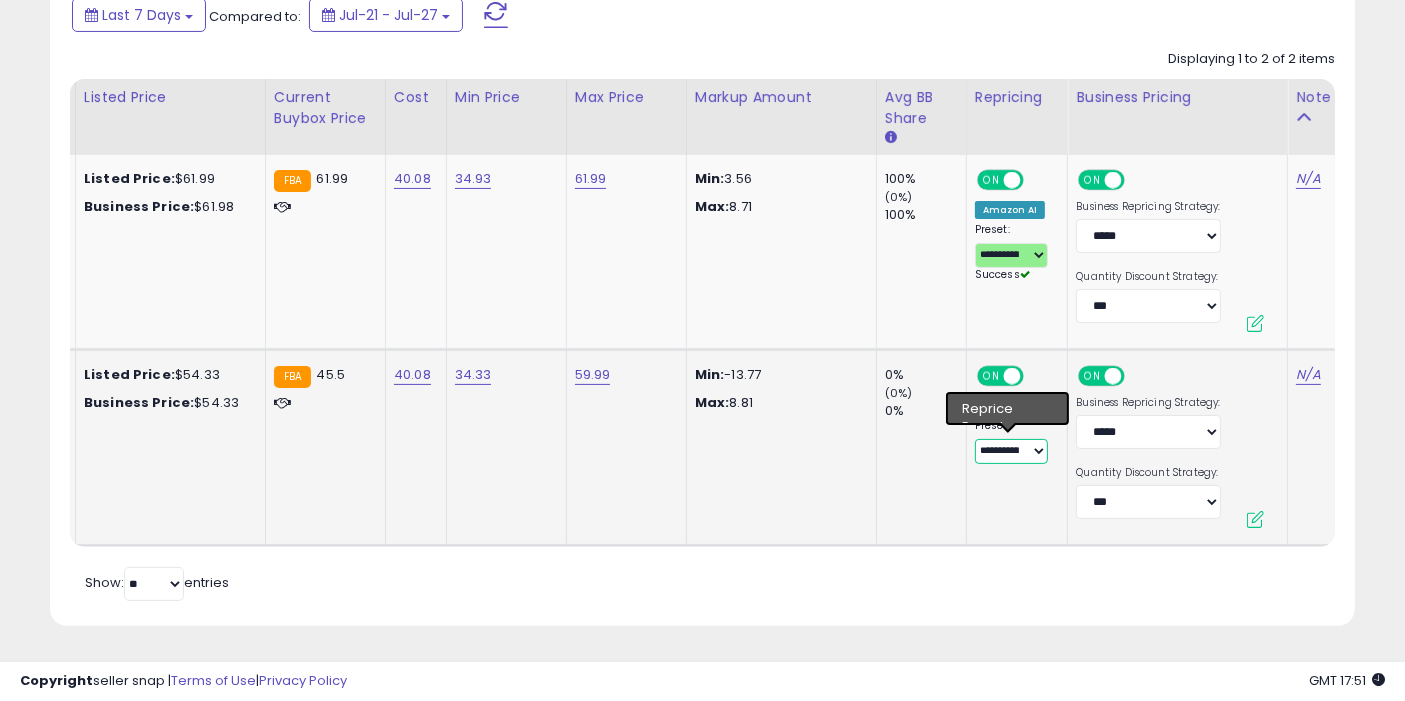 select on "**********" 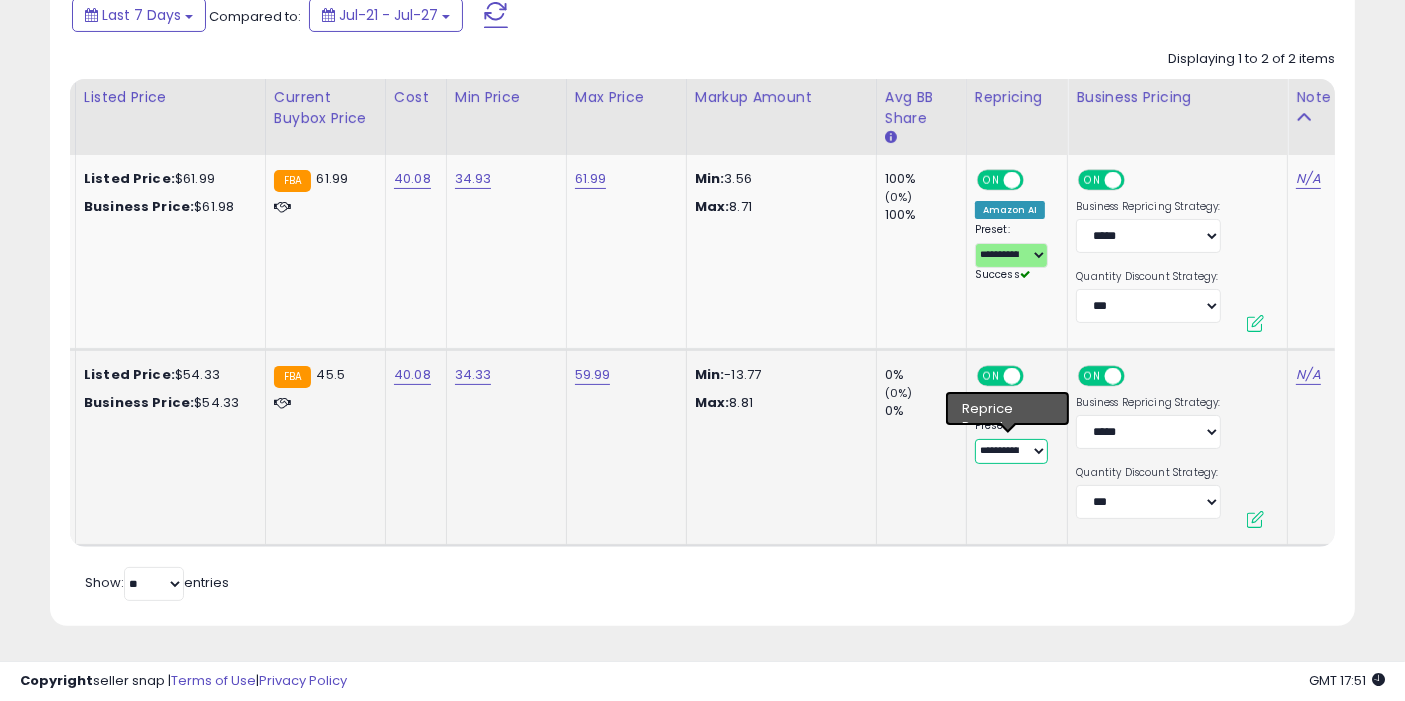click on "**********" at bounding box center (1011, 451) 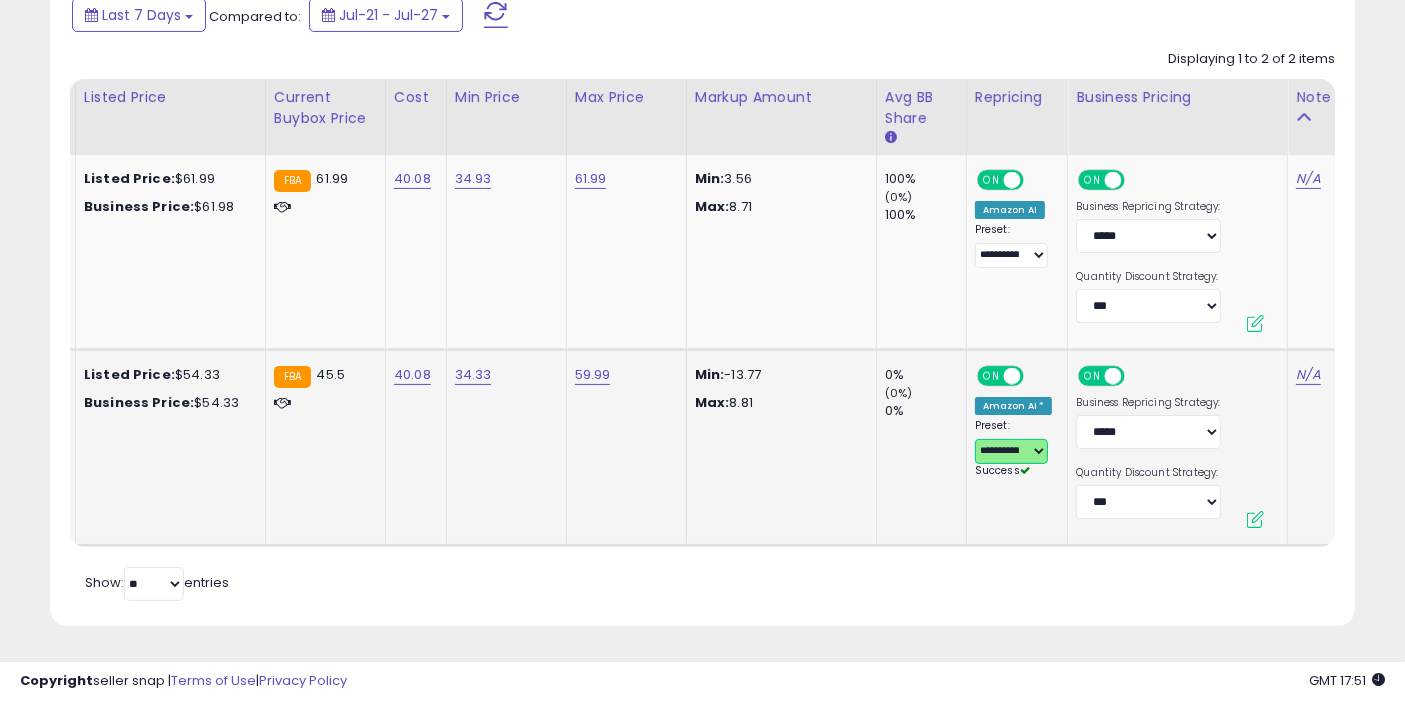 scroll, scrollTop: 0, scrollLeft: 320, axis: horizontal 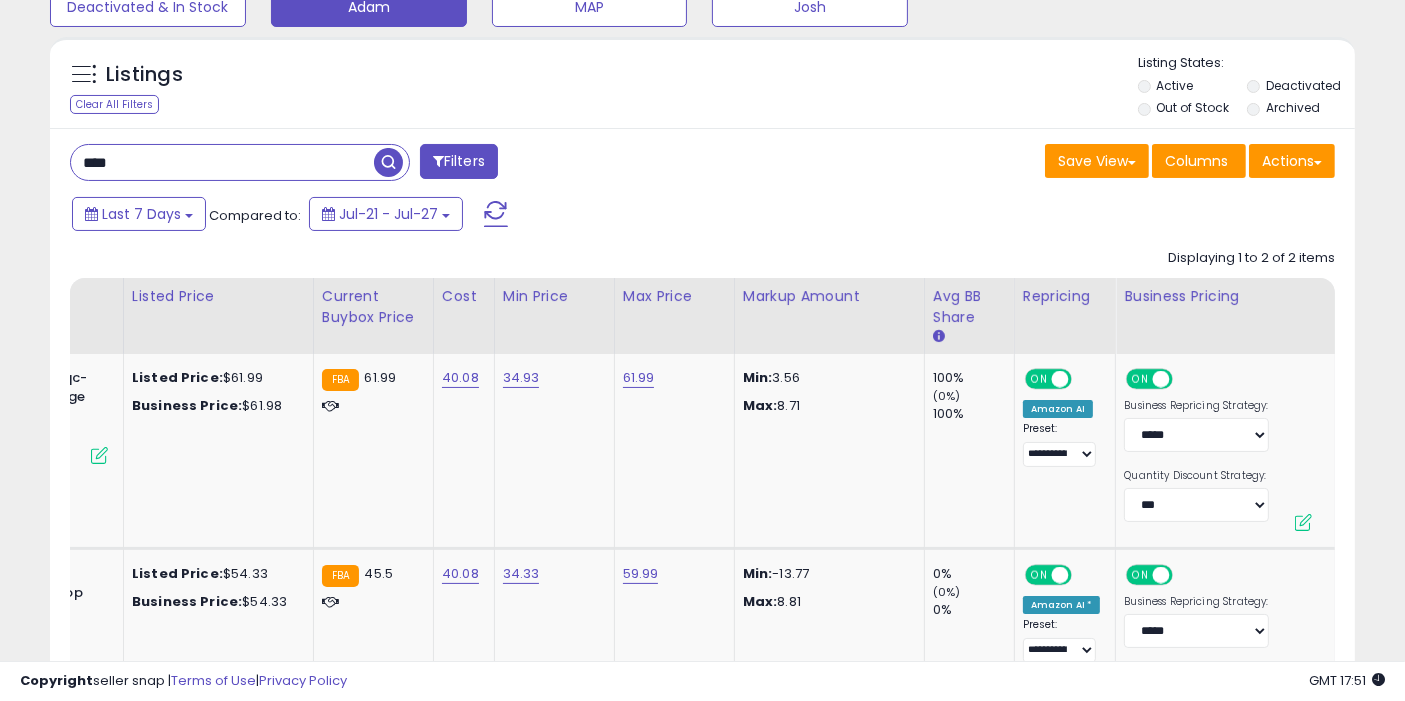 click at bounding box center (388, 162) 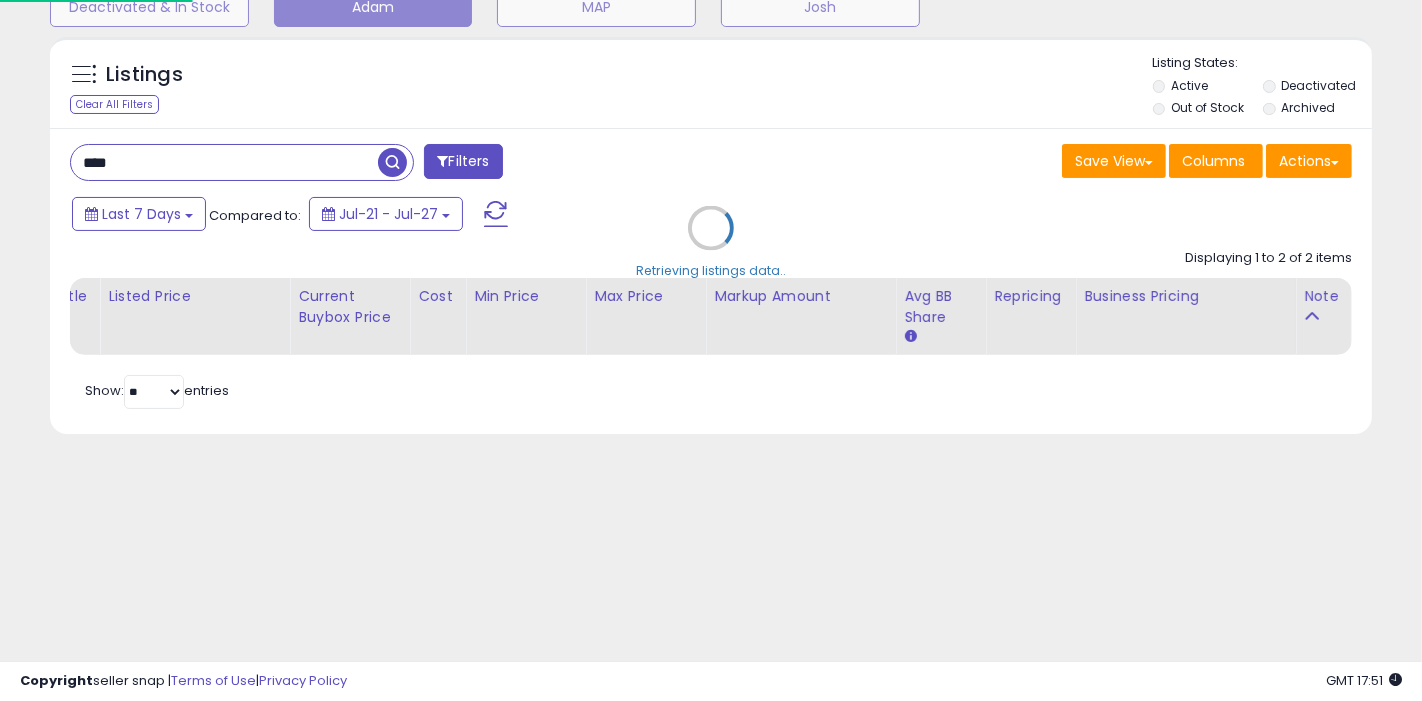 scroll, scrollTop: 0, scrollLeft: 54, axis: horizontal 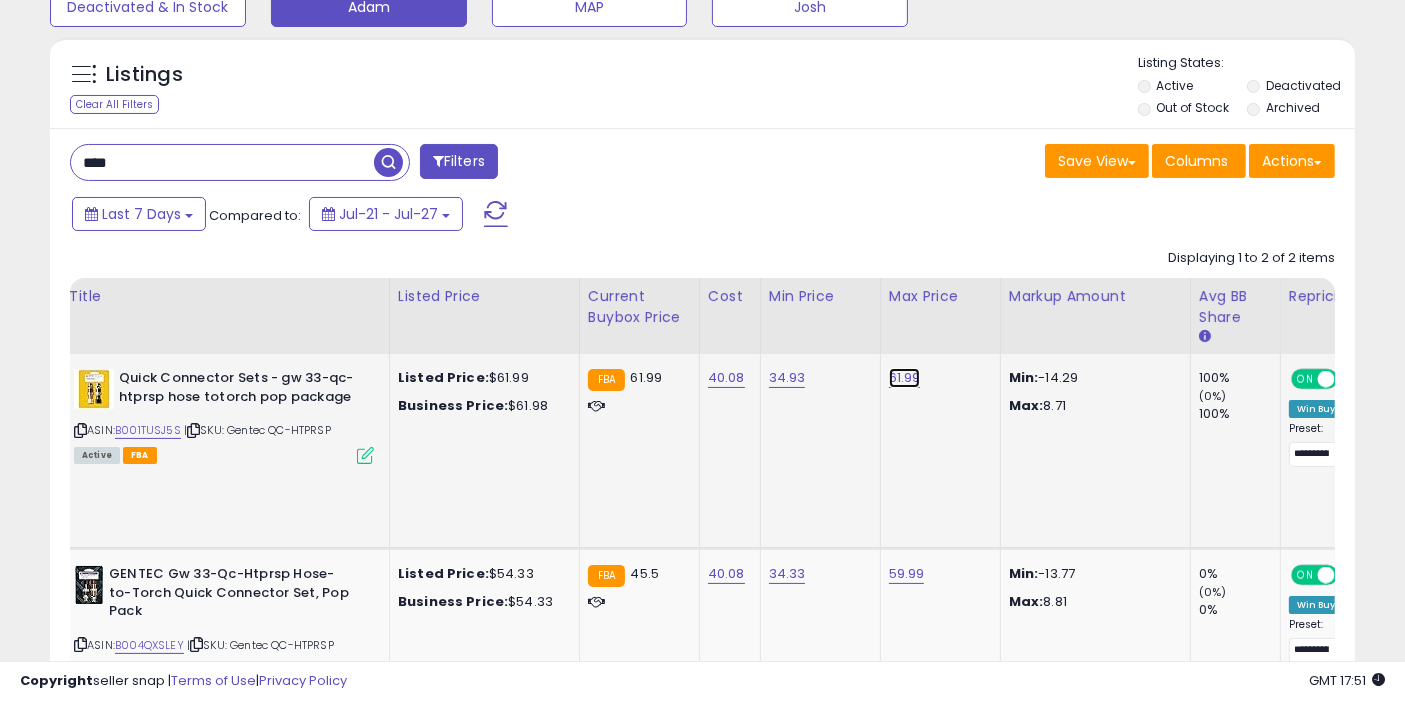 click on "61.99" at bounding box center [905, 378] 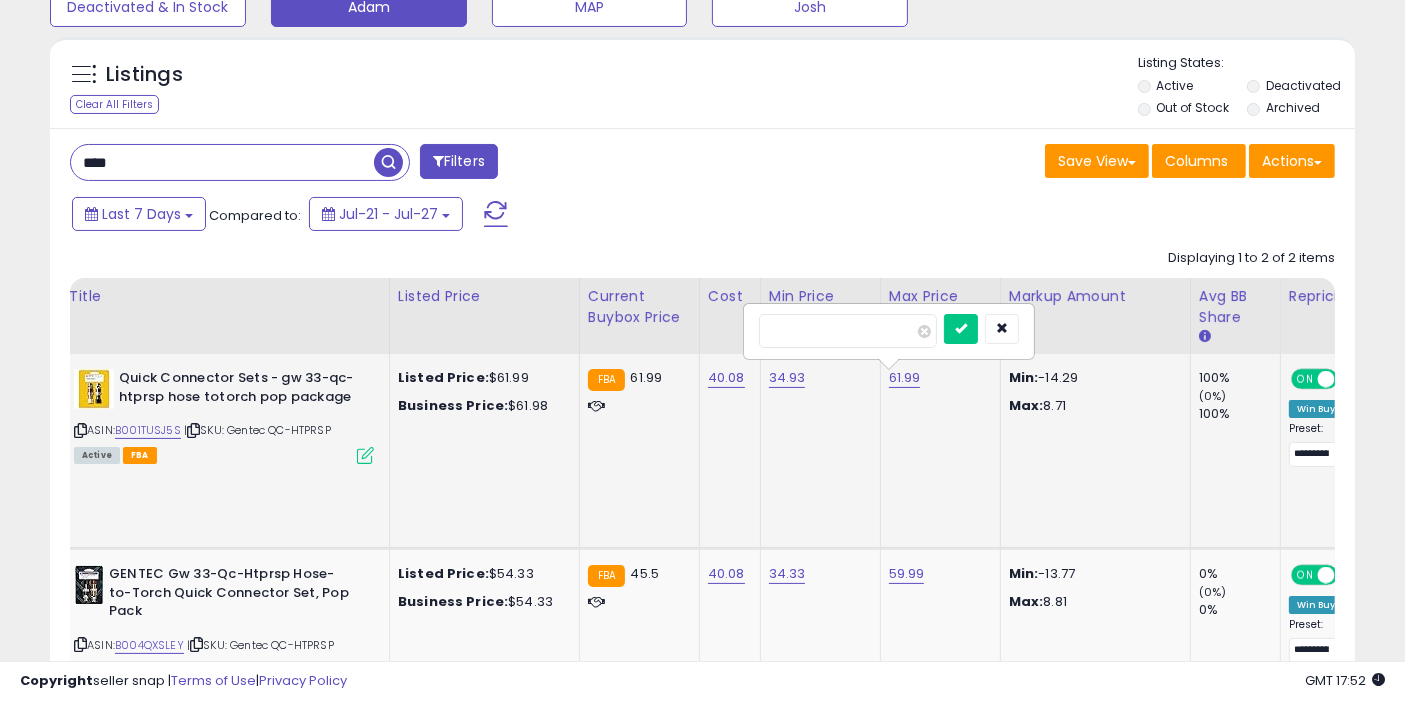 type on "*****" 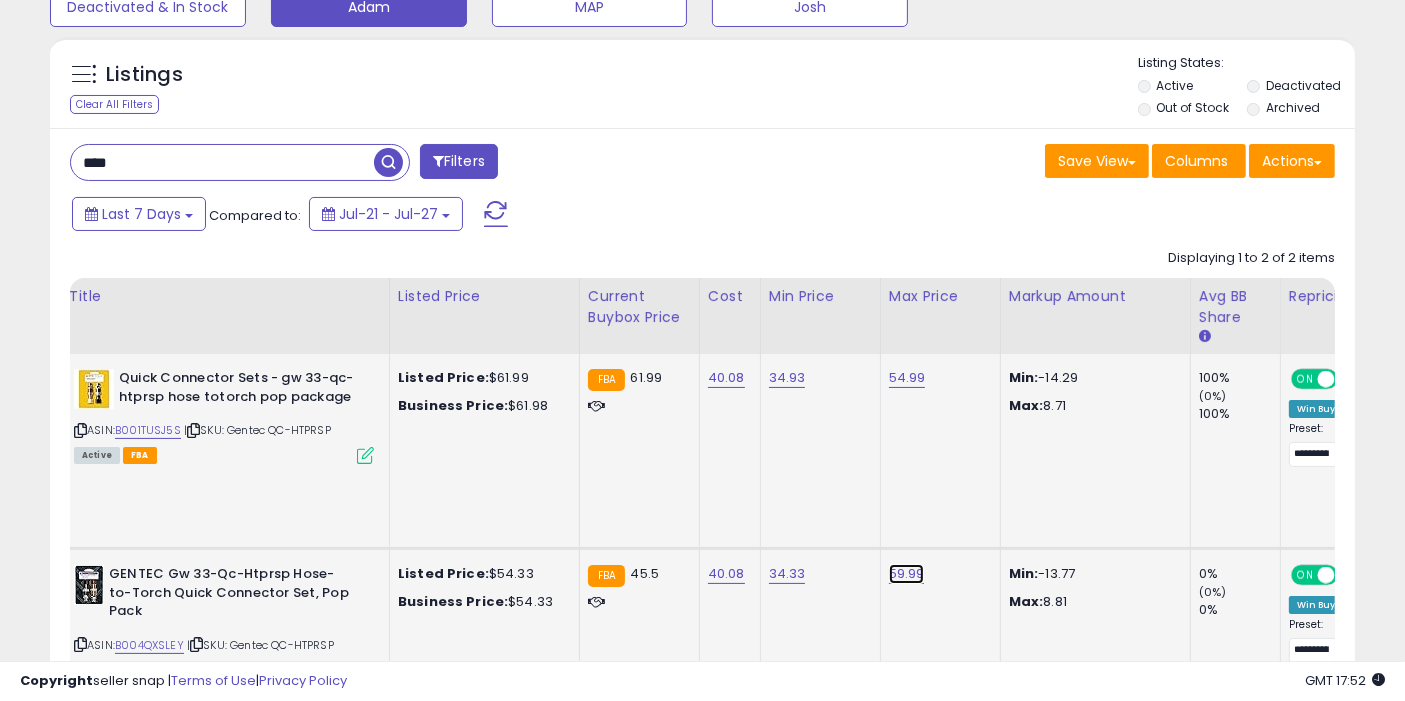 click on "59.99" at bounding box center [907, 378] 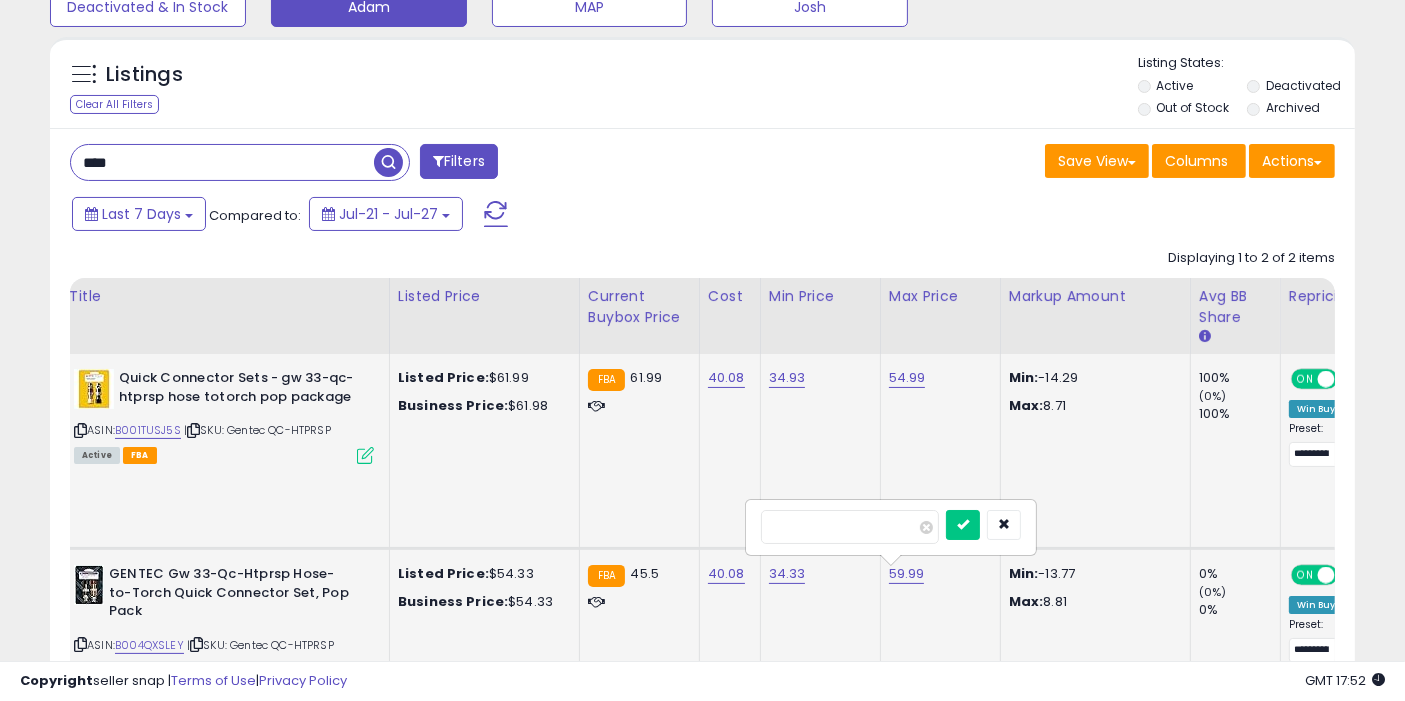 type on "*****" 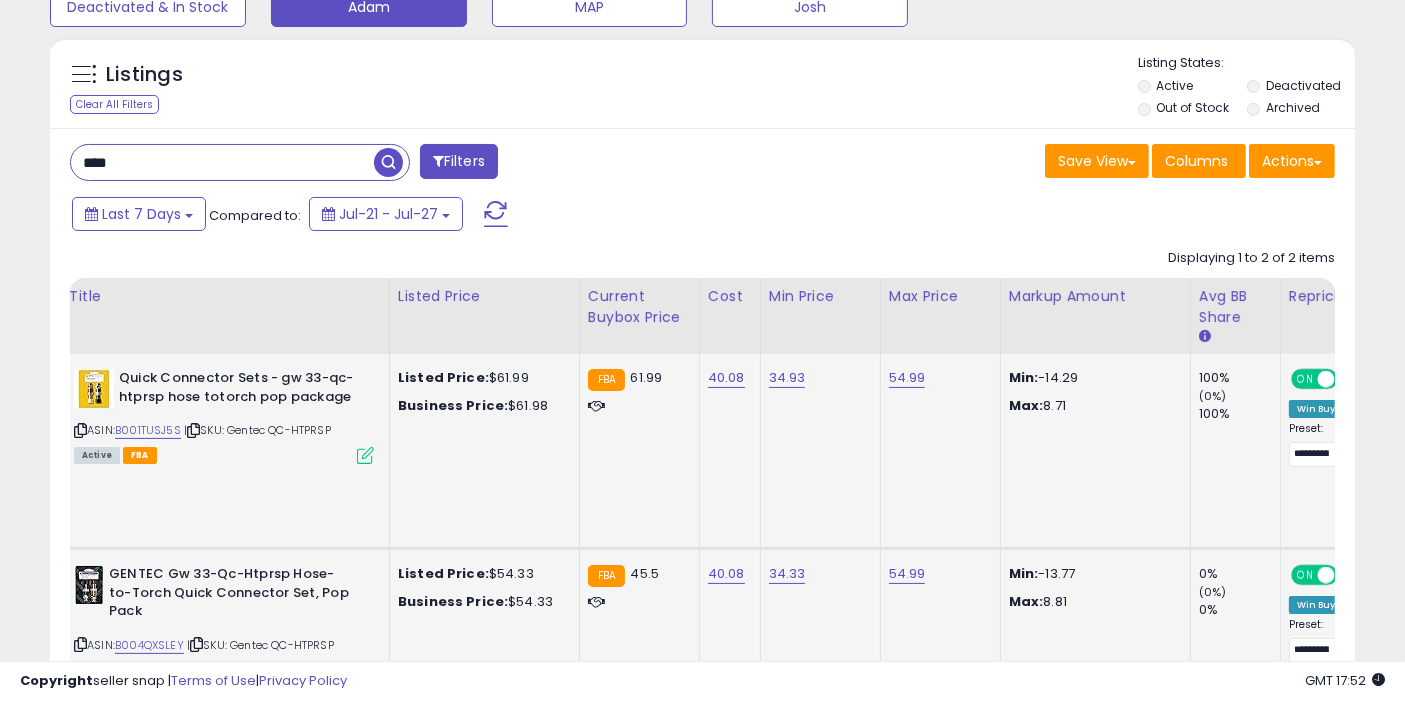 click at bounding box center (388, 162) 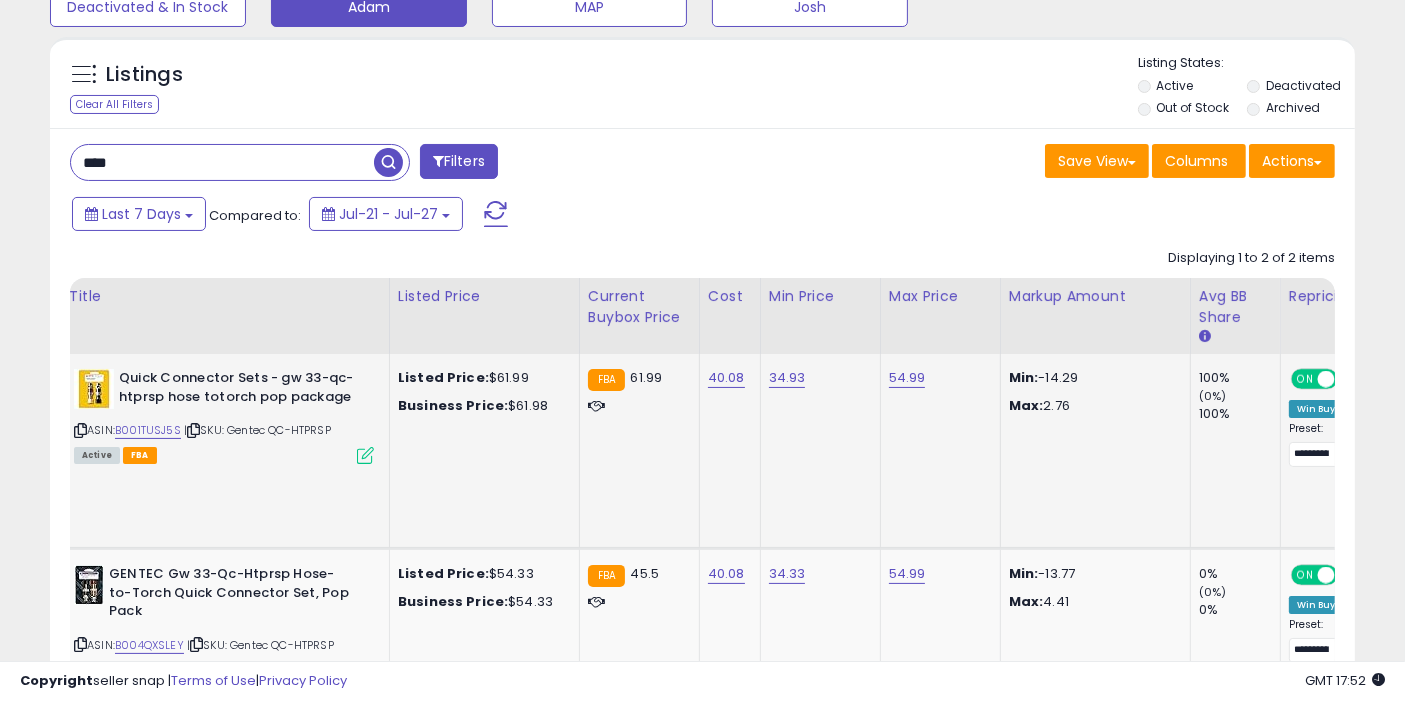 click on "54.99" 